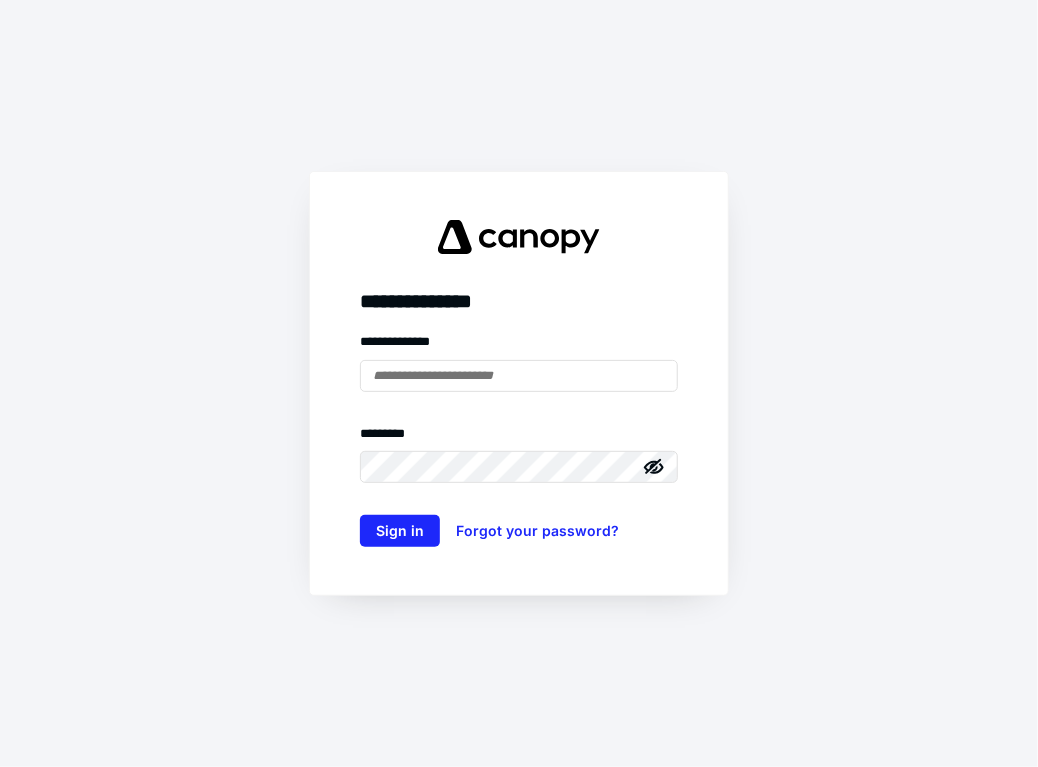 scroll, scrollTop: 0, scrollLeft: 0, axis: both 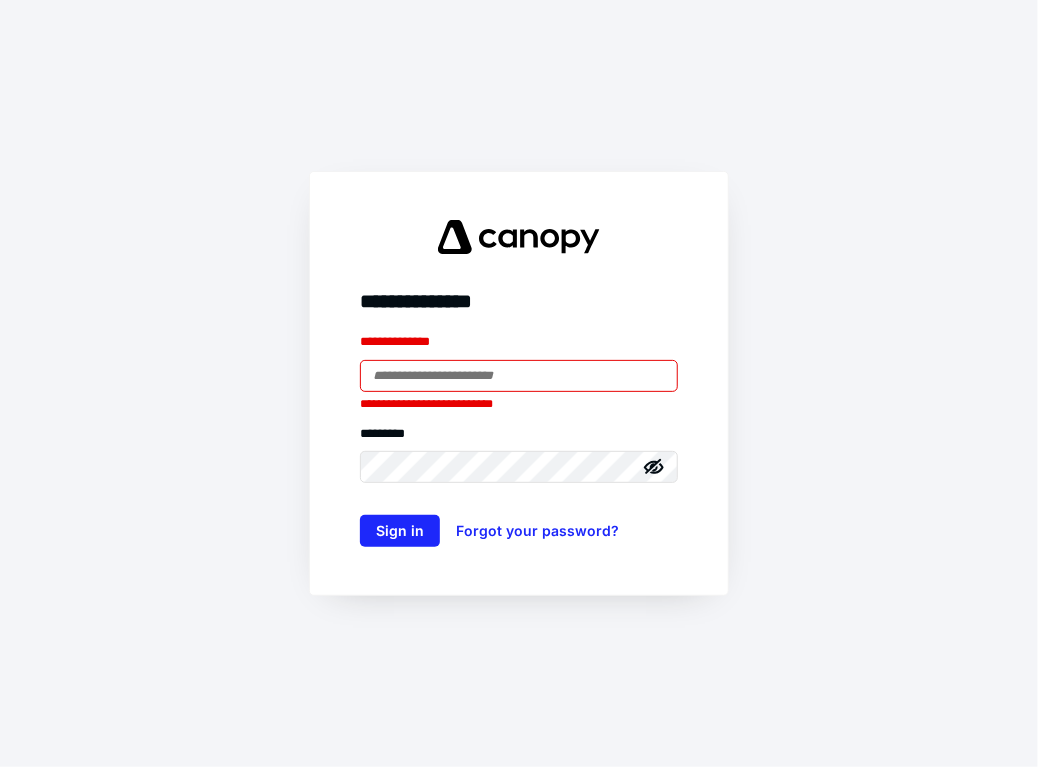 click on "**********" at bounding box center [519, 439] 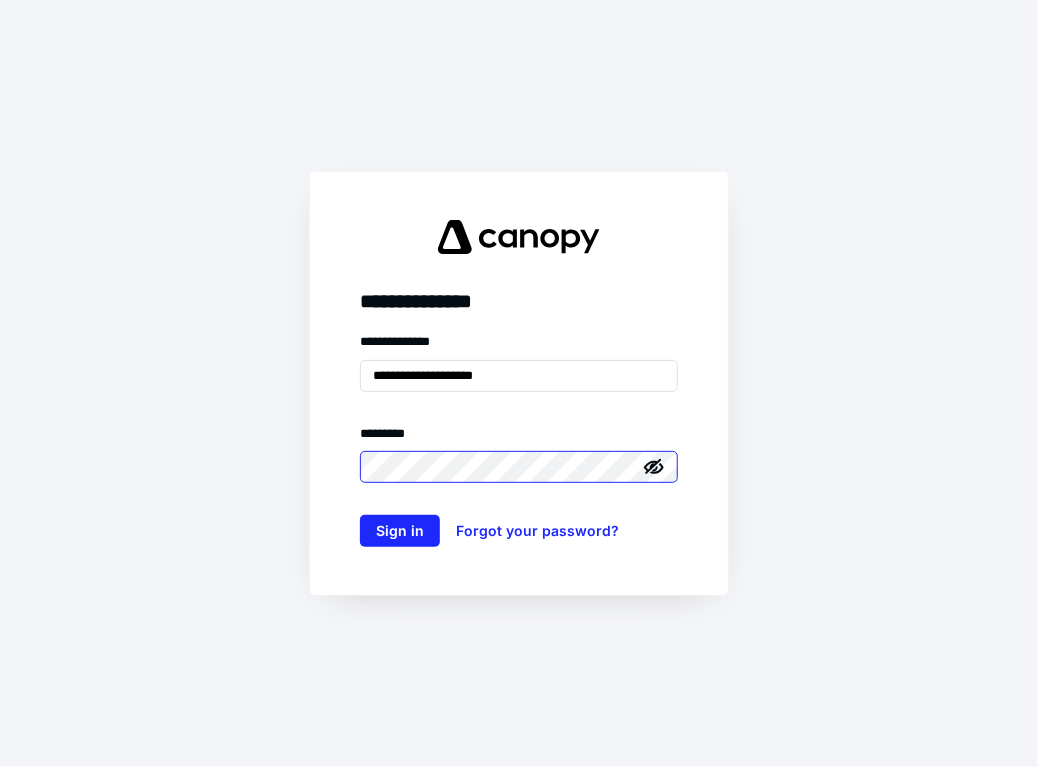 click on "Sign in" at bounding box center [400, 531] 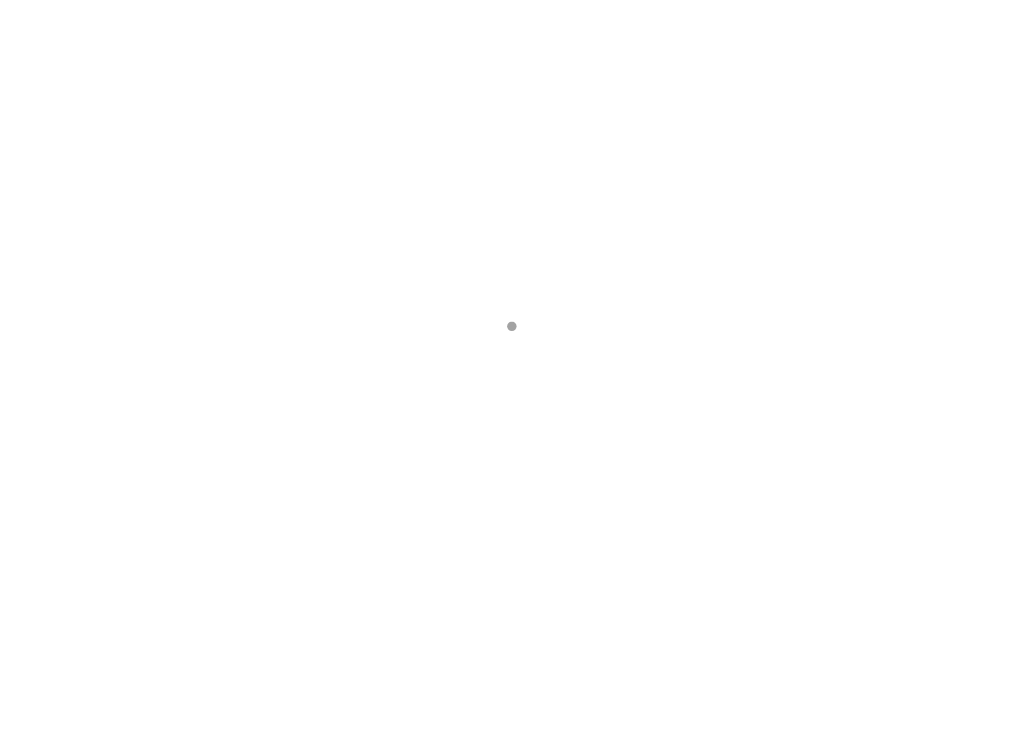 scroll, scrollTop: 0, scrollLeft: 0, axis: both 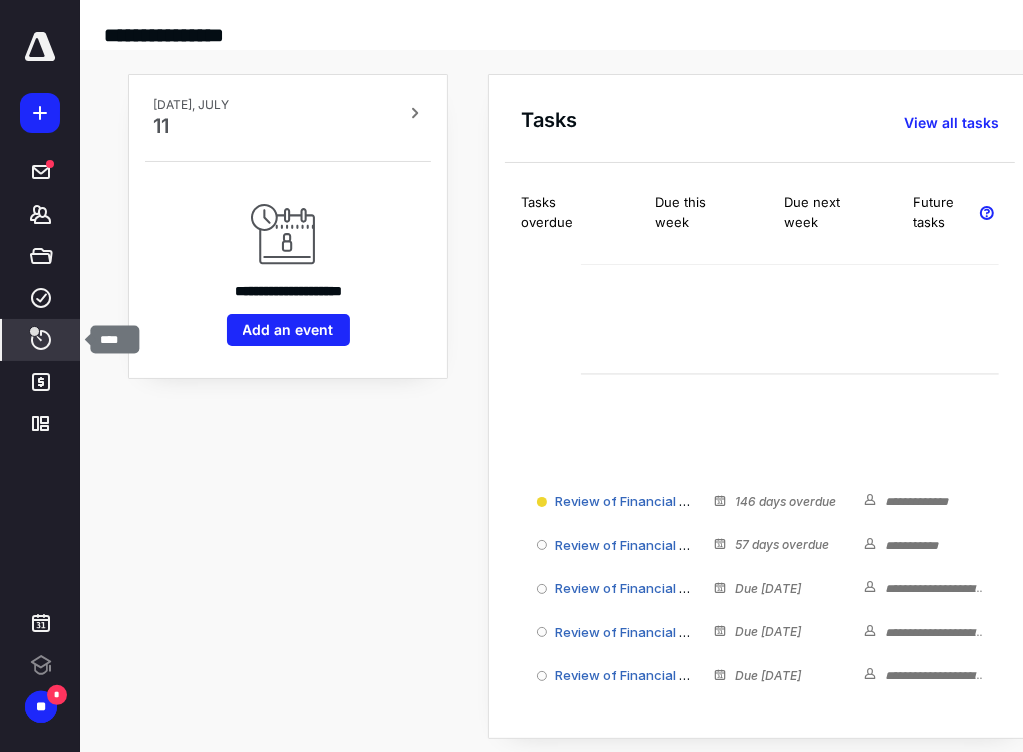 click 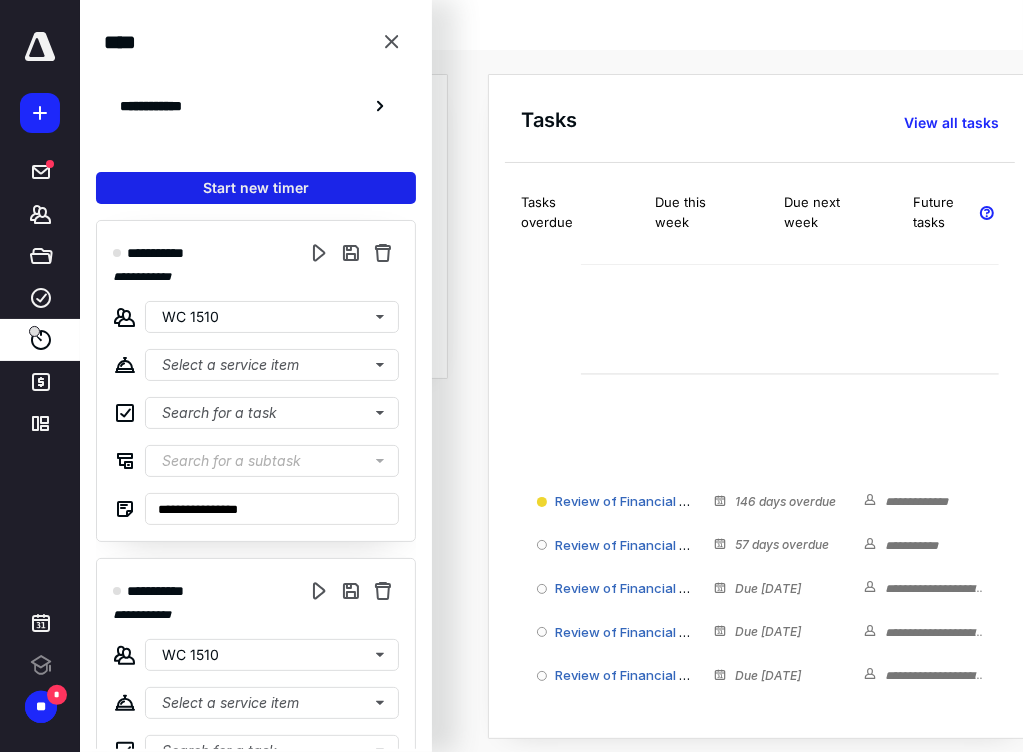 click on "Start new timer" at bounding box center (256, 188) 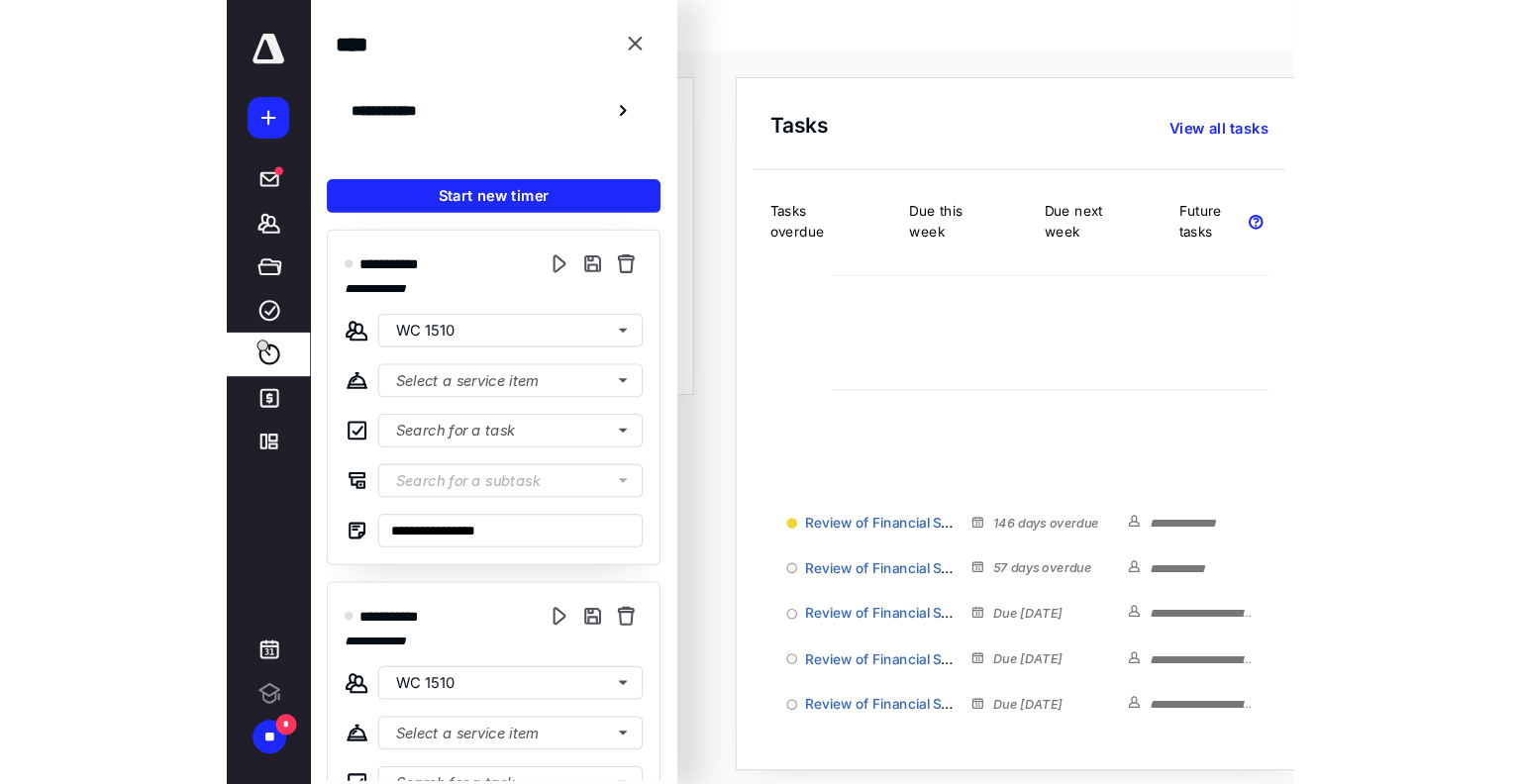 scroll, scrollTop: 0, scrollLeft: 0, axis: both 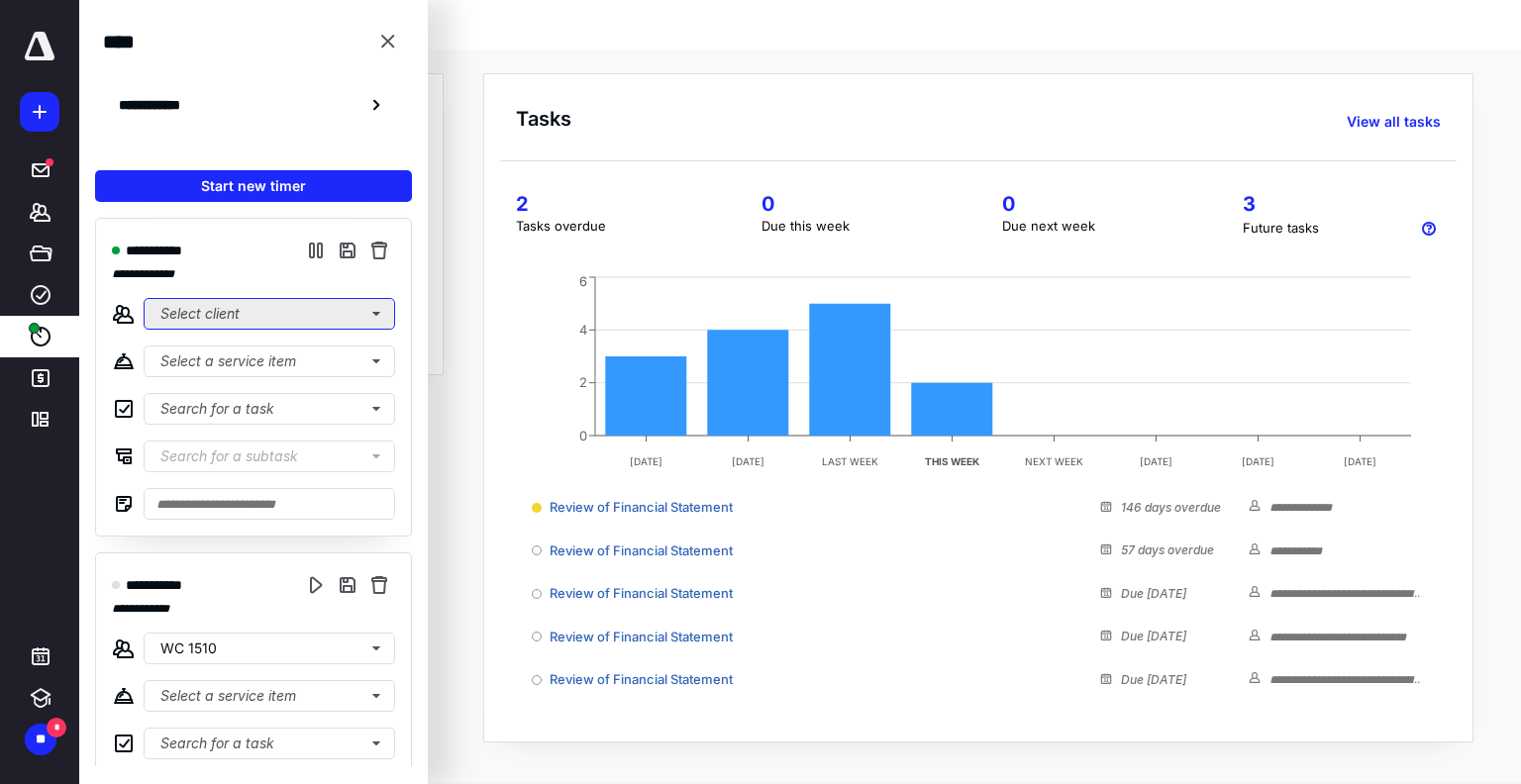 click on "Select client" at bounding box center (269, 314) 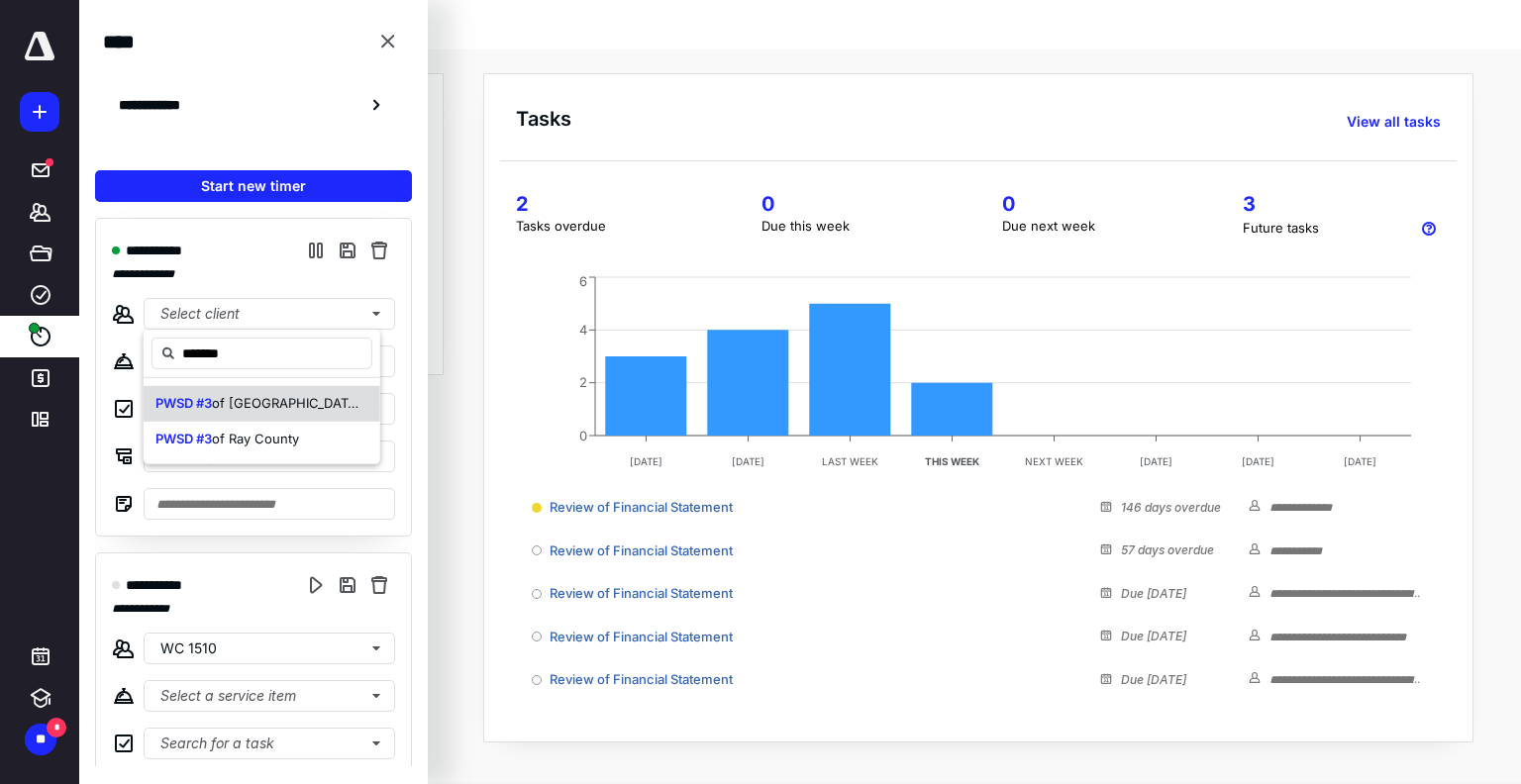 click on "of [GEOGRAPHIC_DATA]" at bounding box center (286, 403) 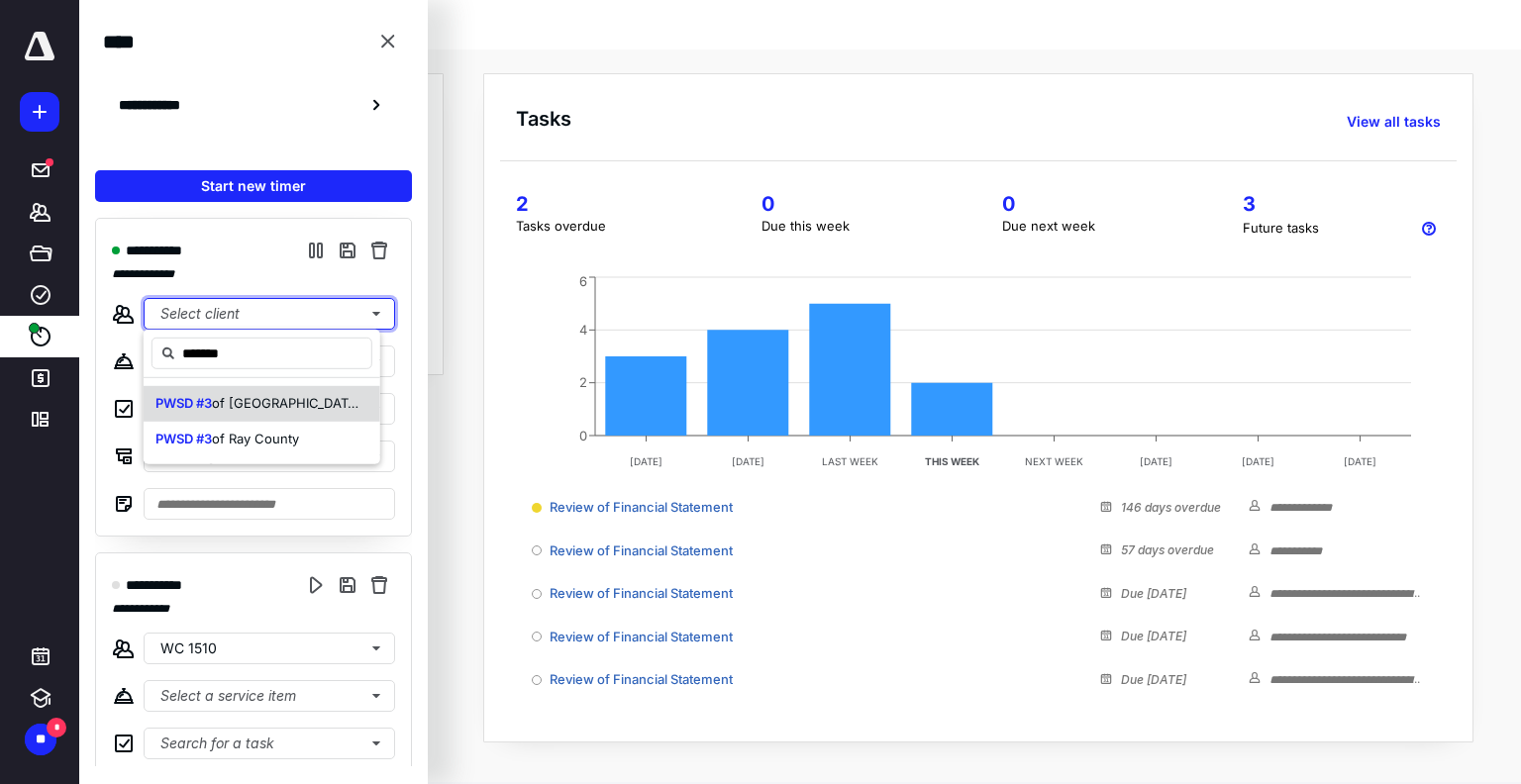 type 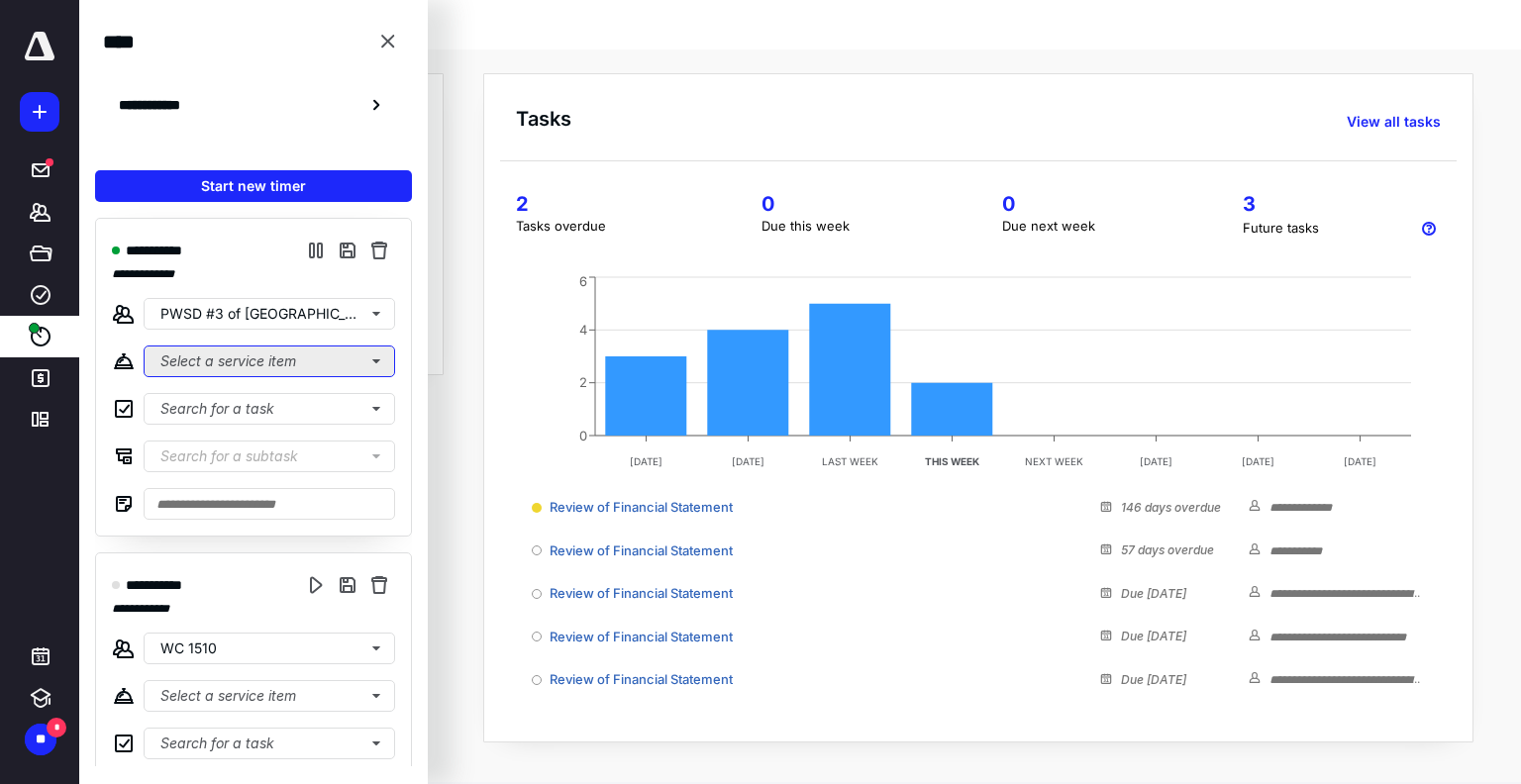 click on "Select a service item" at bounding box center [269, 361] 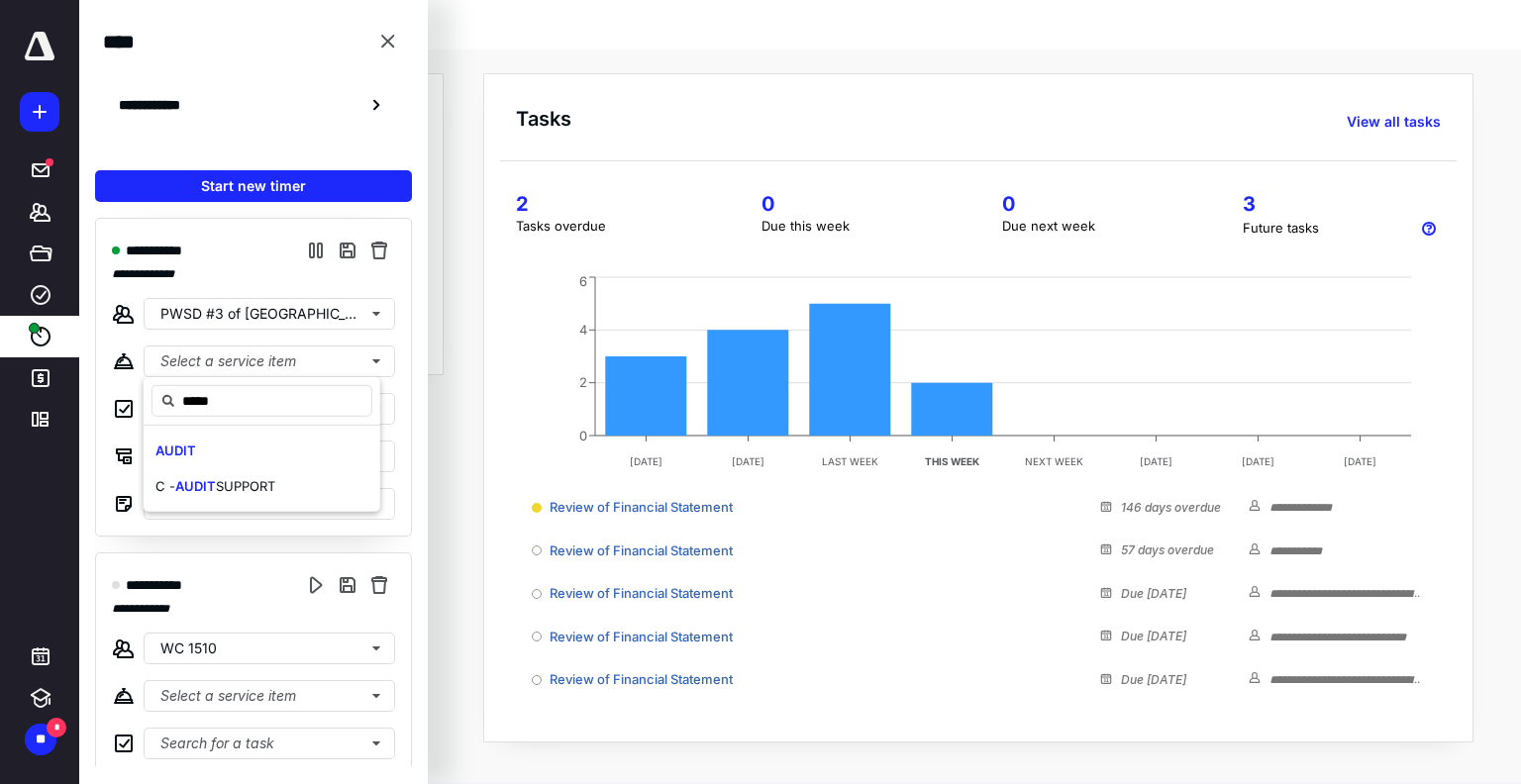 type on "*****" 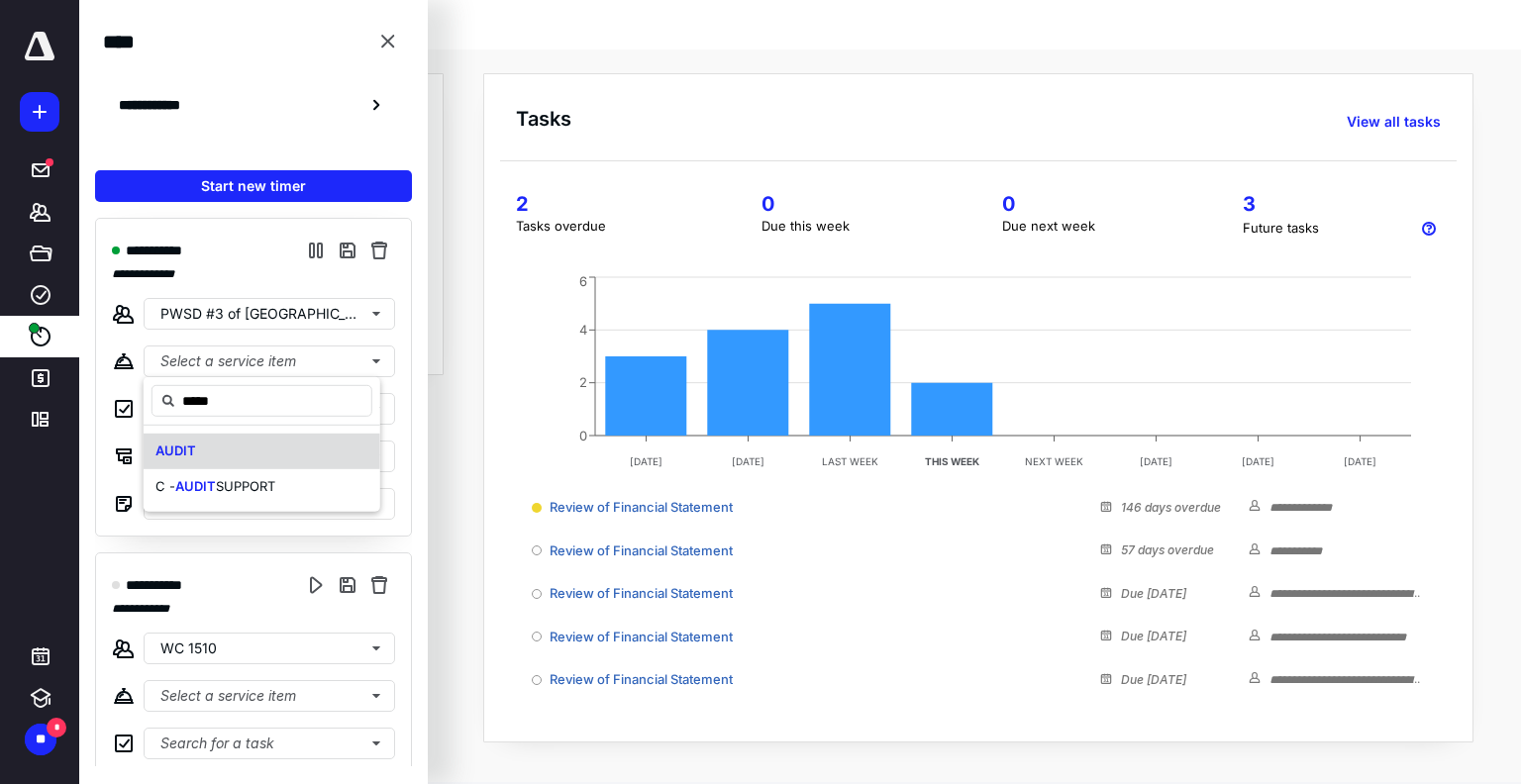 click on "AUDIT" at bounding box center [261, 451] 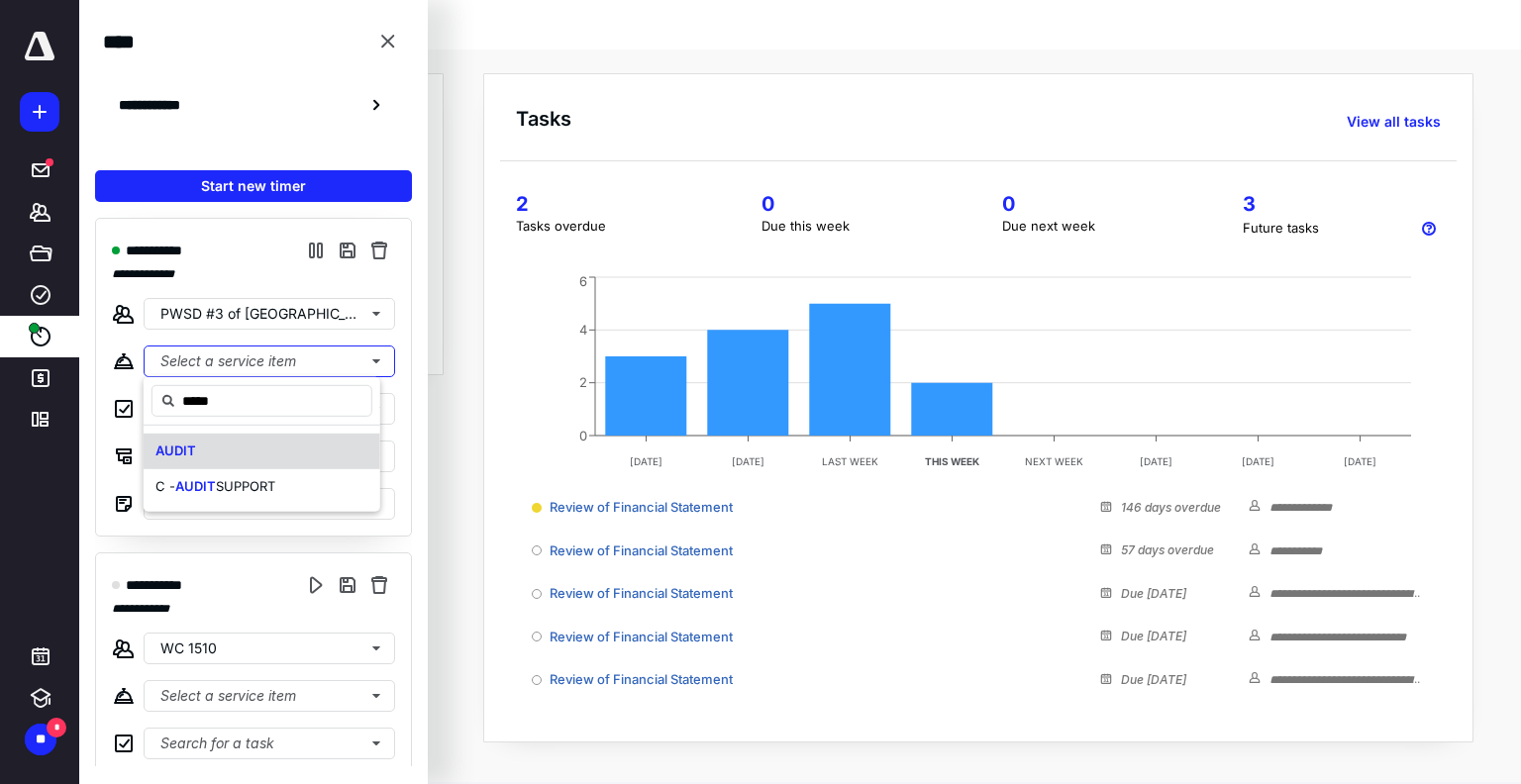 type 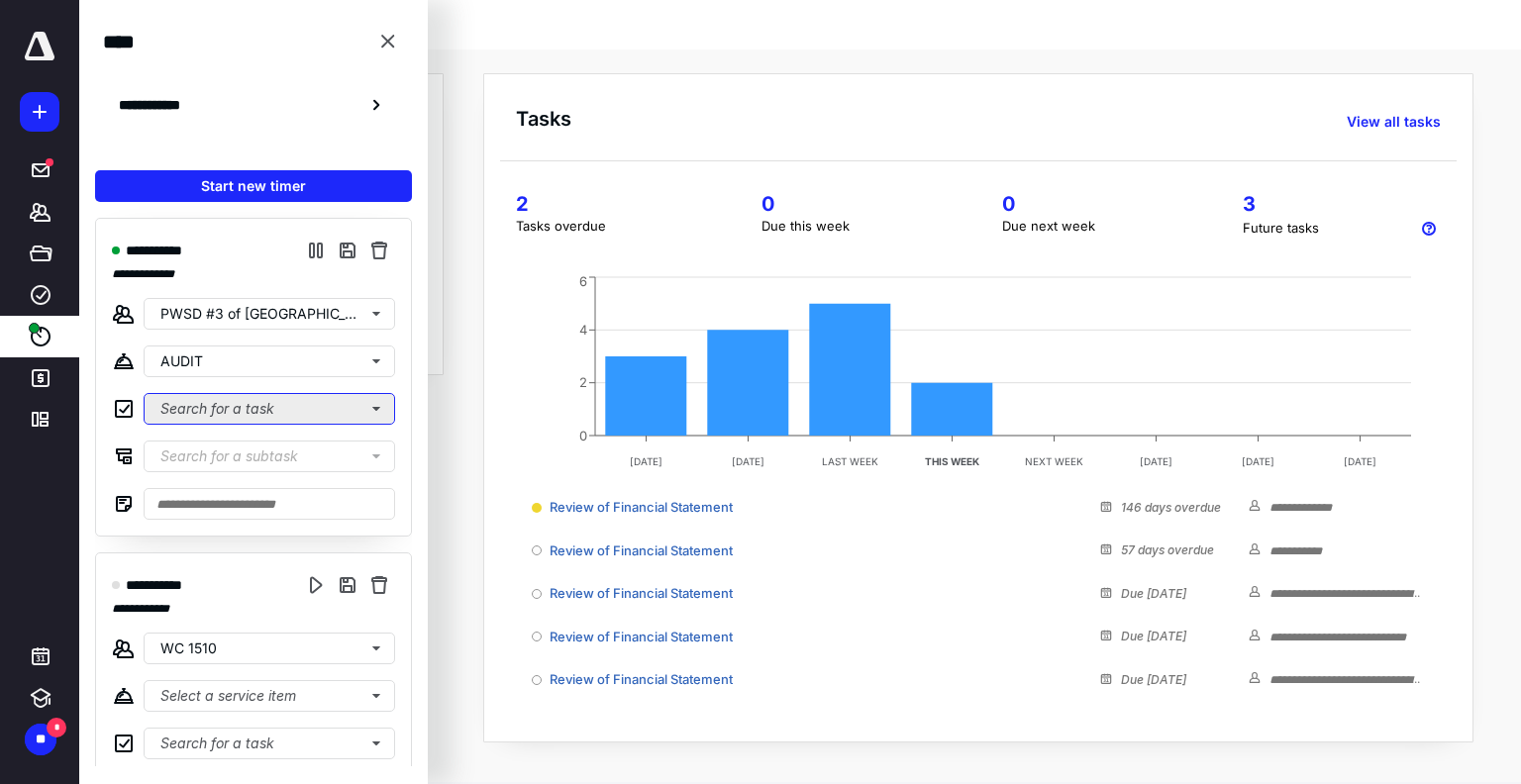 click on "Search for a task" at bounding box center (269, 409) 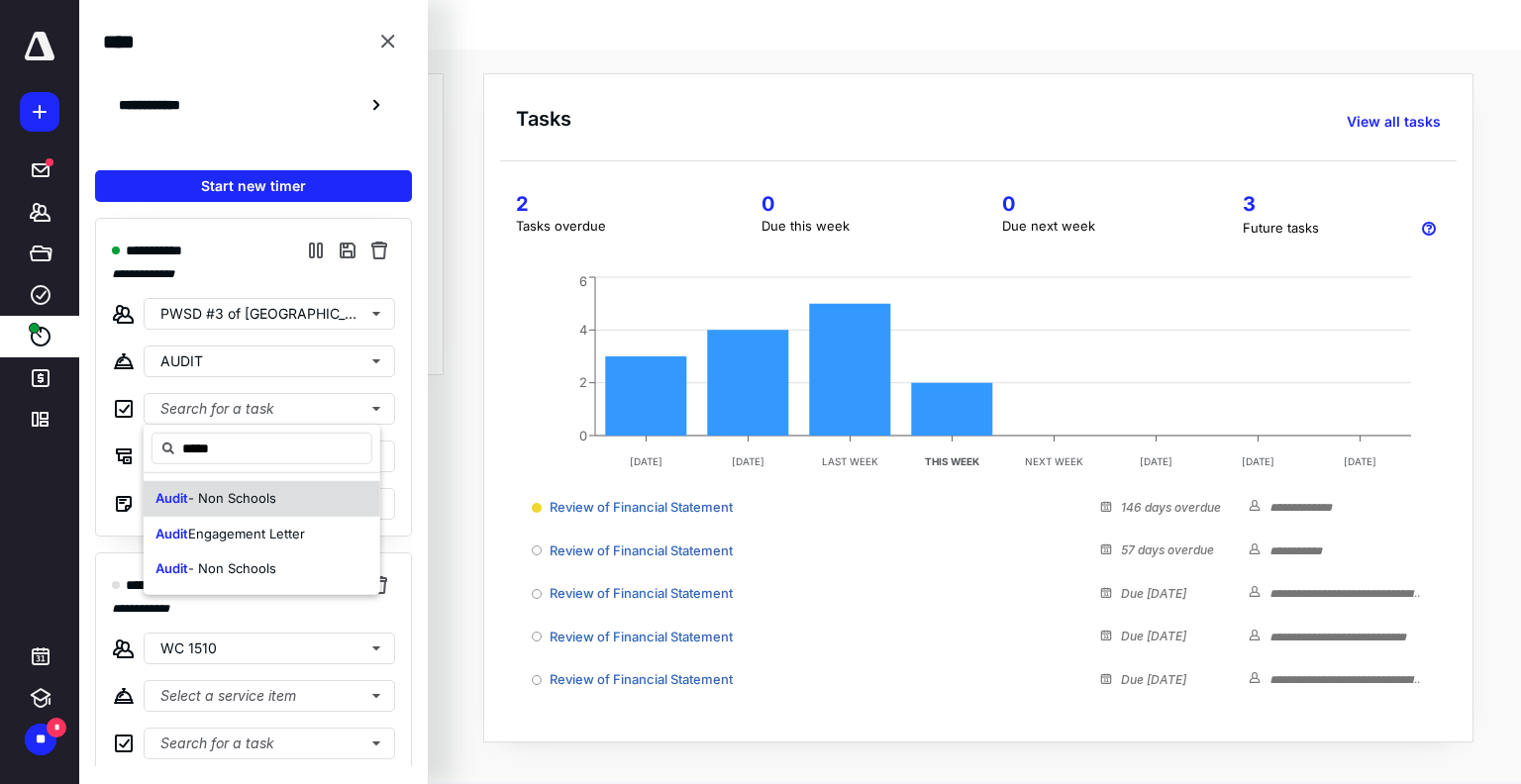 click on "- Non Schools" at bounding box center (232, 498) 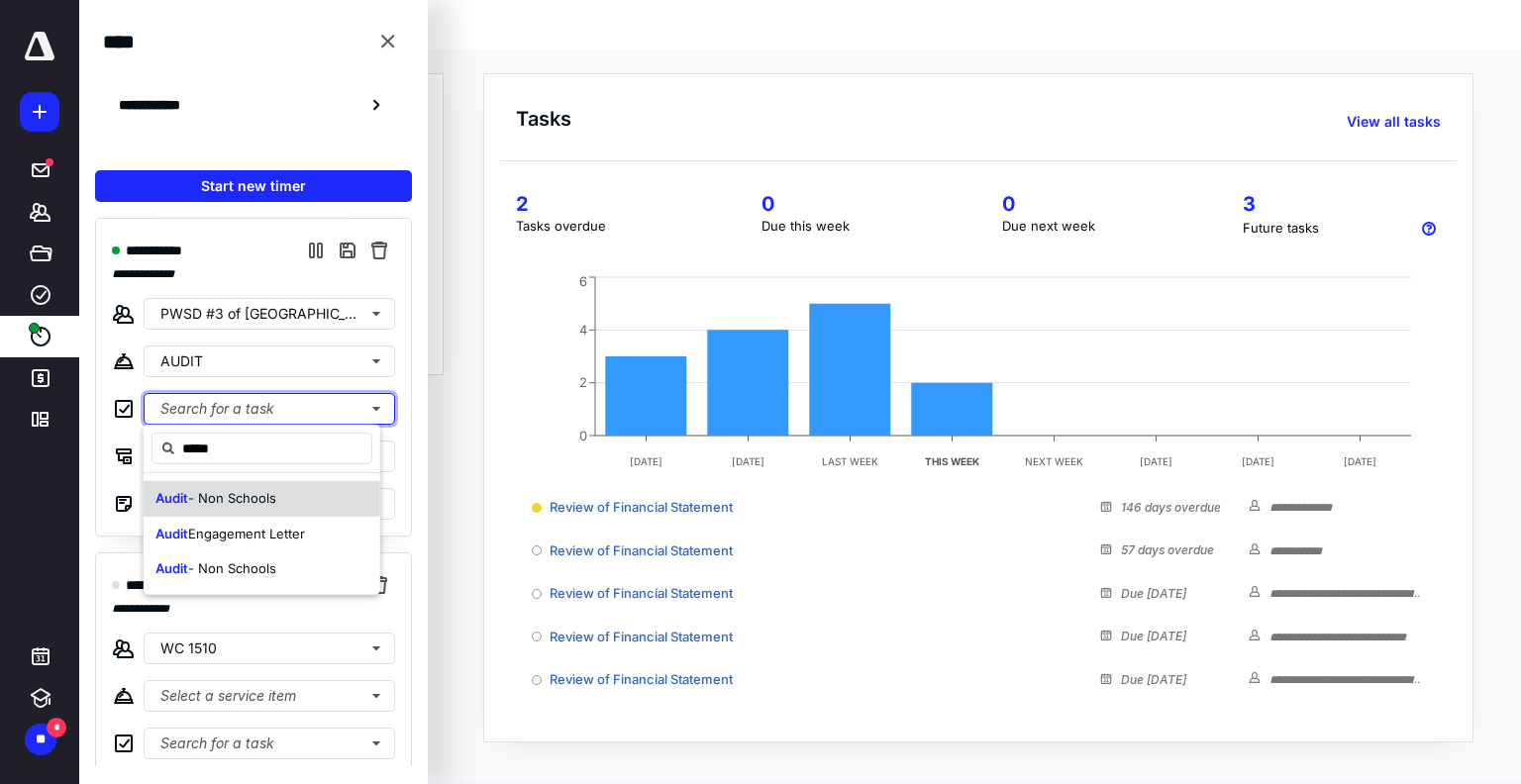 type 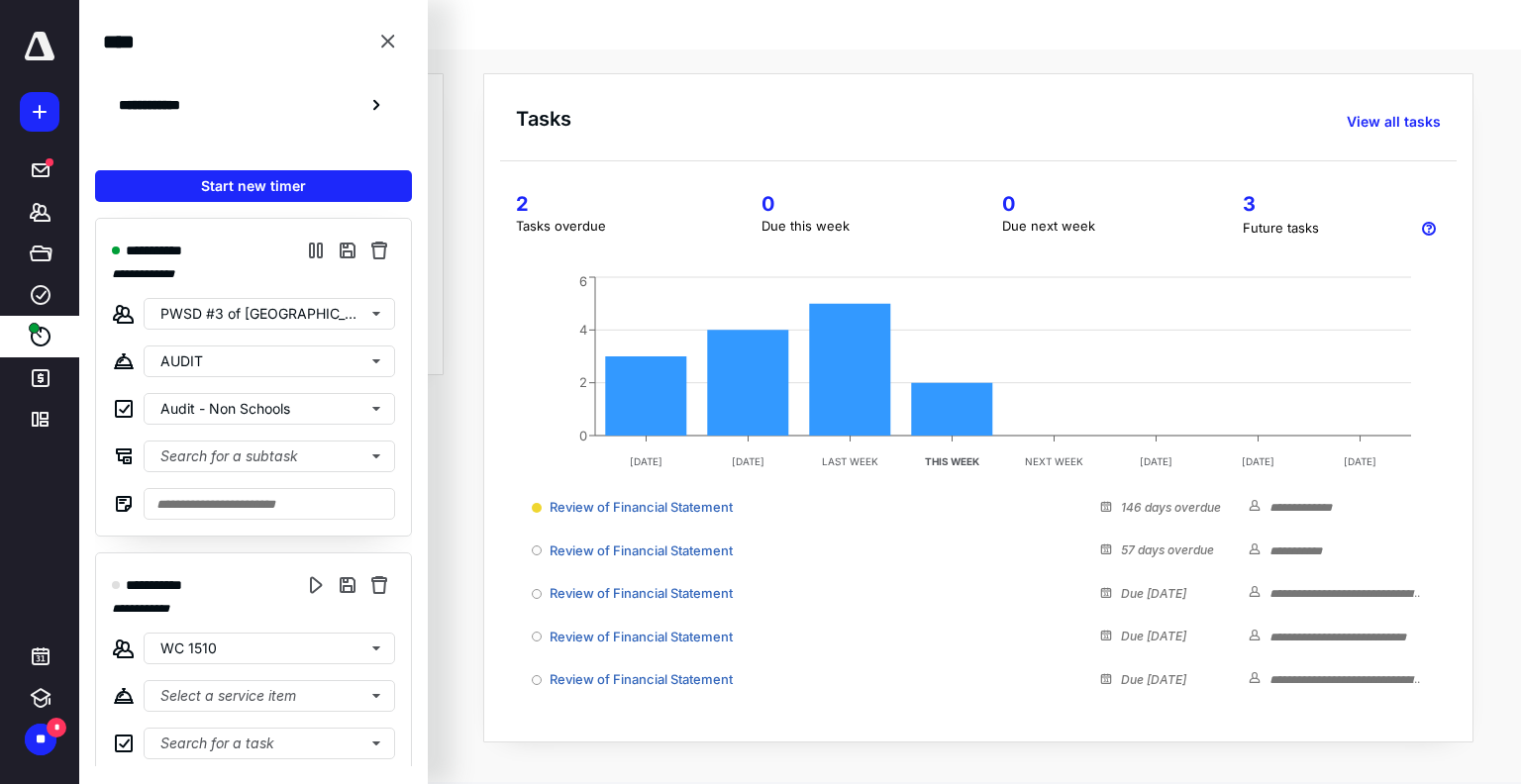 click on "**********" at bounding box center (254, 377) 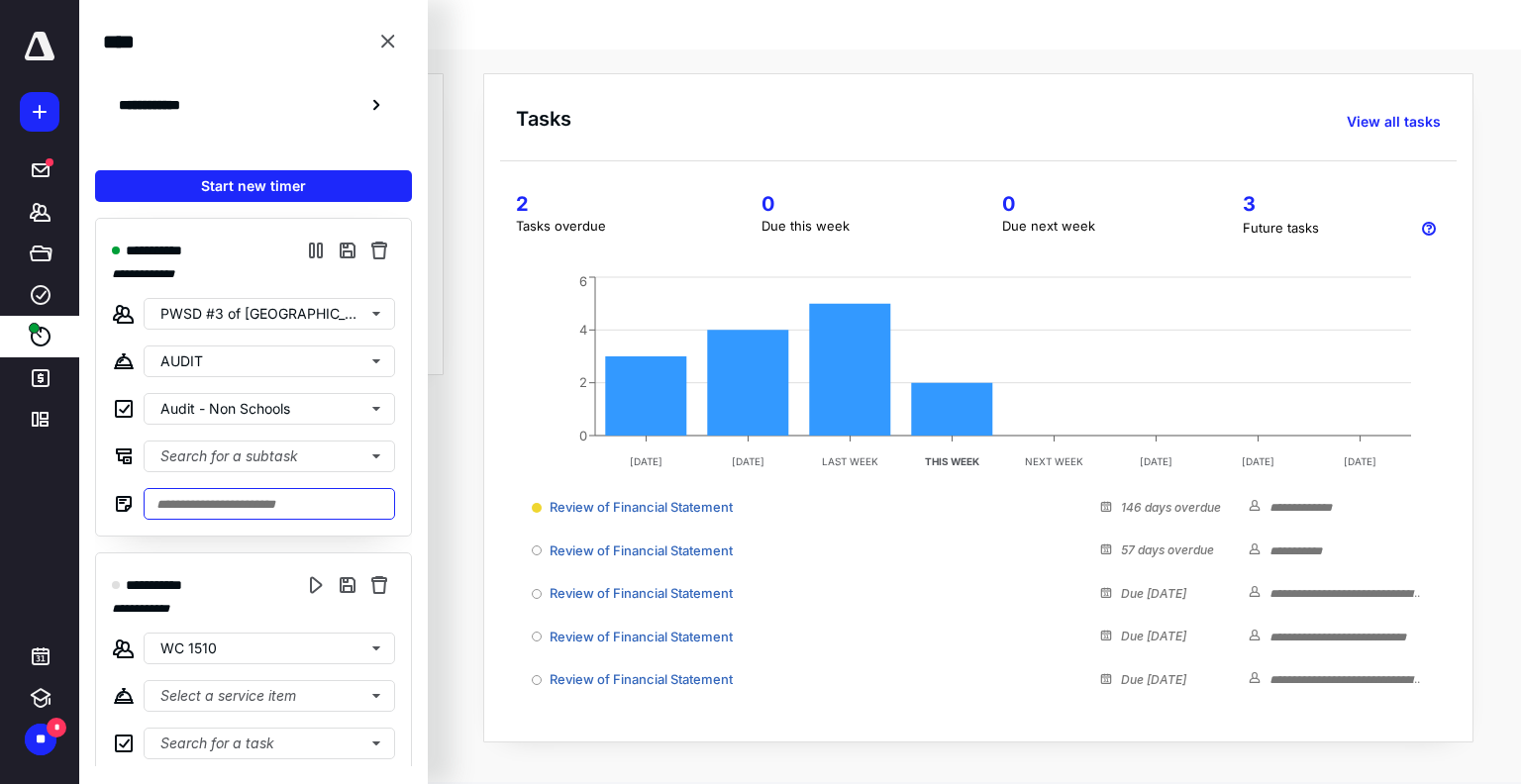 click at bounding box center [269, 504] 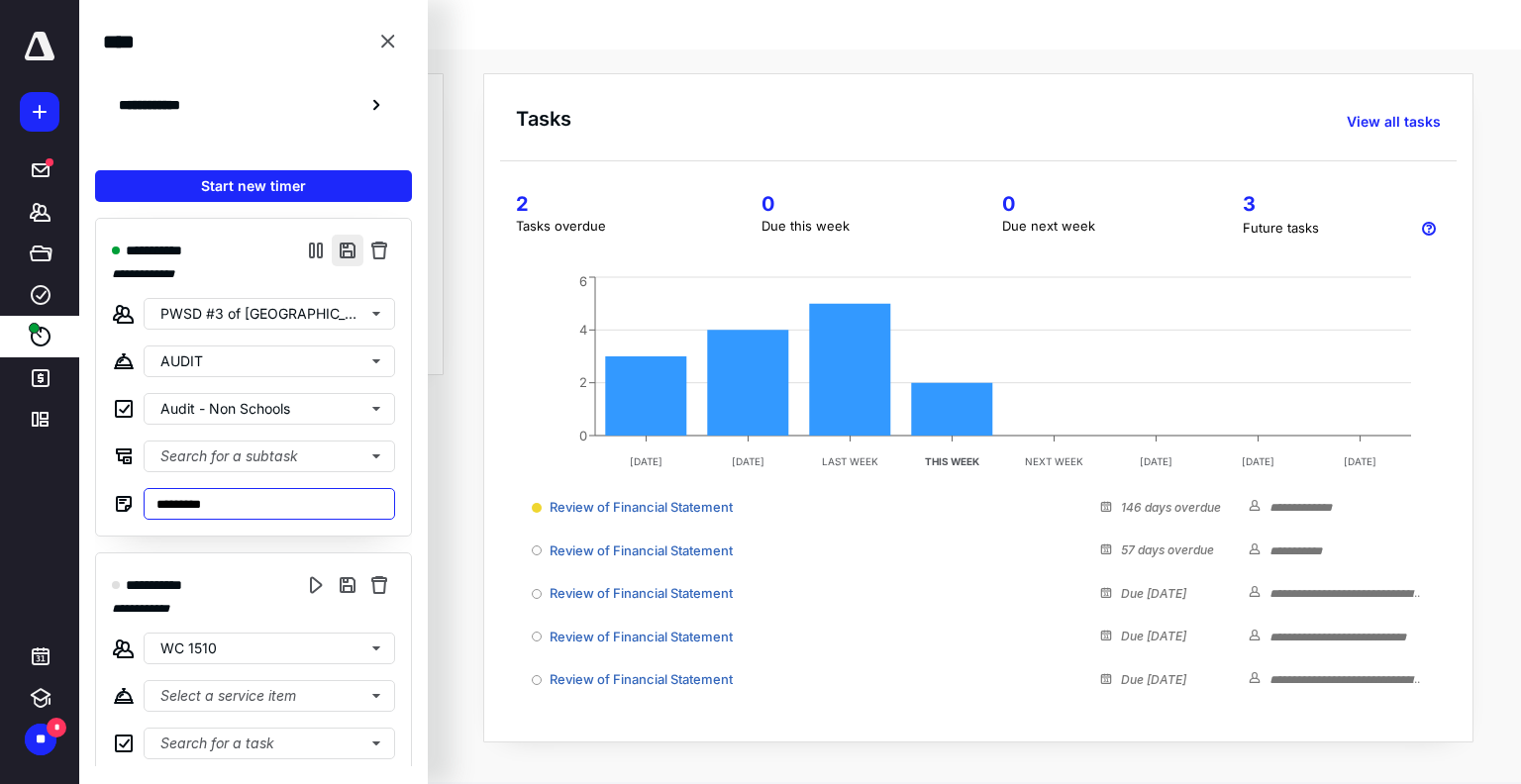 type on "********" 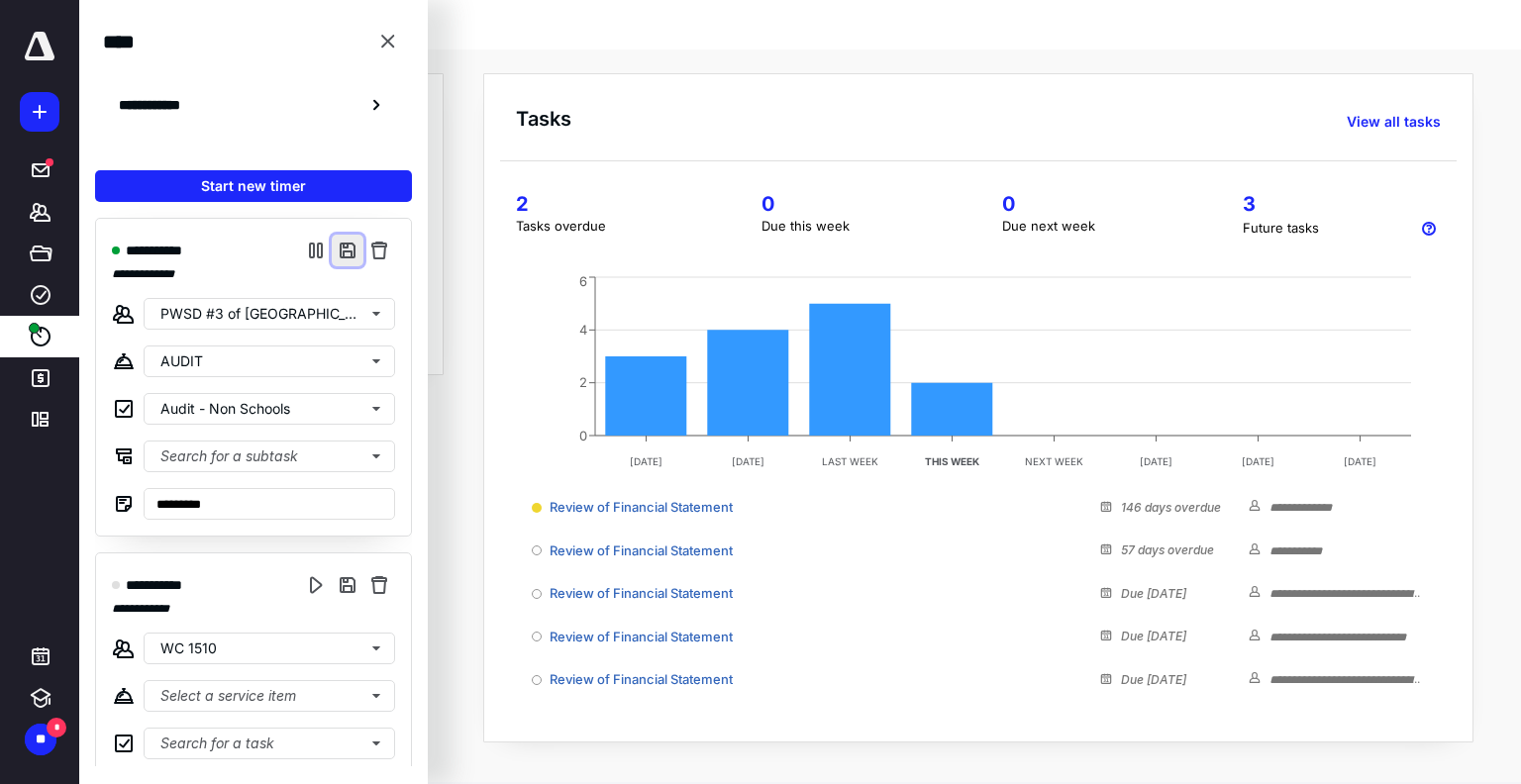 click at bounding box center (348, 250) 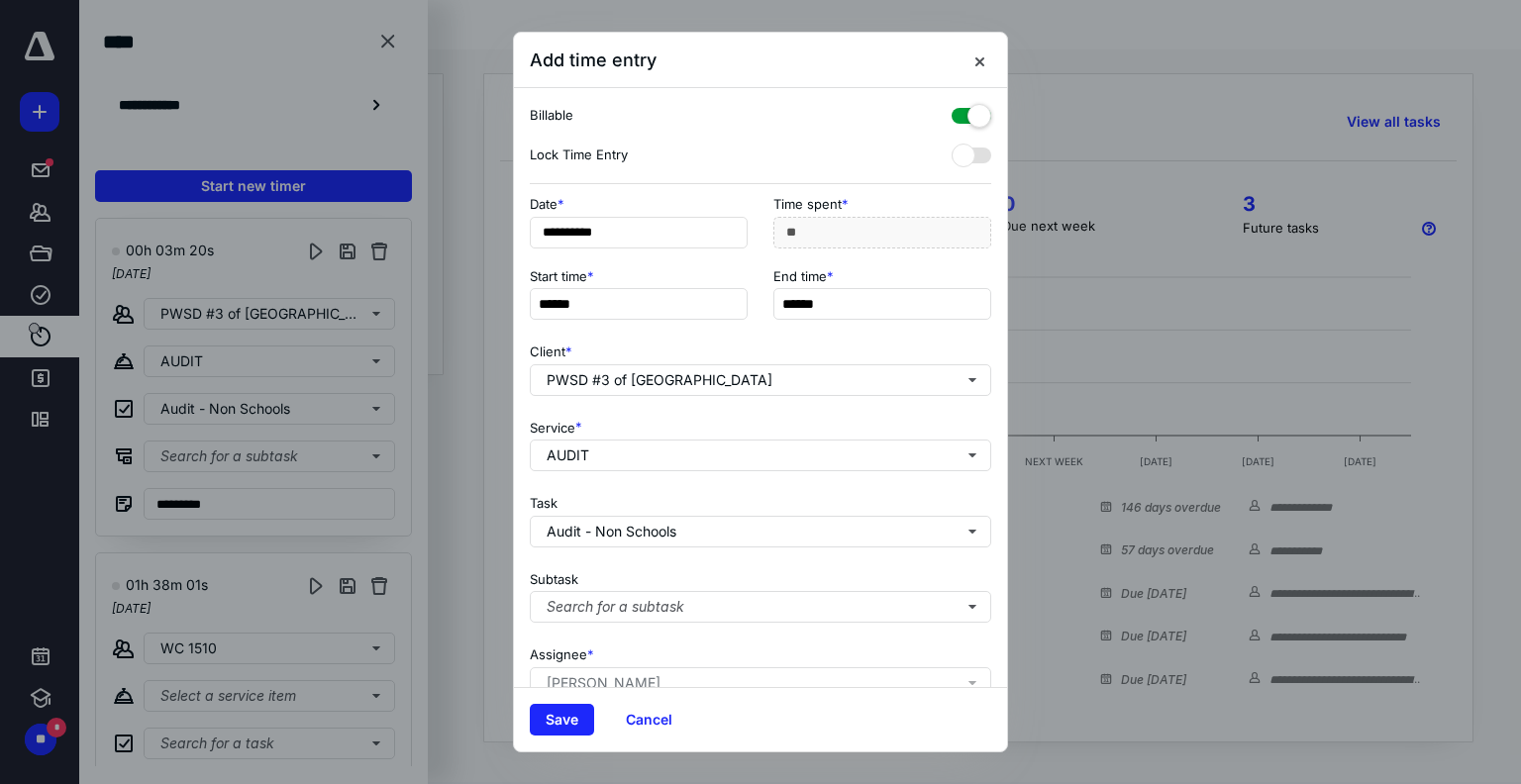 click on "Save Cancel" at bounding box center [760, 719] 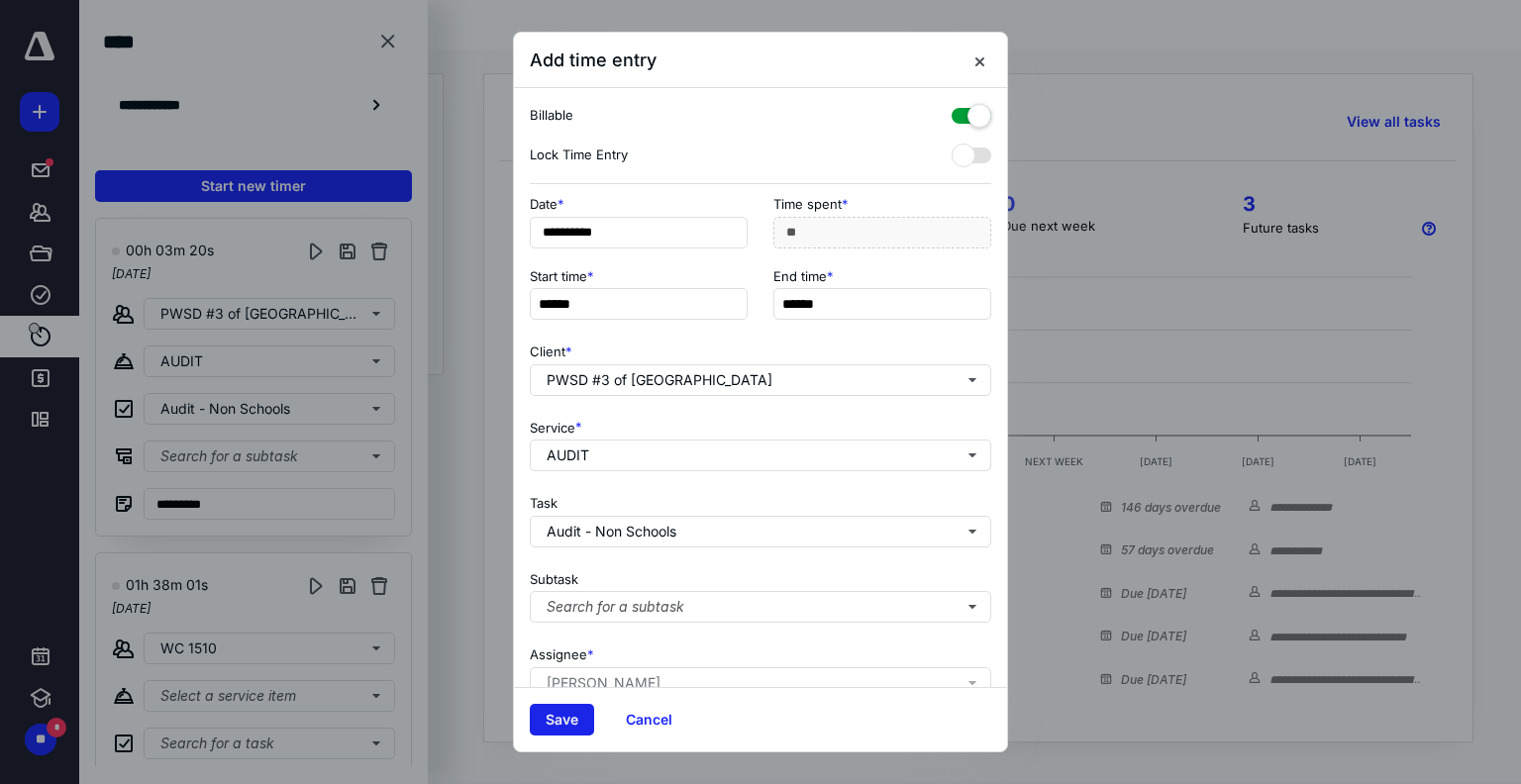 click on "Save" at bounding box center [561, 720] 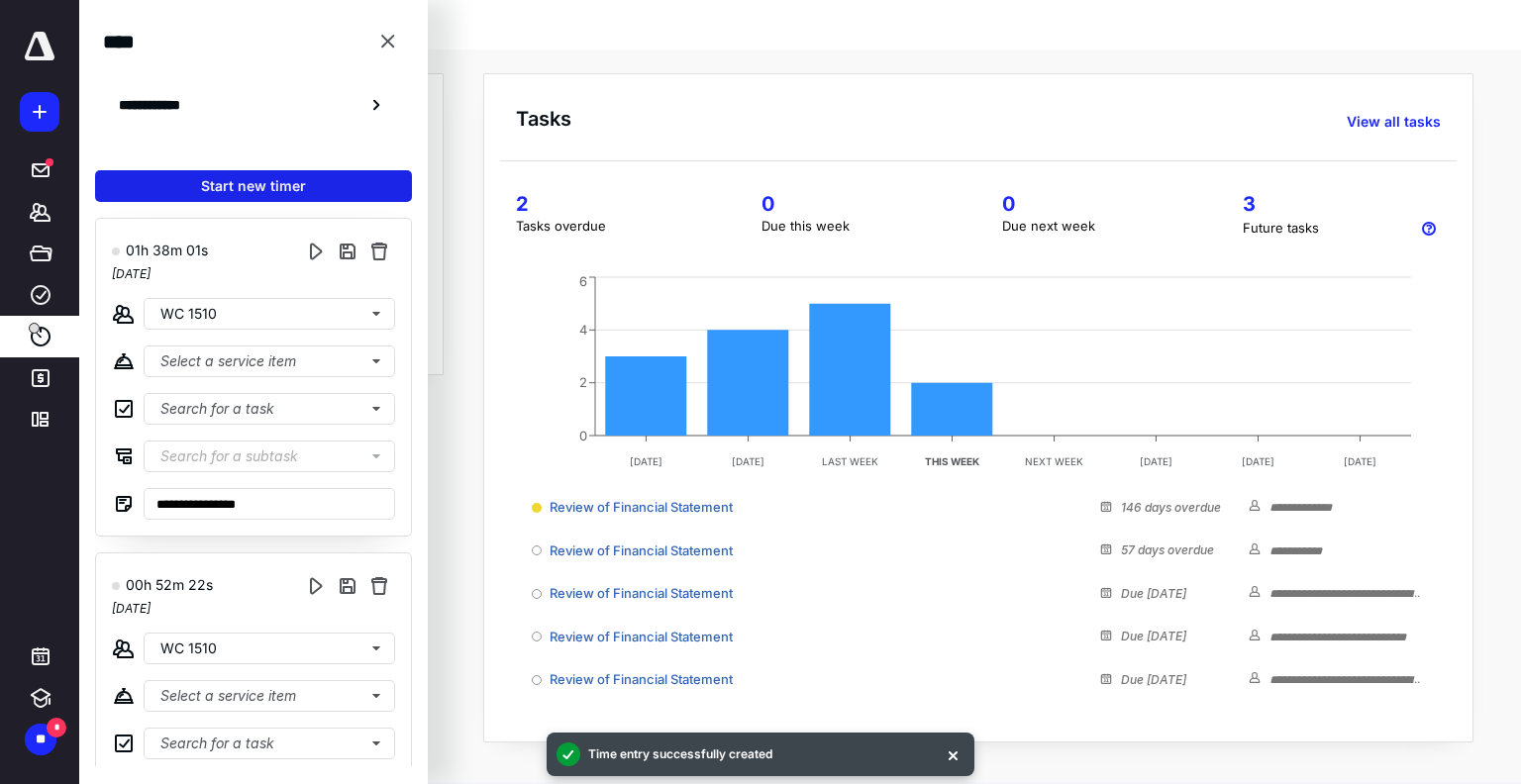 click on "Start new timer" at bounding box center (254, 186) 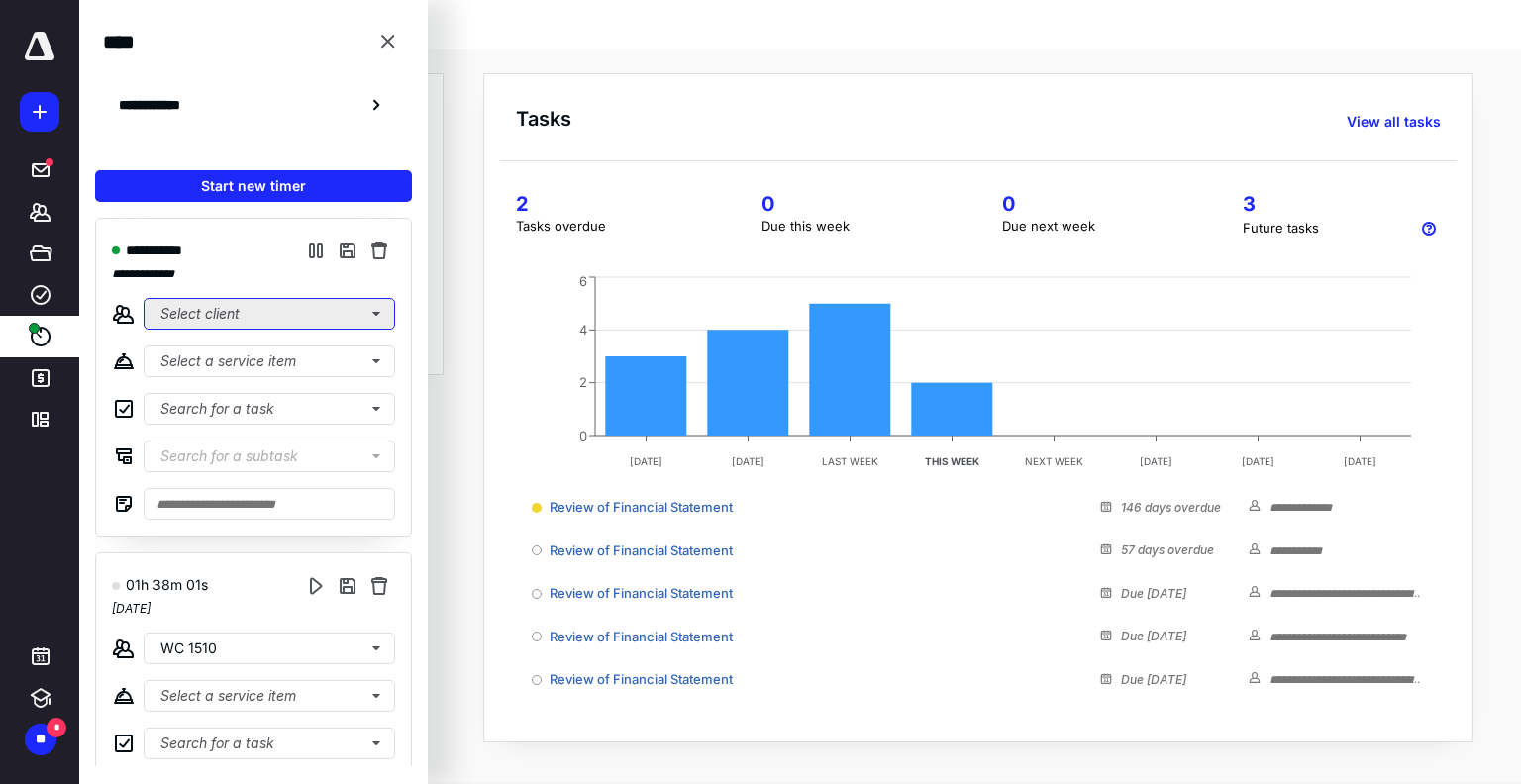 click on "Select client" at bounding box center (269, 314) 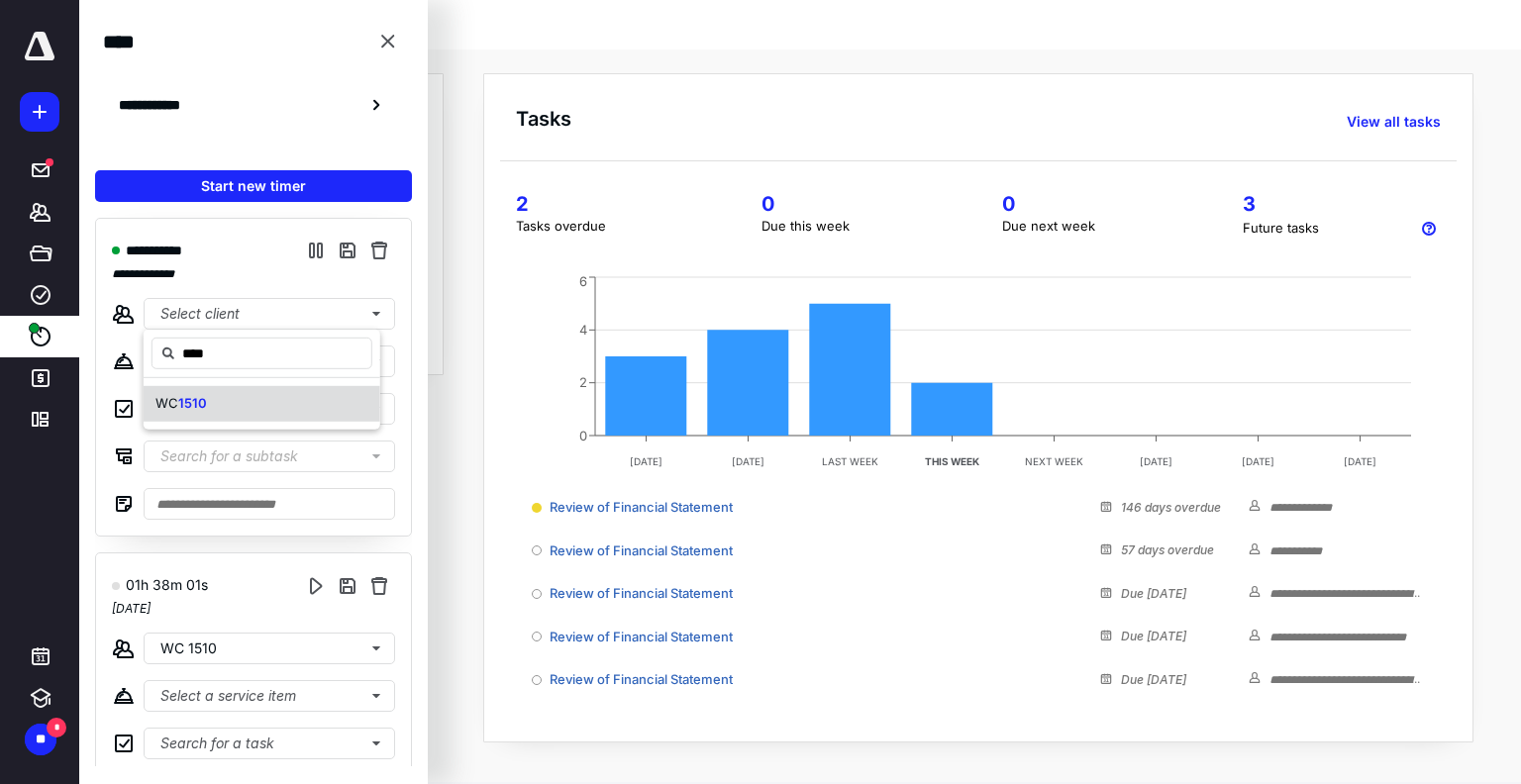 click on "1510" at bounding box center (192, 403) 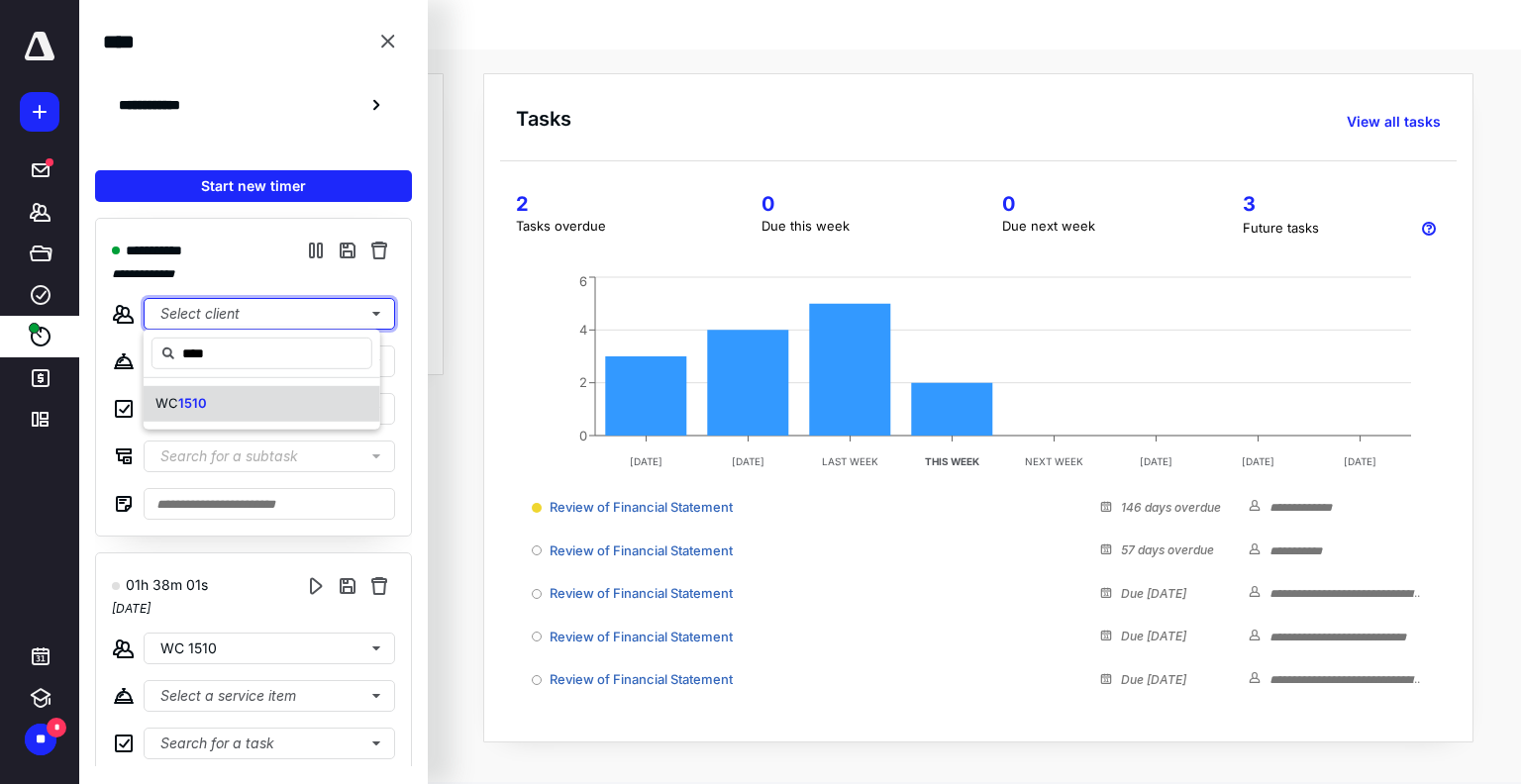 type 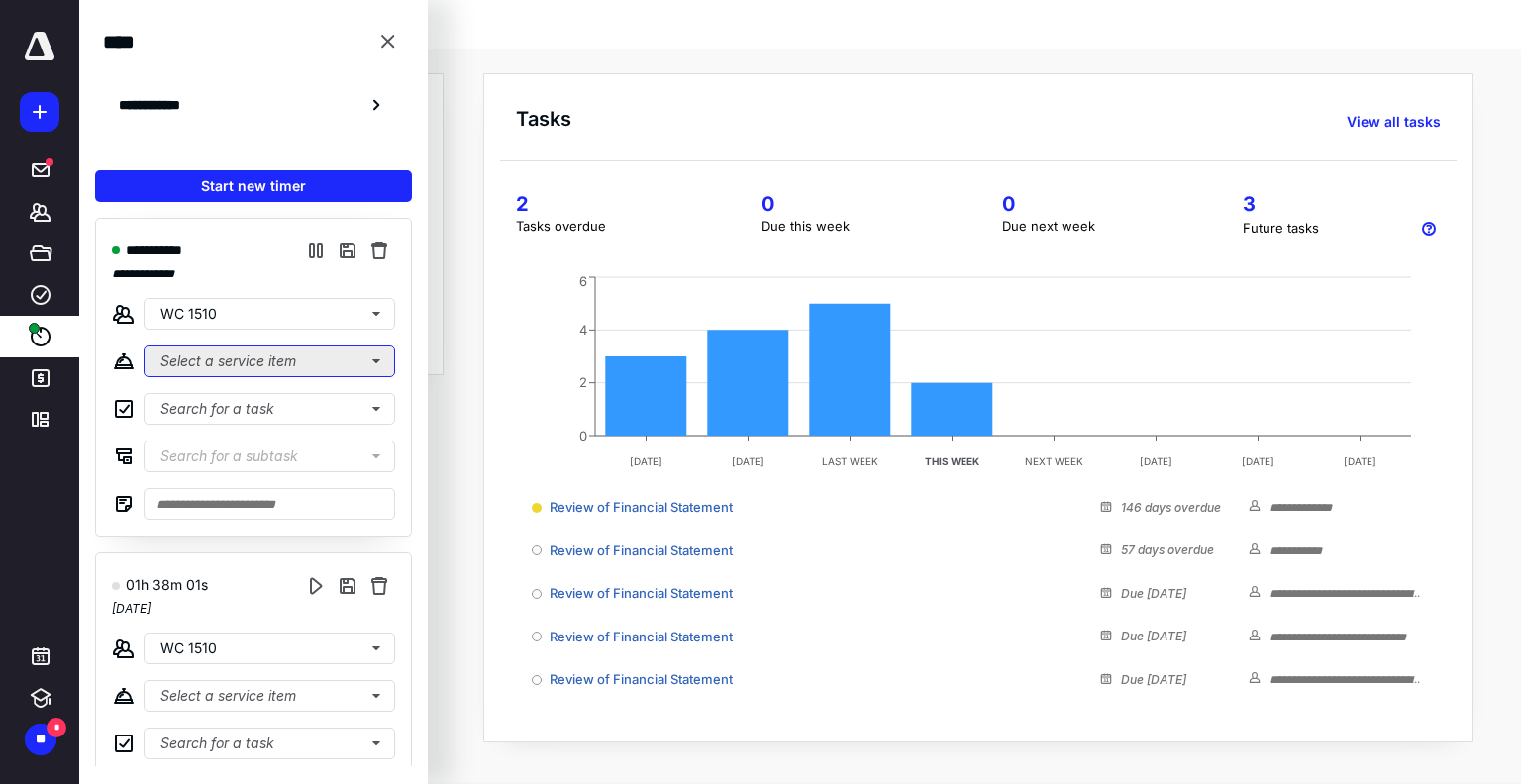 click on "Select a service item" at bounding box center [269, 361] 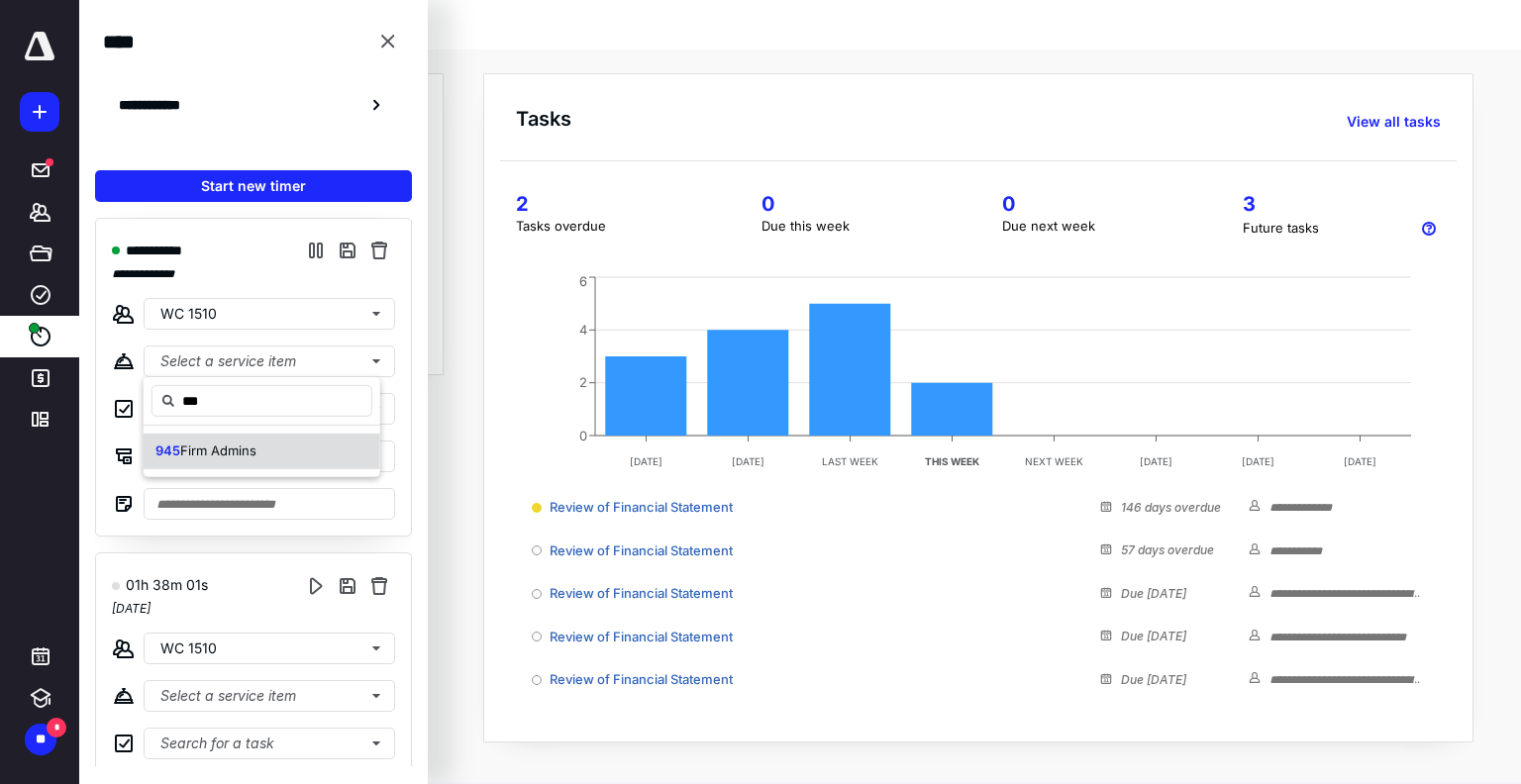 click on "945  Firm Admins" at bounding box center [261, 451] 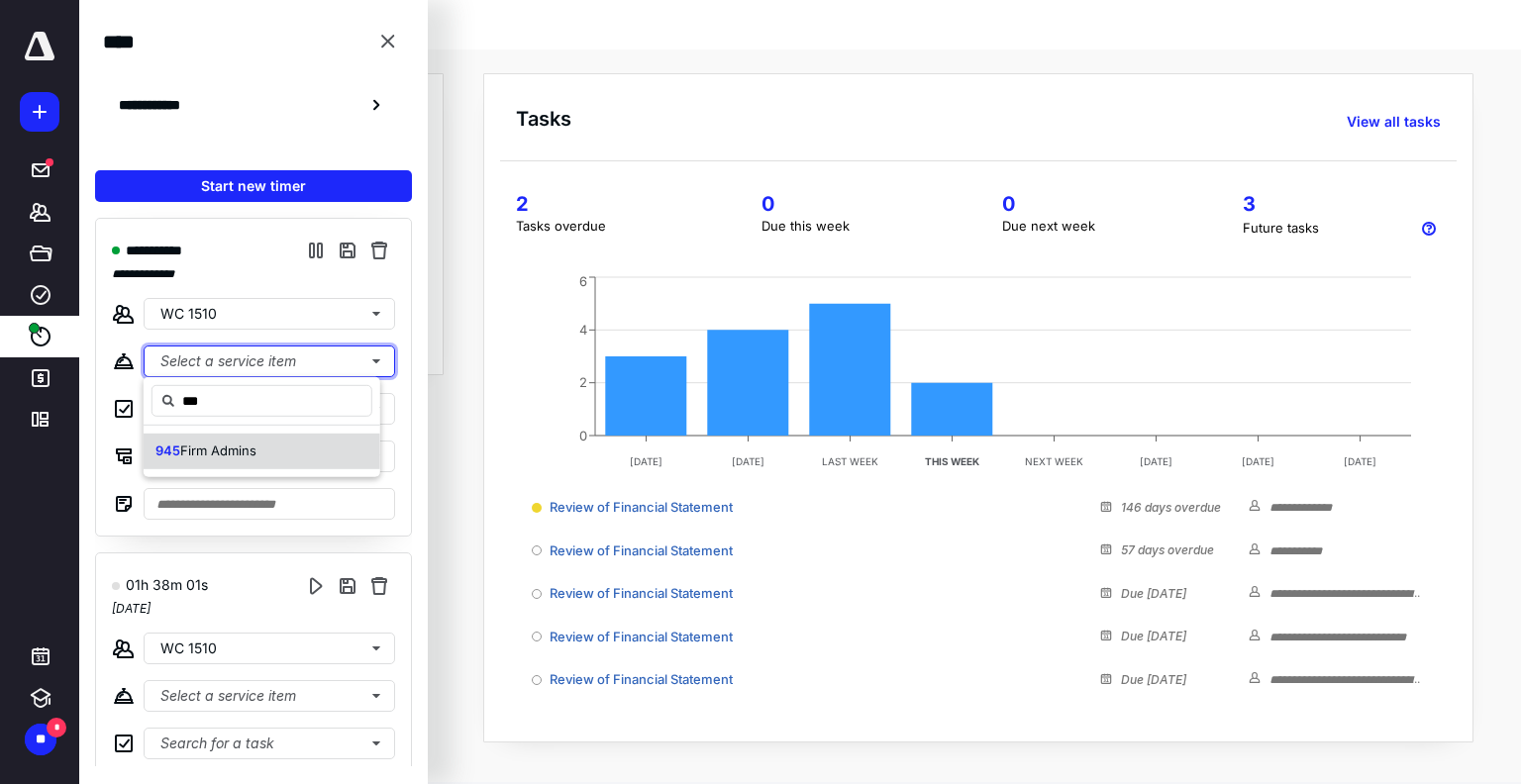 type 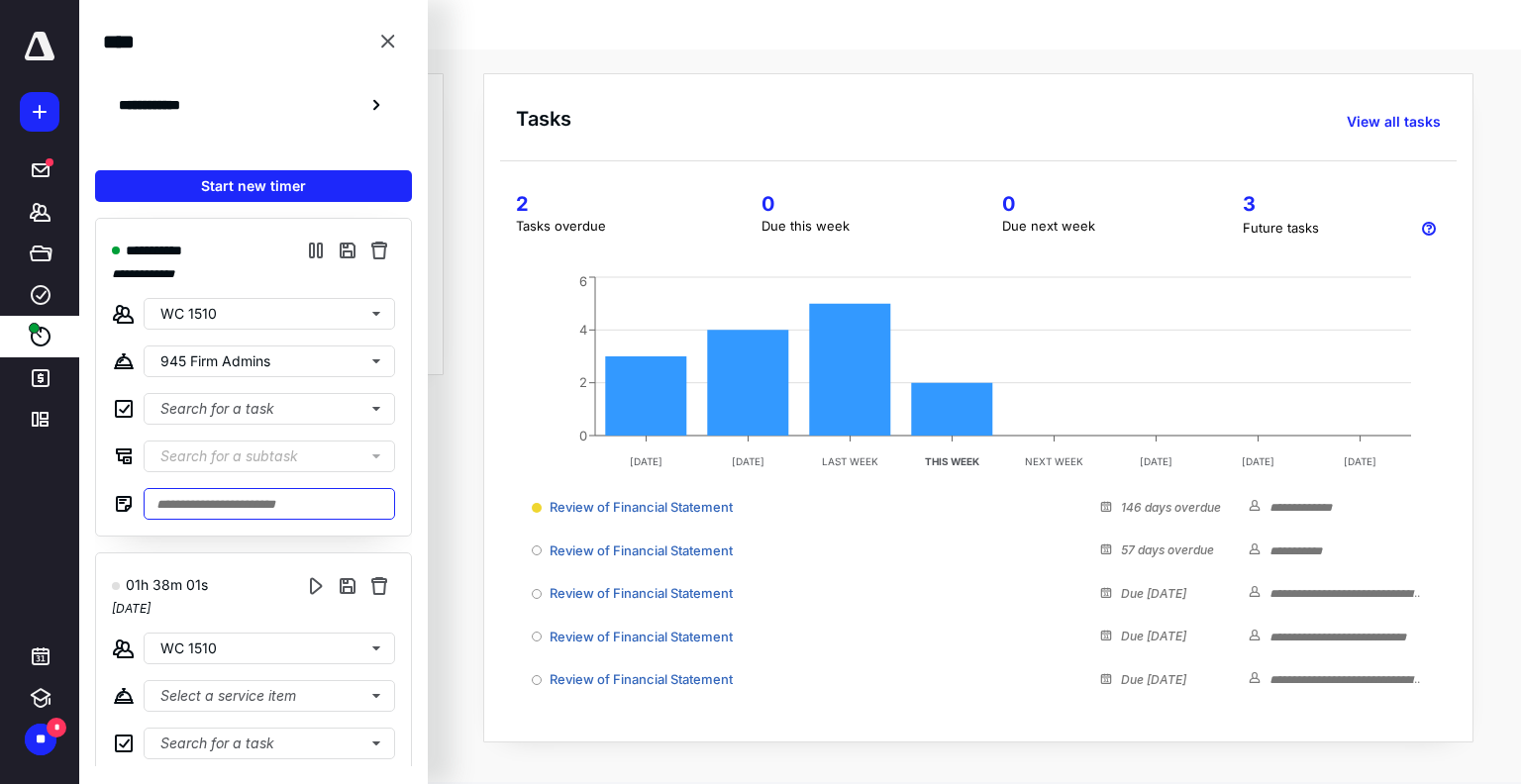click at bounding box center [269, 504] 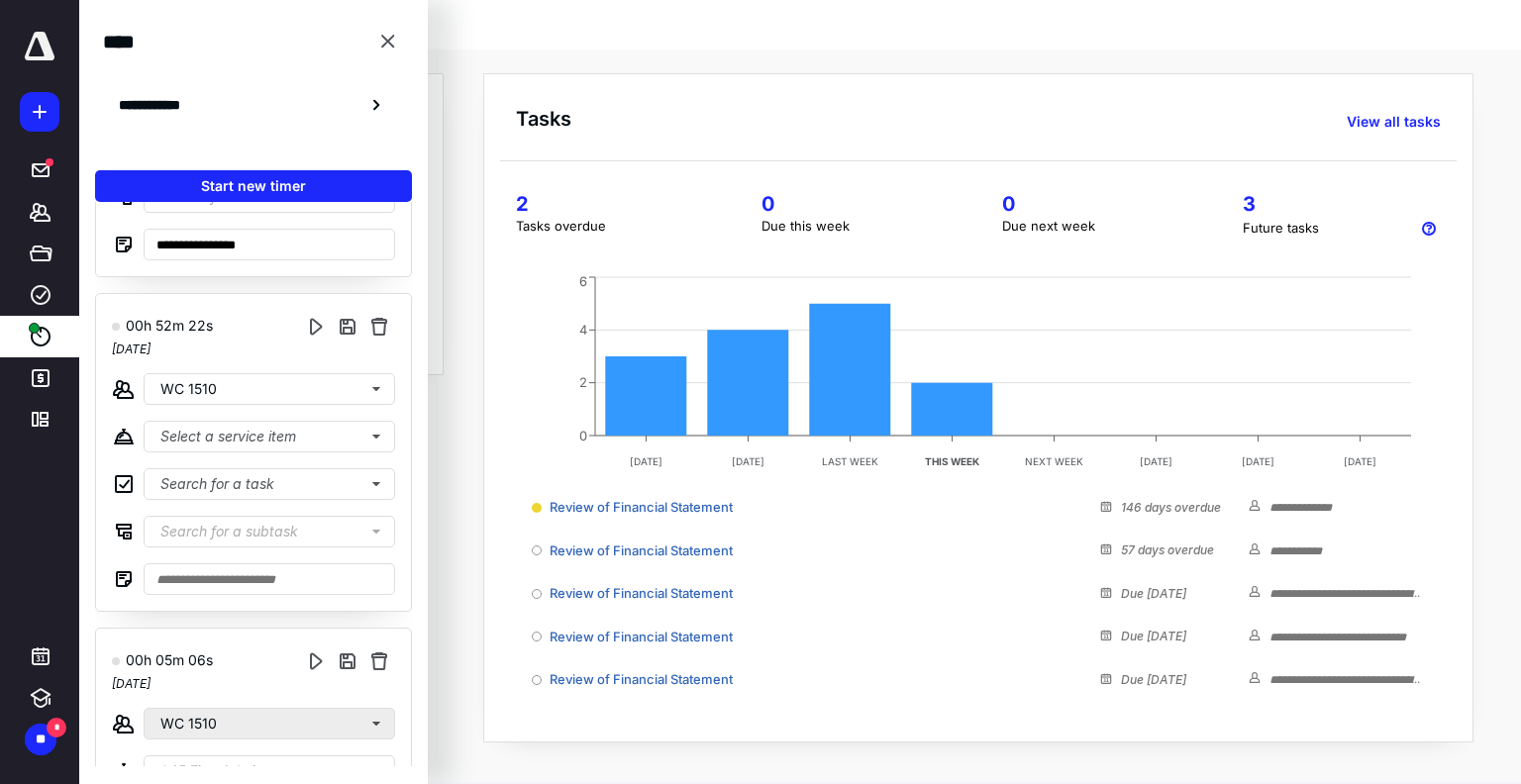 scroll, scrollTop: 1106, scrollLeft: 0, axis: vertical 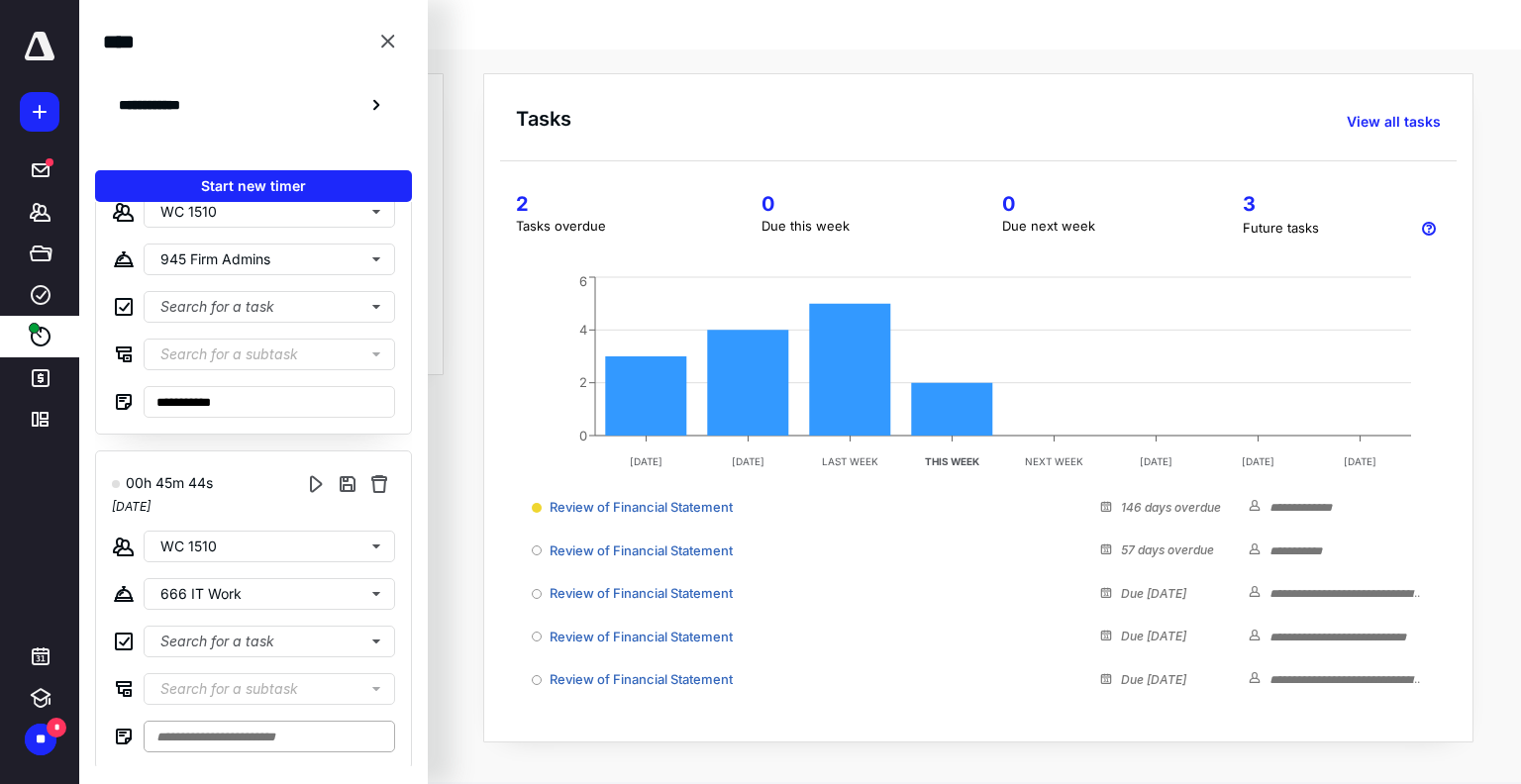 type on "**********" 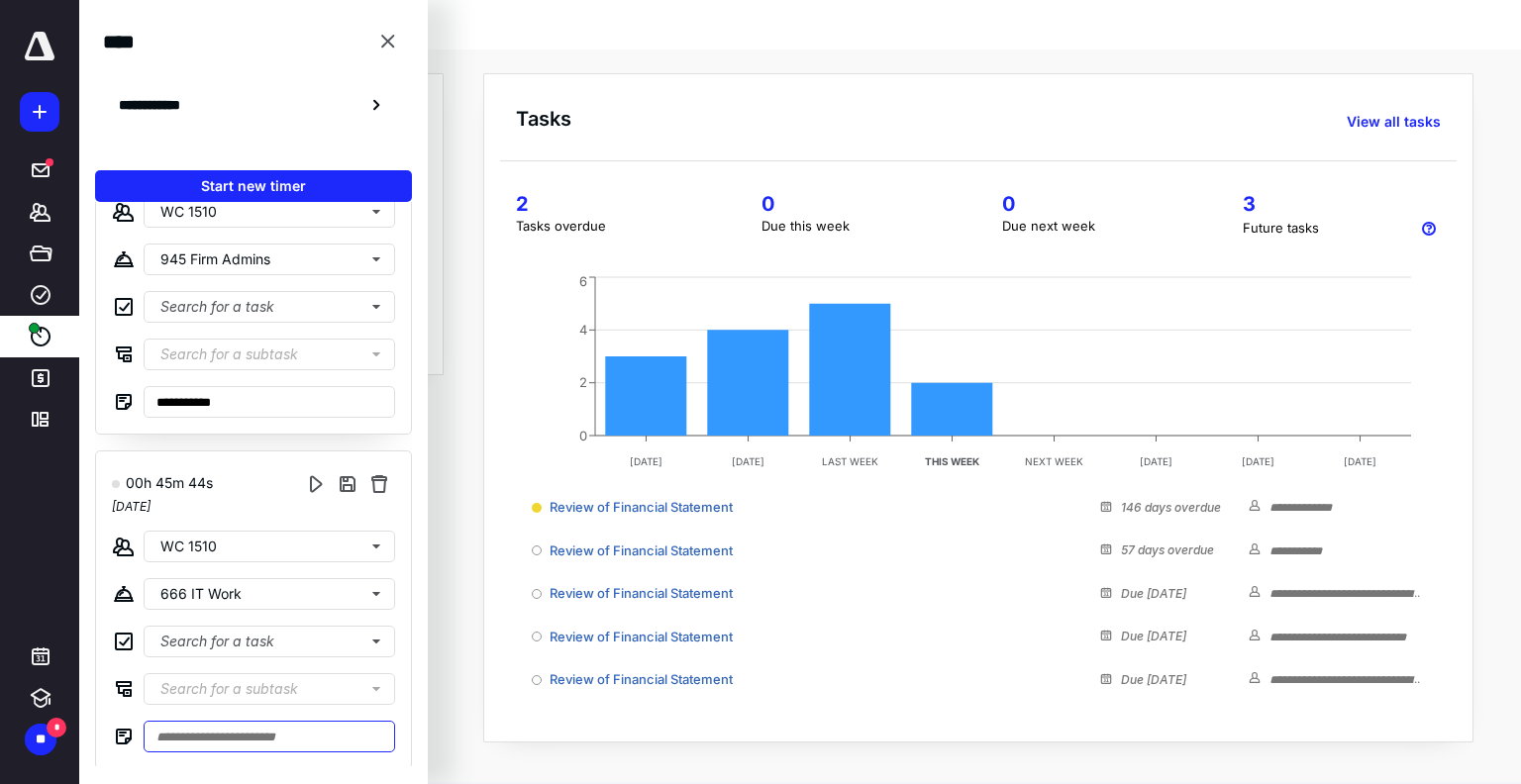 click at bounding box center [269, 736] 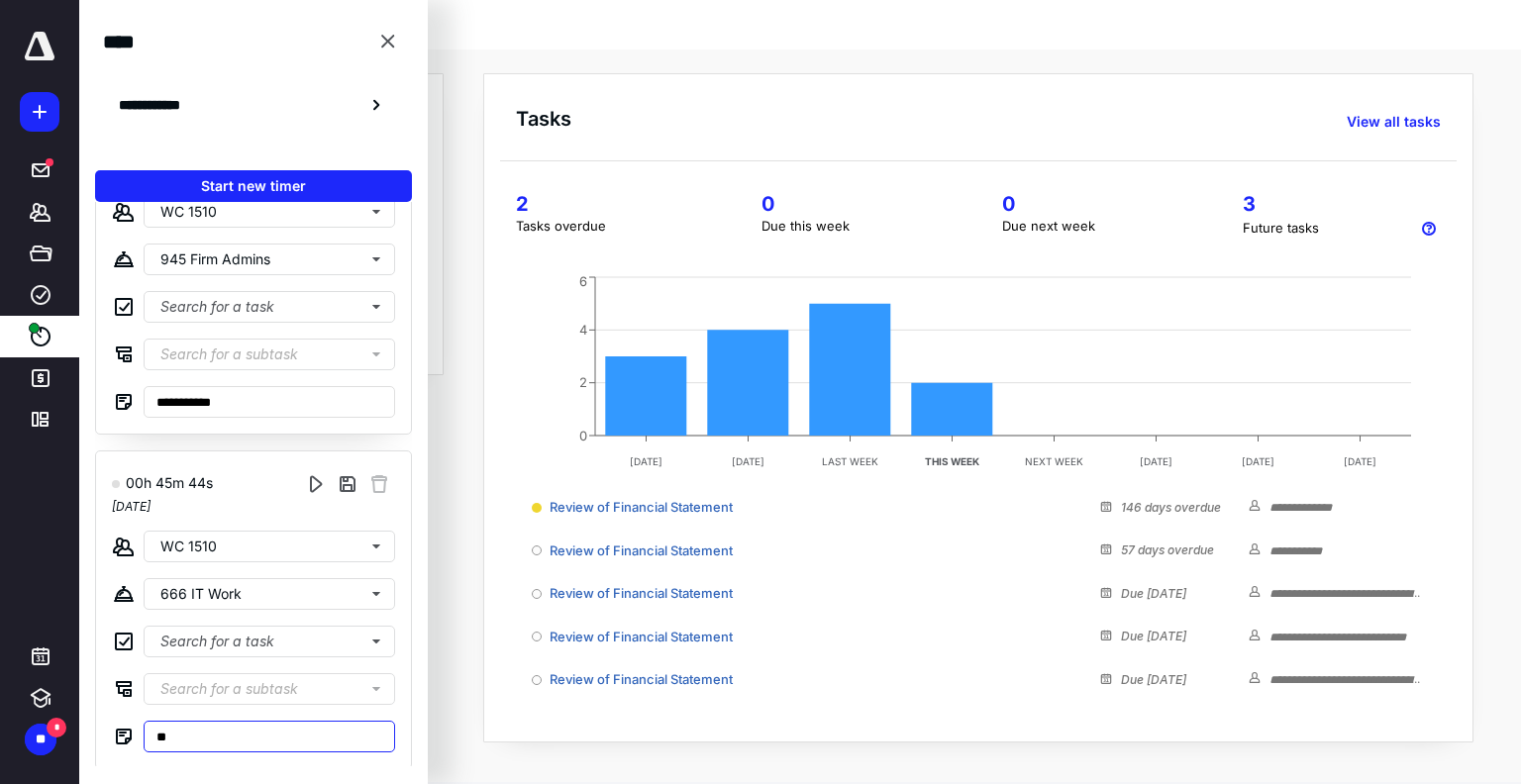 type on "*" 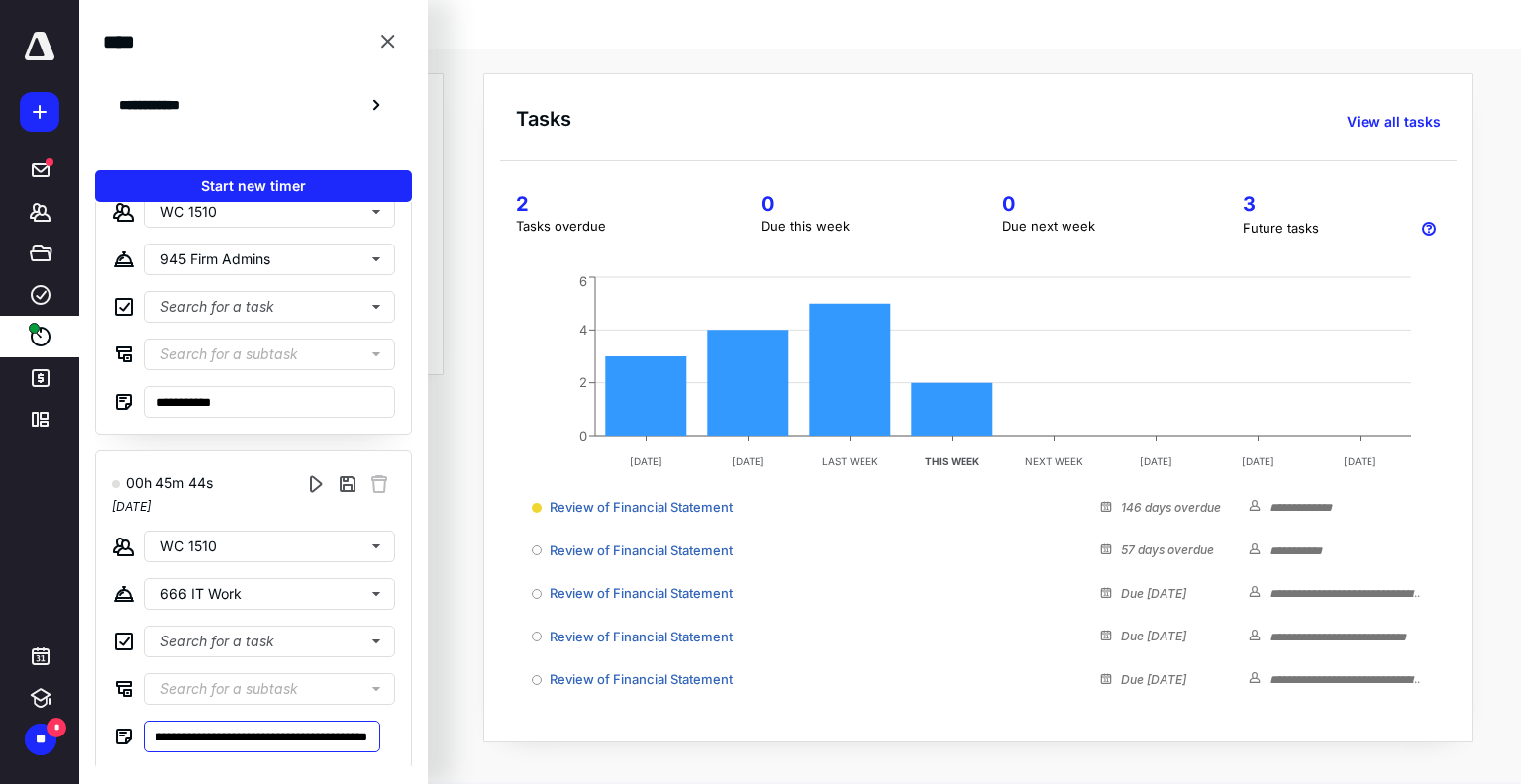 scroll, scrollTop: 0, scrollLeft: 84, axis: horizontal 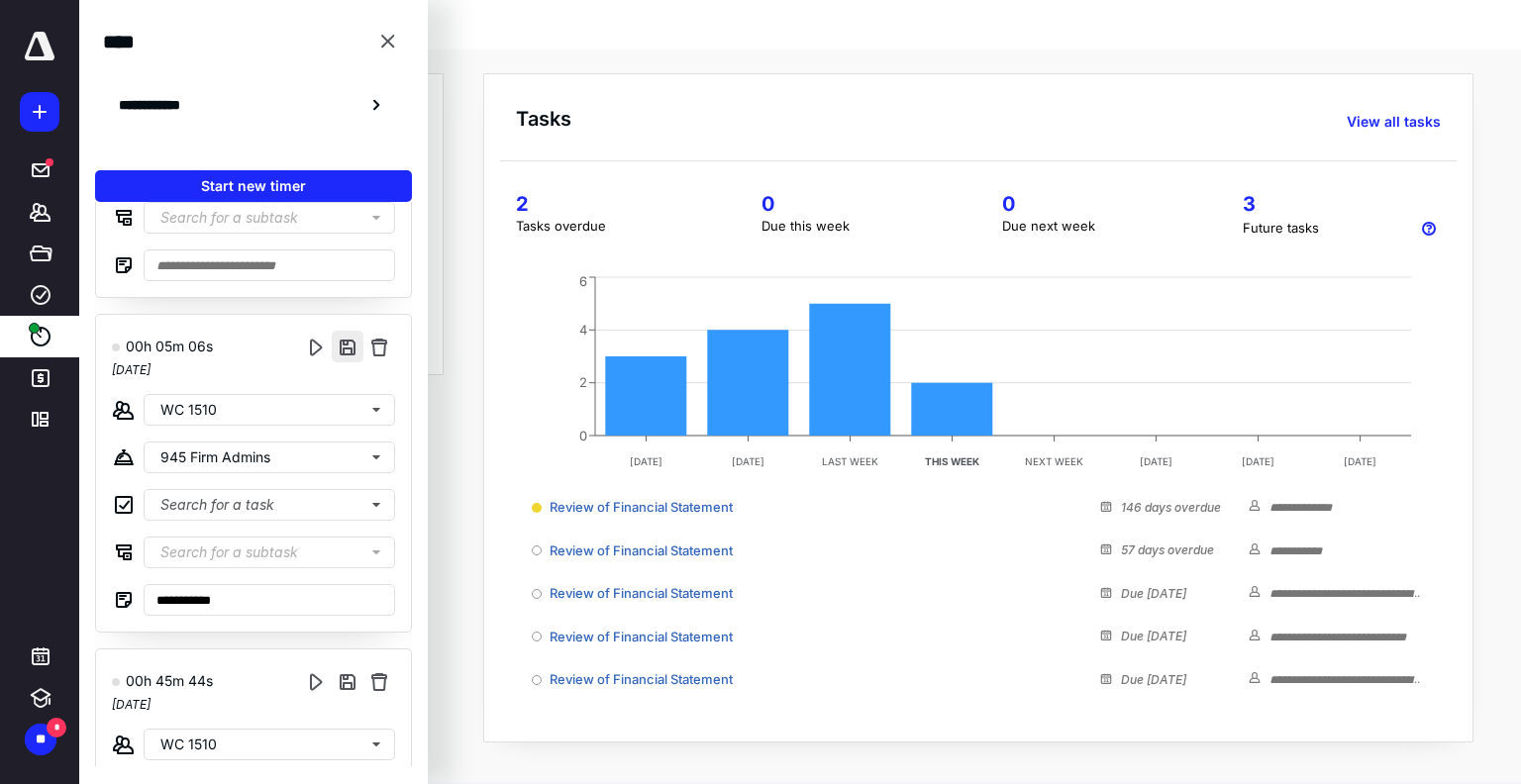 type on "**********" 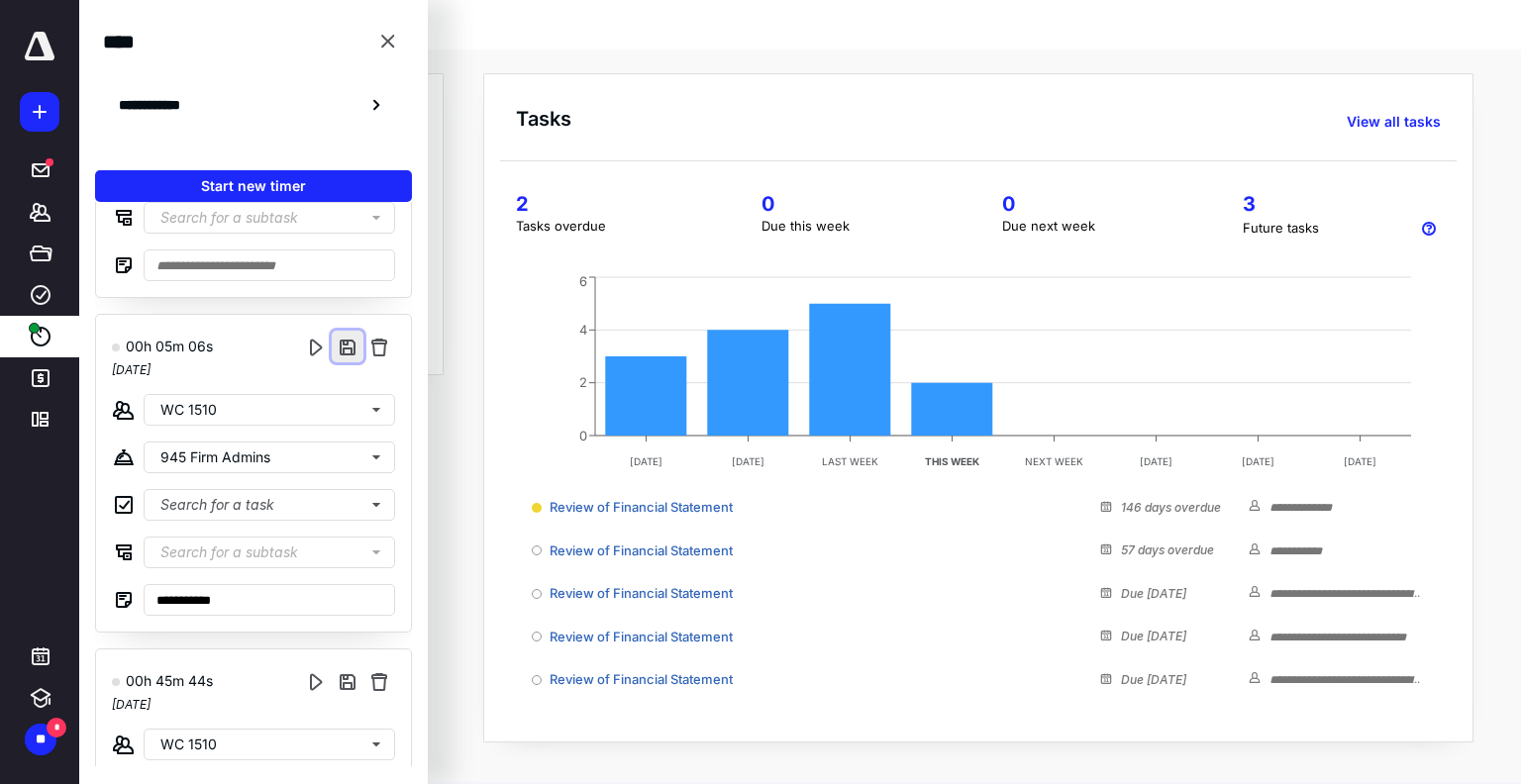 scroll, scrollTop: 0, scrollLeft: 0, axis: both 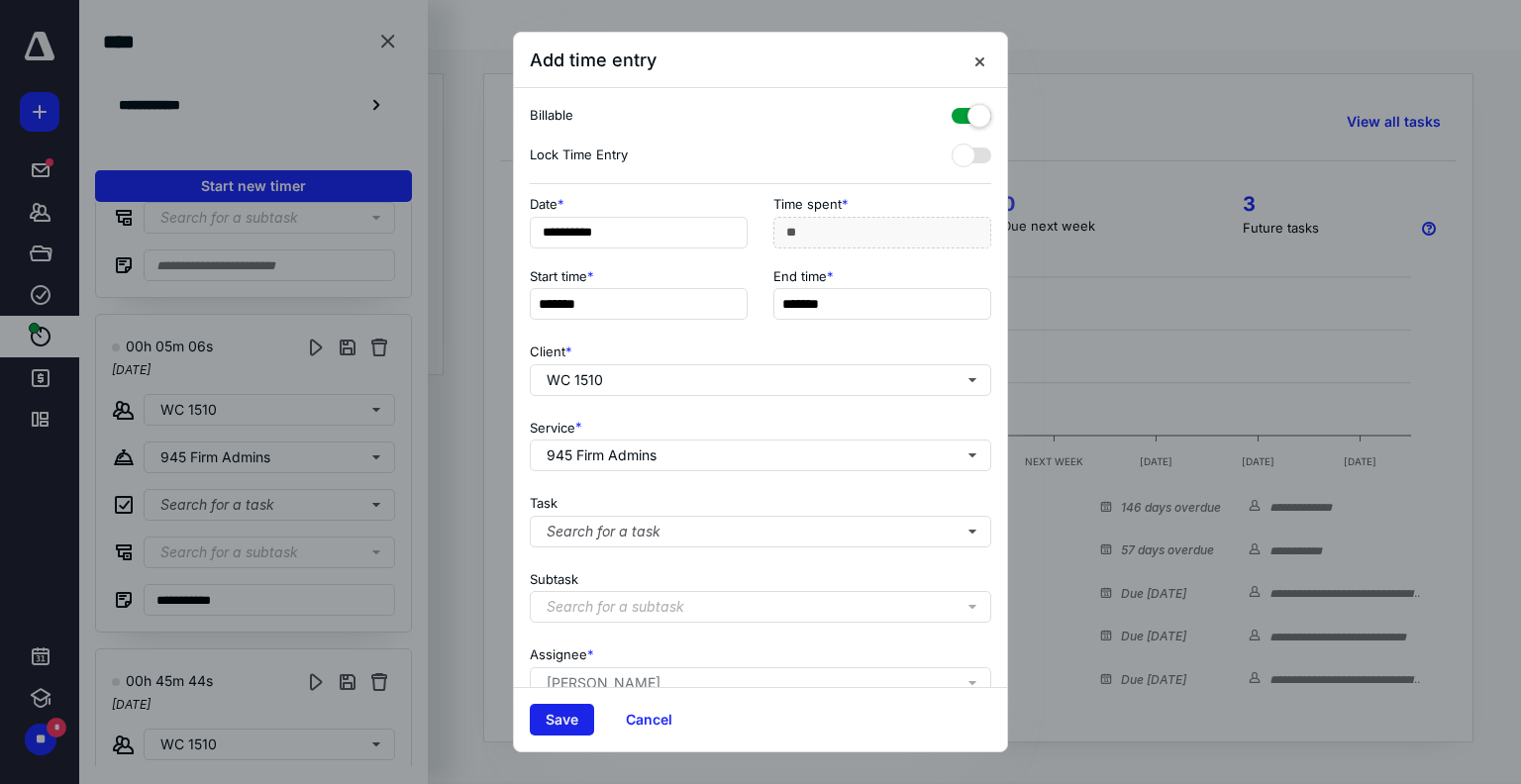 click on "Save" at bounding box center (561, 720) 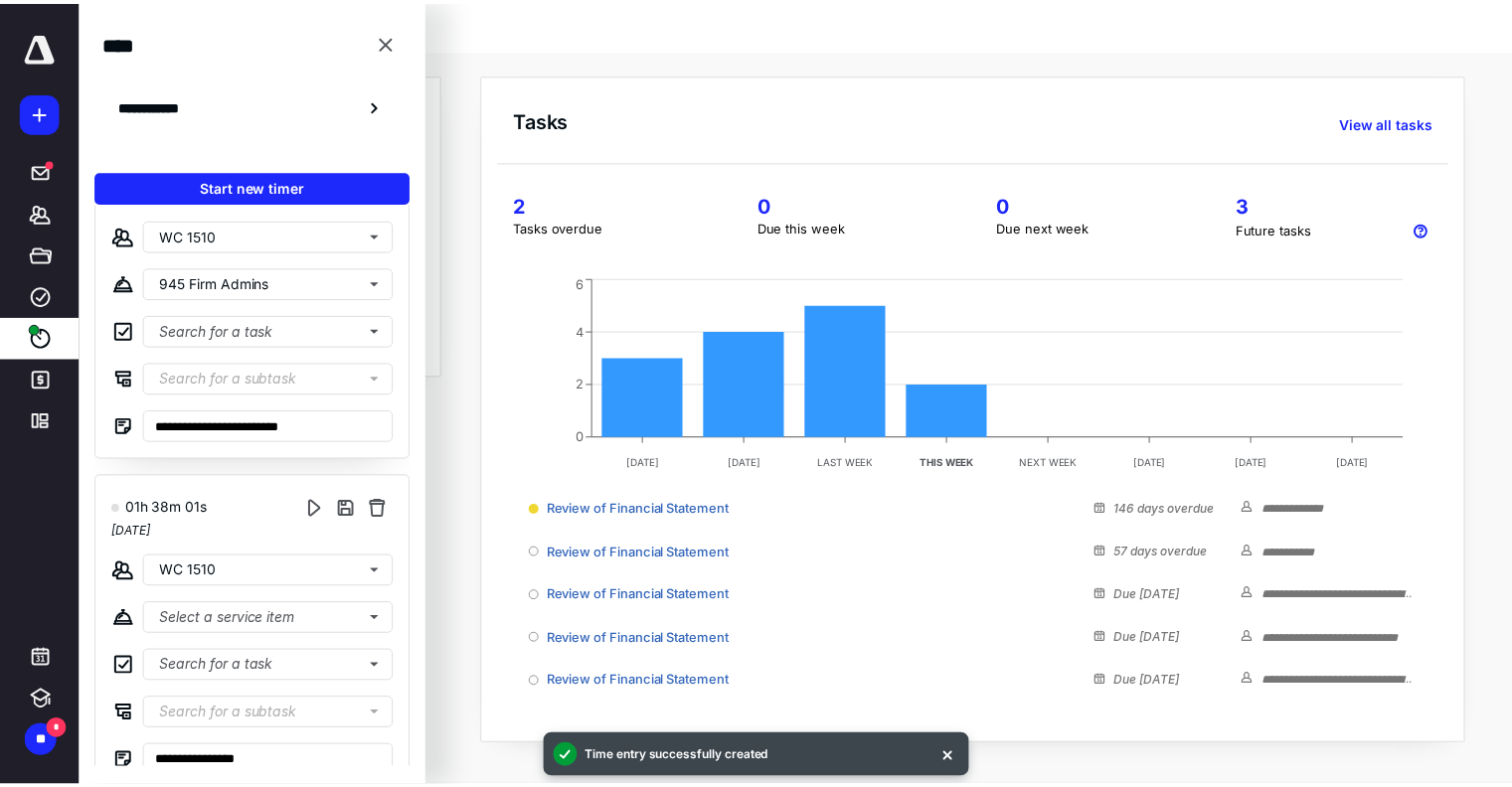 scroll, scrollTop: 0, scrollLeft: 0, axis: both 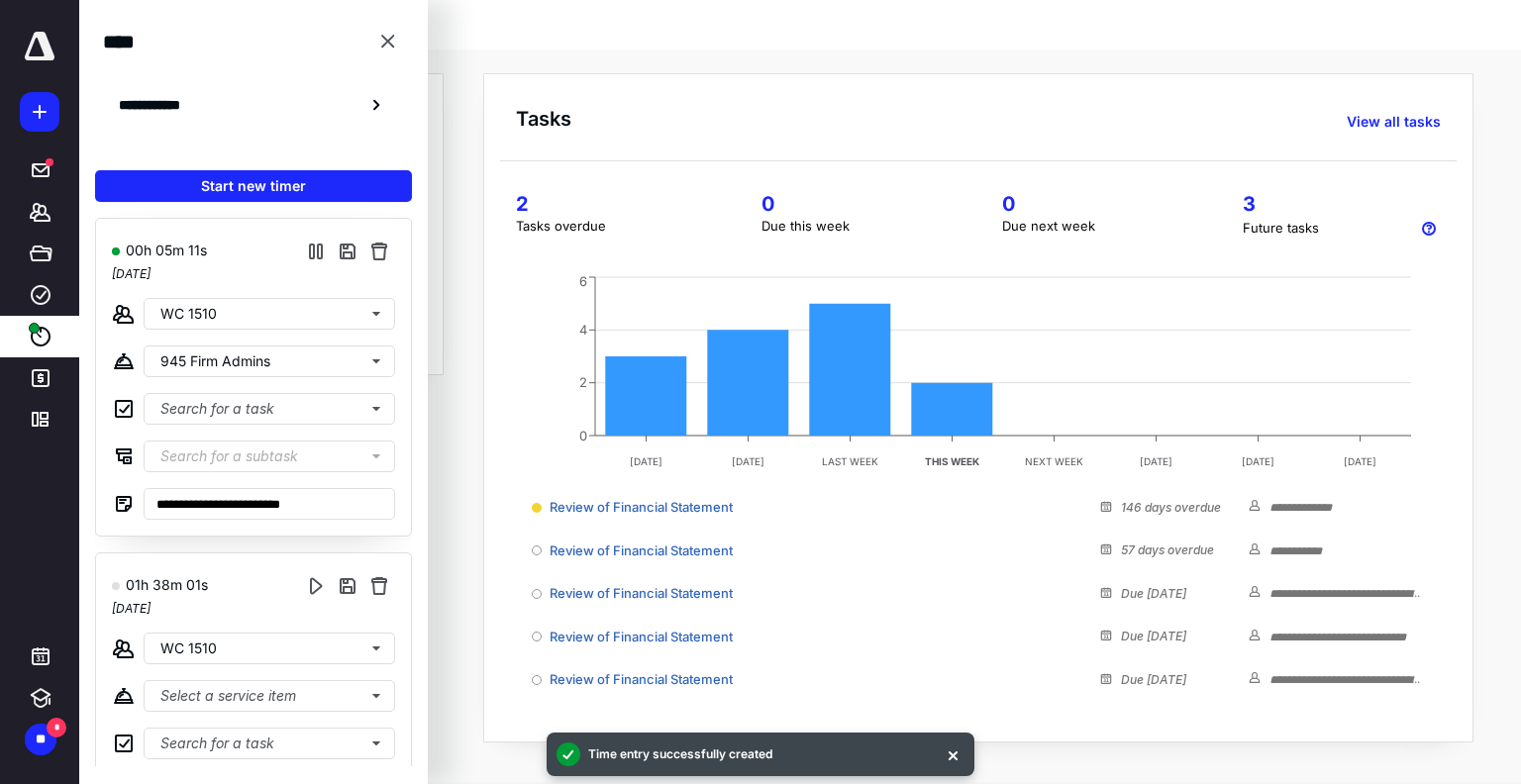 click on "**********" at bounding box center (160, 105) 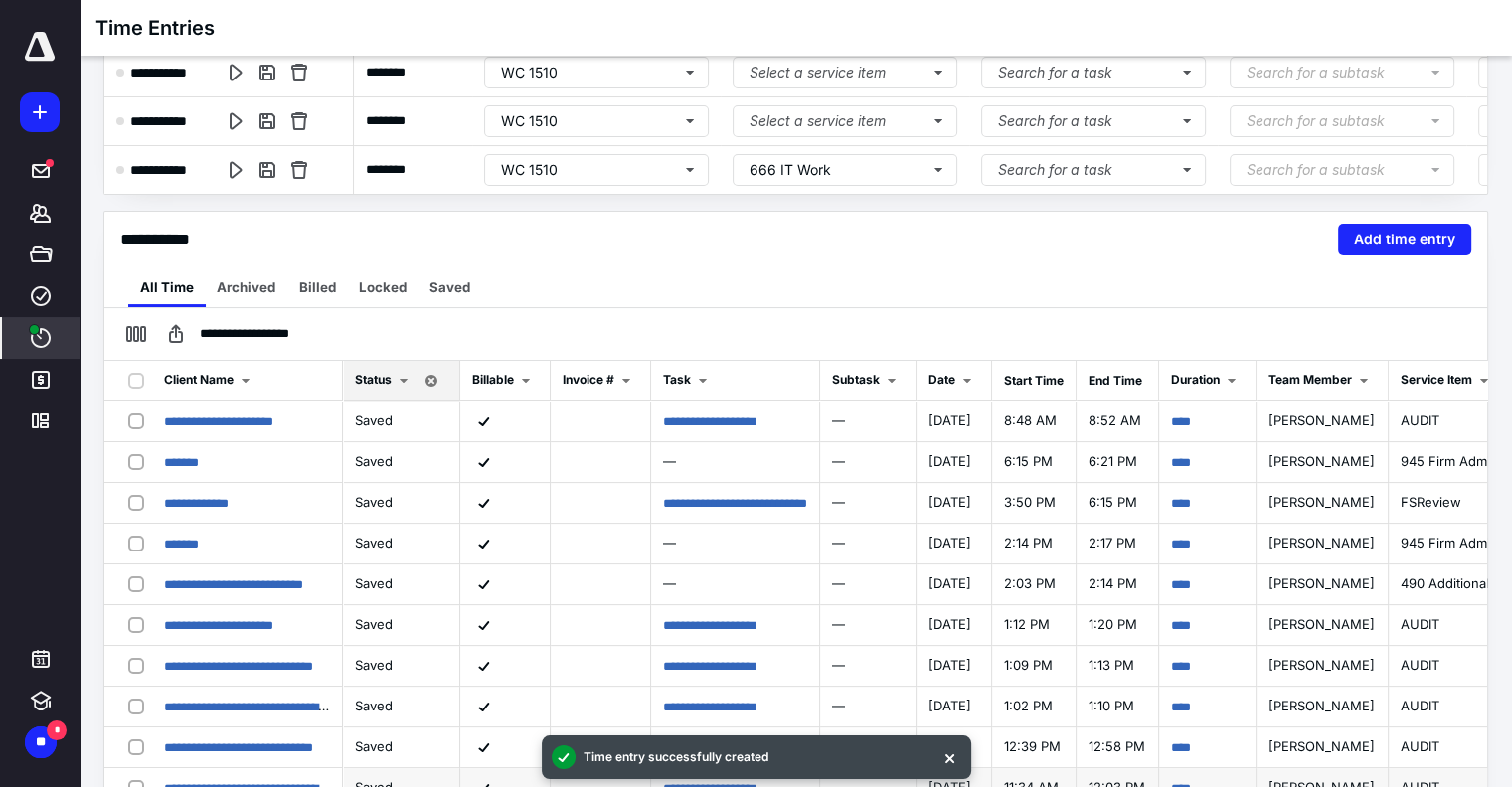 scroll, scrollTop: 470, scrollLeft: 0, axis: vertical 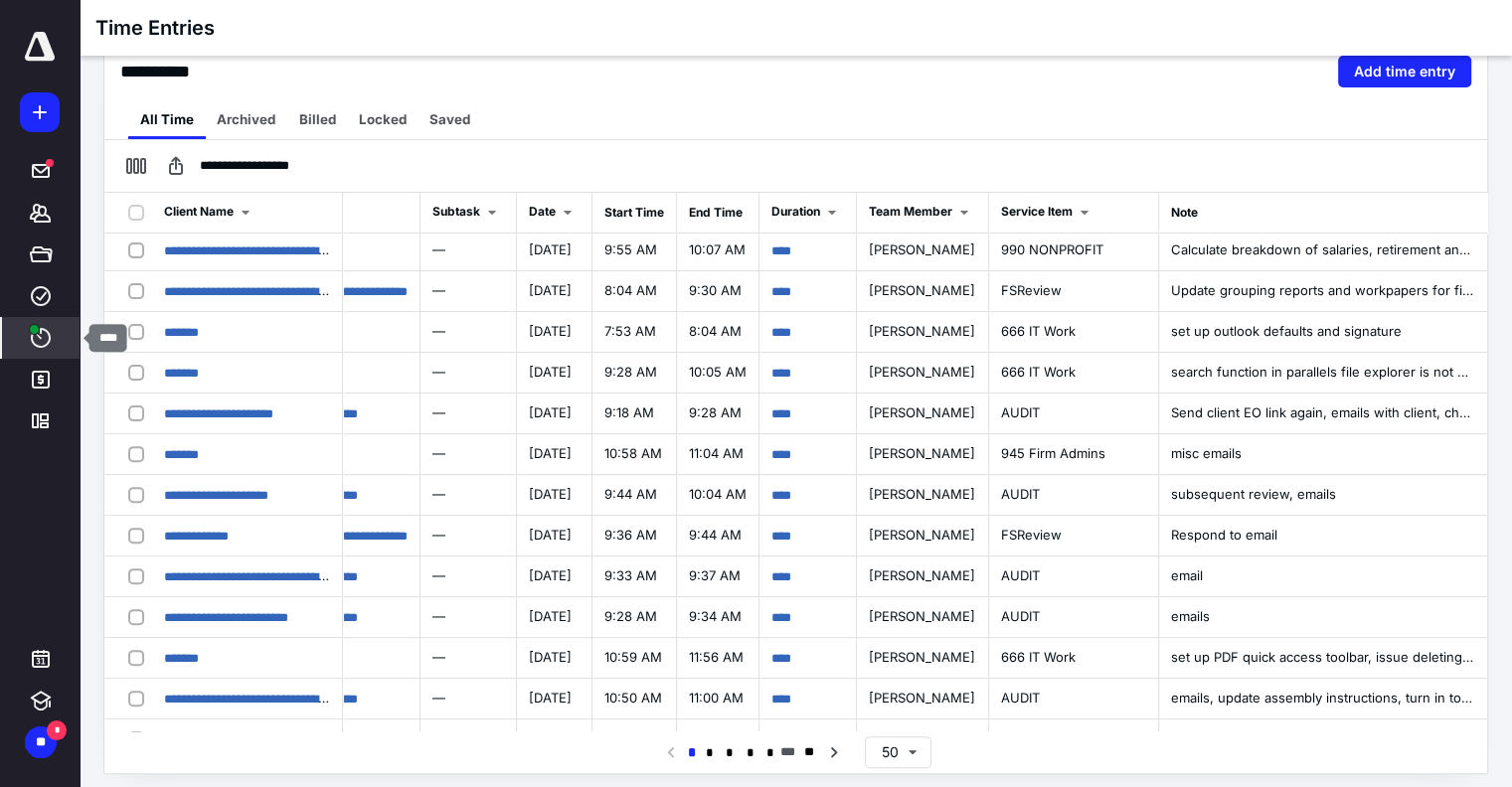 click at bounding box center [34, 329] 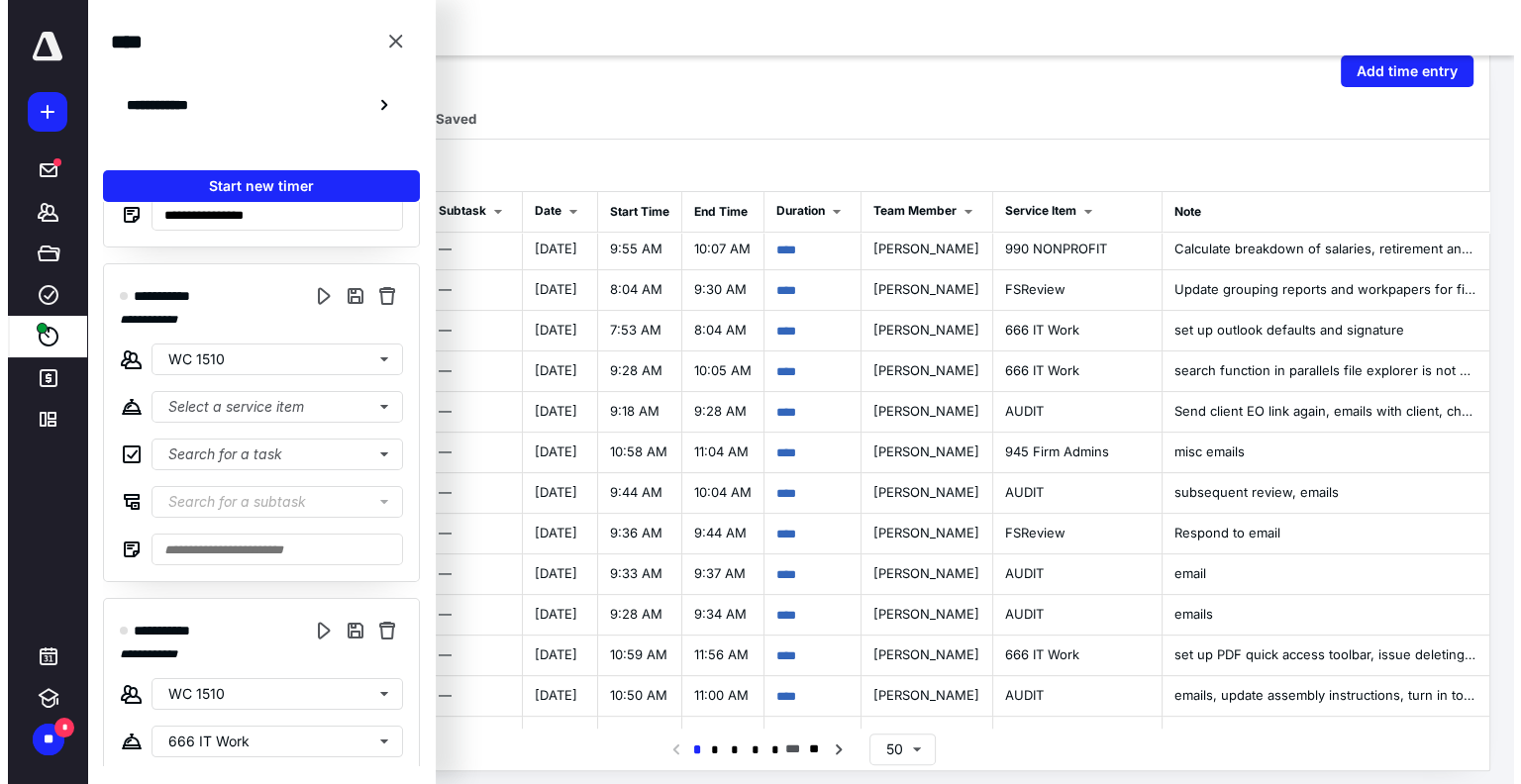 scroll, scrollTop: 772, scrollLeft: 0, axis: vertical 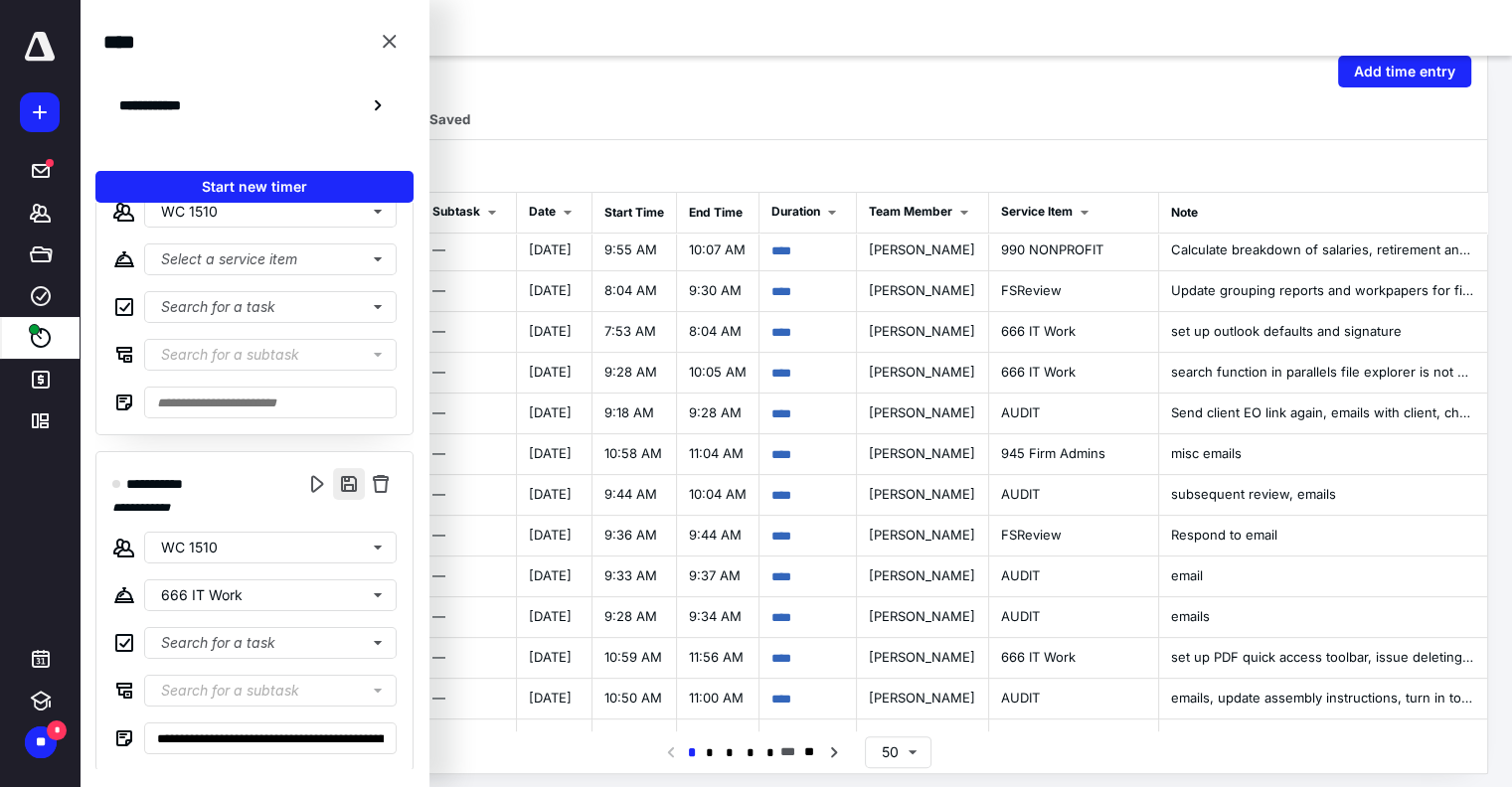 click at bounding box center (349, 484) 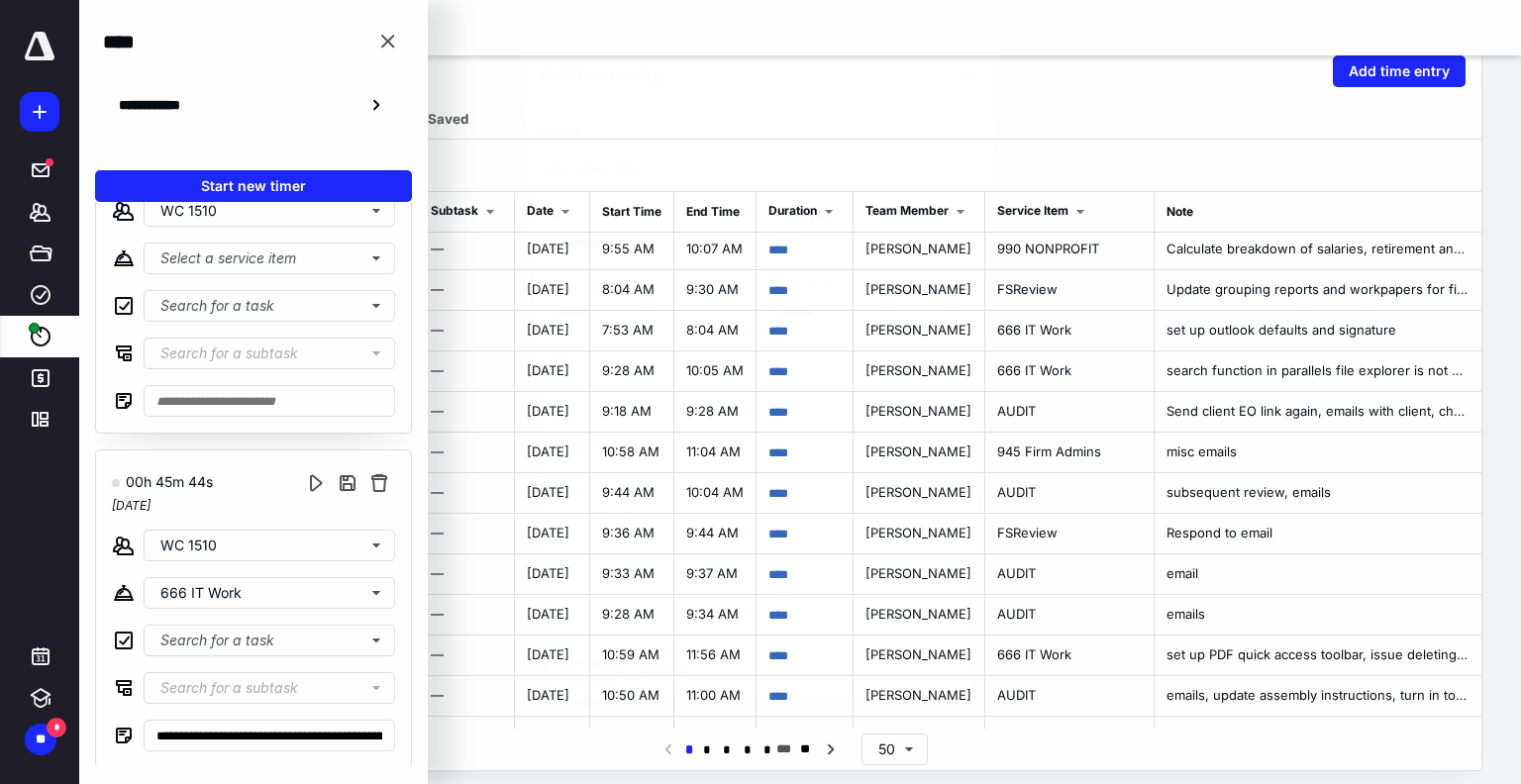 scroll, scrollTop: 693, scrollLeft: 446, axis: both 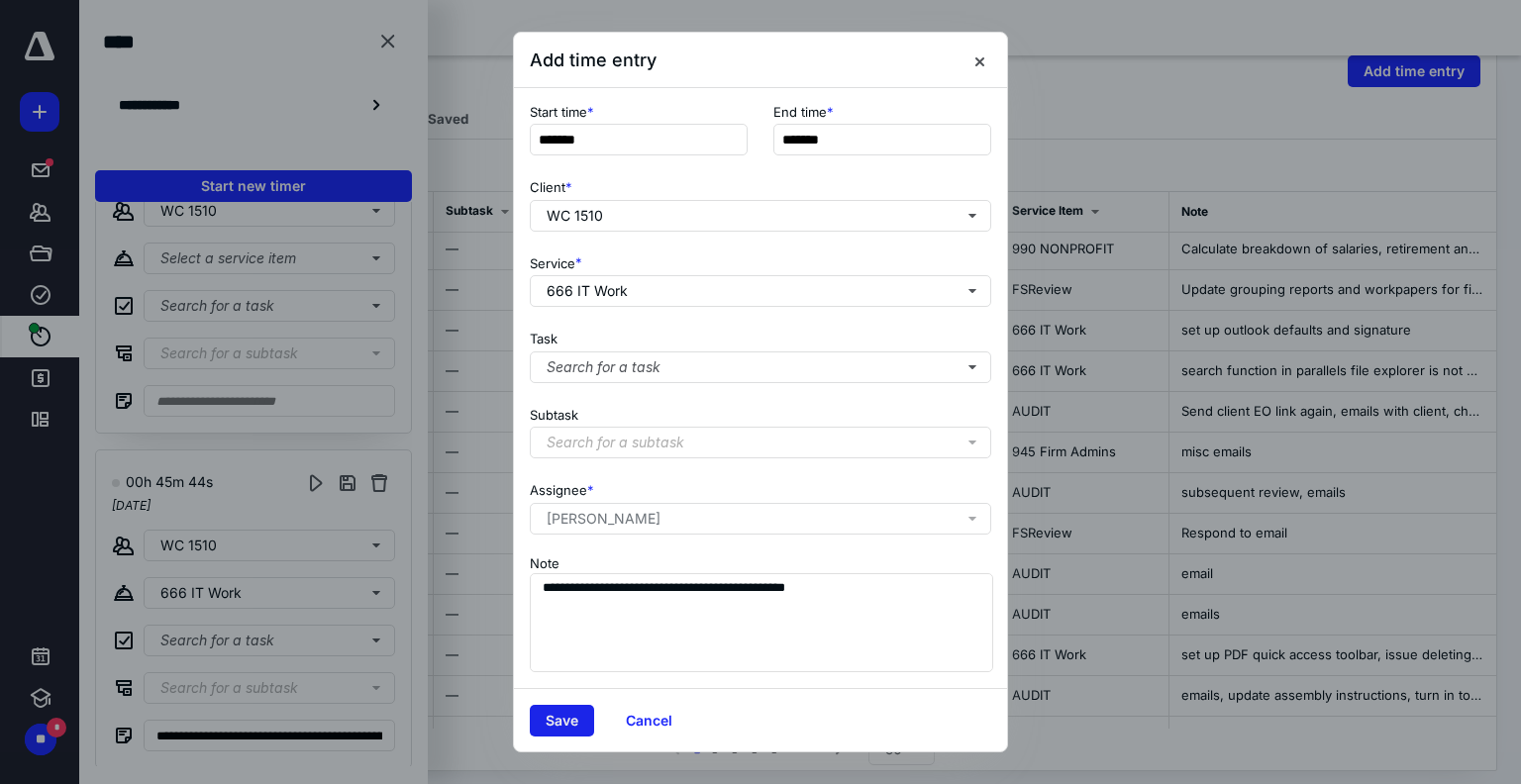click on "Save" at bounding box center [561, 721] 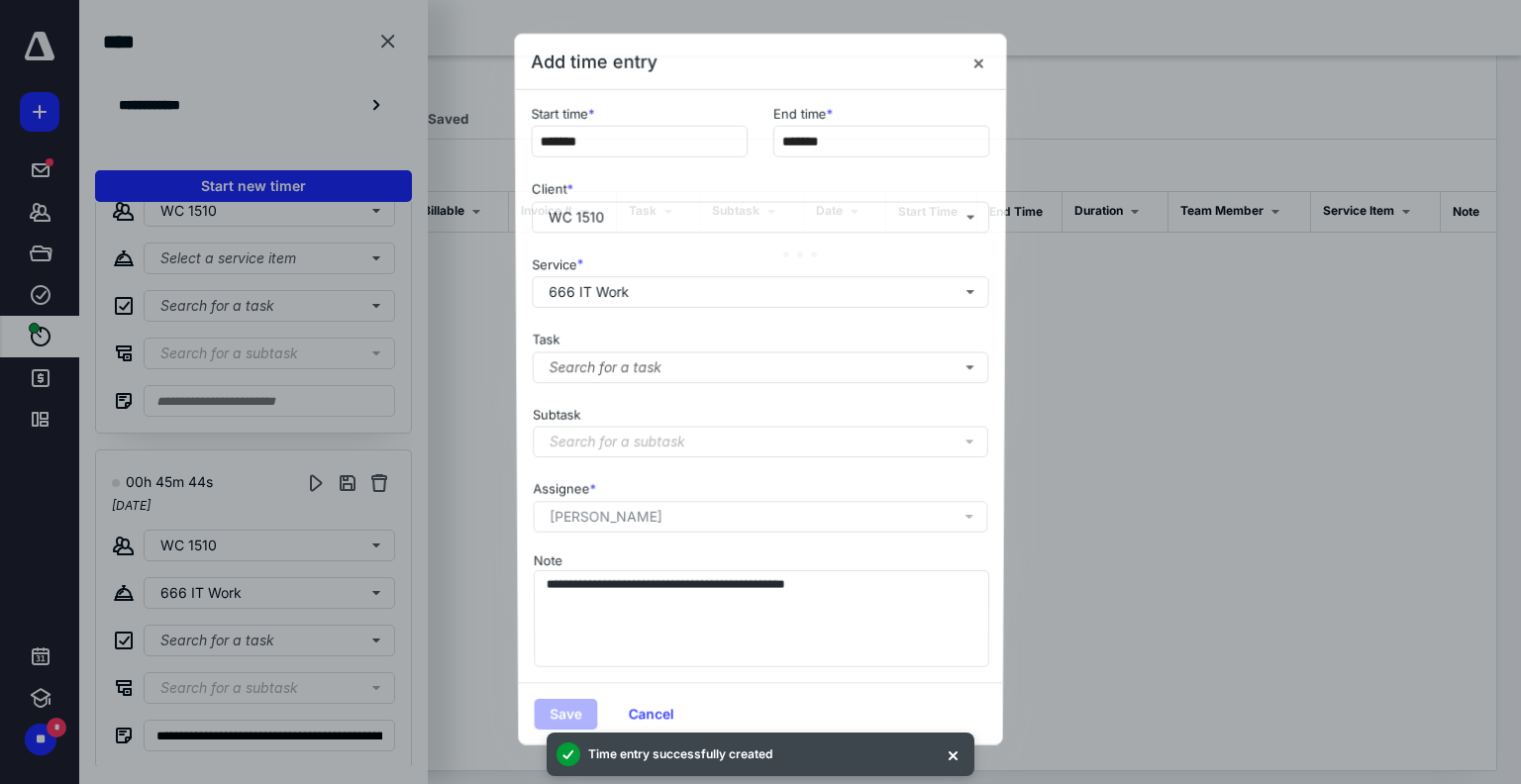 scroll, scrollTop: 438, scrollLeft: 0, axis: vertical 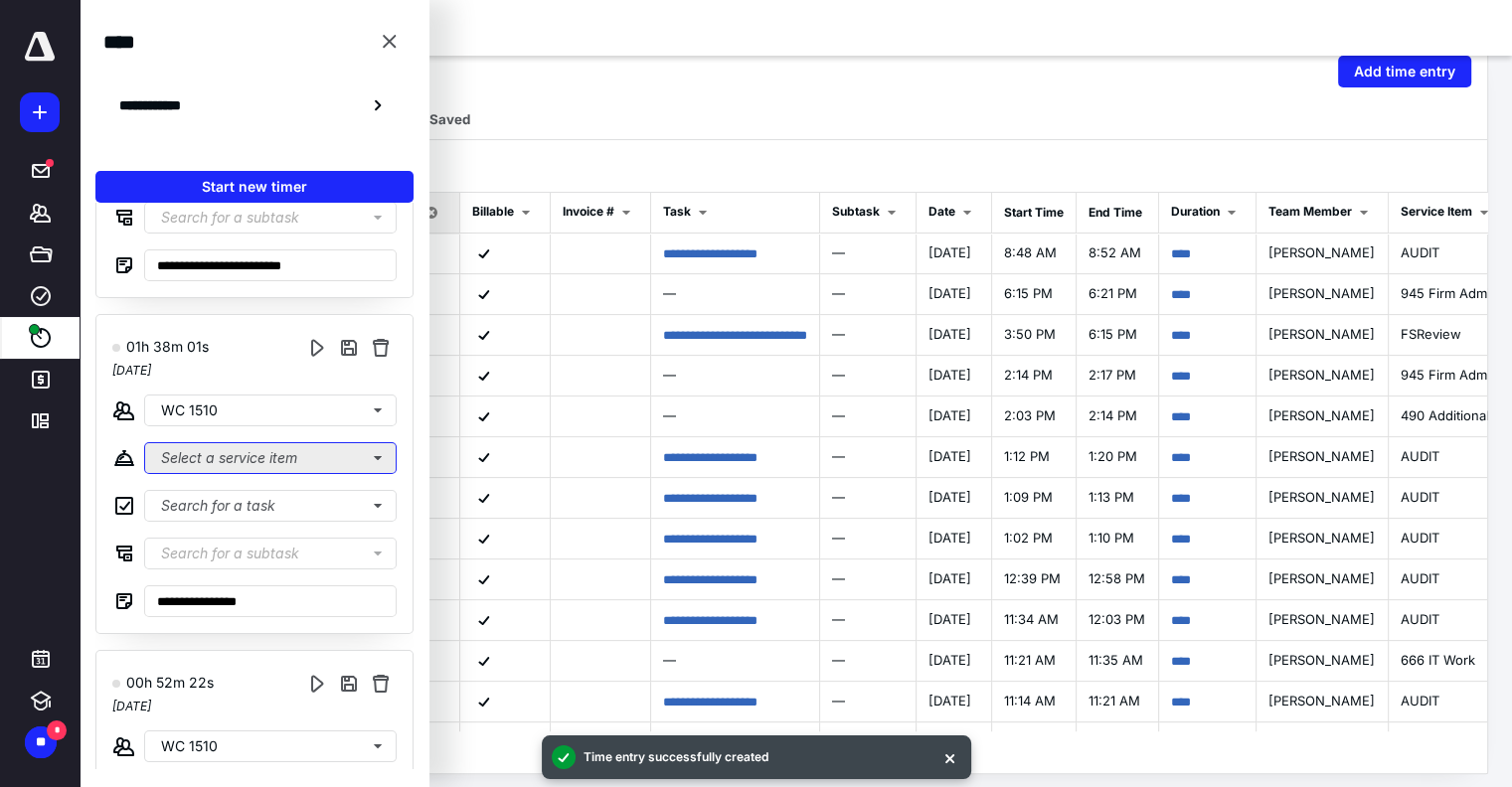 click on "Select a service item" at bounding box center [270, 458] 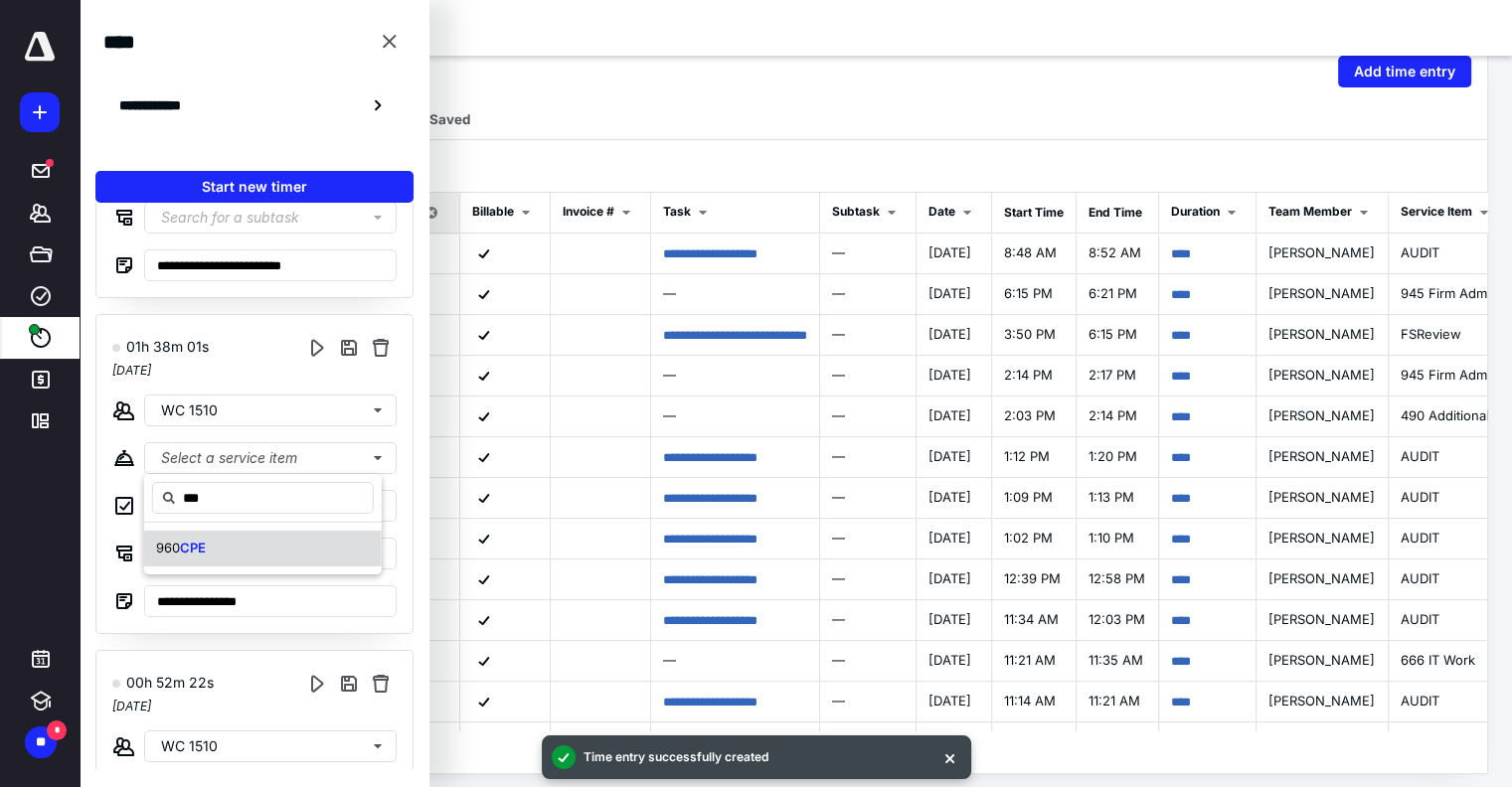 click on "960  CPE" at bounding box center (262, 549) 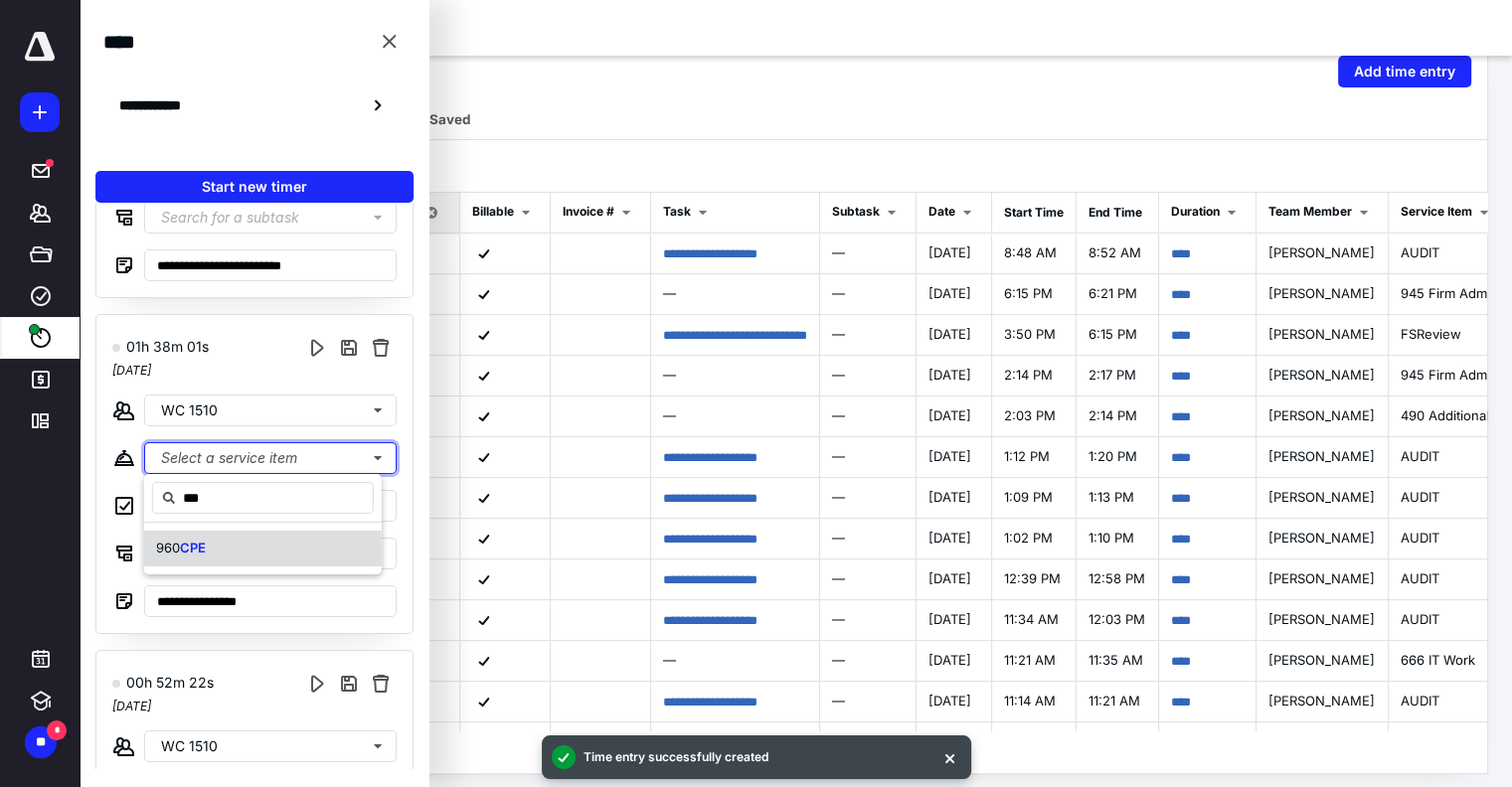 type 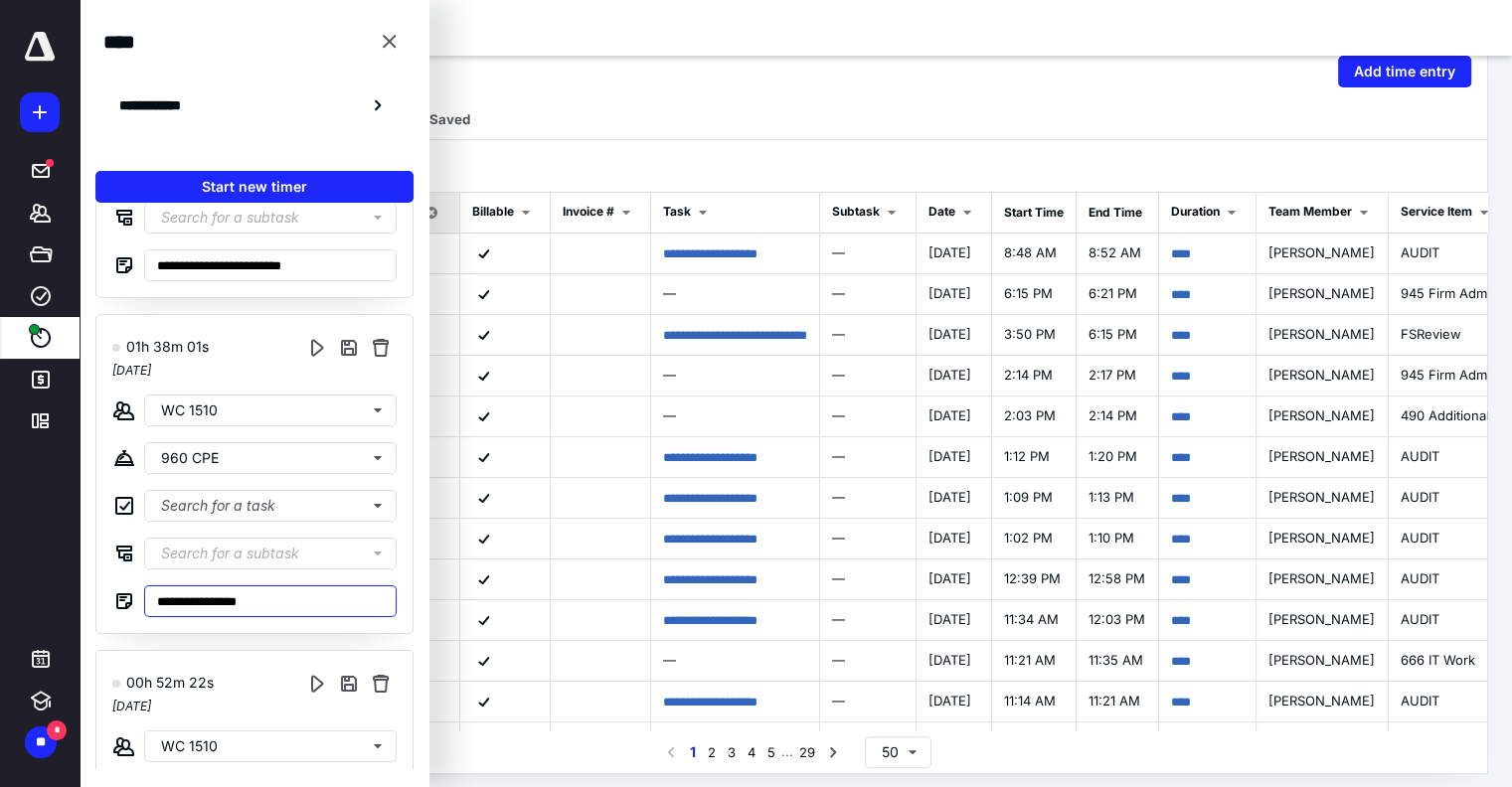click on "**********" at bounding box center [270, 601] 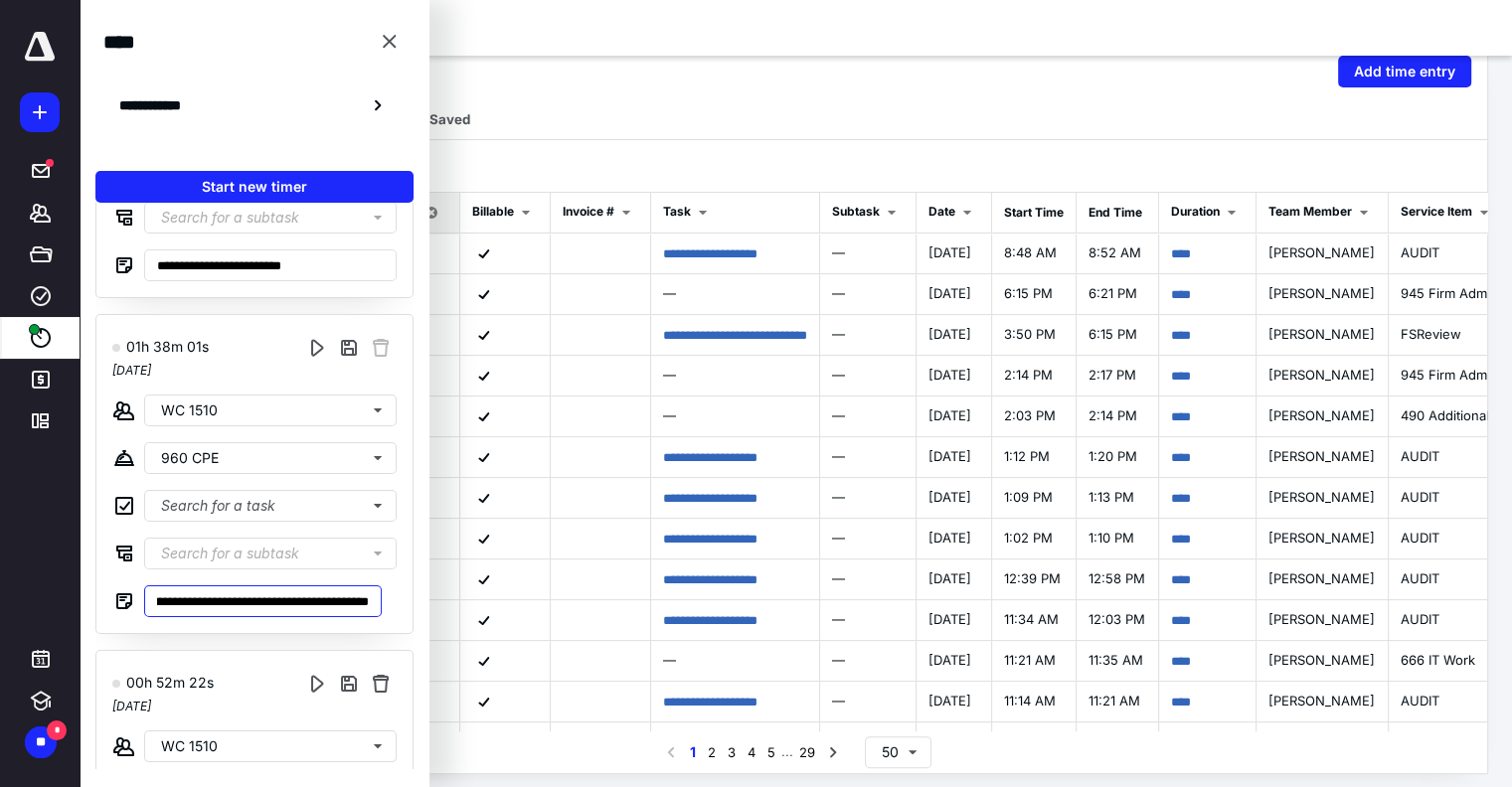 type on "**********" 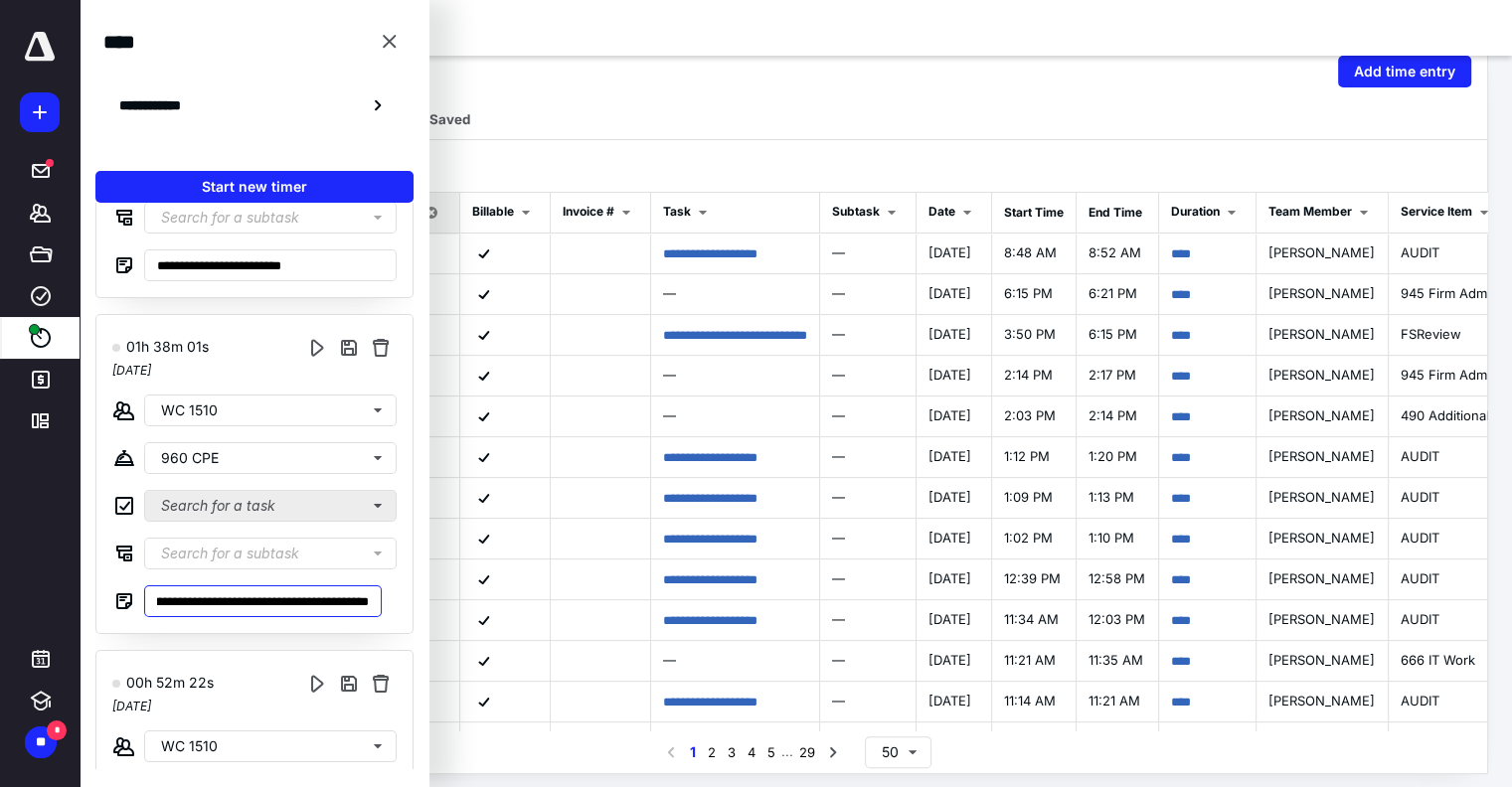type on "**********" 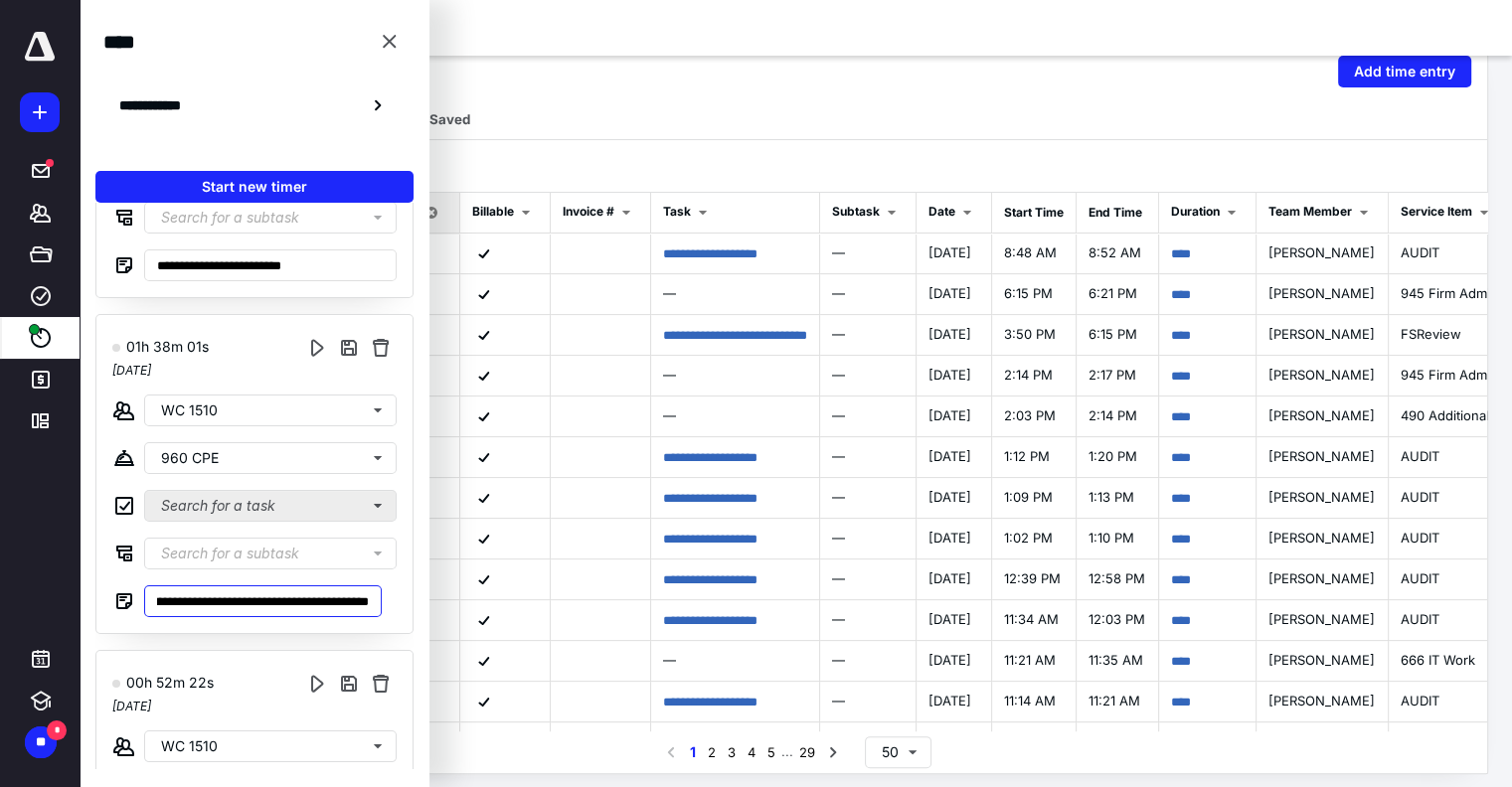 type on "**********" 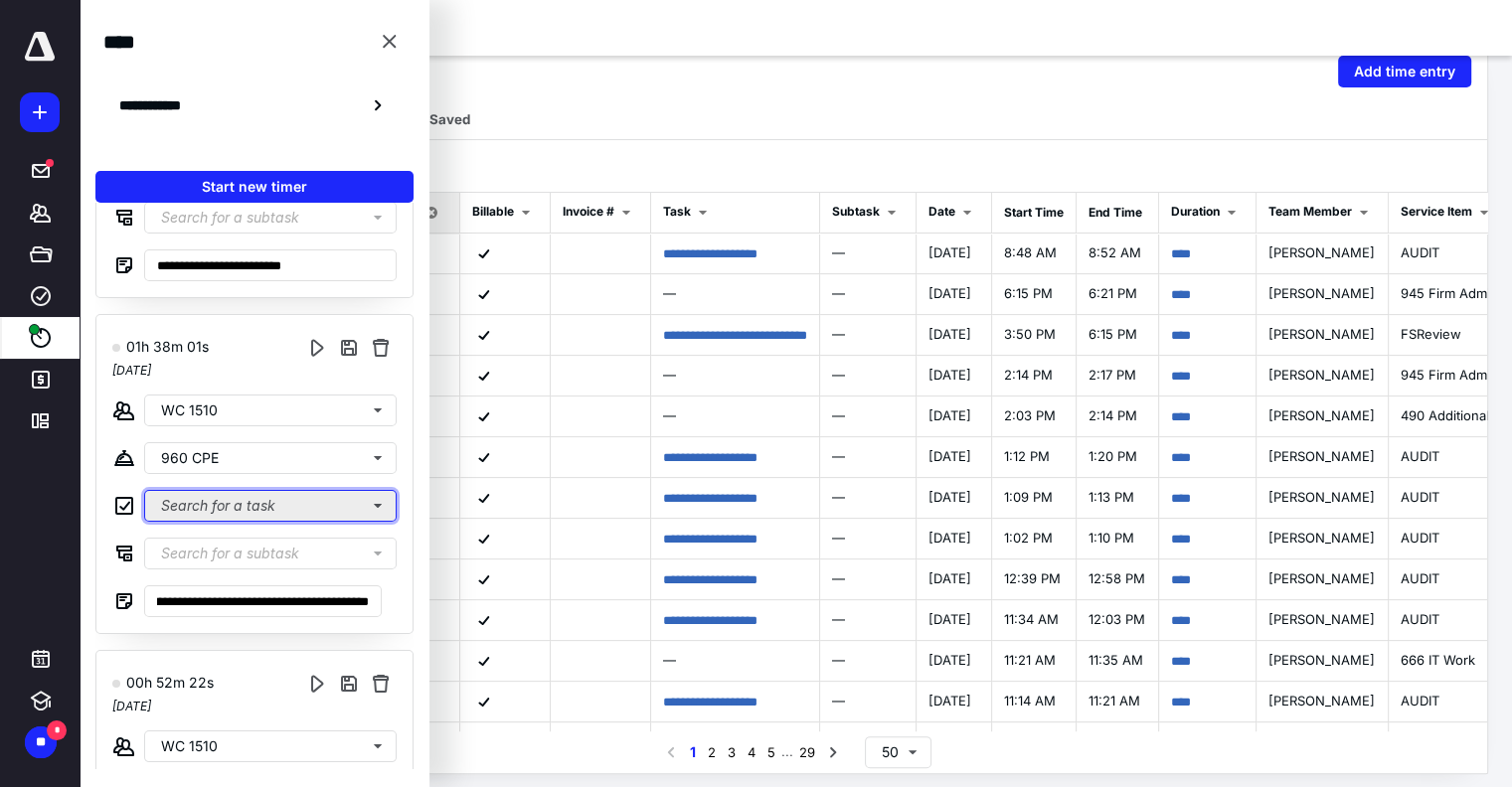 click on "Search for a task" at bounding box center (270, 506) 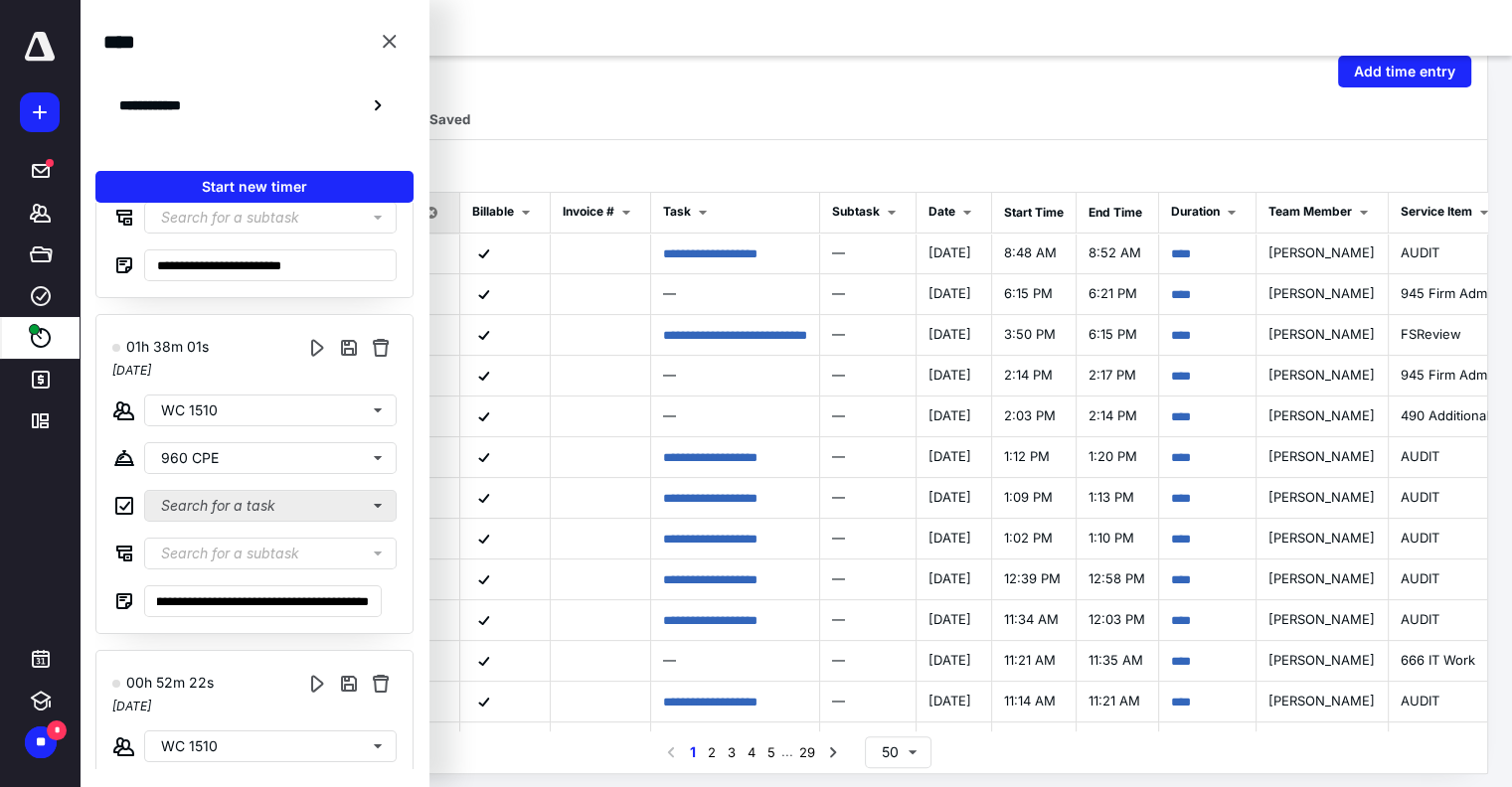 scroll, scrollTop: 0, scrollLeft: 0, axis: both 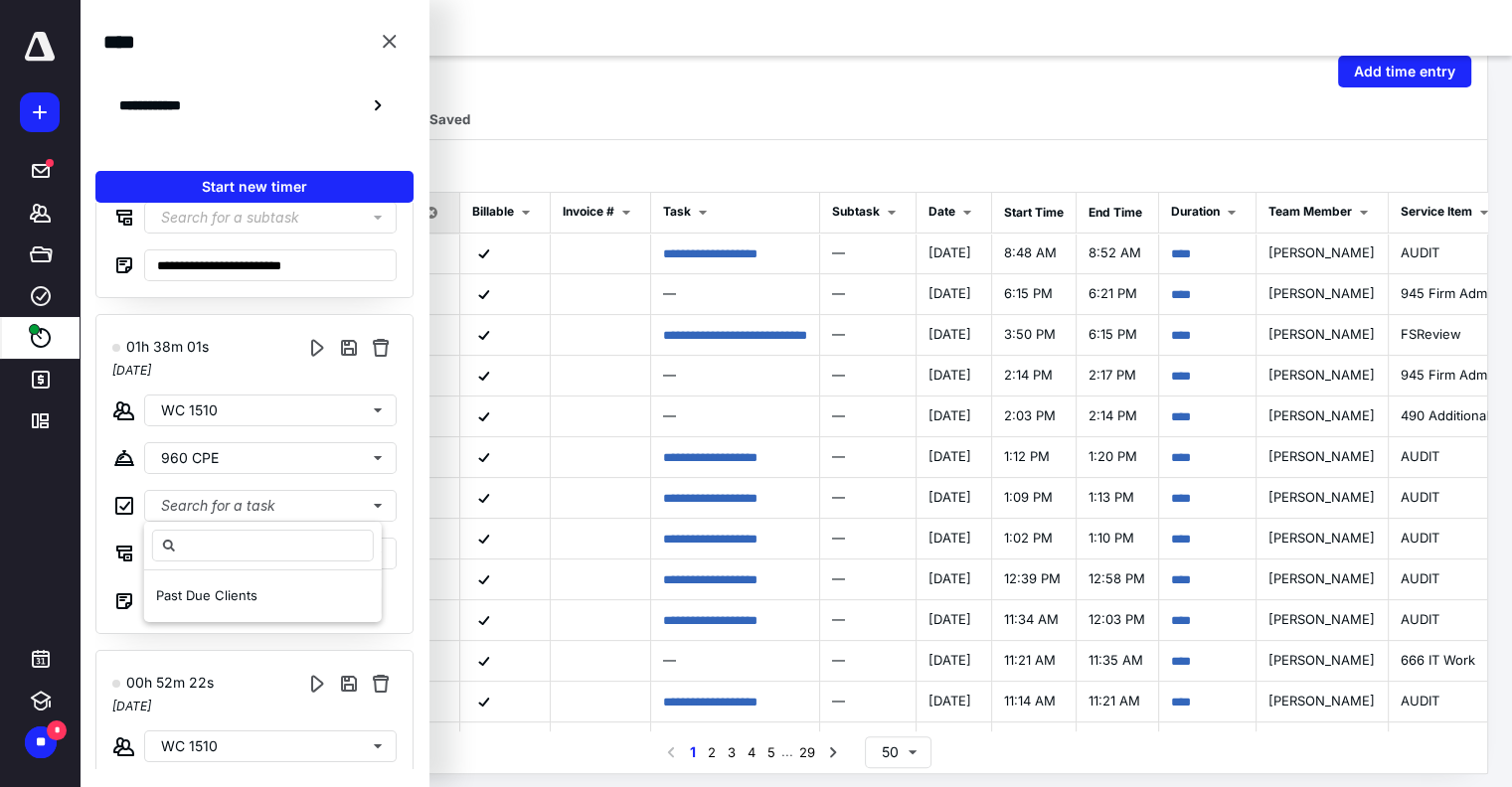 click on "**********" at bounding box center (254, 474) 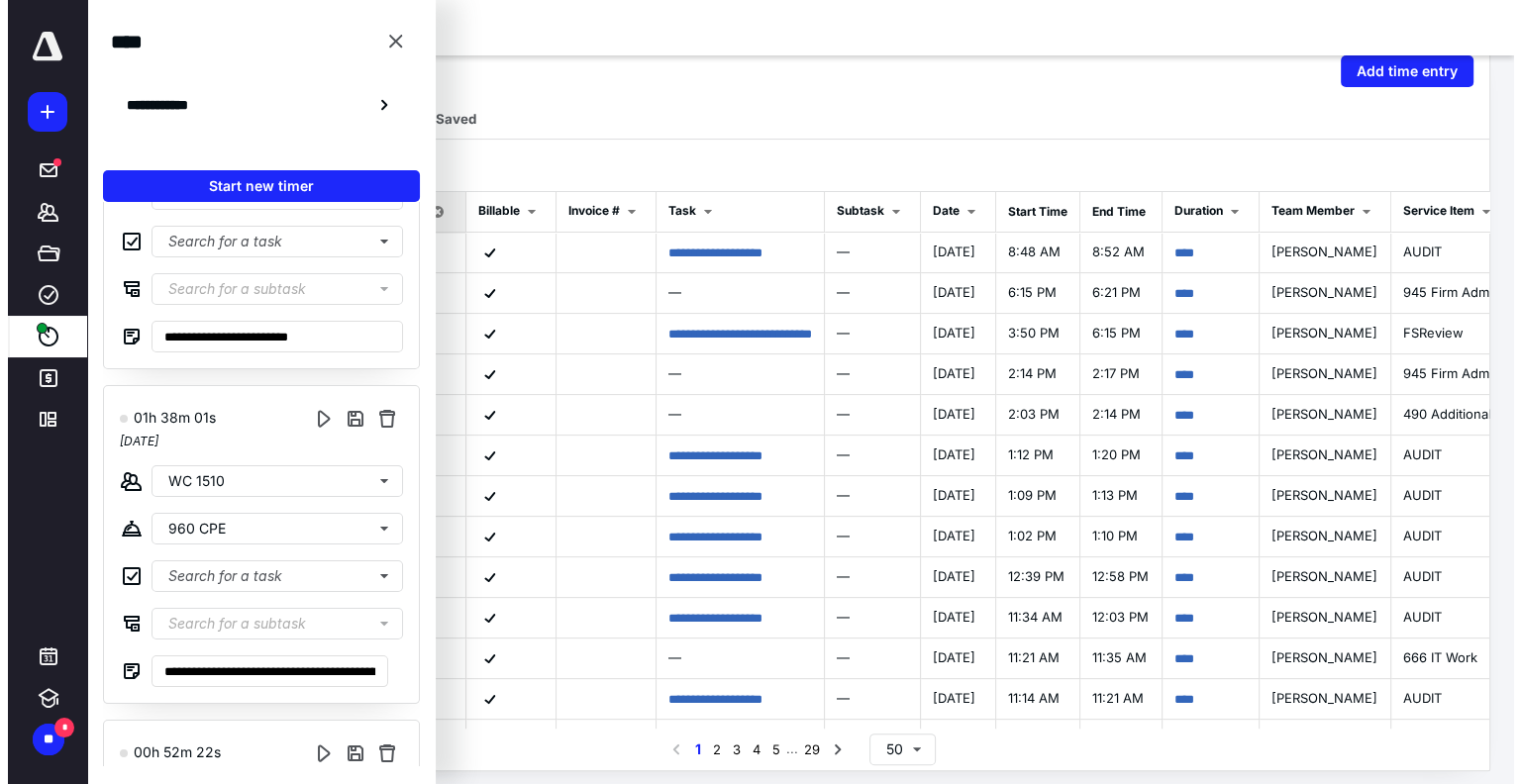 scroll, scrollTop: 0, scrollLeft: 0, axis: both 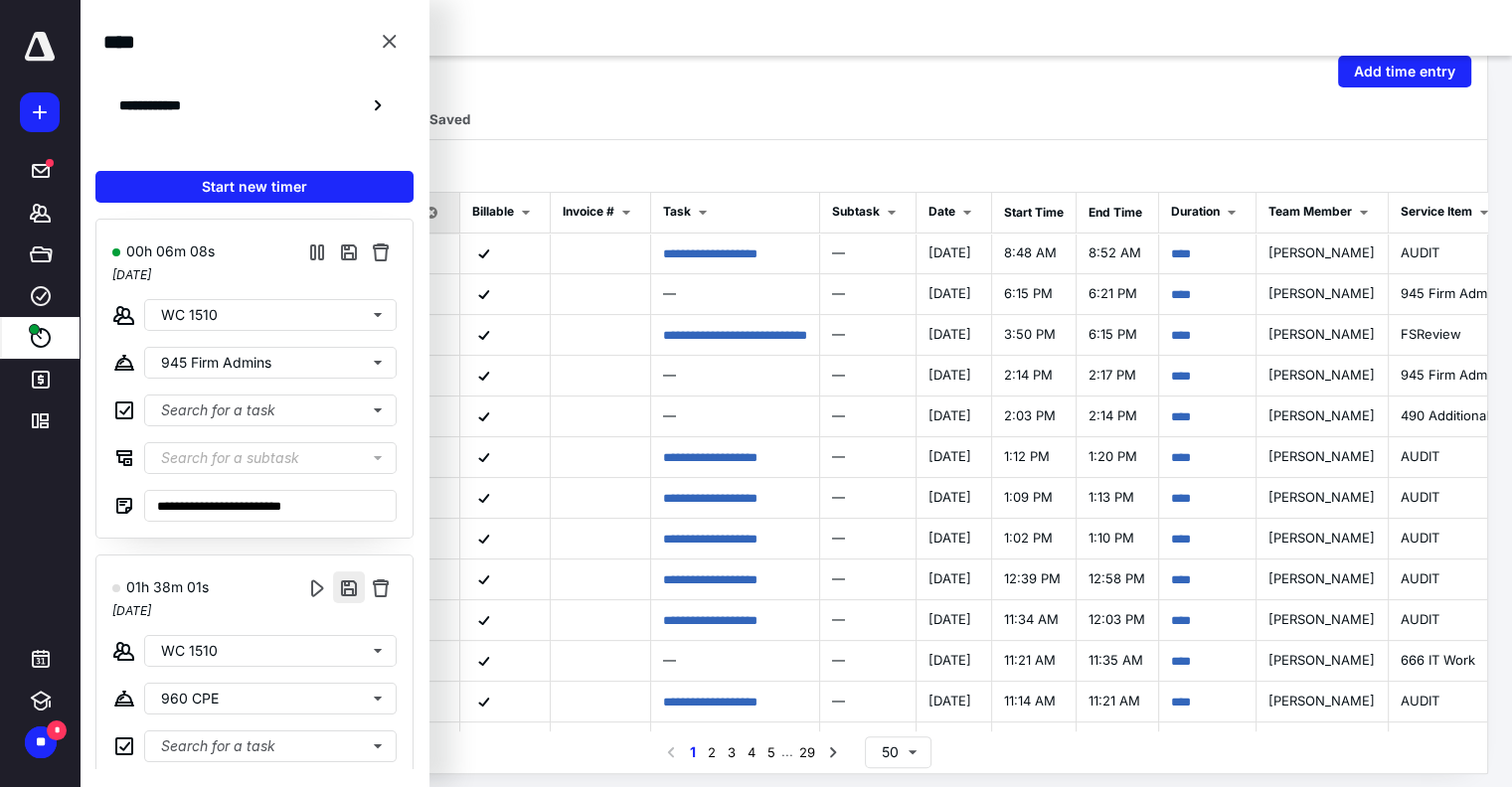 click at bounding box center [349, 587] 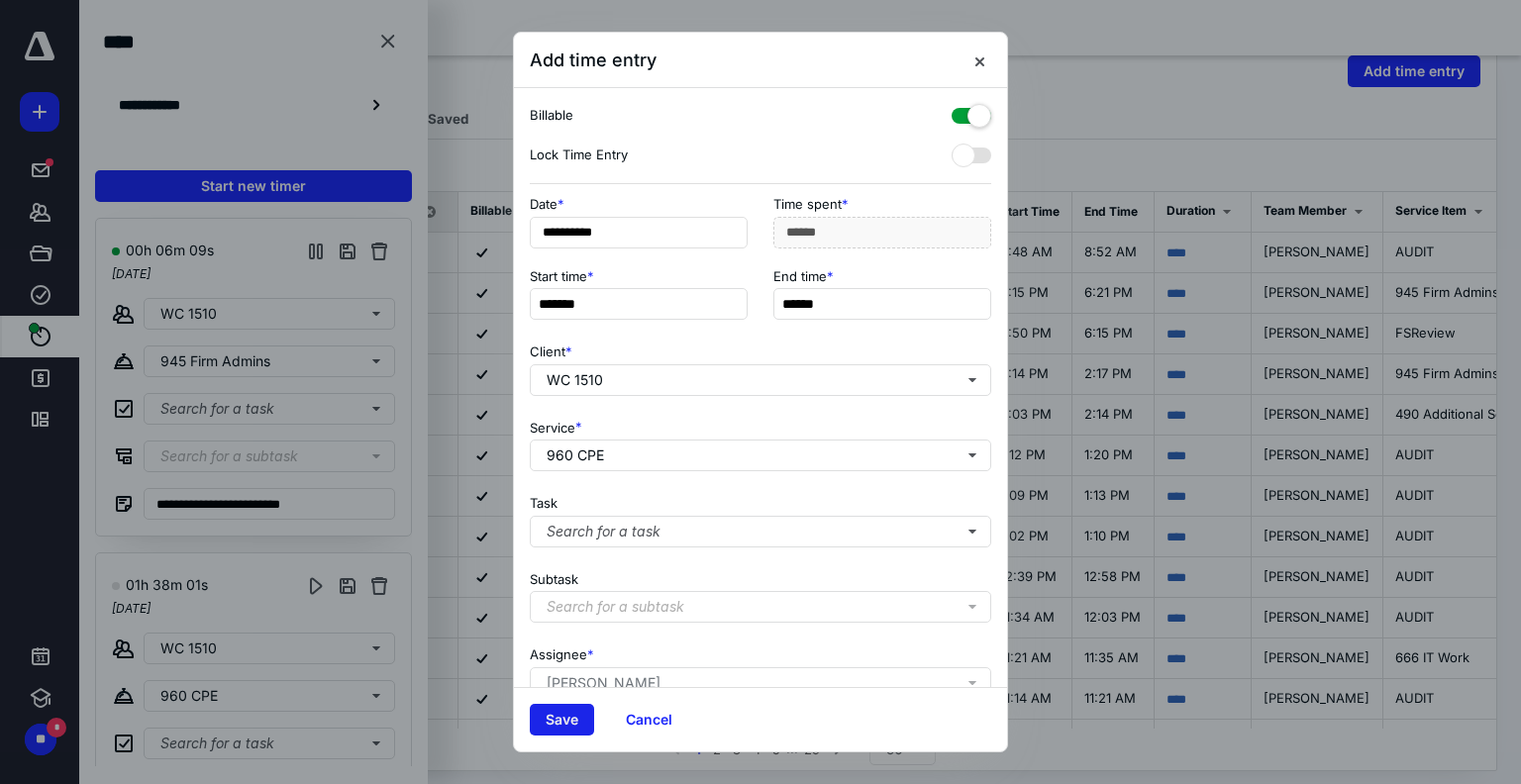 click on "Save" at bounding box center [561, 720] 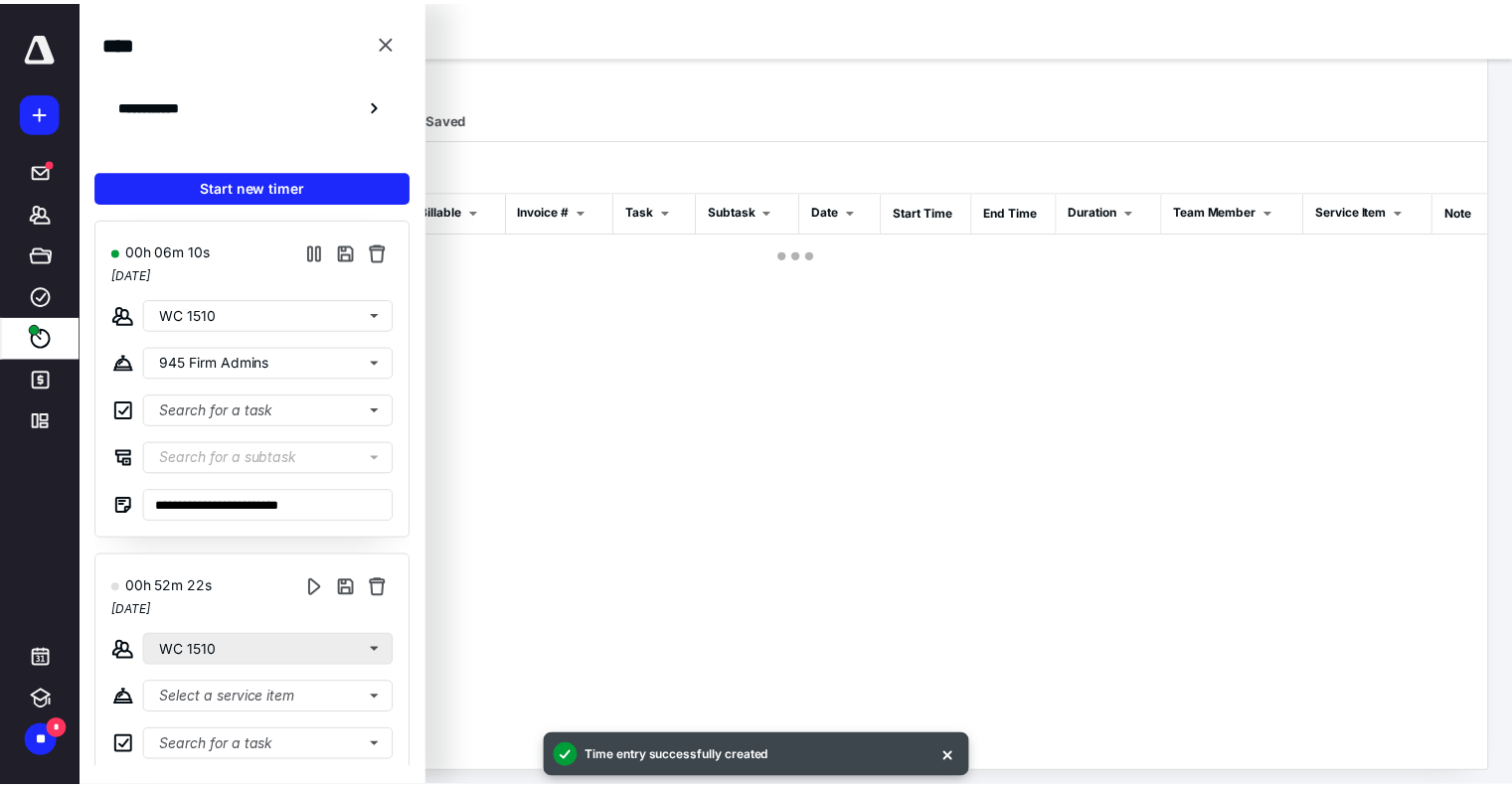 scroll, scrollTop: 374, scrollLeft: 0, axis: vertical 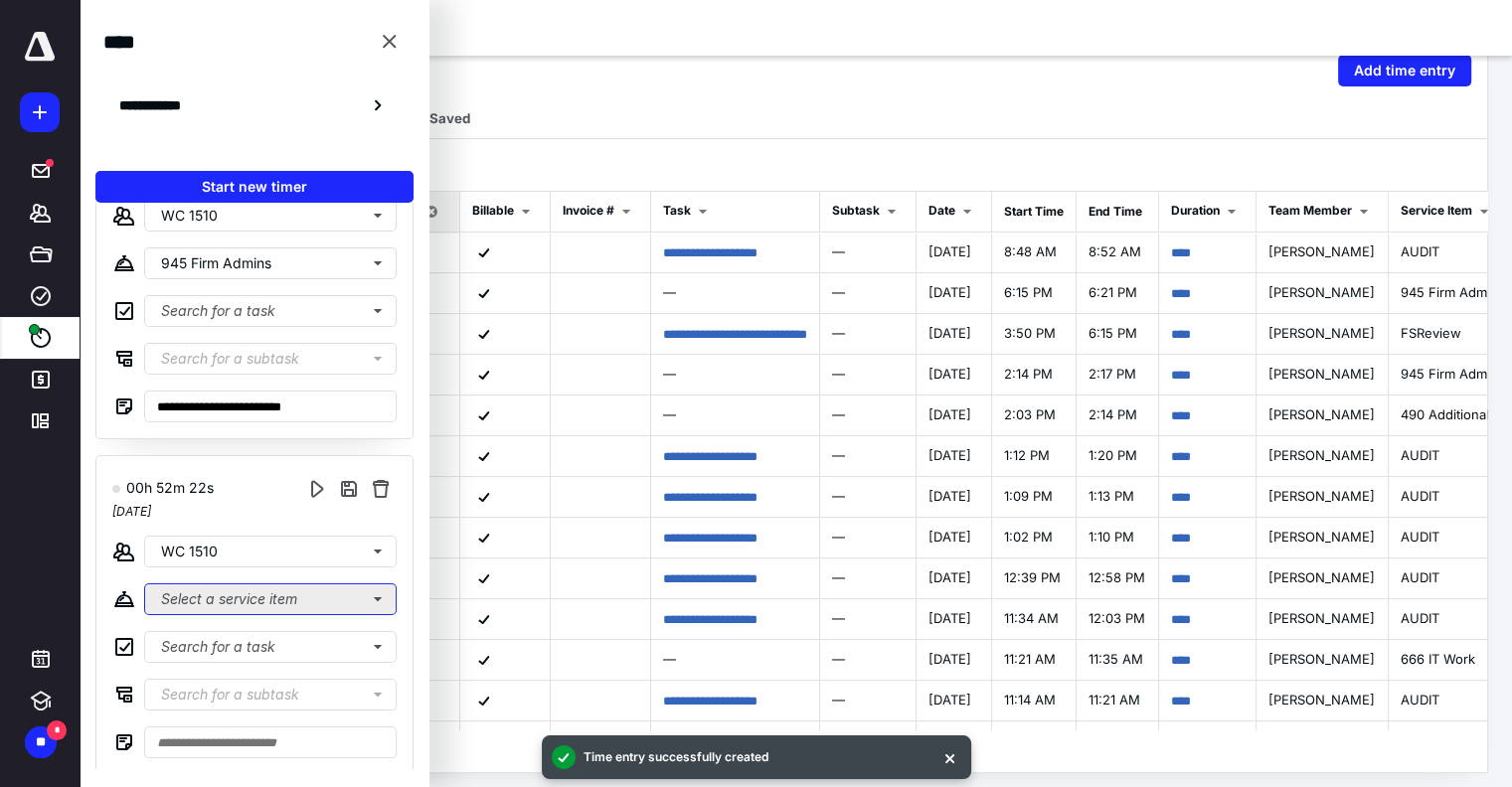 click on "Select a service item" at bounding box center (270, 599) 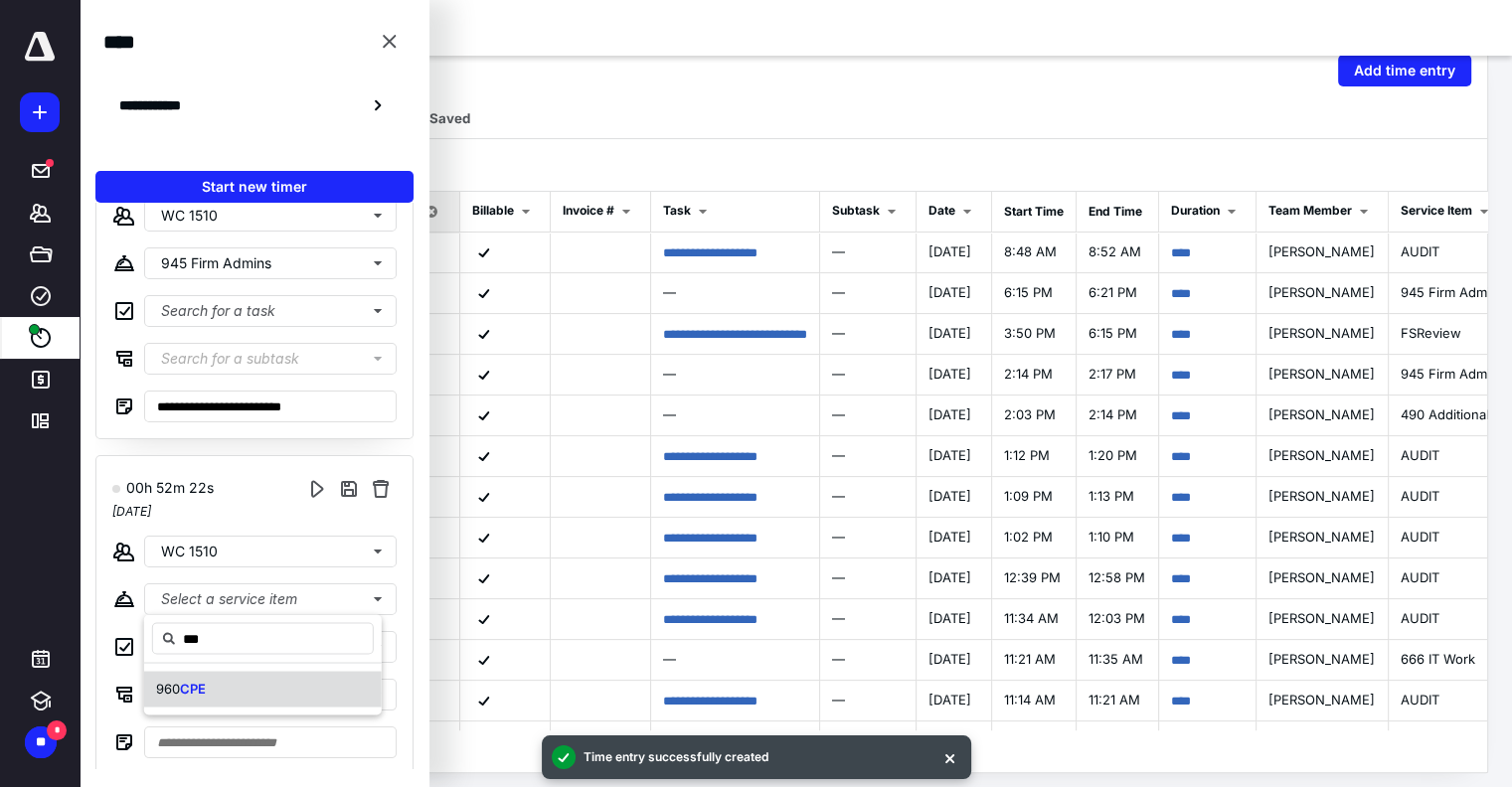 click on "960  CPE" at bounding box center [262, 689] 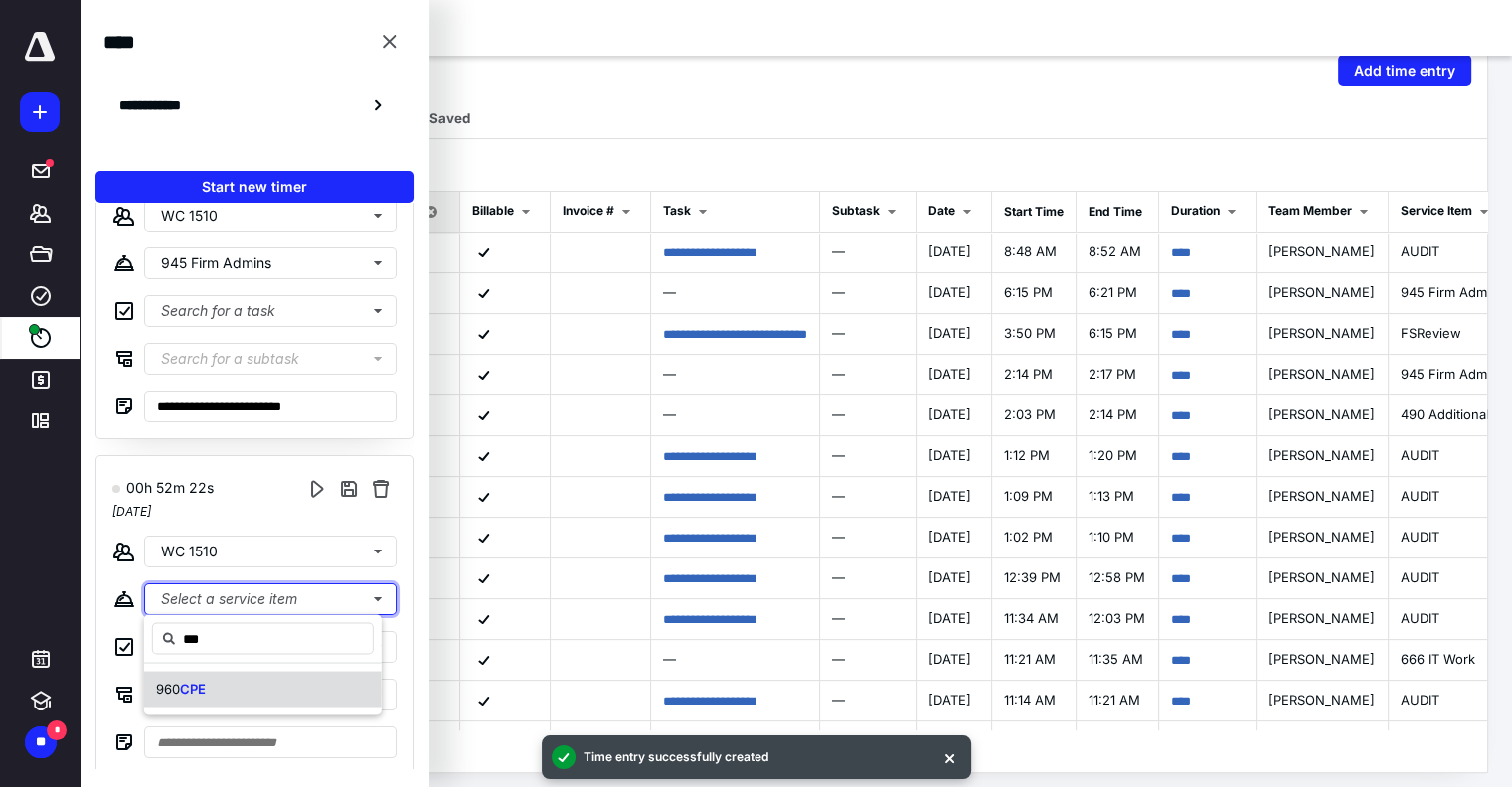 type 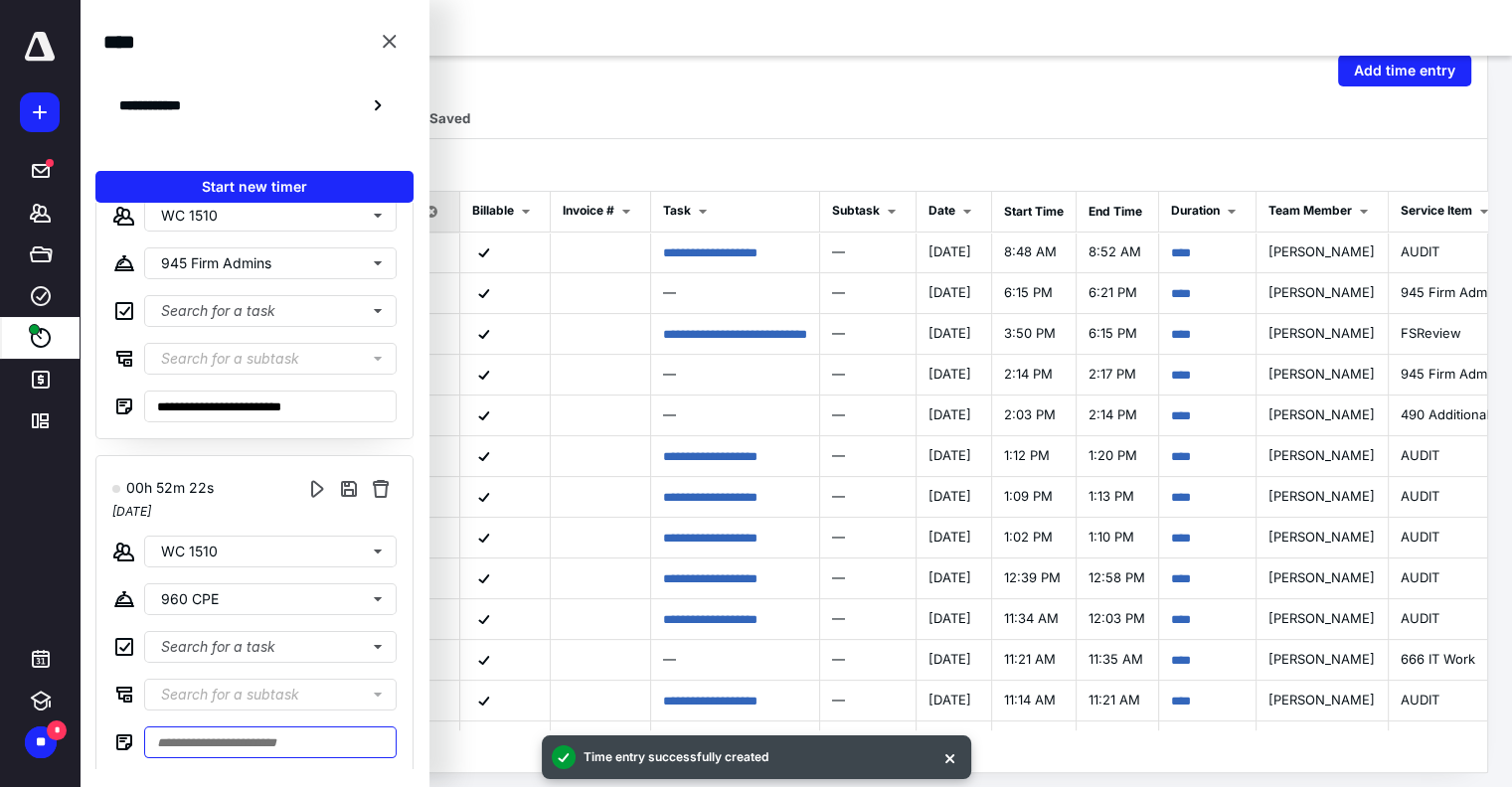 click at bounding box center (270, 742) 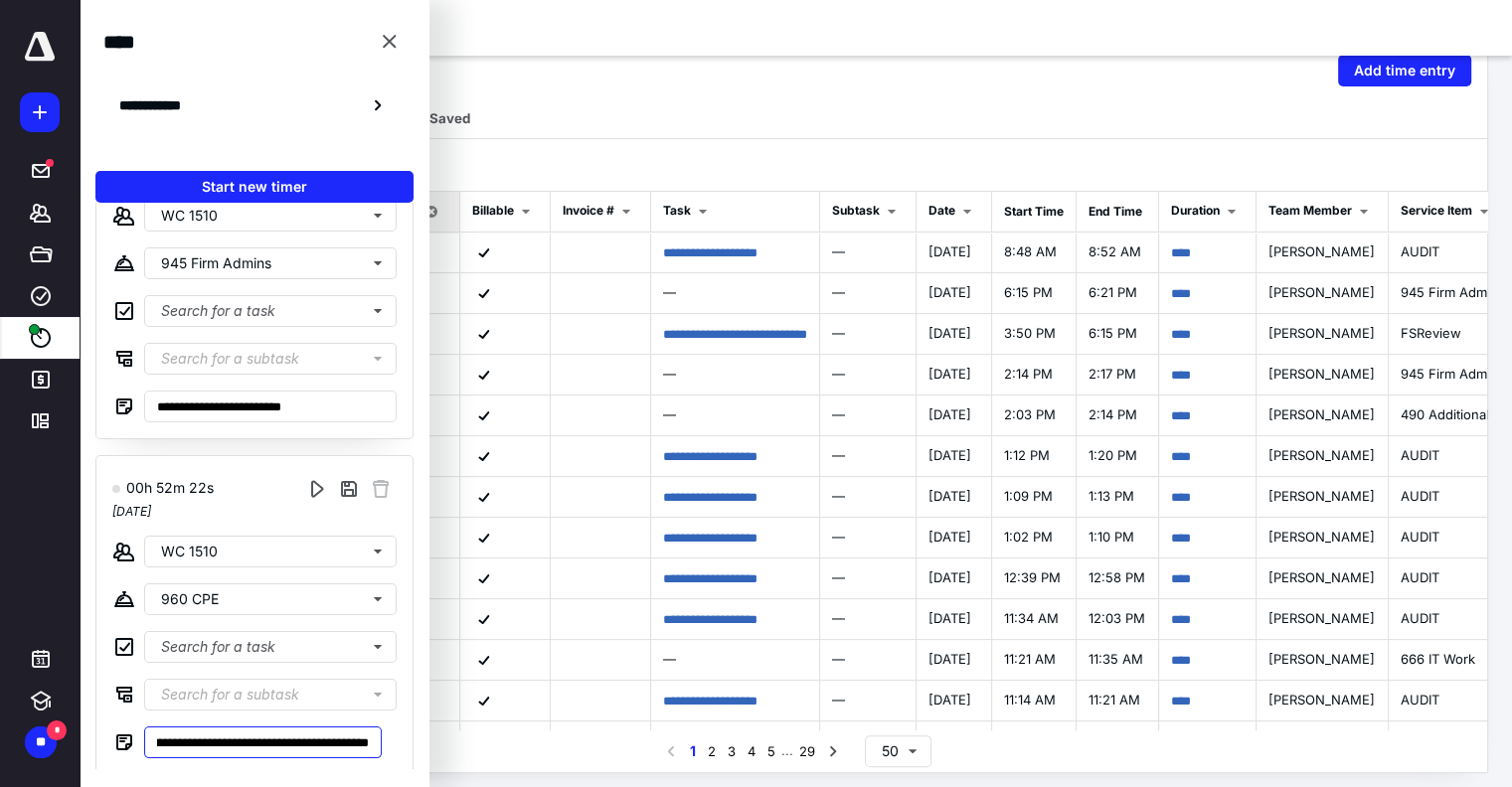 type on "**********" 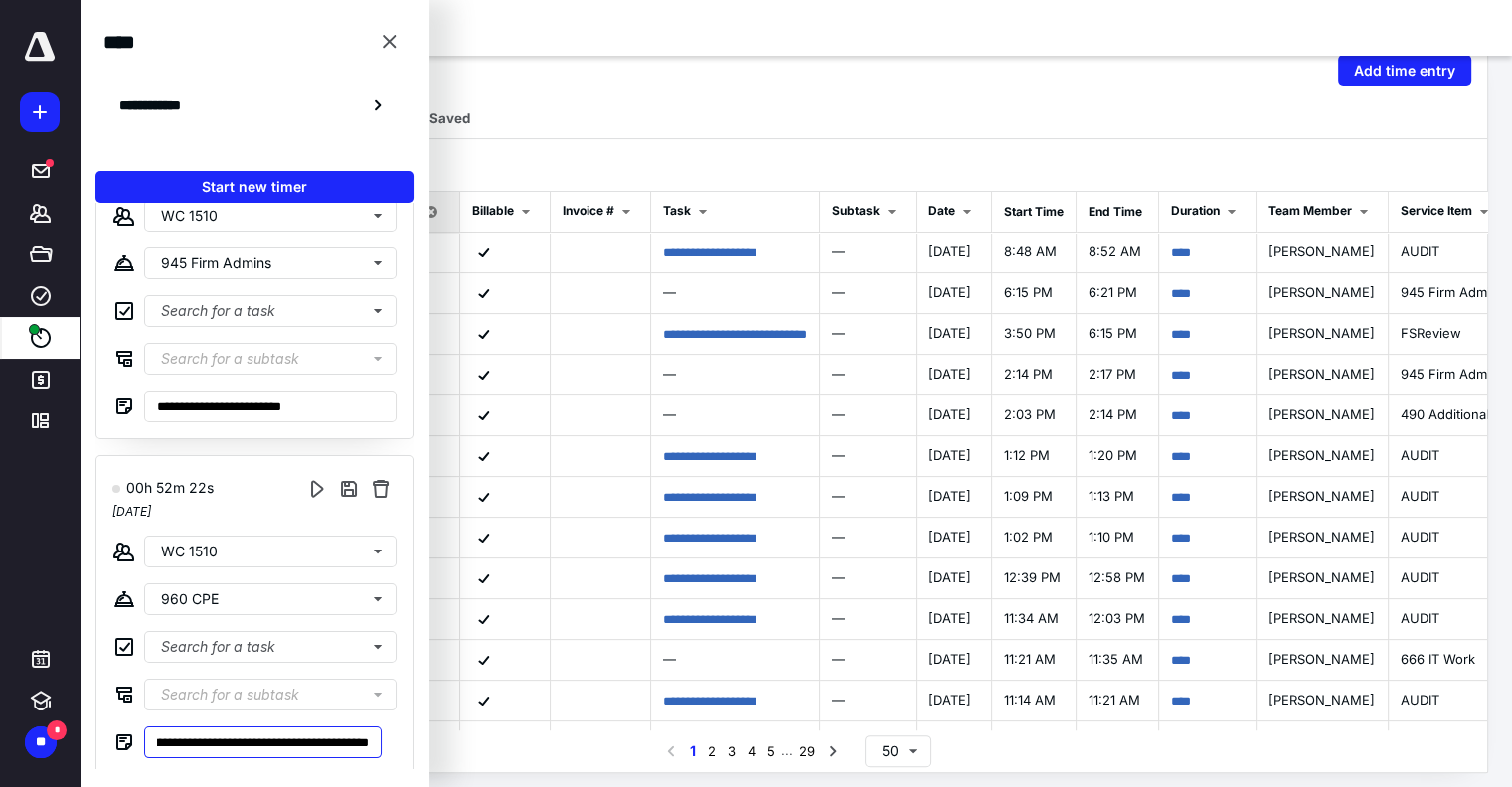 type on "**********" 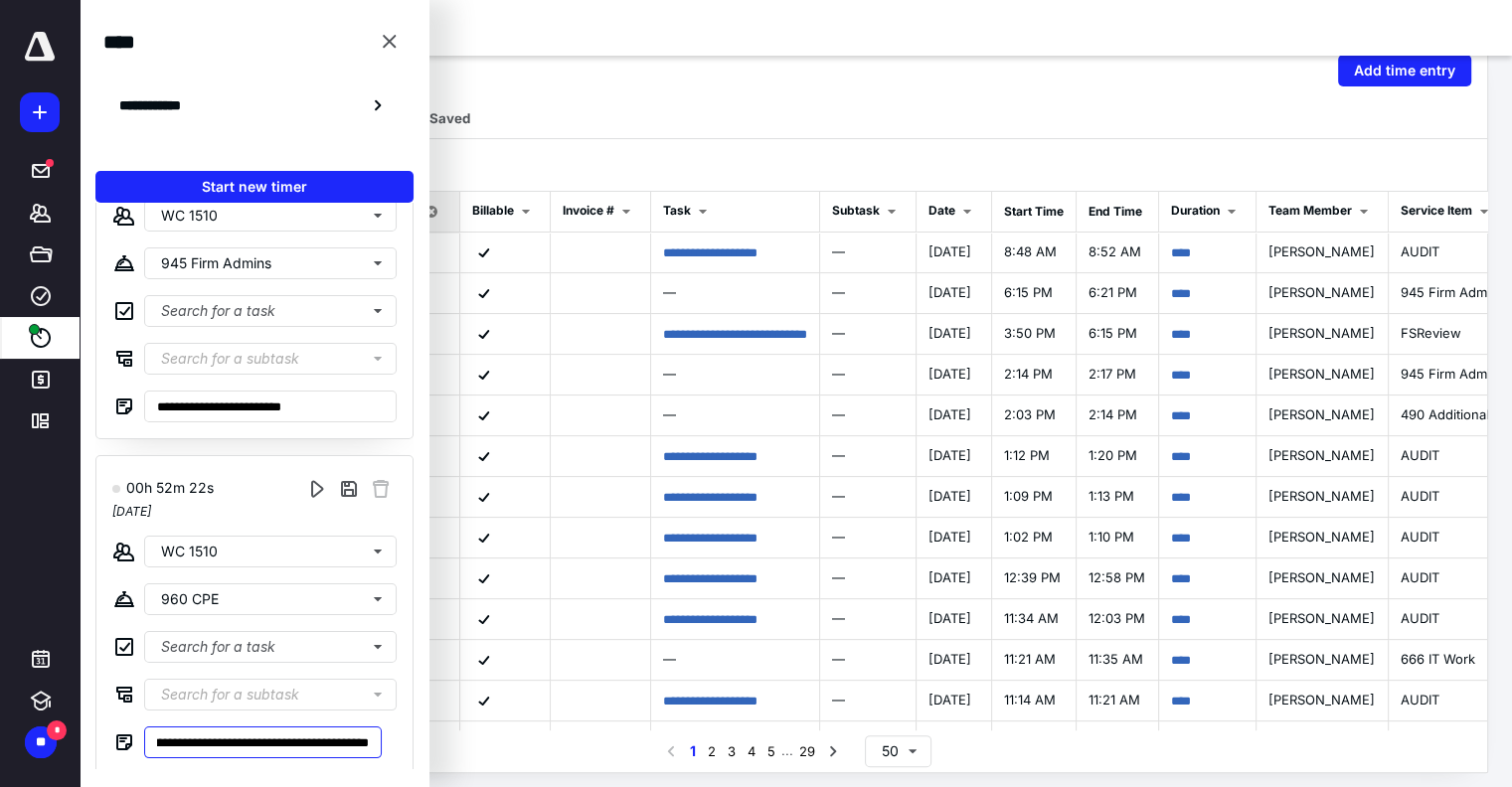 type on "**********" 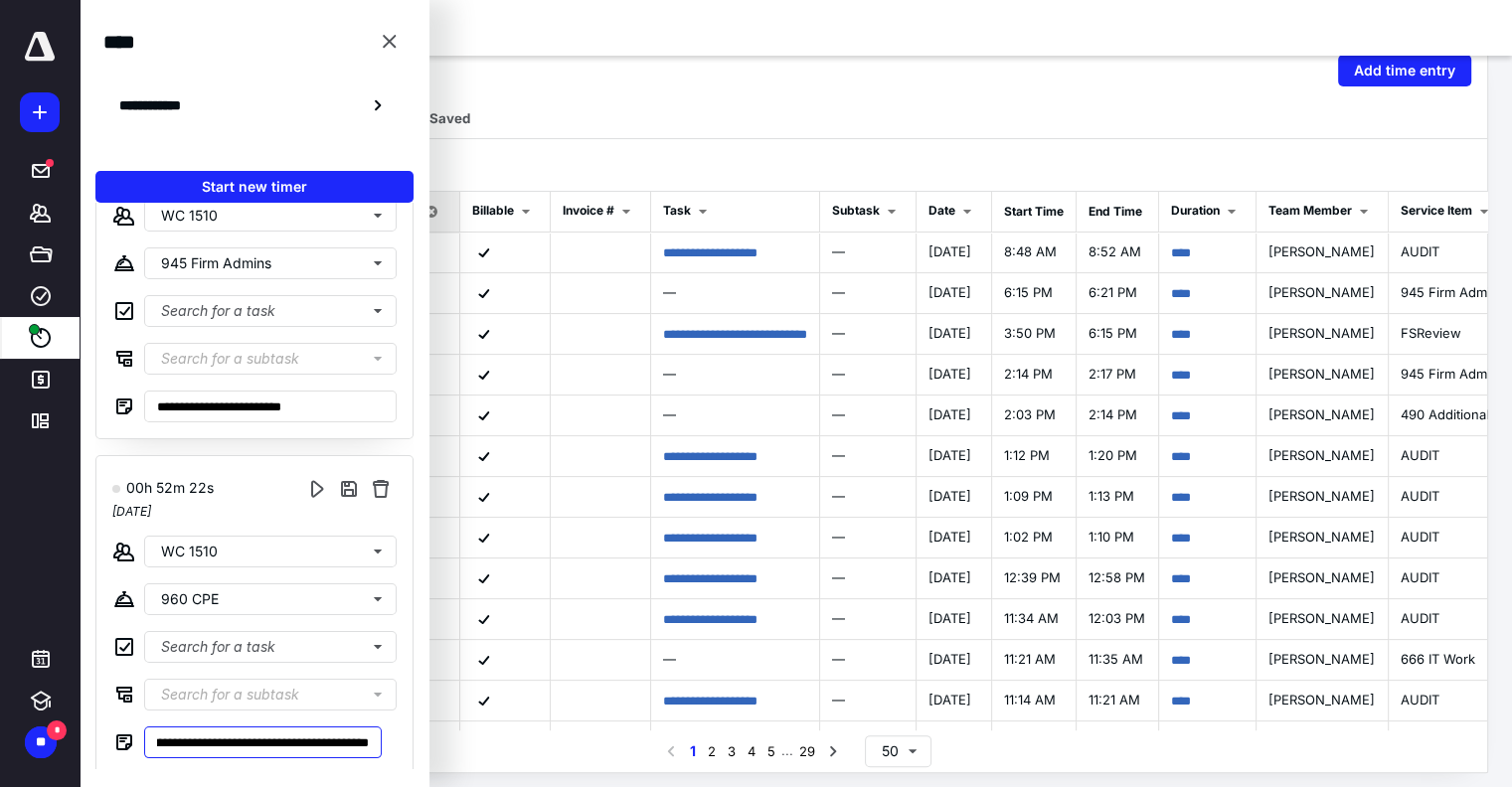 type on "**********" 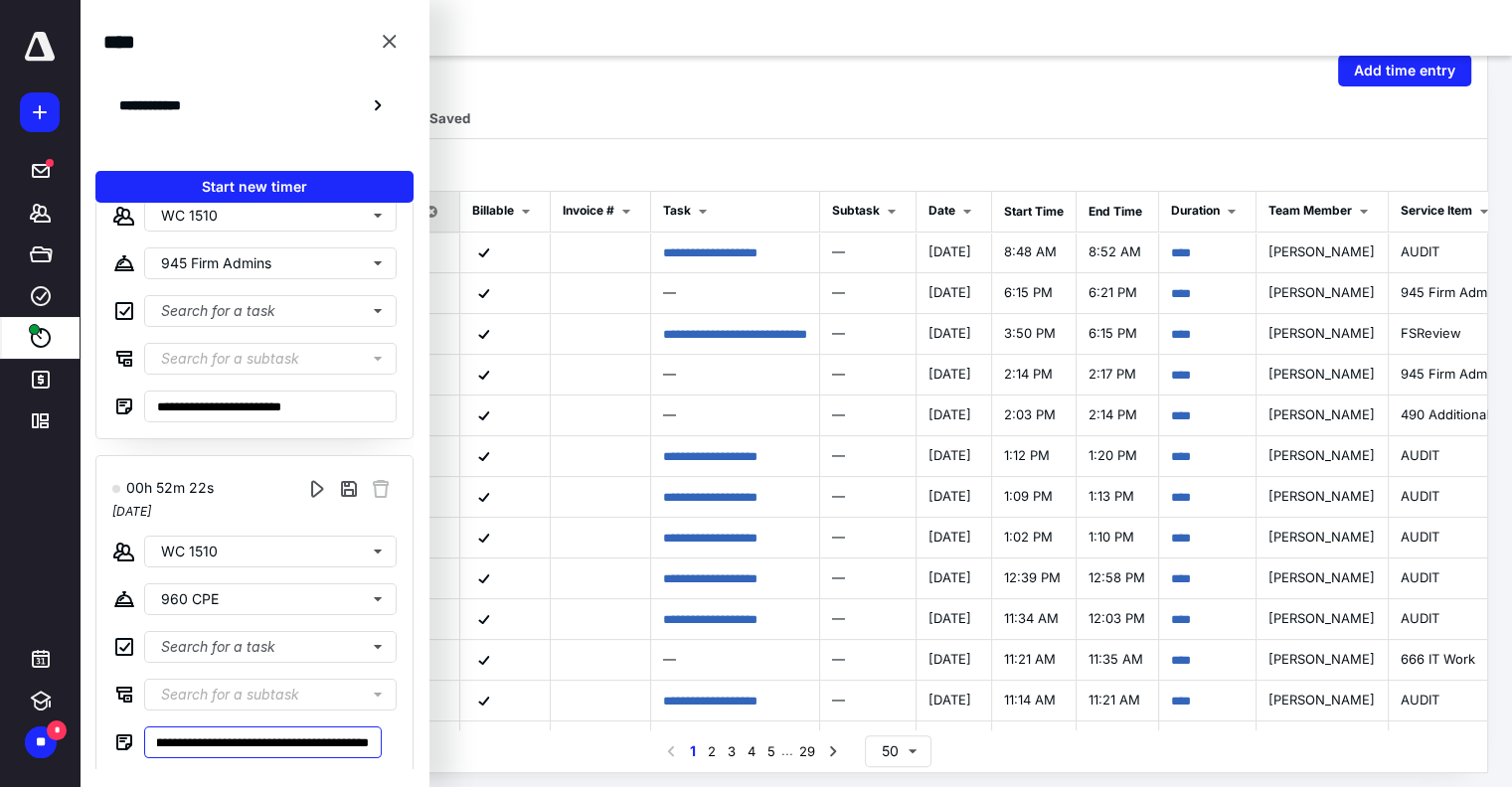type on "**********" 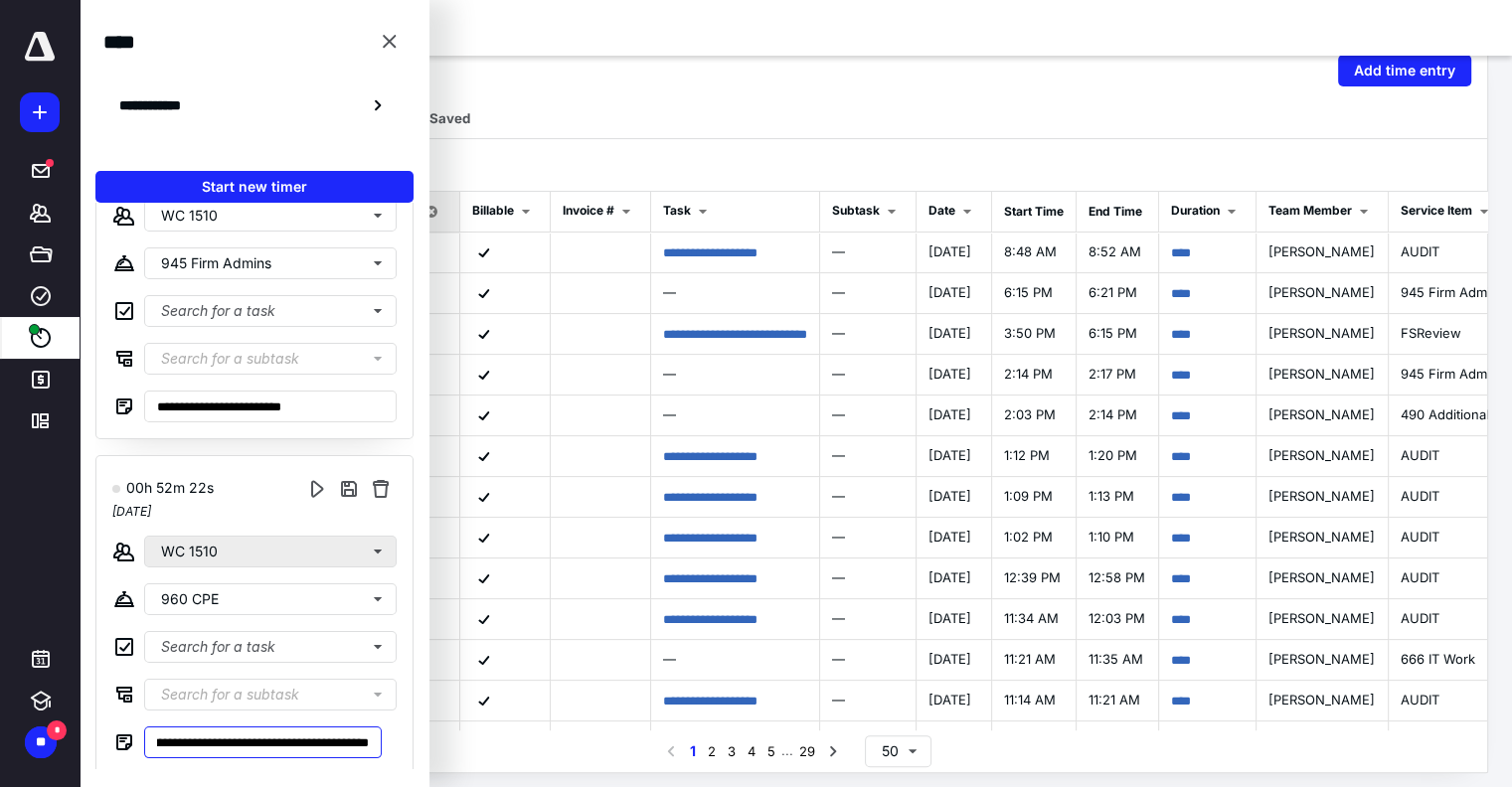 type on "**********" 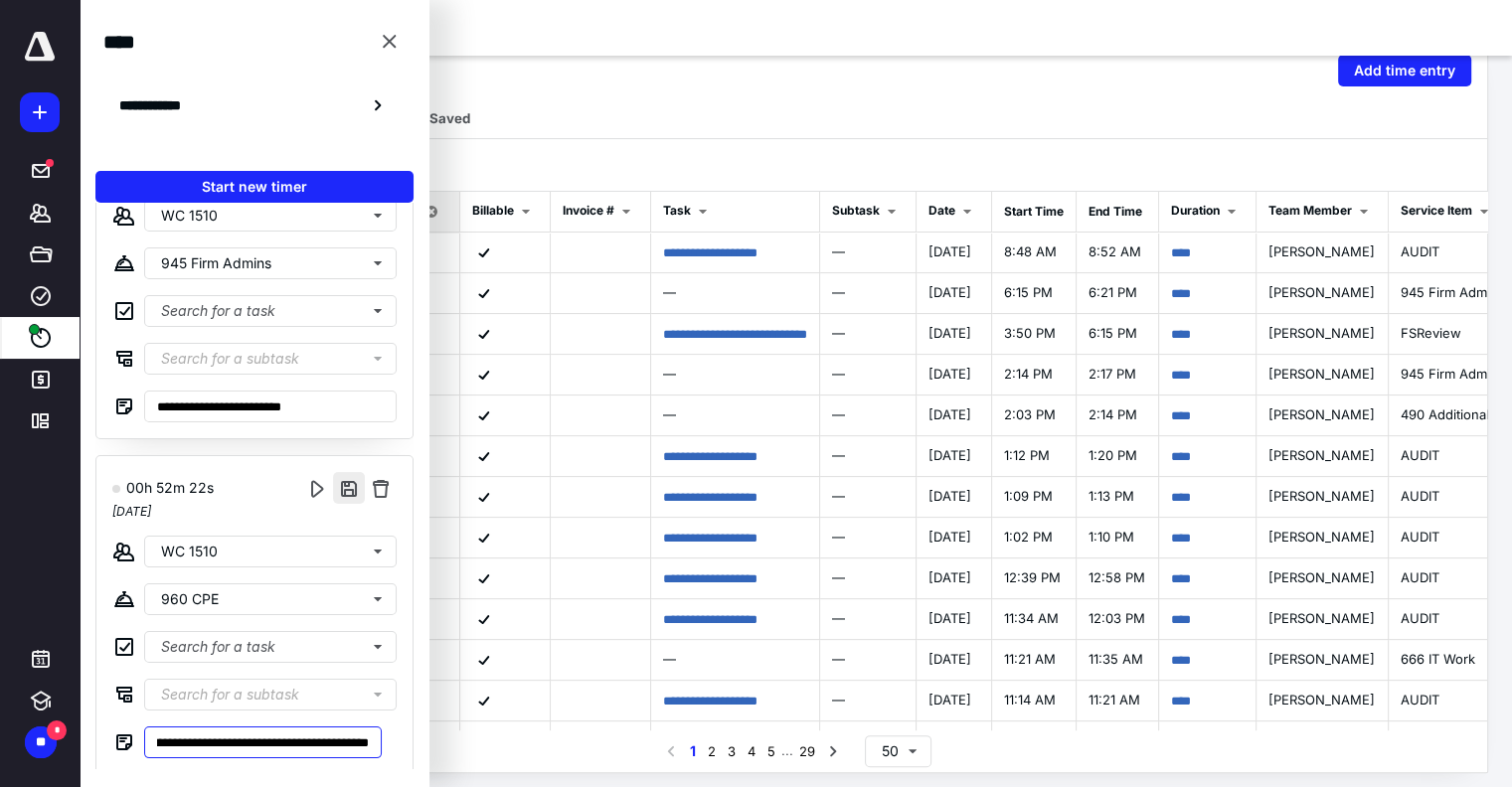type on "**********" 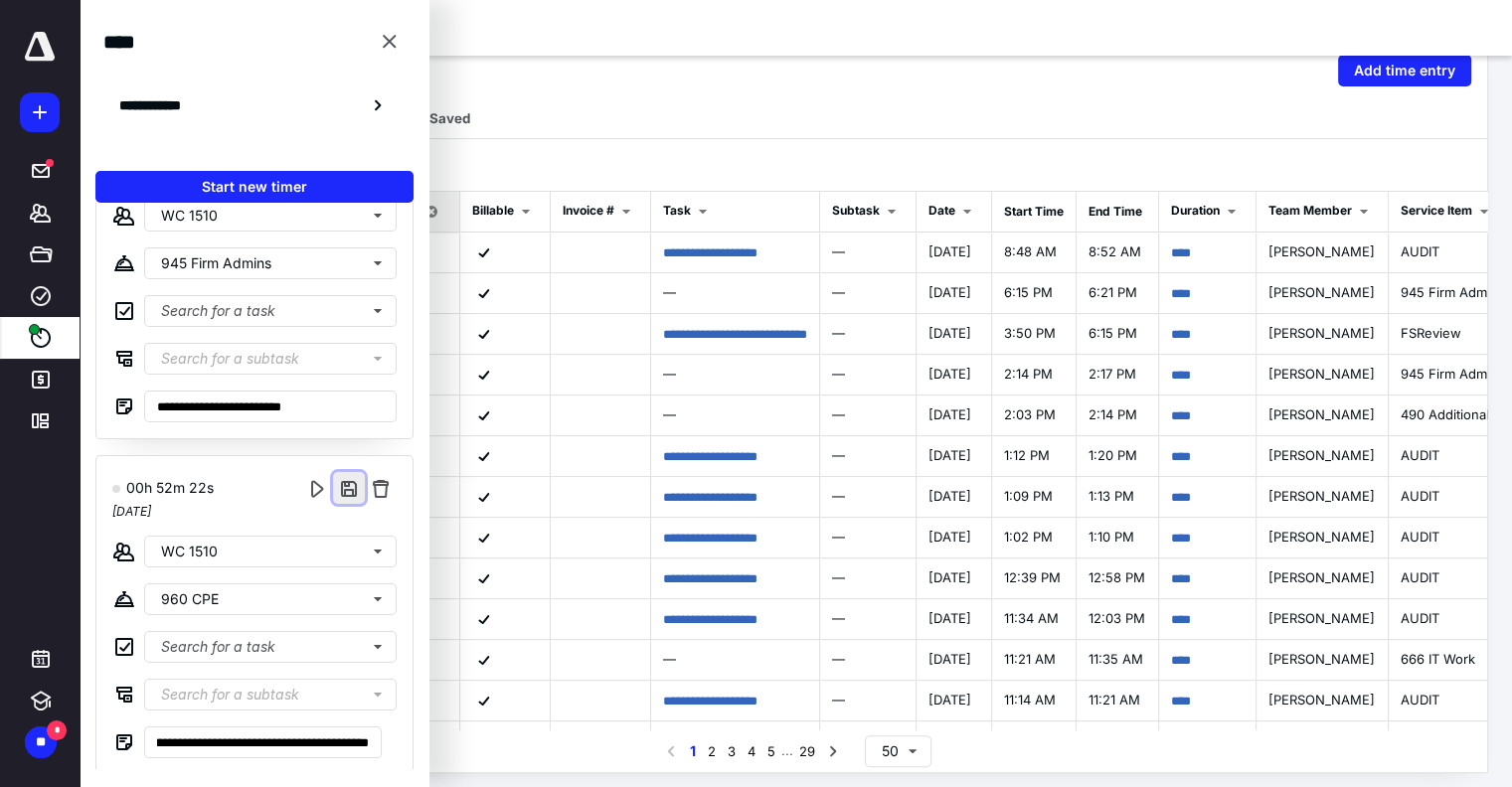 click at bounding box center (349, 488) 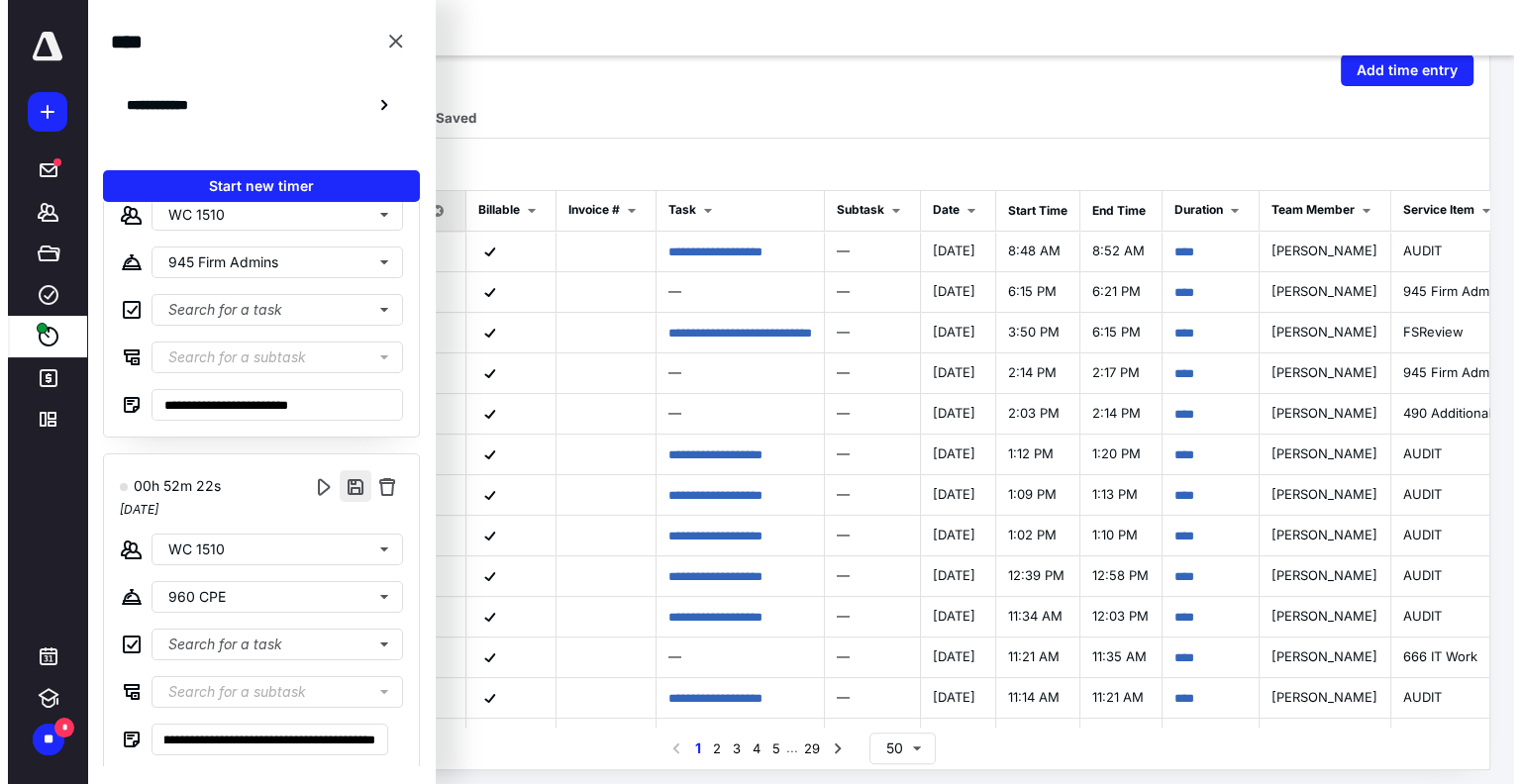 scroll, scrollTop: 0, scrollLeft: 0, axis: both 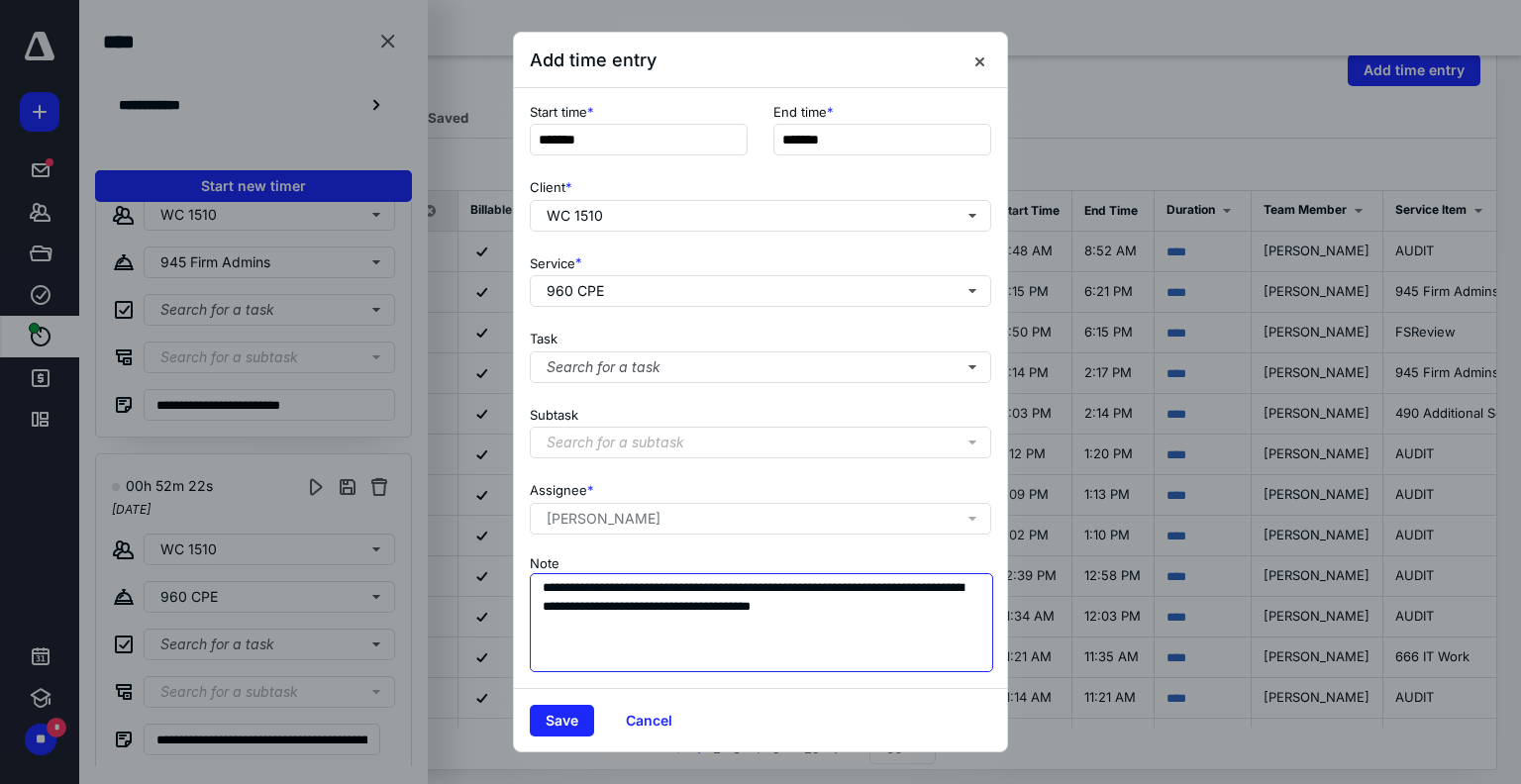 click on "**********" at bounding box center [761, 623] 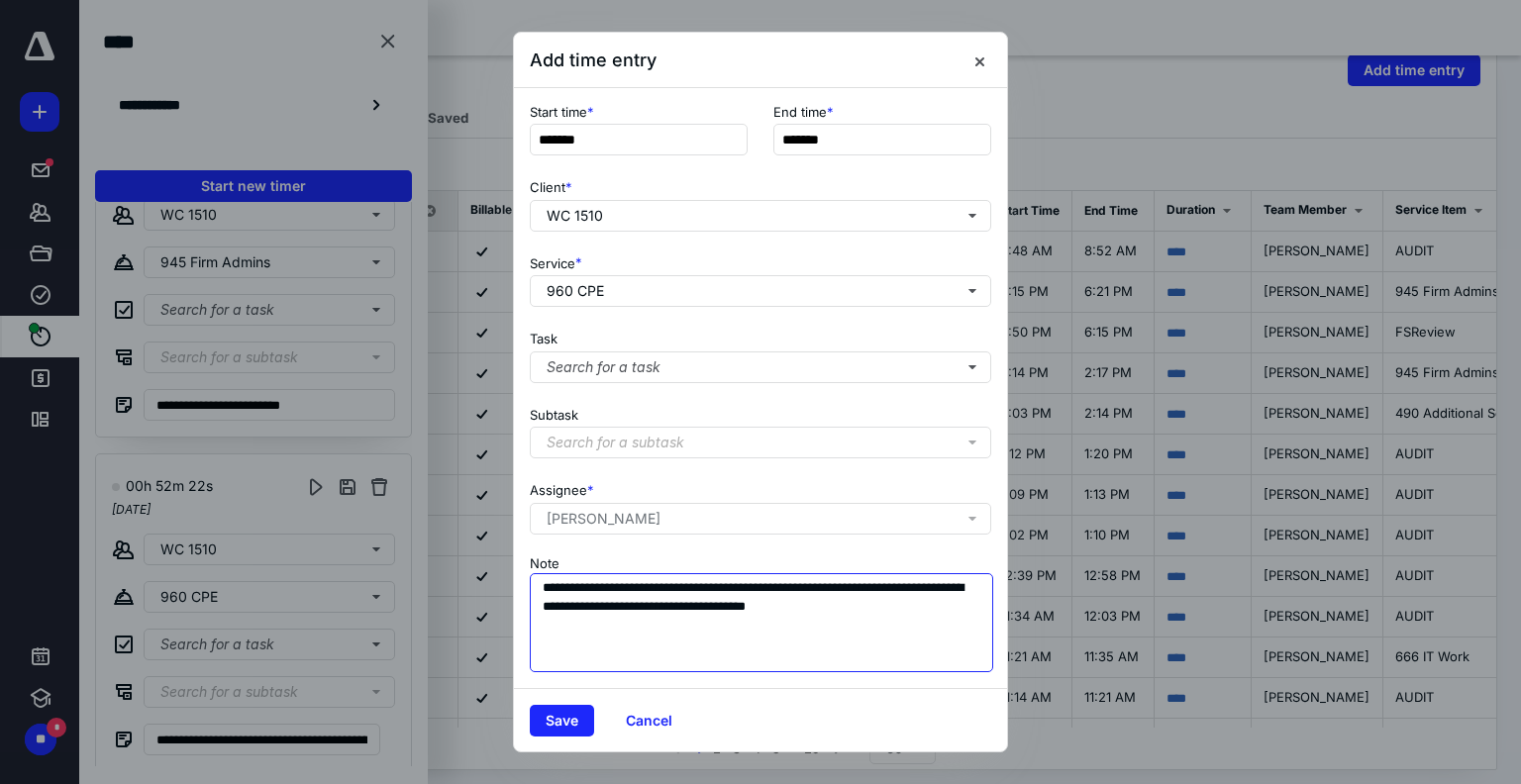 click on "**********" at bounding box center [761, 623] 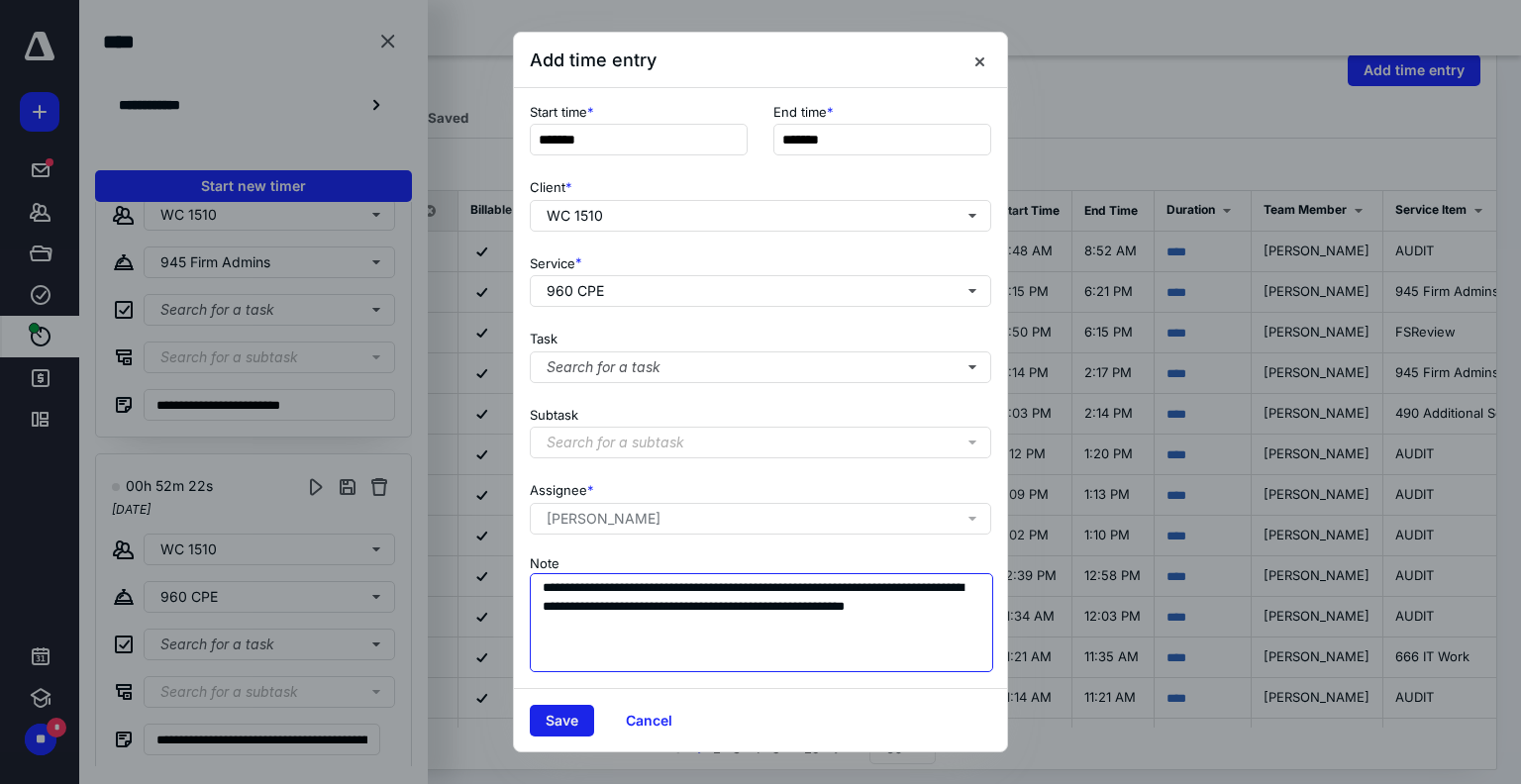 type on "**********" 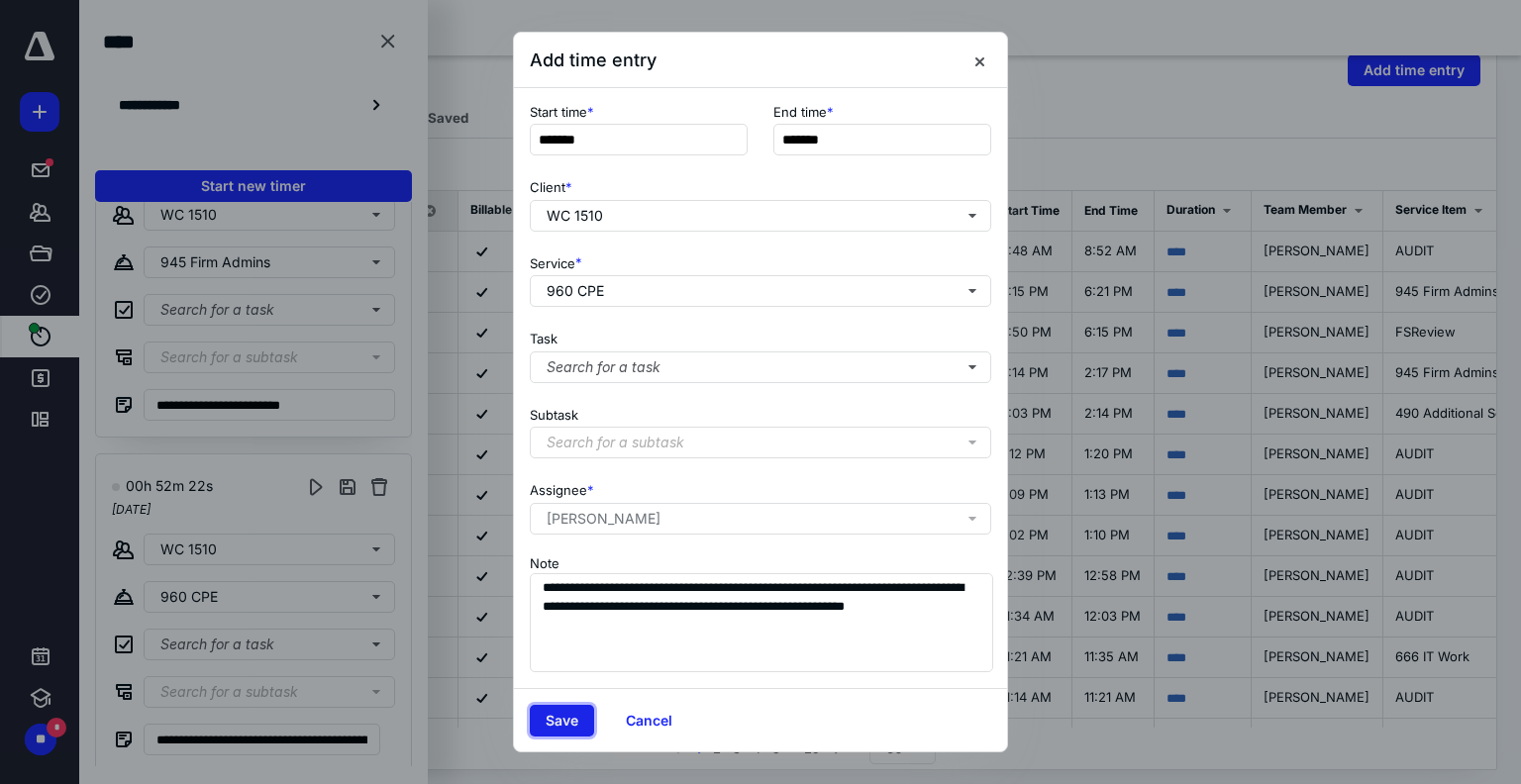 click on "Save" at bounding box center (561, 721) 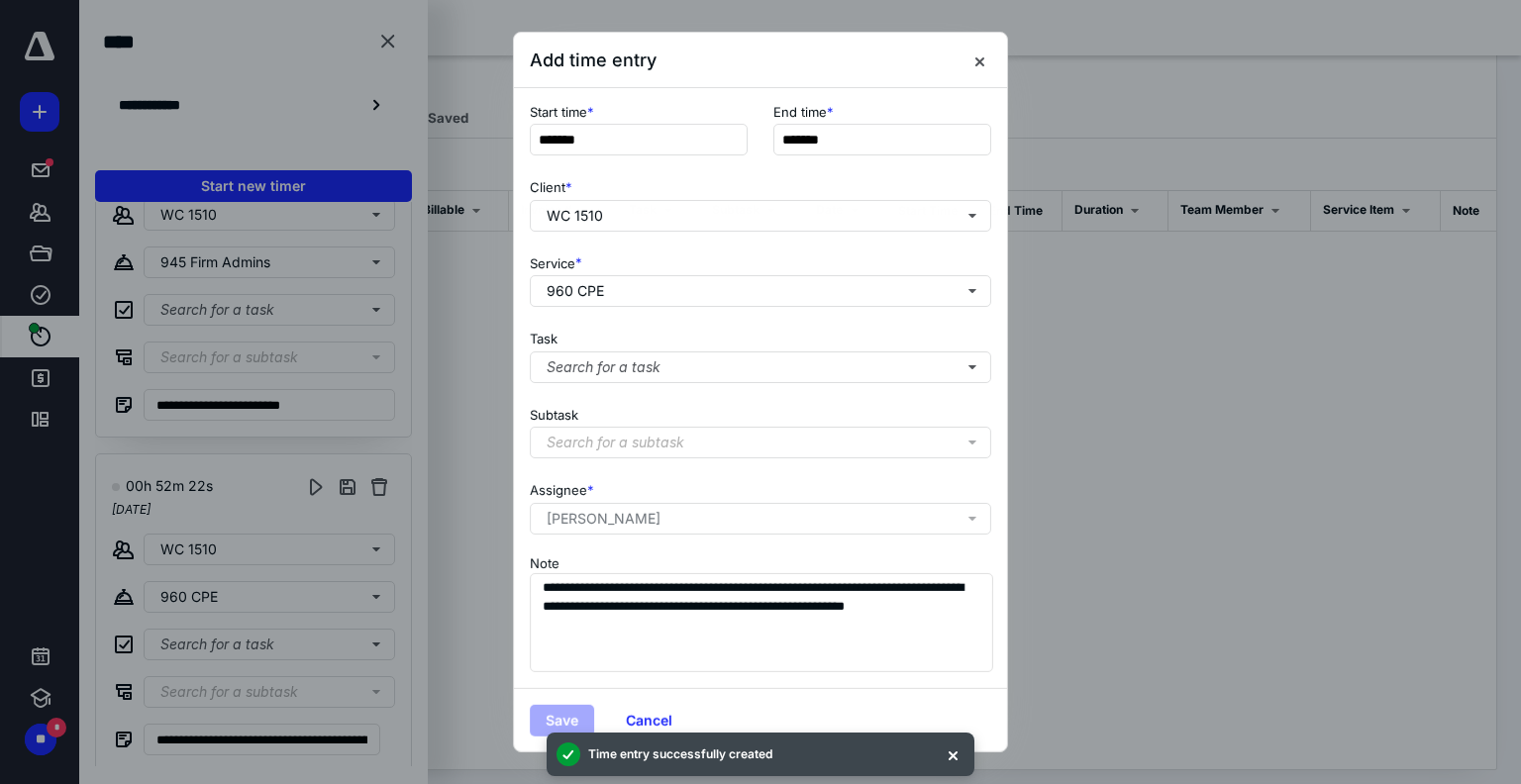 scroll, scrollTop: 0, scrollLeft: 0, axis: both 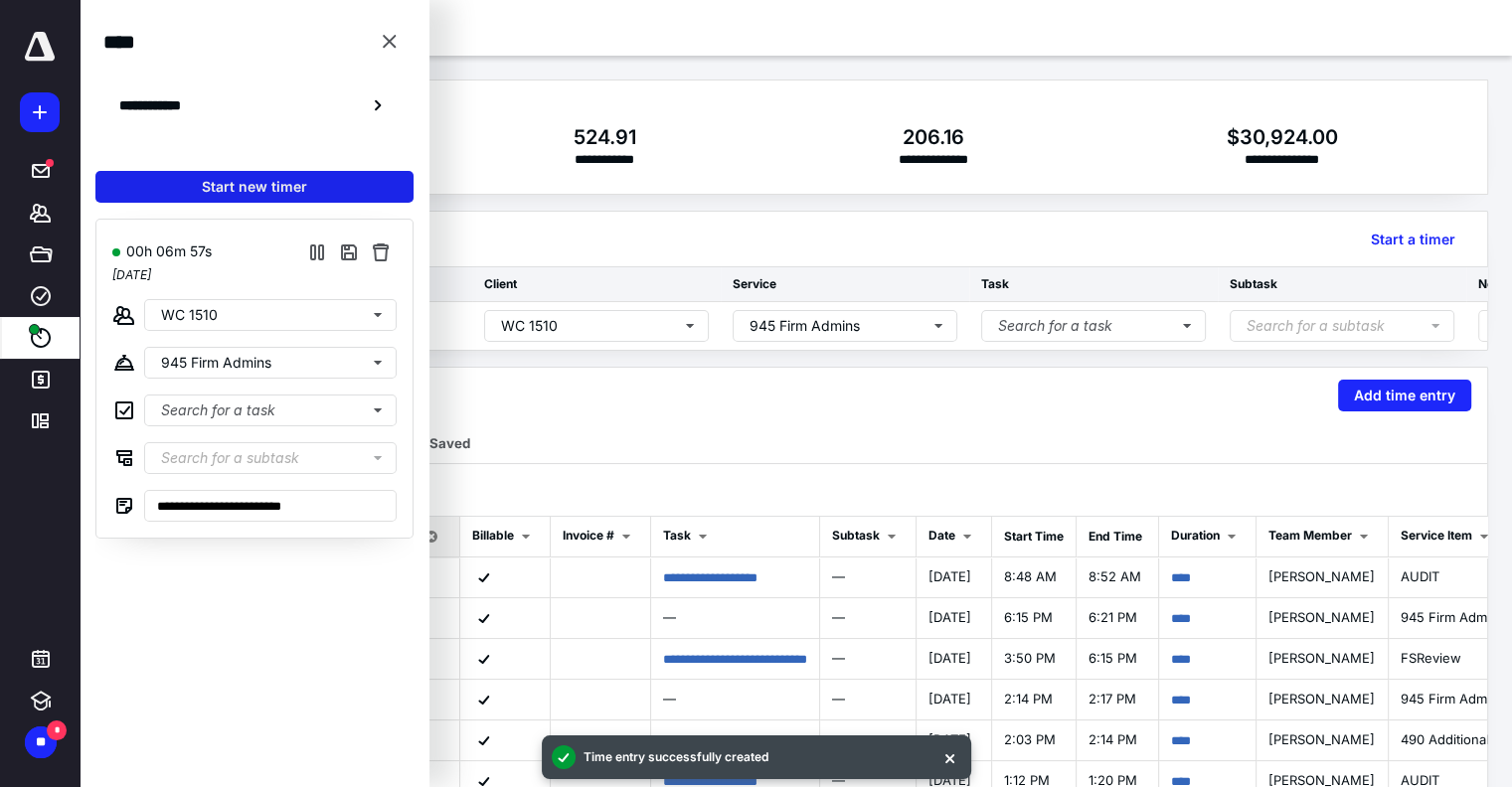 click on "Start new timer" at bounding box center (254, 187) 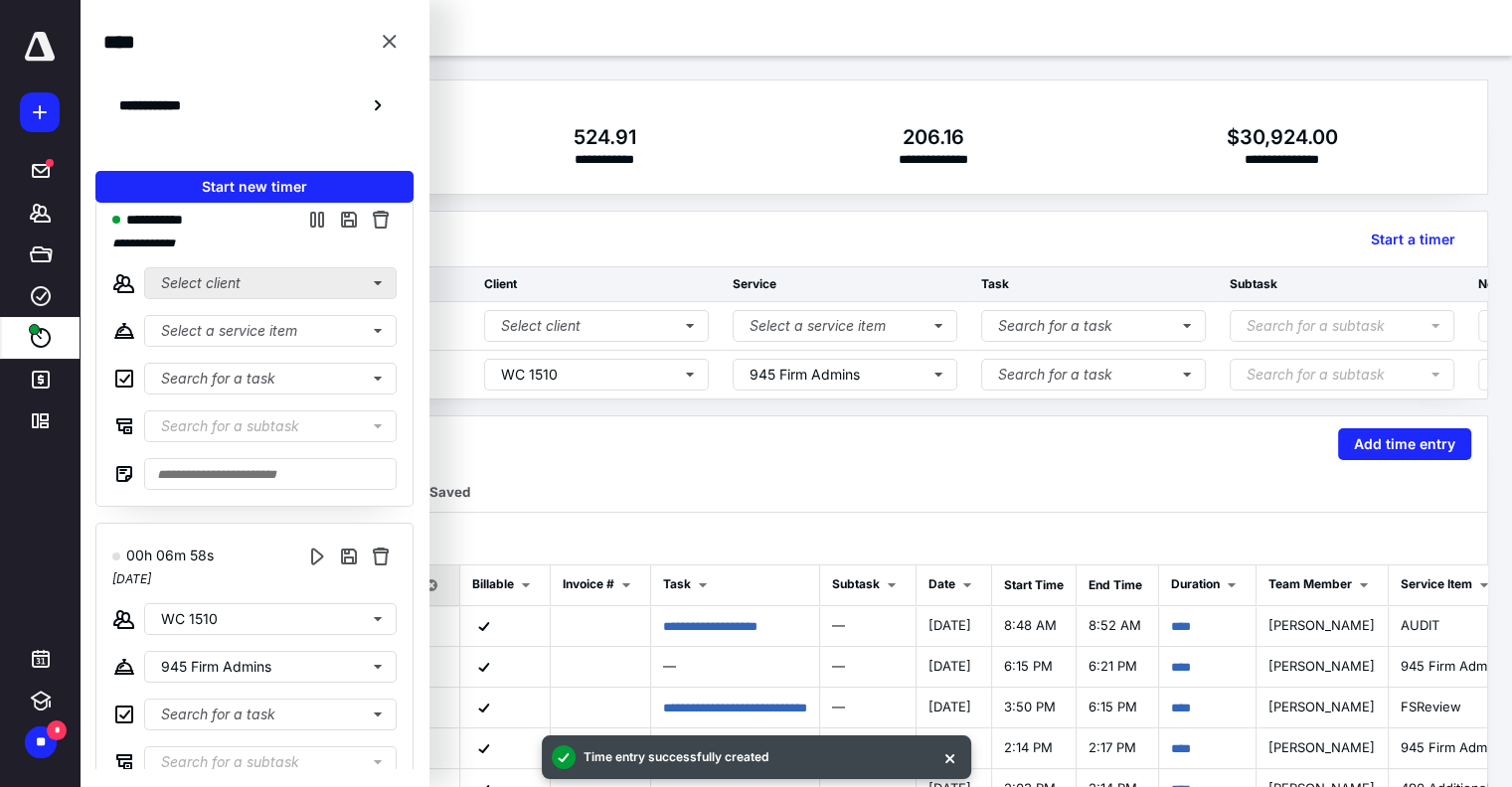scroll, scrollTop: 0, scrollLeft: 0, axis: both 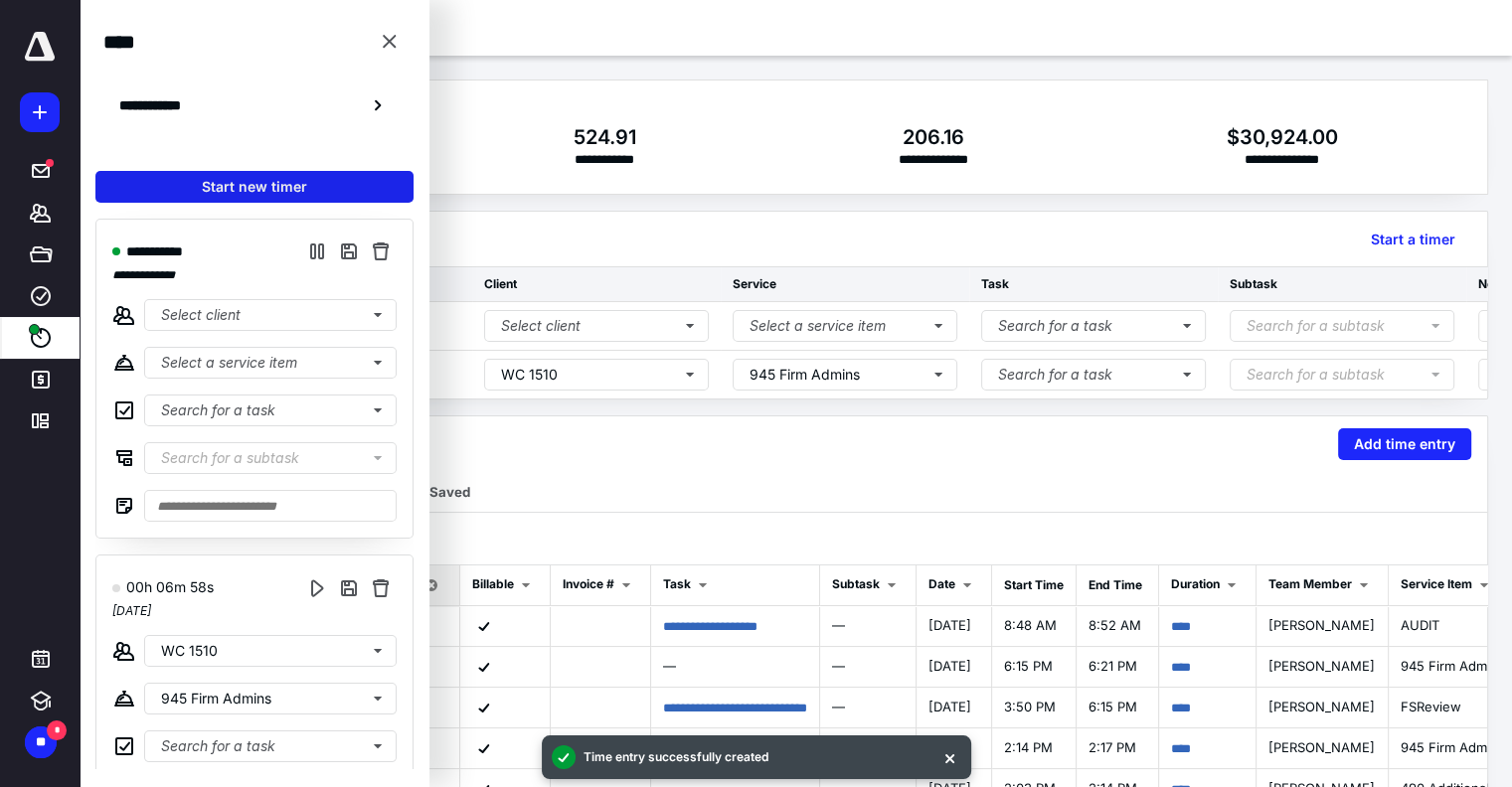 click on "Start new timer" at bounding box center [254, 187] 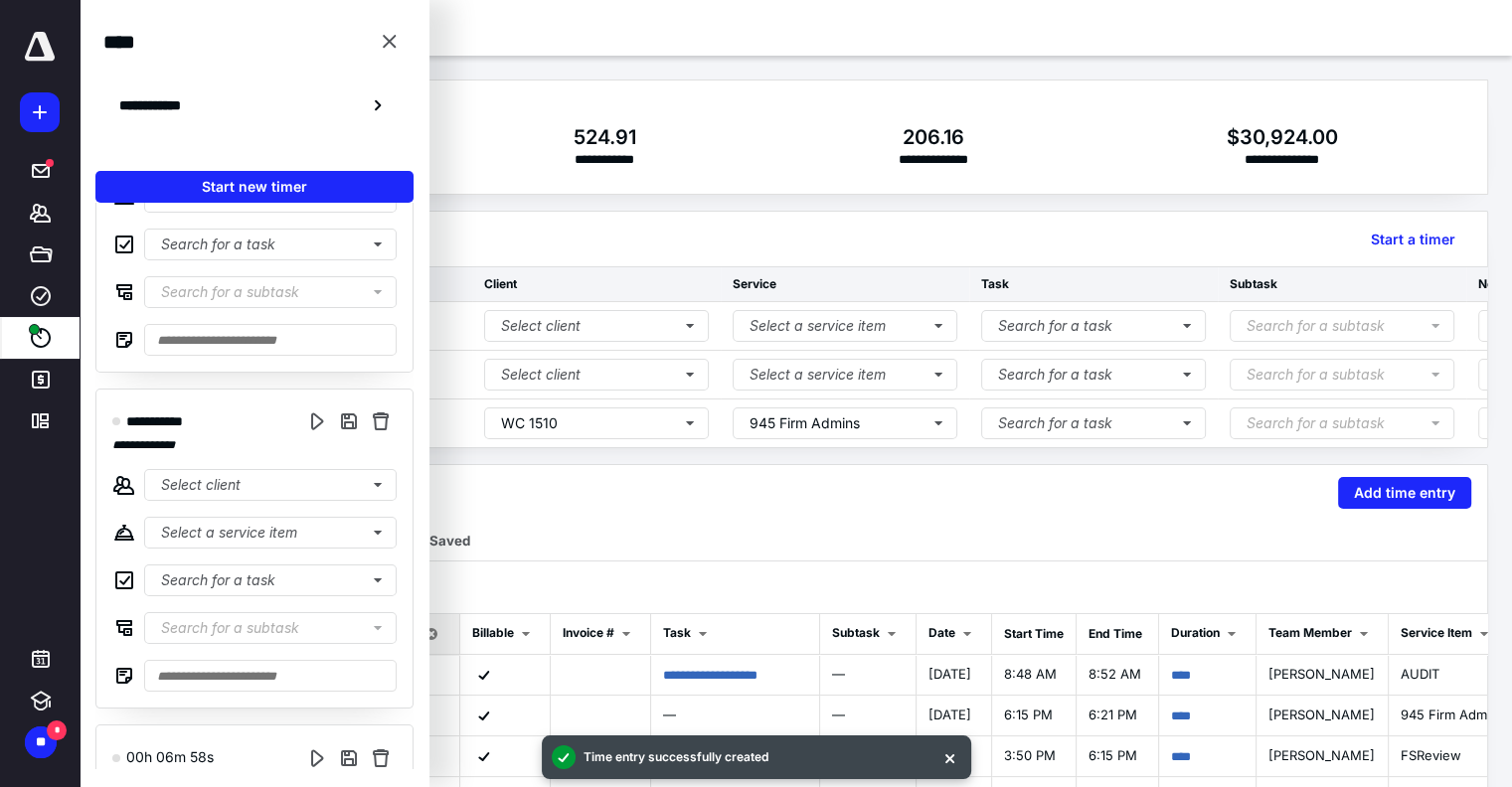 scroll, scrollTop: 397, scrollLeft: 0, axis: vertical 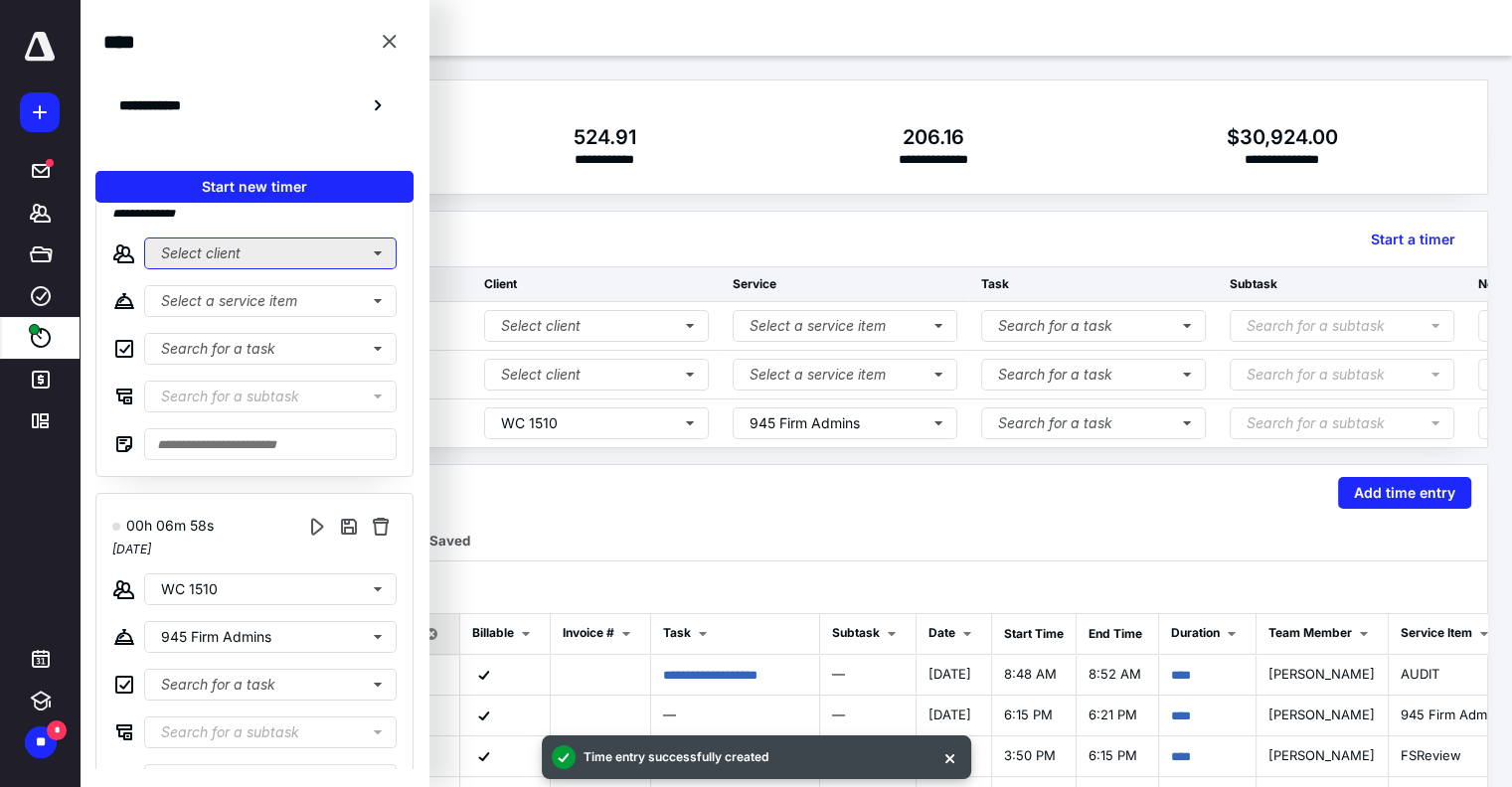 click on "Select client" at bounding box center (270, 253) 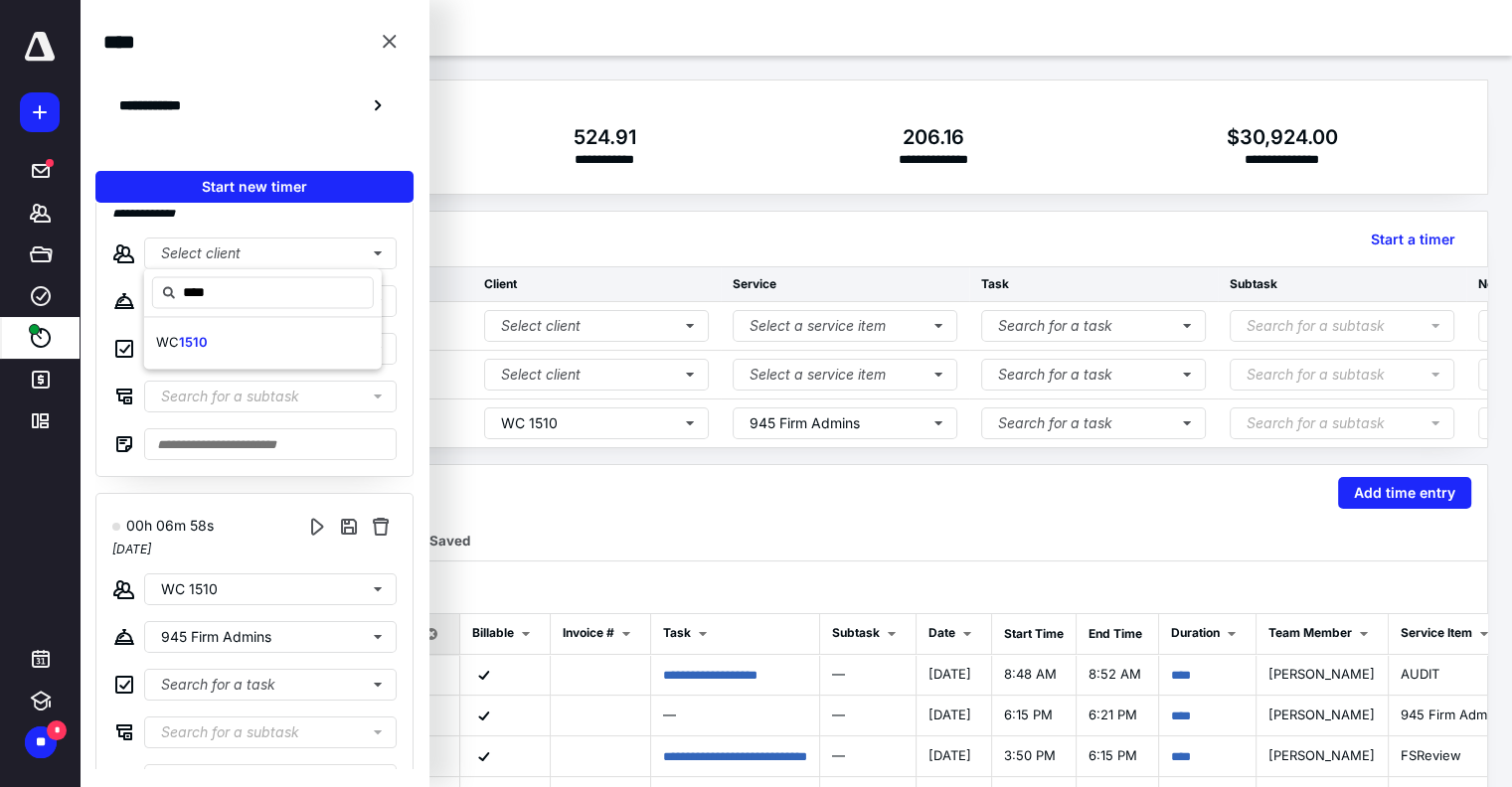 type on "****" 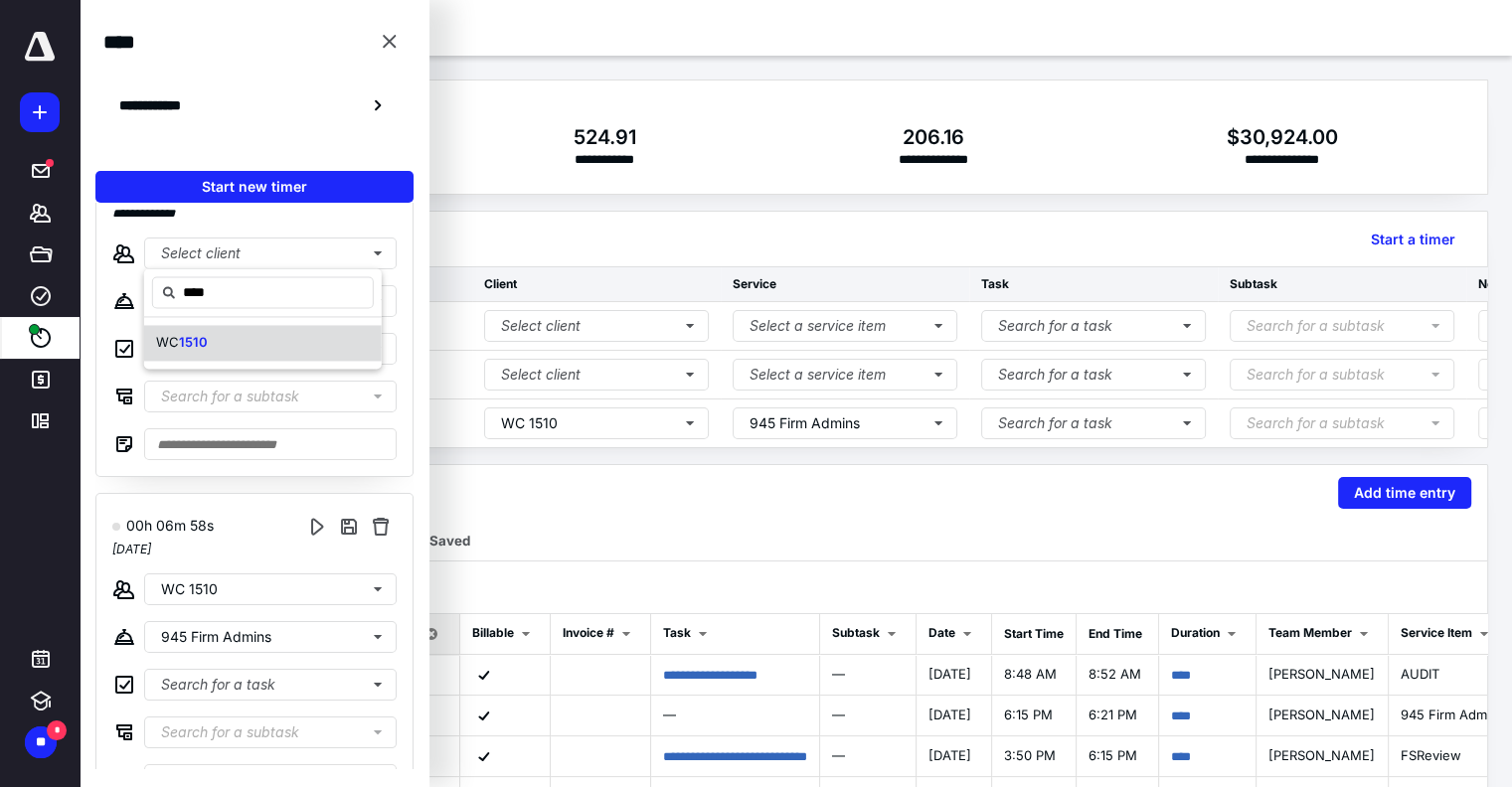 click on "WC  1510" at bounding box center (262, 343) 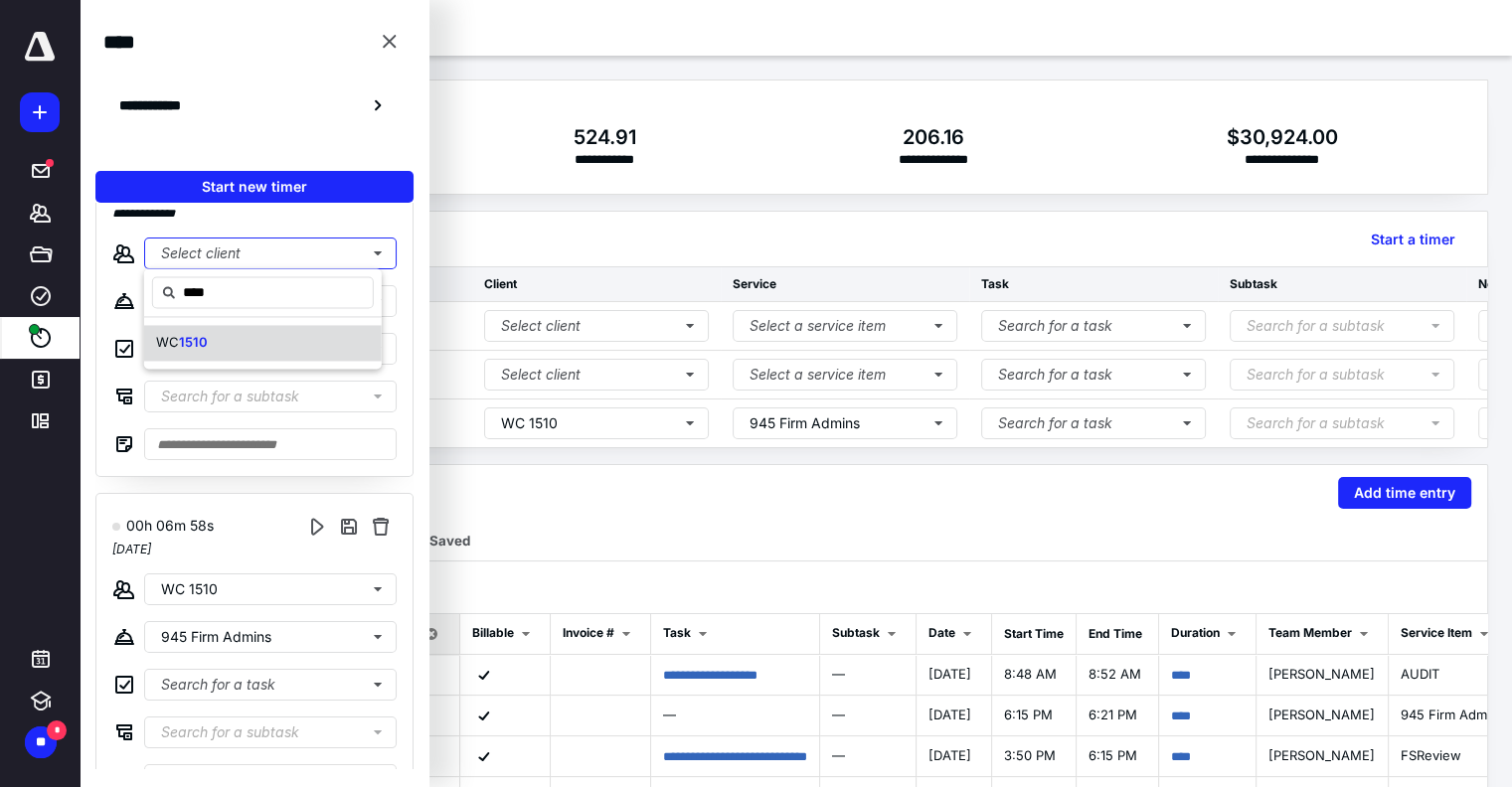 type 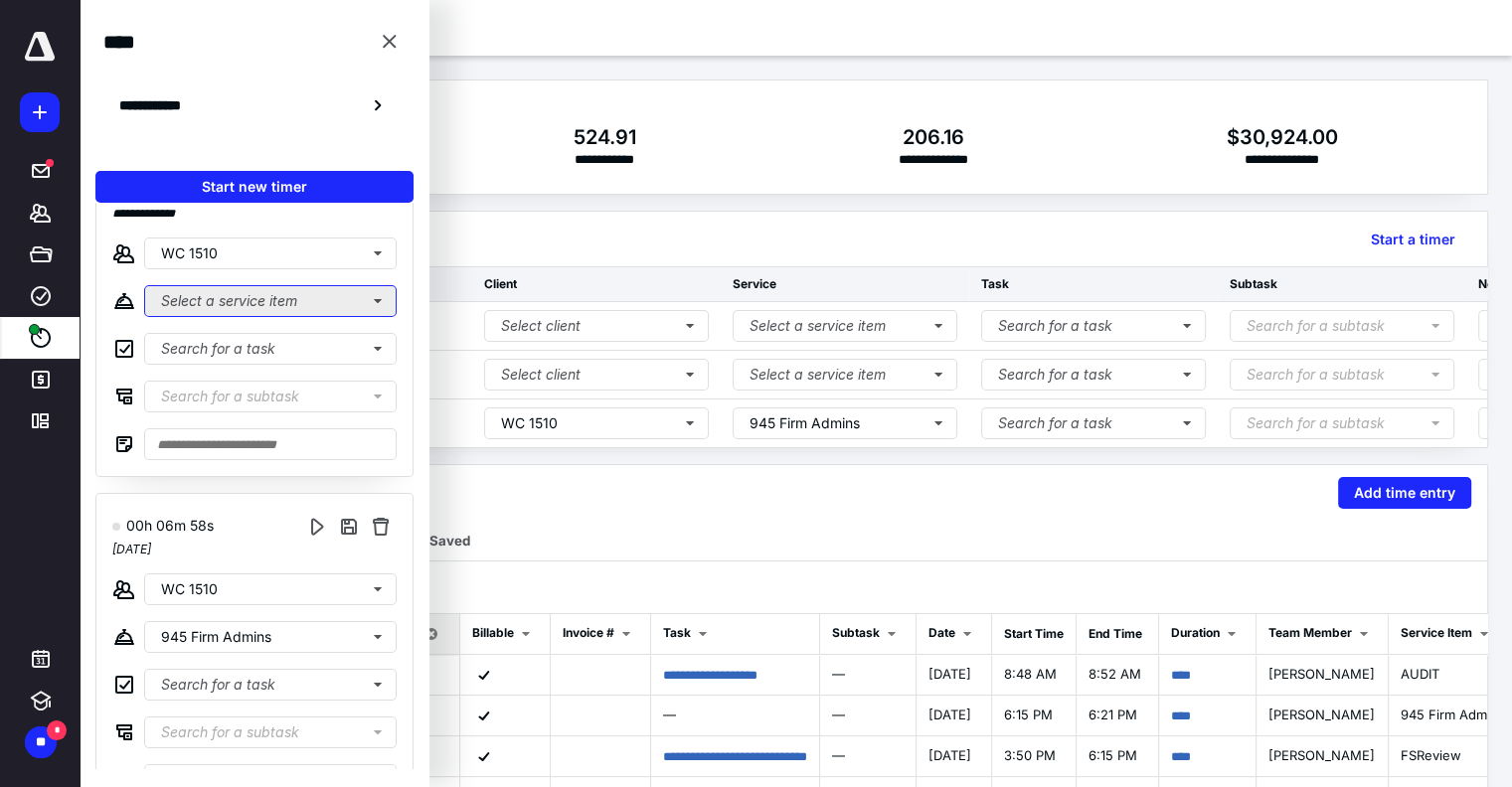 click on "Select a service item" at bounding box center [270, -35] 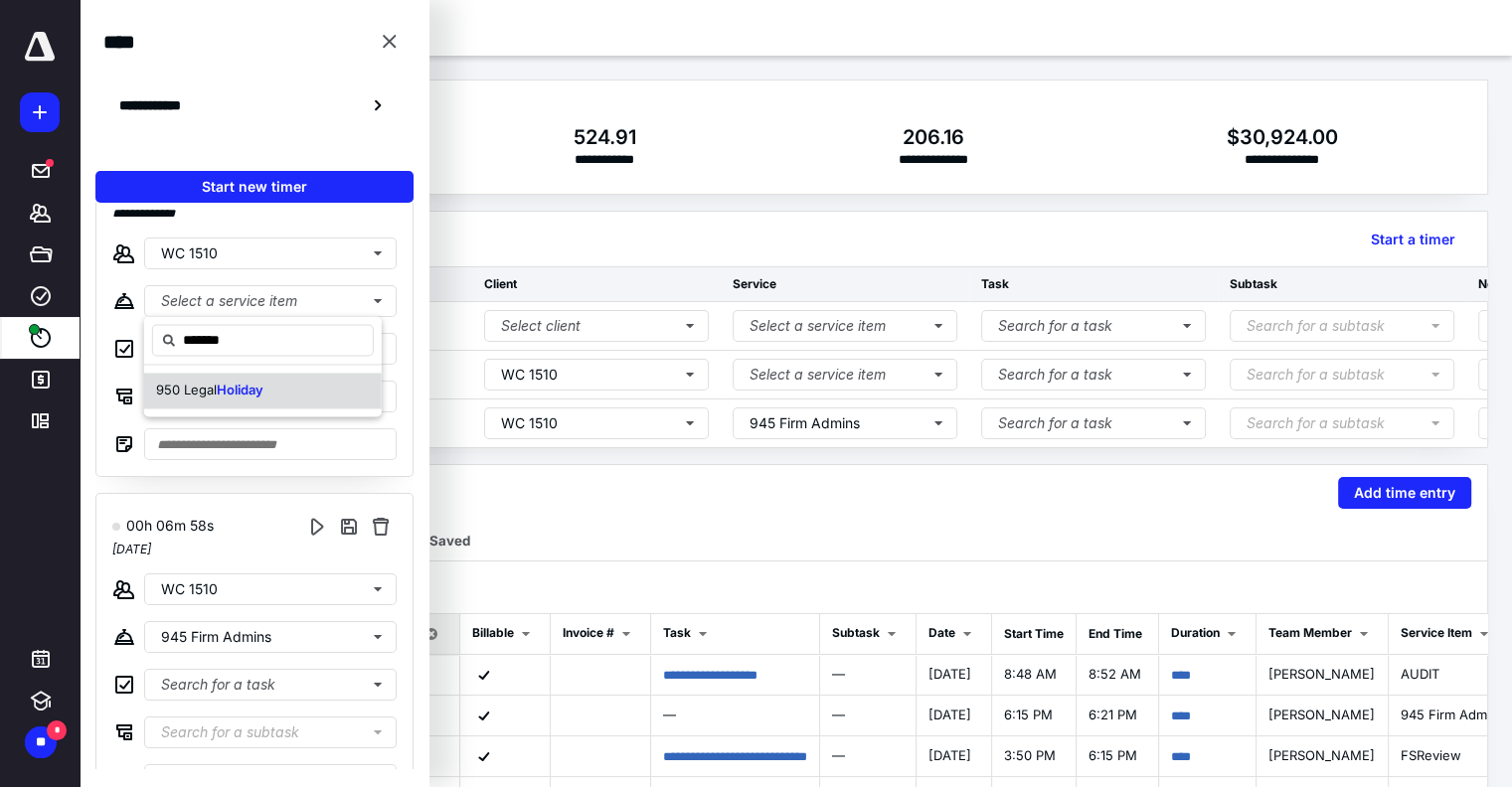 click on "Holiday" at bounding box center (240, 390) 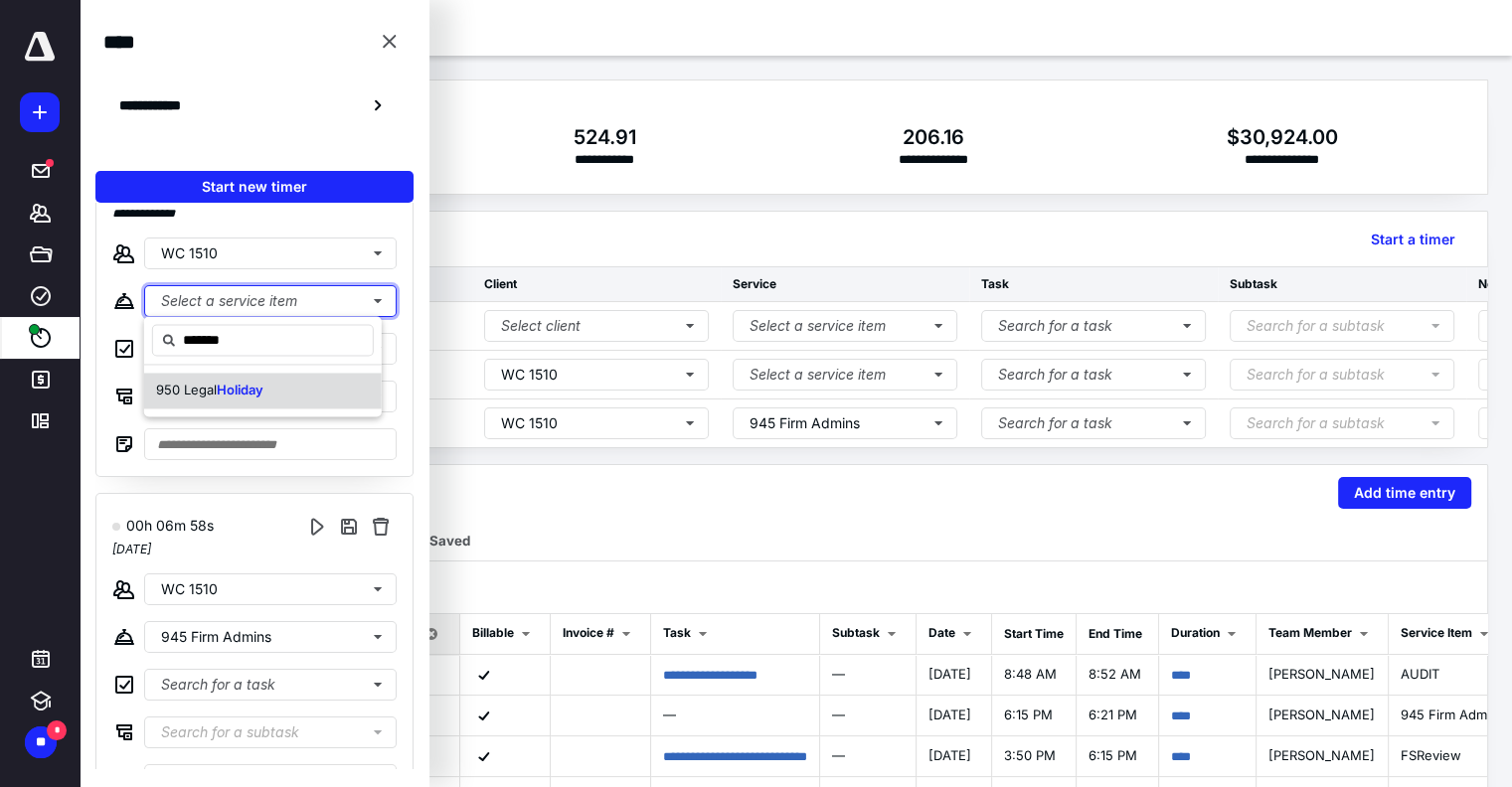 type 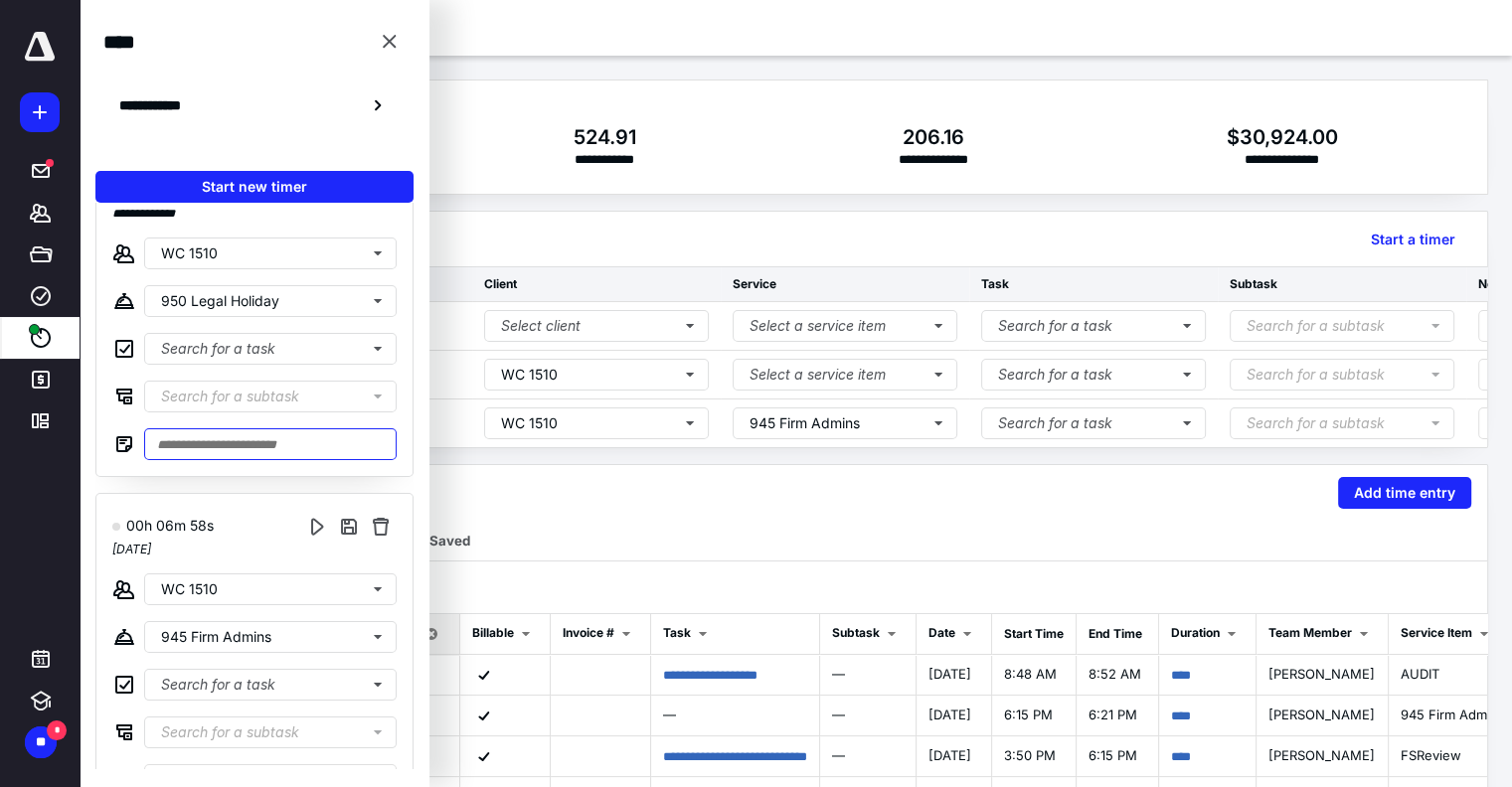 click at bounding box center [270, 444] 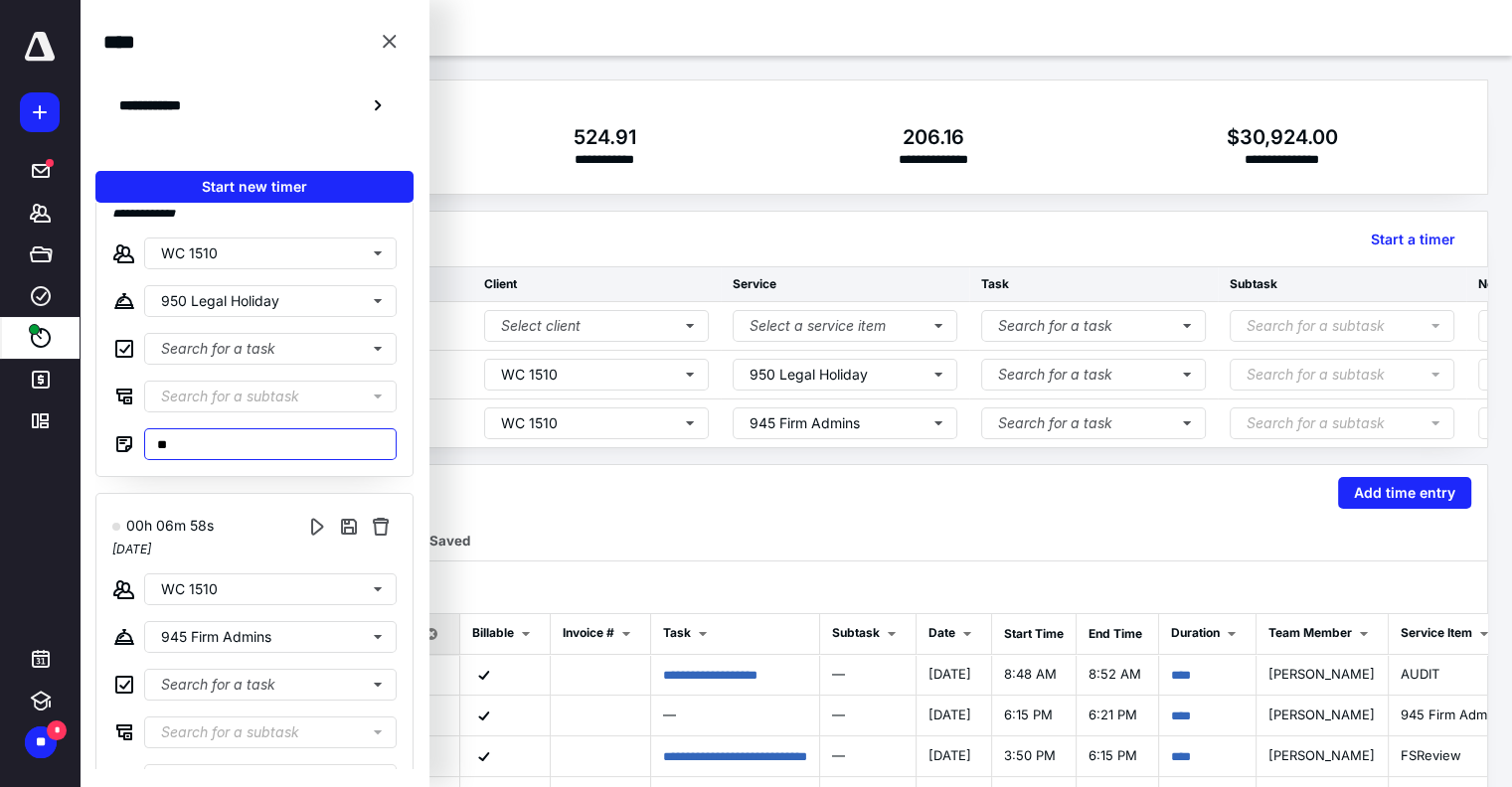 type on "*" 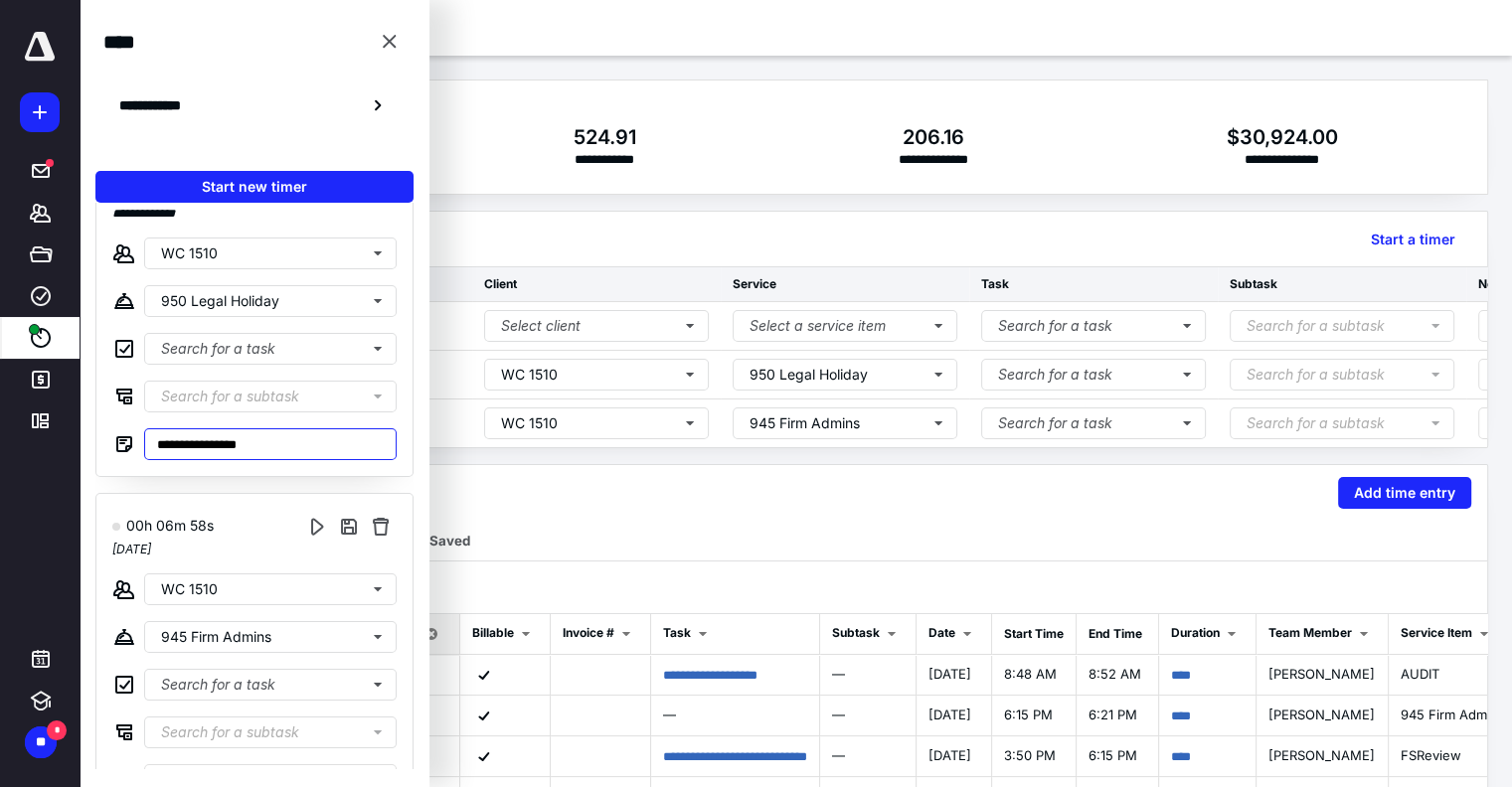 type on "**********" 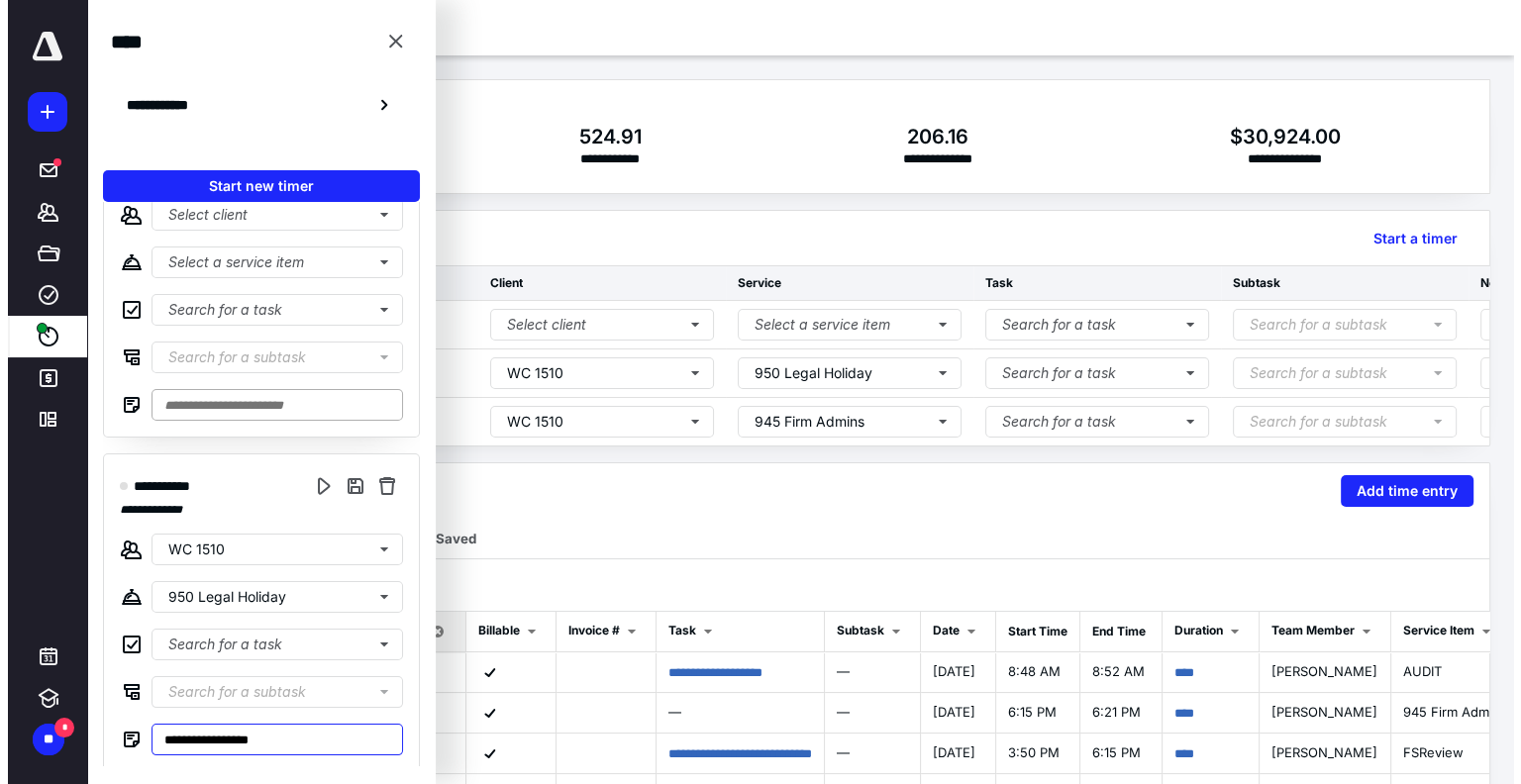 scroll, scrollTop: 99, scrollLeft: 0, axis: vertical 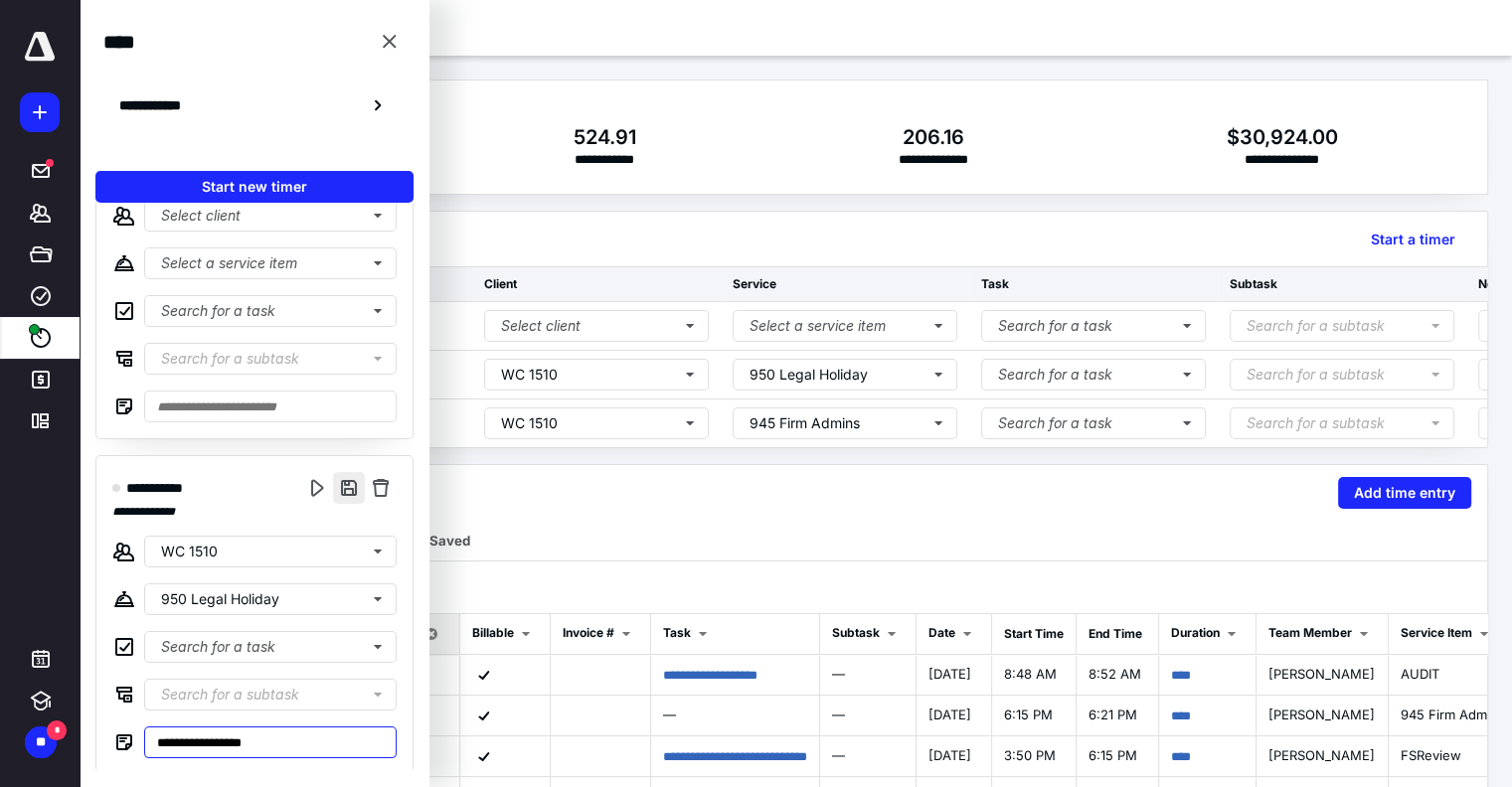 type on "**********" 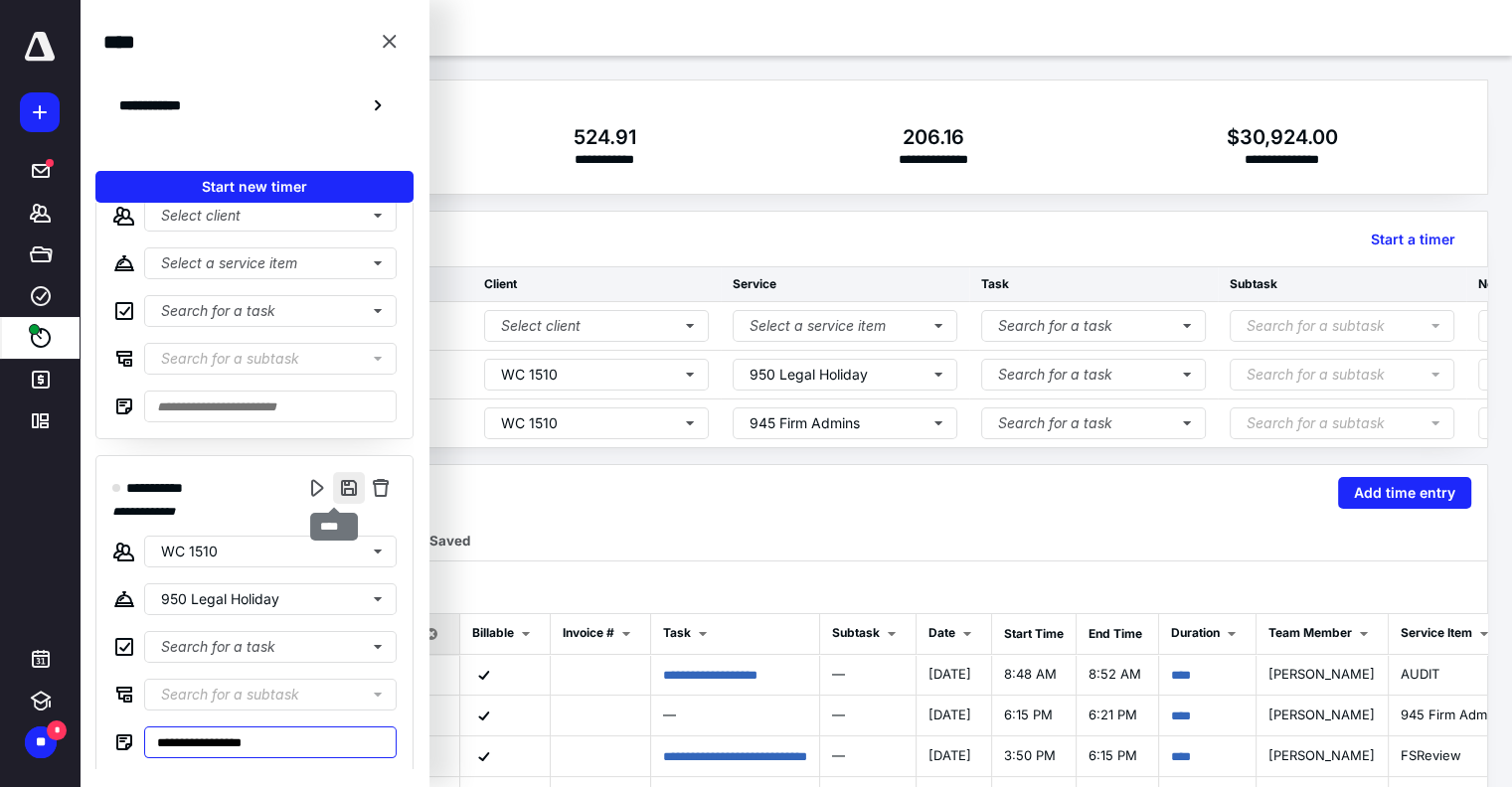 type on "**********" 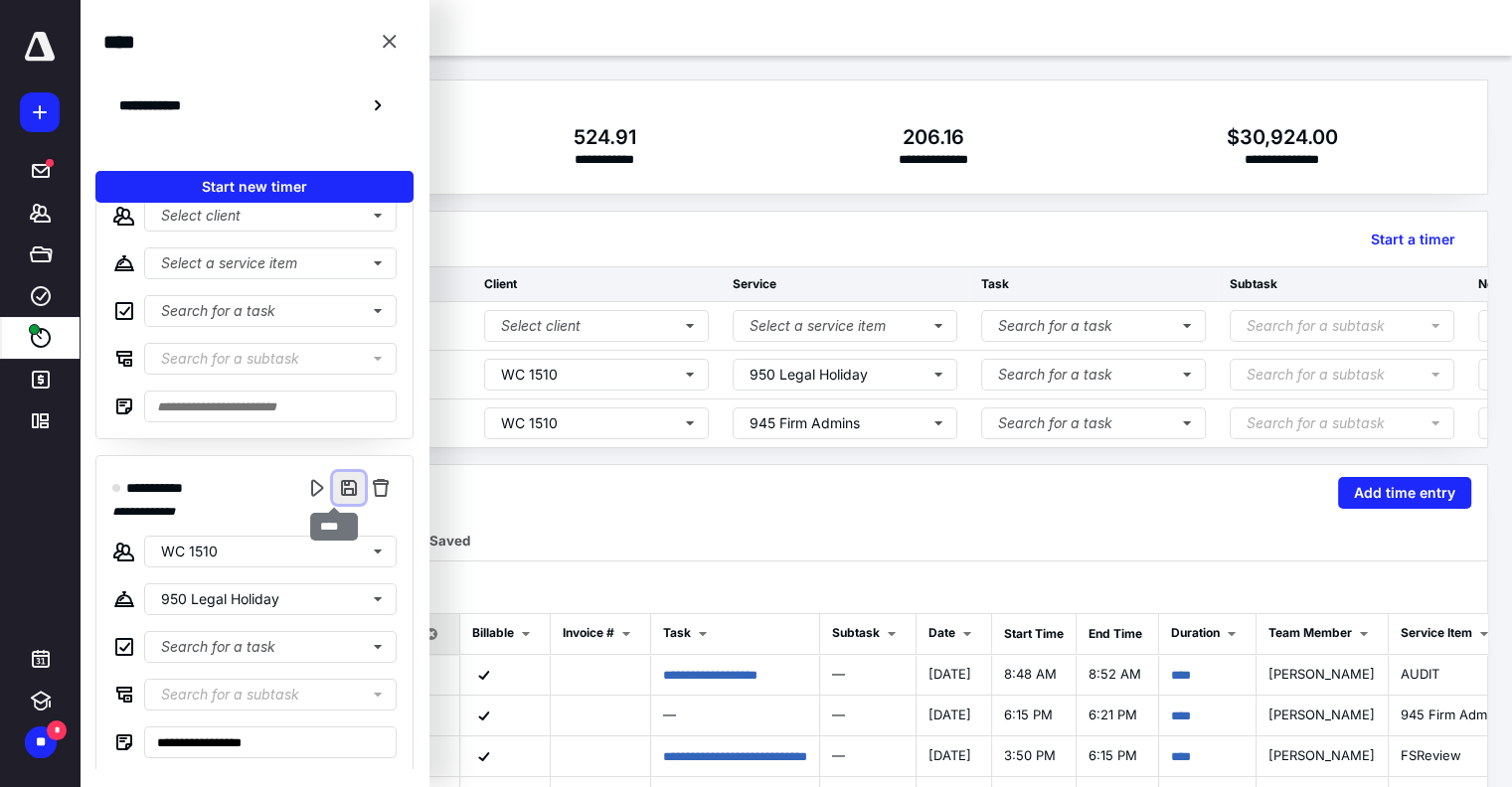 click at bounding box center (349, 488) 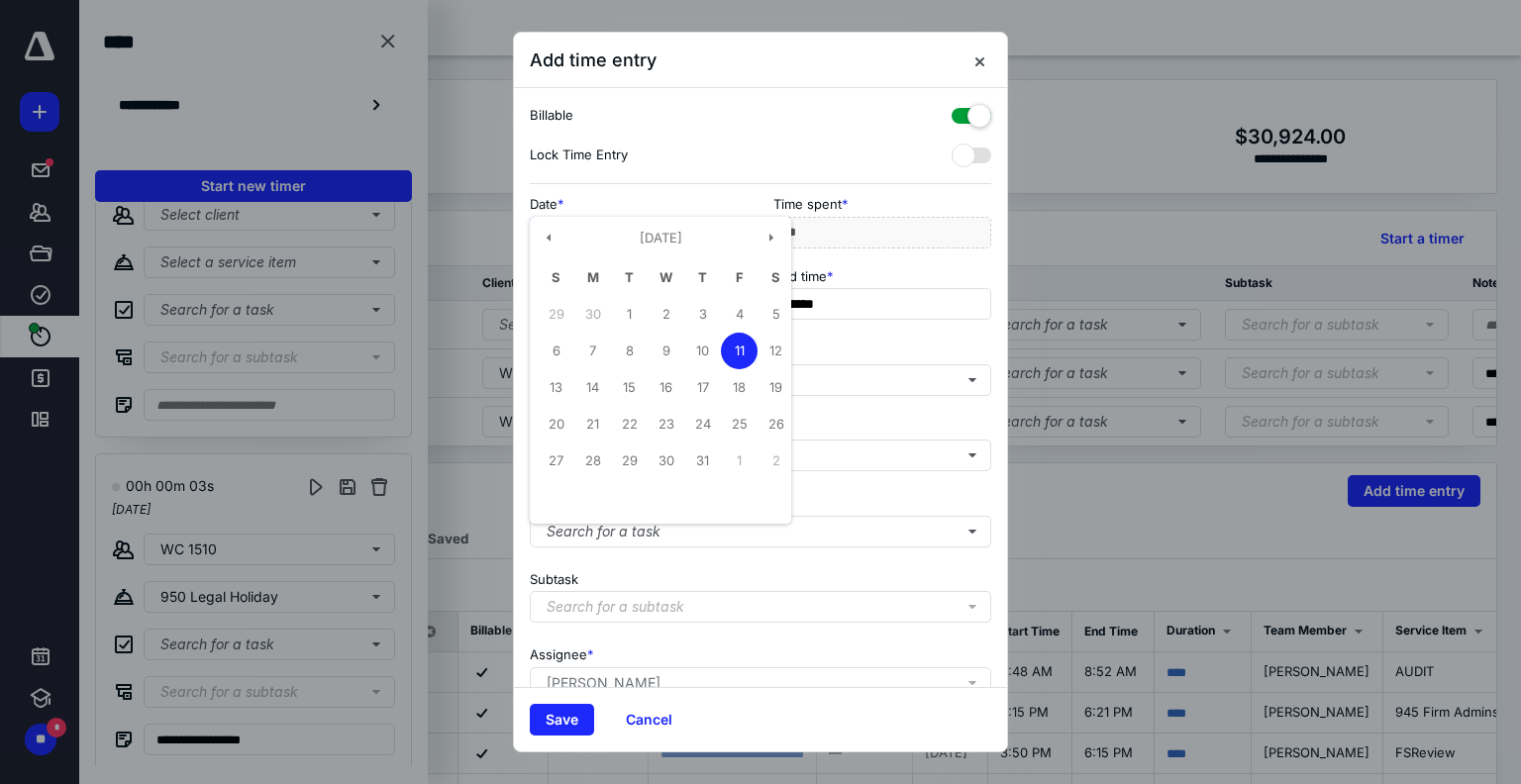 click on "**********" at bounding box center [639, 233] 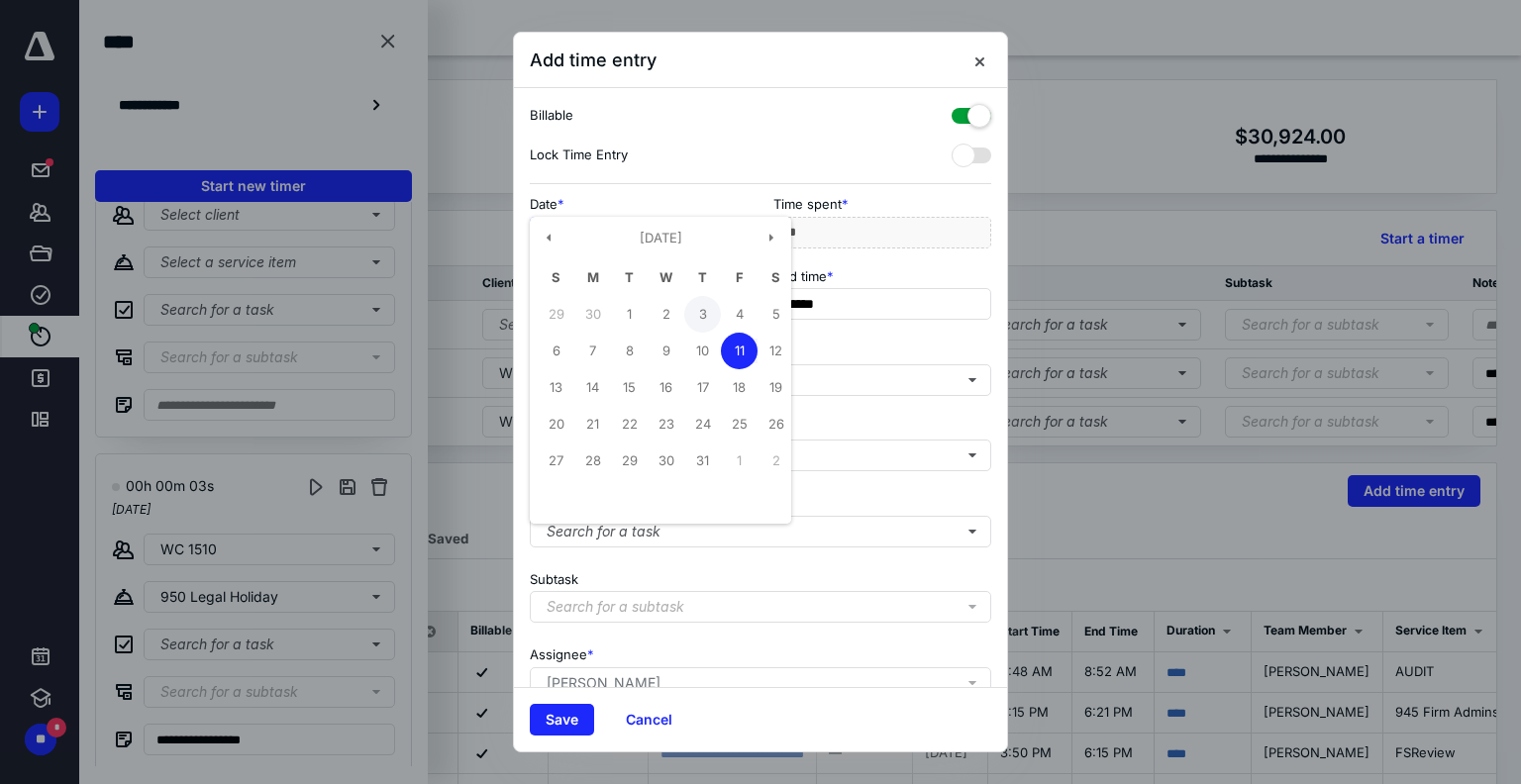 click on "3" at bounding box center [702, 314] 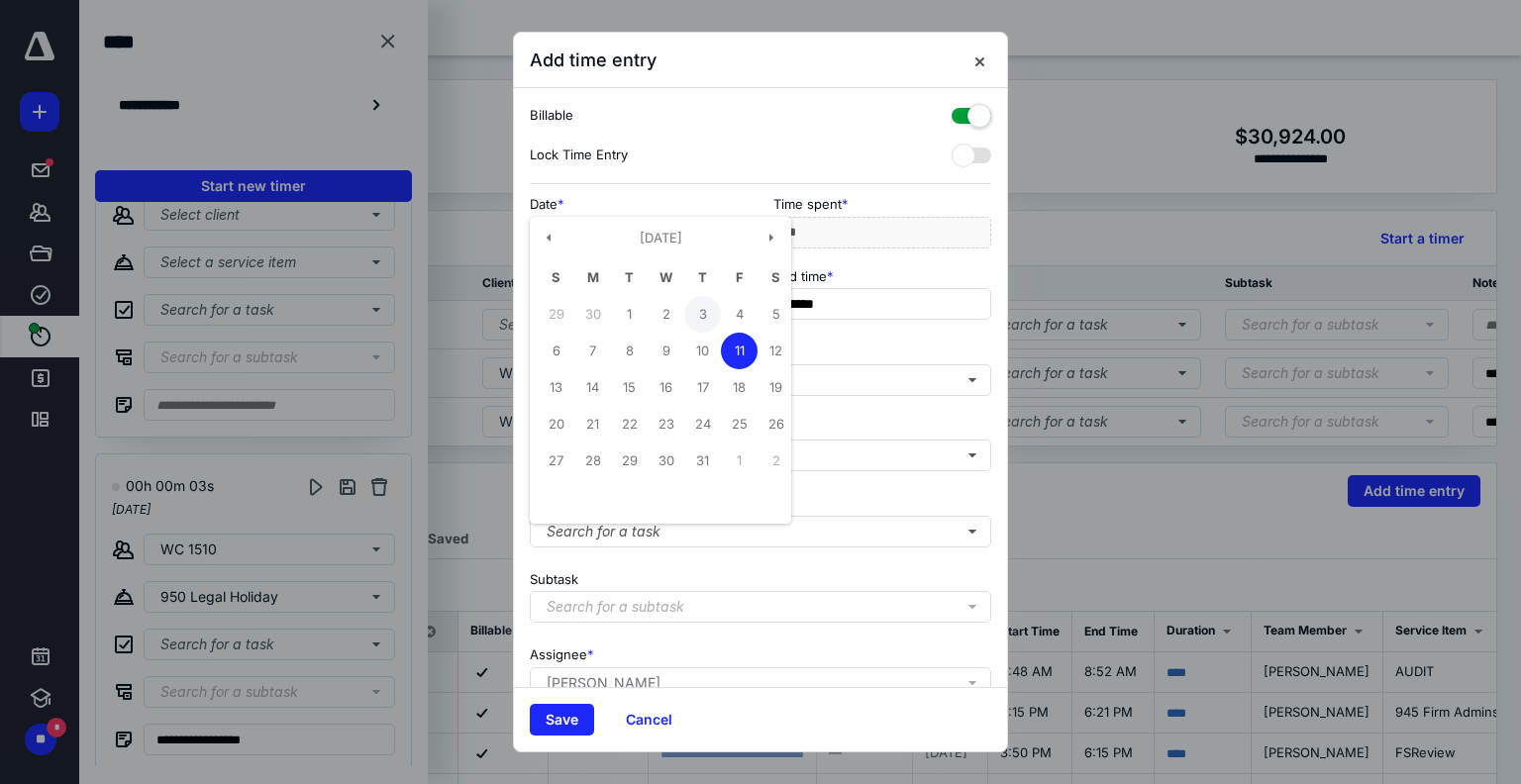 type on "**********" 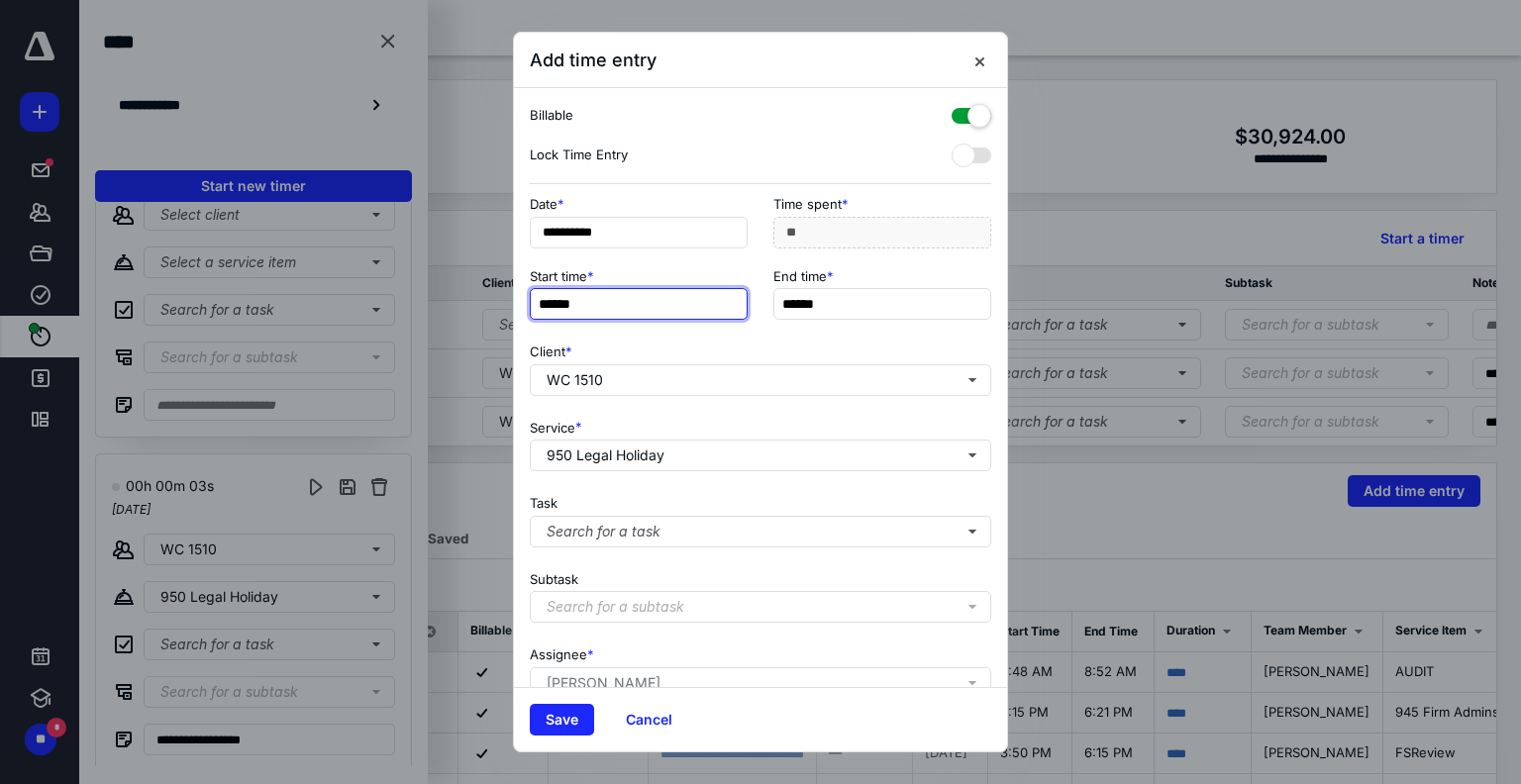 click on "******" at bounding box center [639, 304] 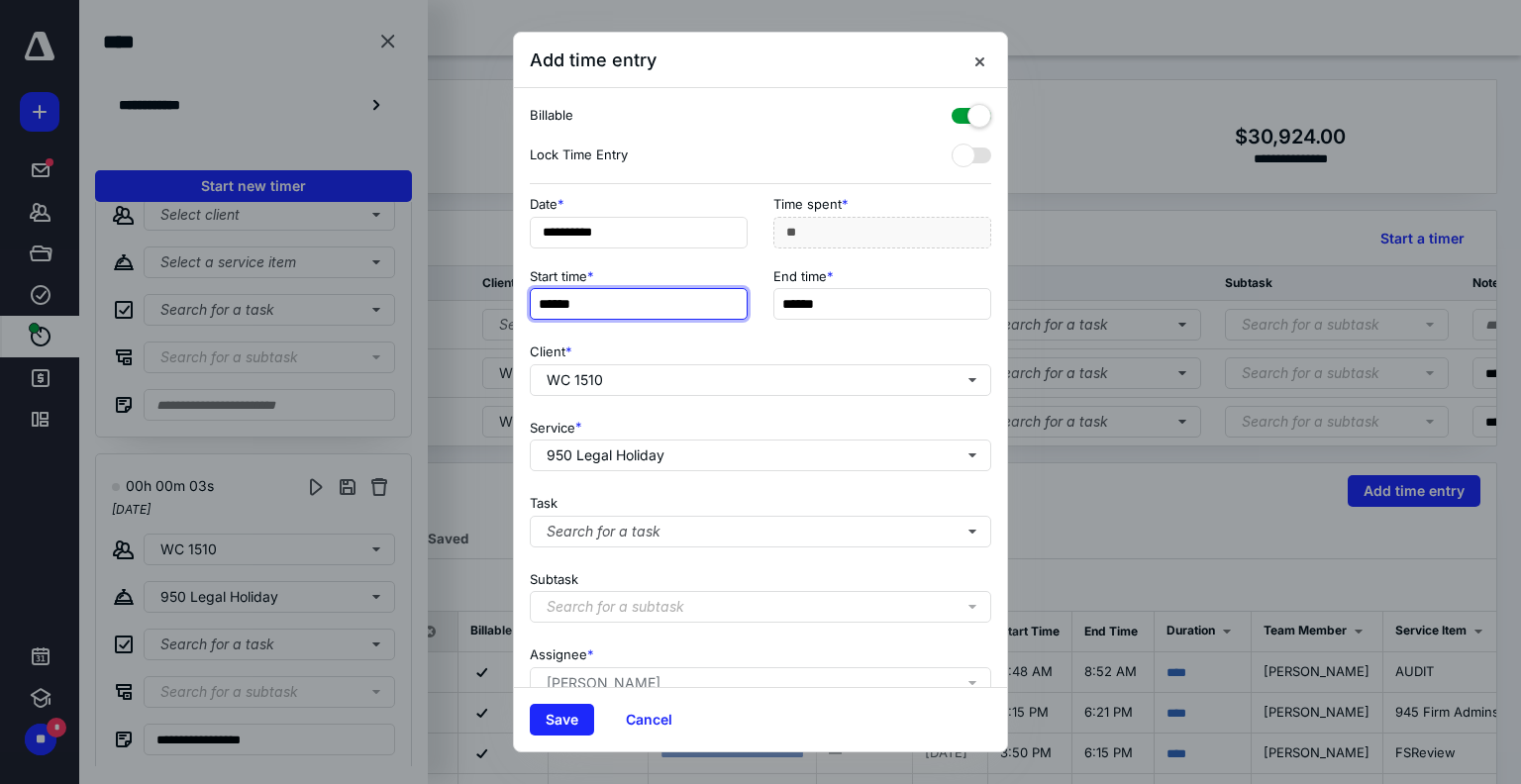 type on "******" 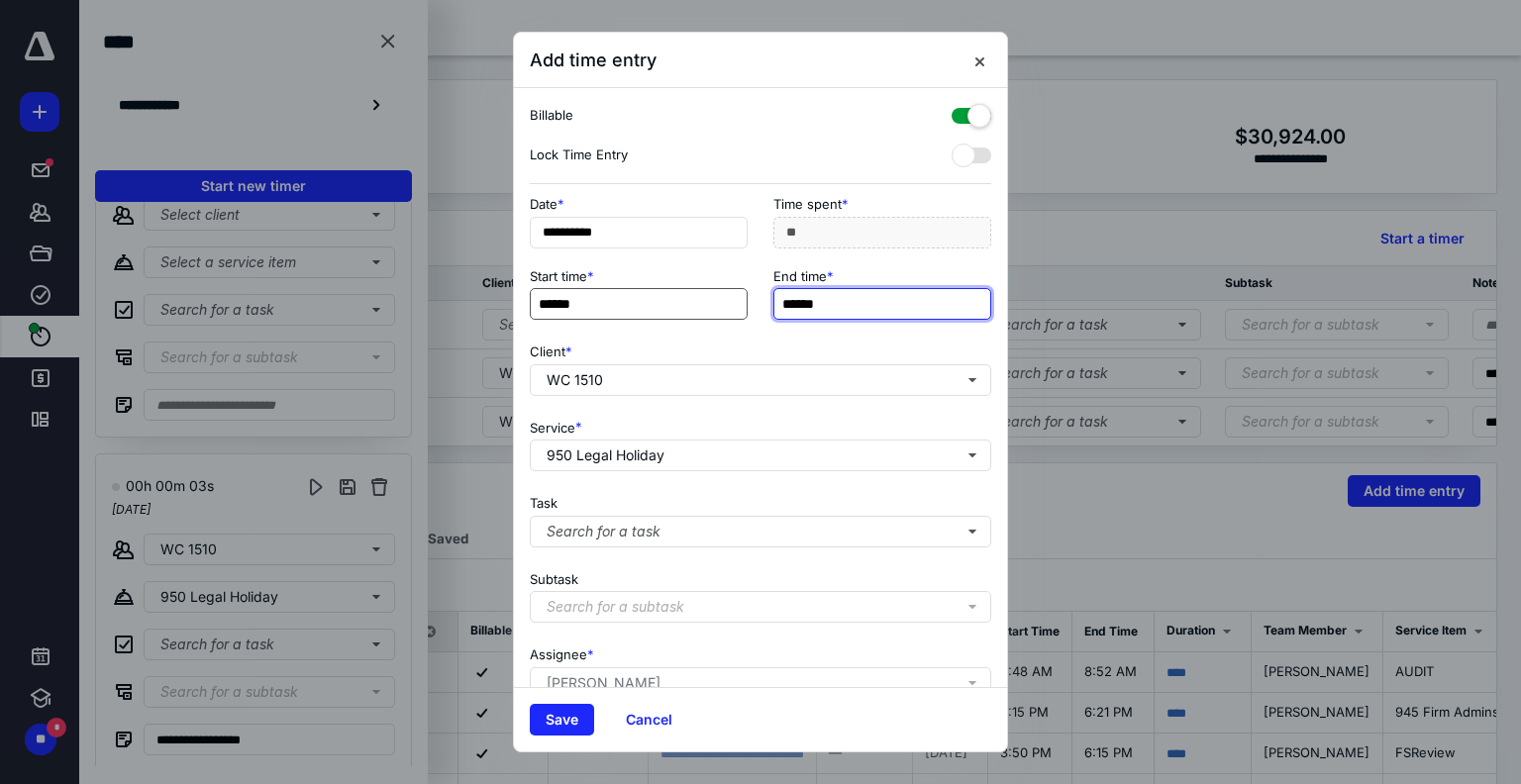 type on "***" 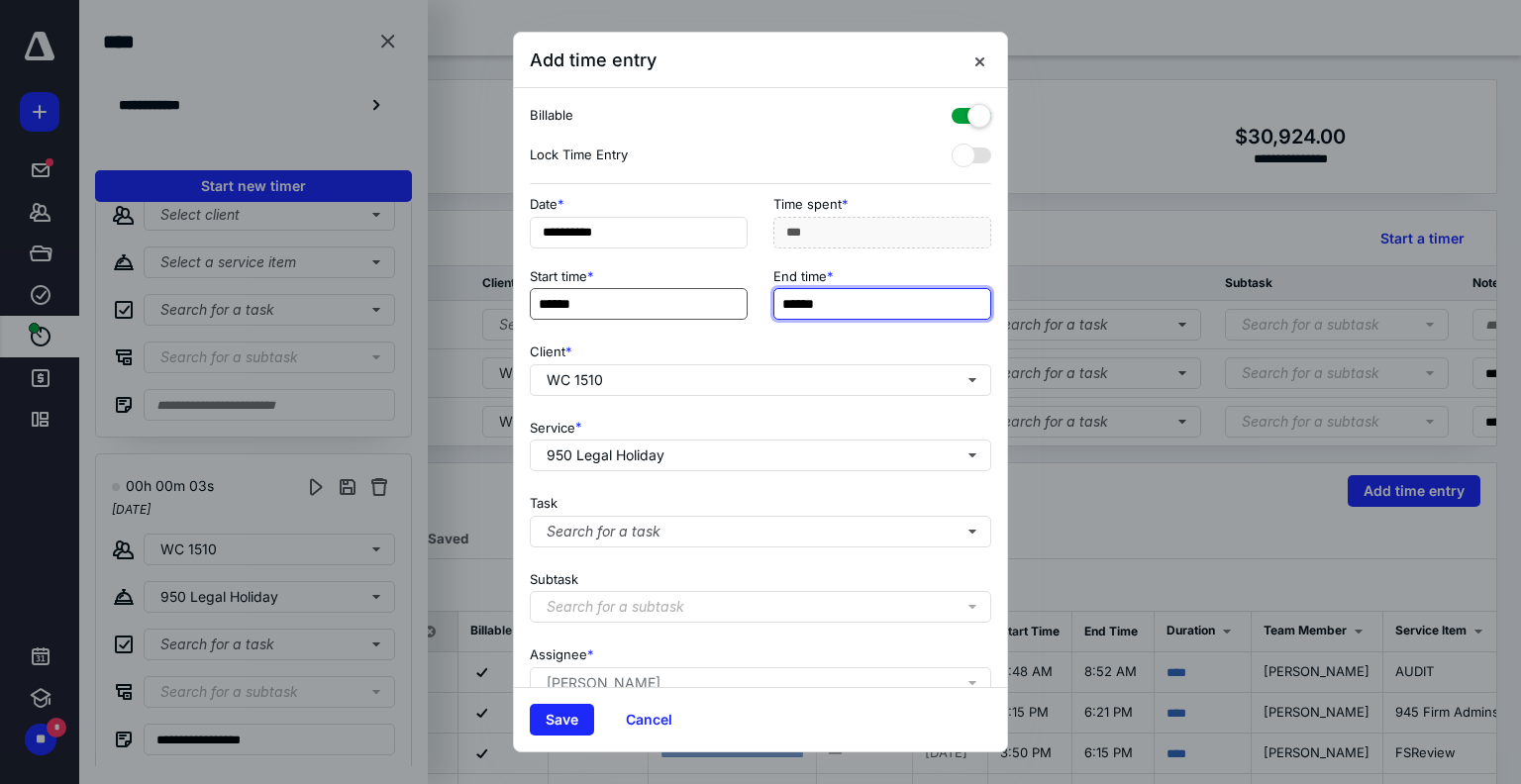 type on "******" 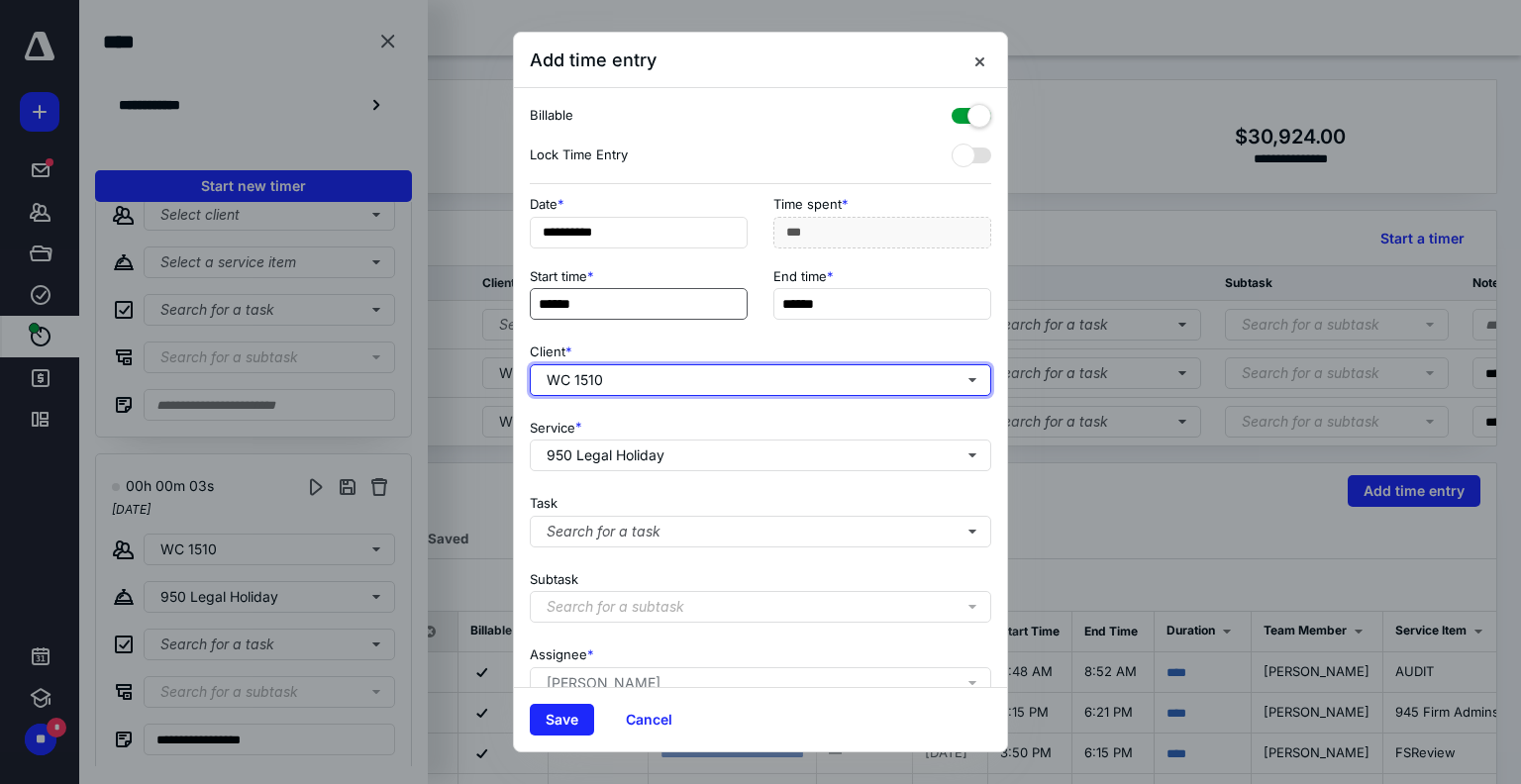 type on "**" 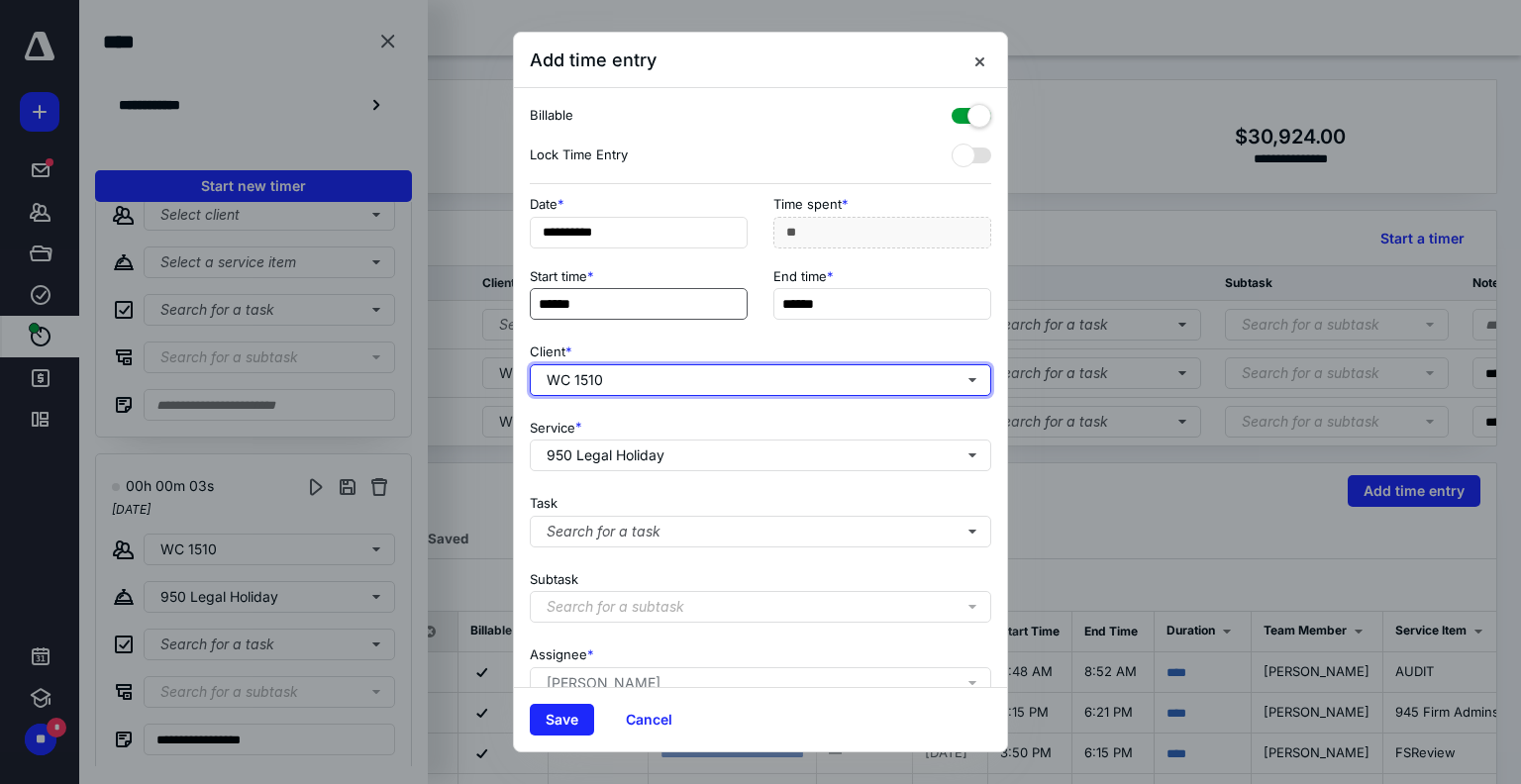 type 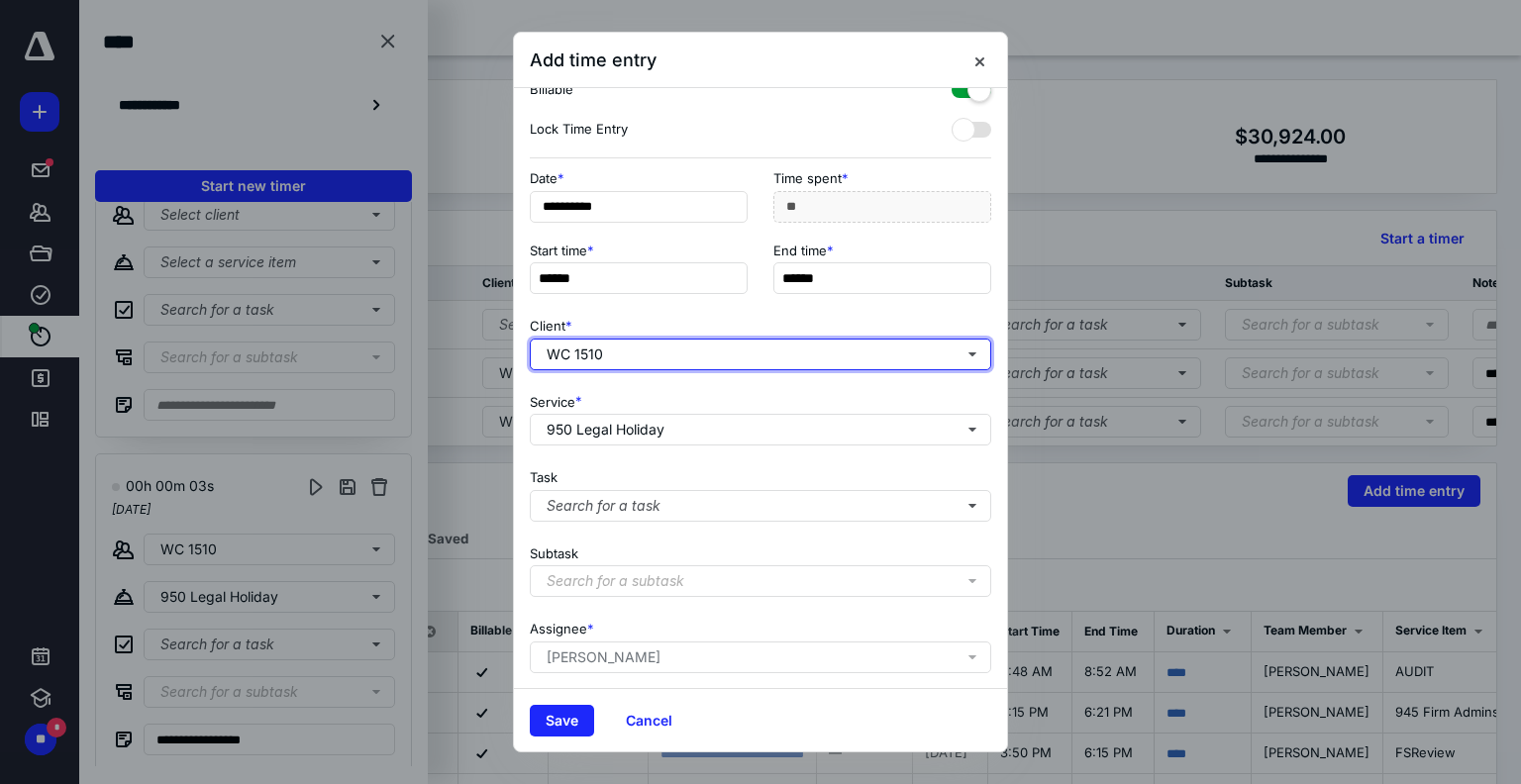 scroll, scrollTop: 99, scrollLeft: 0, axis: vertical 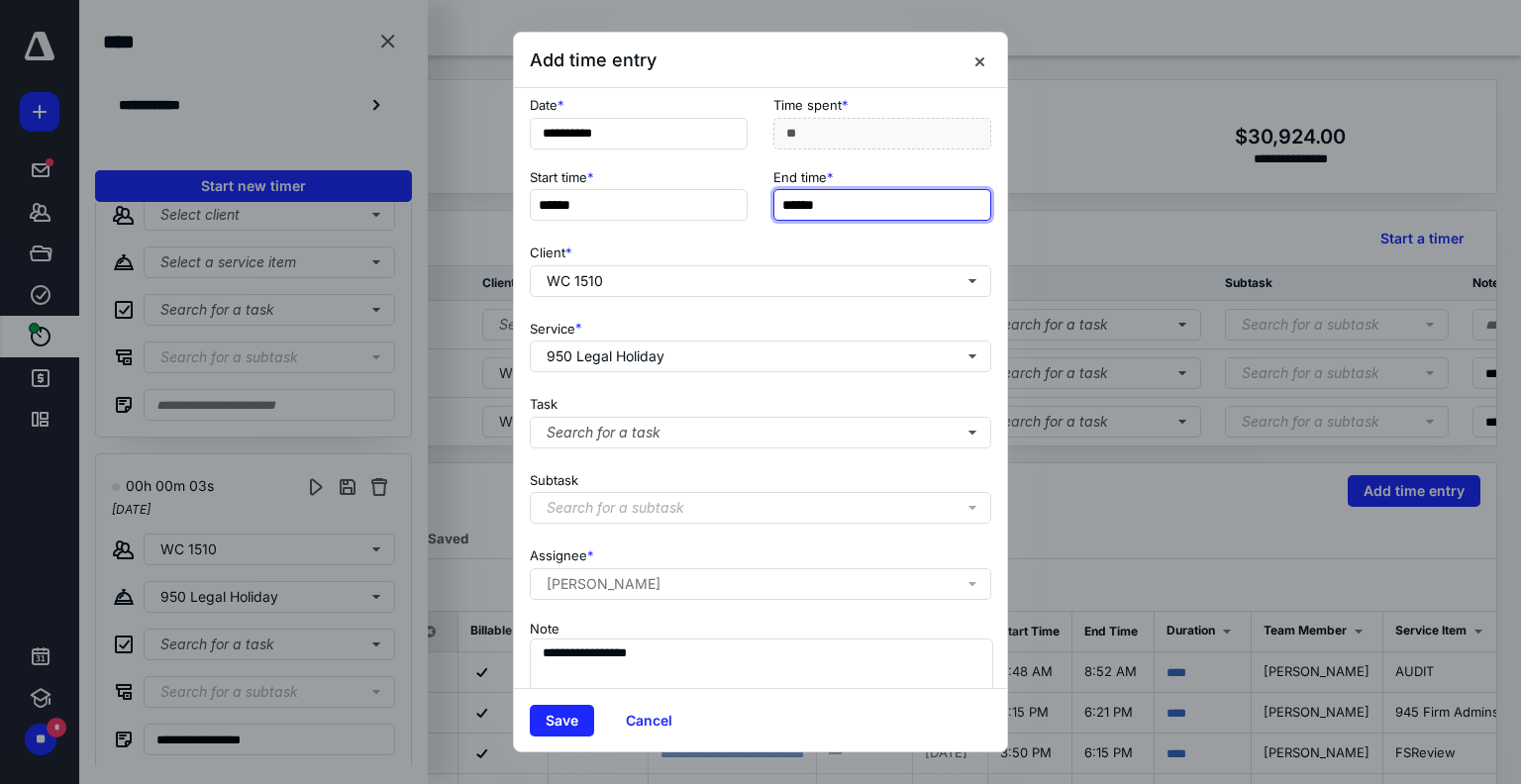 click on "******" at bounding box center [882, 205] 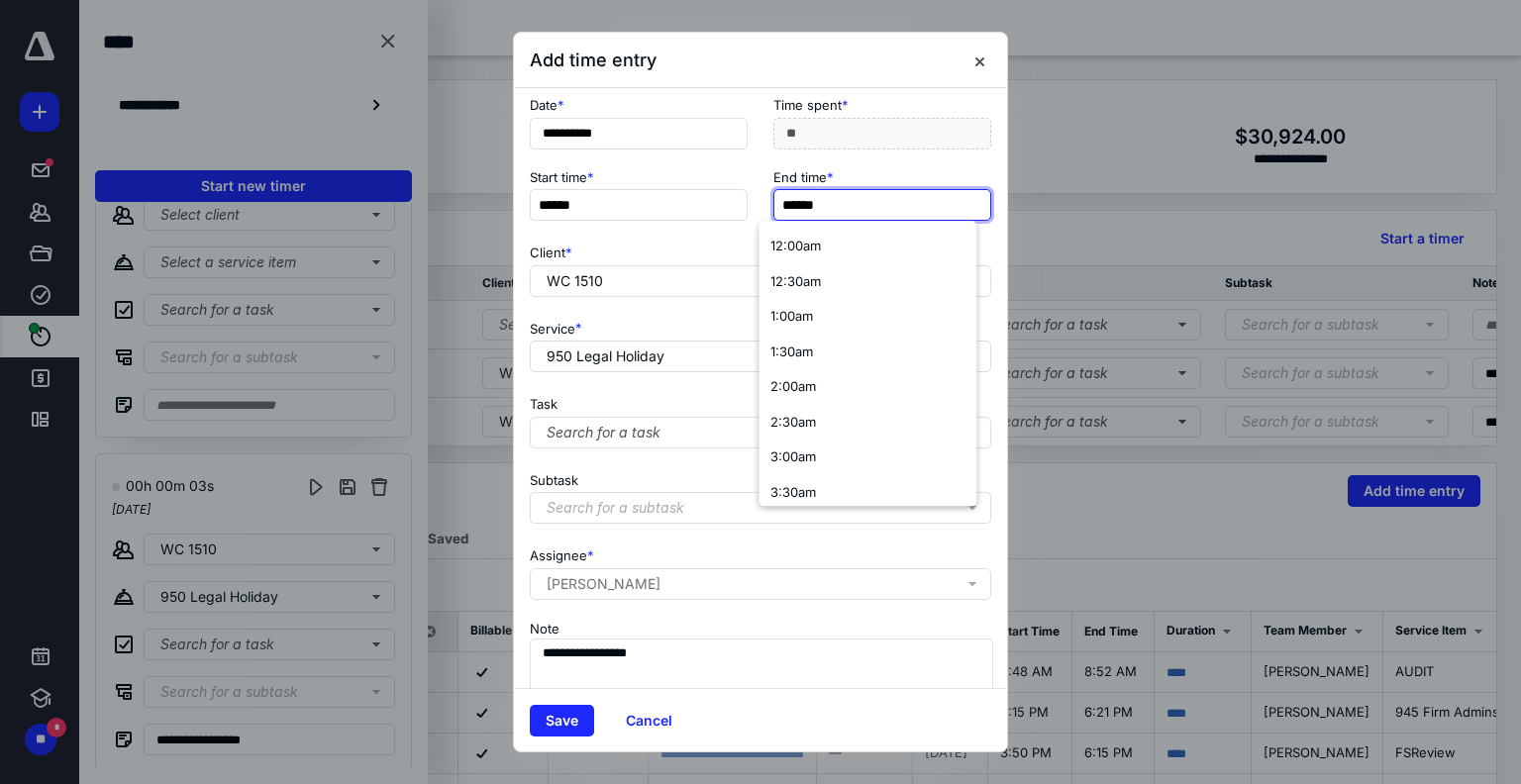 click on "******" at bounding box center (882, 205) 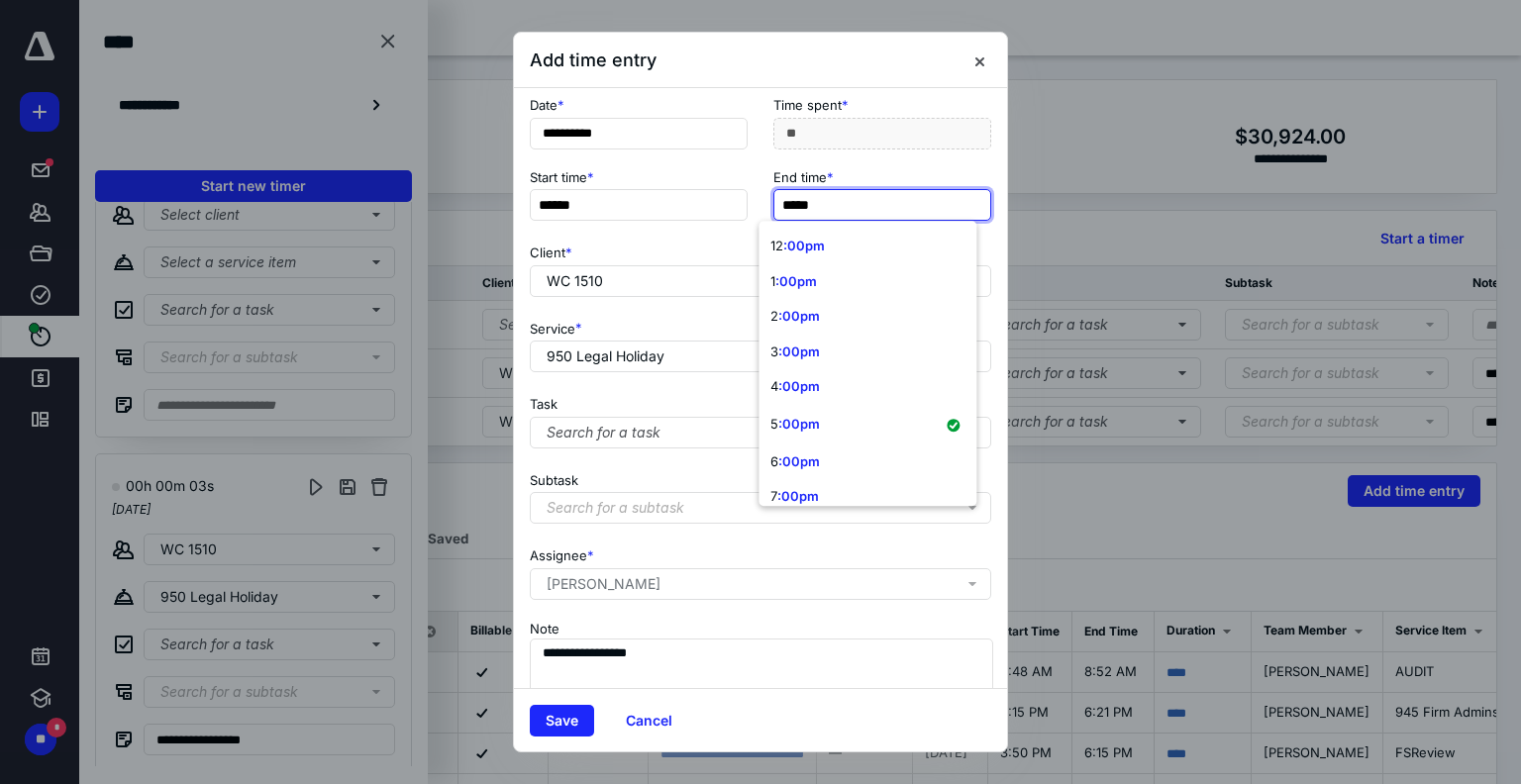 type on "******" 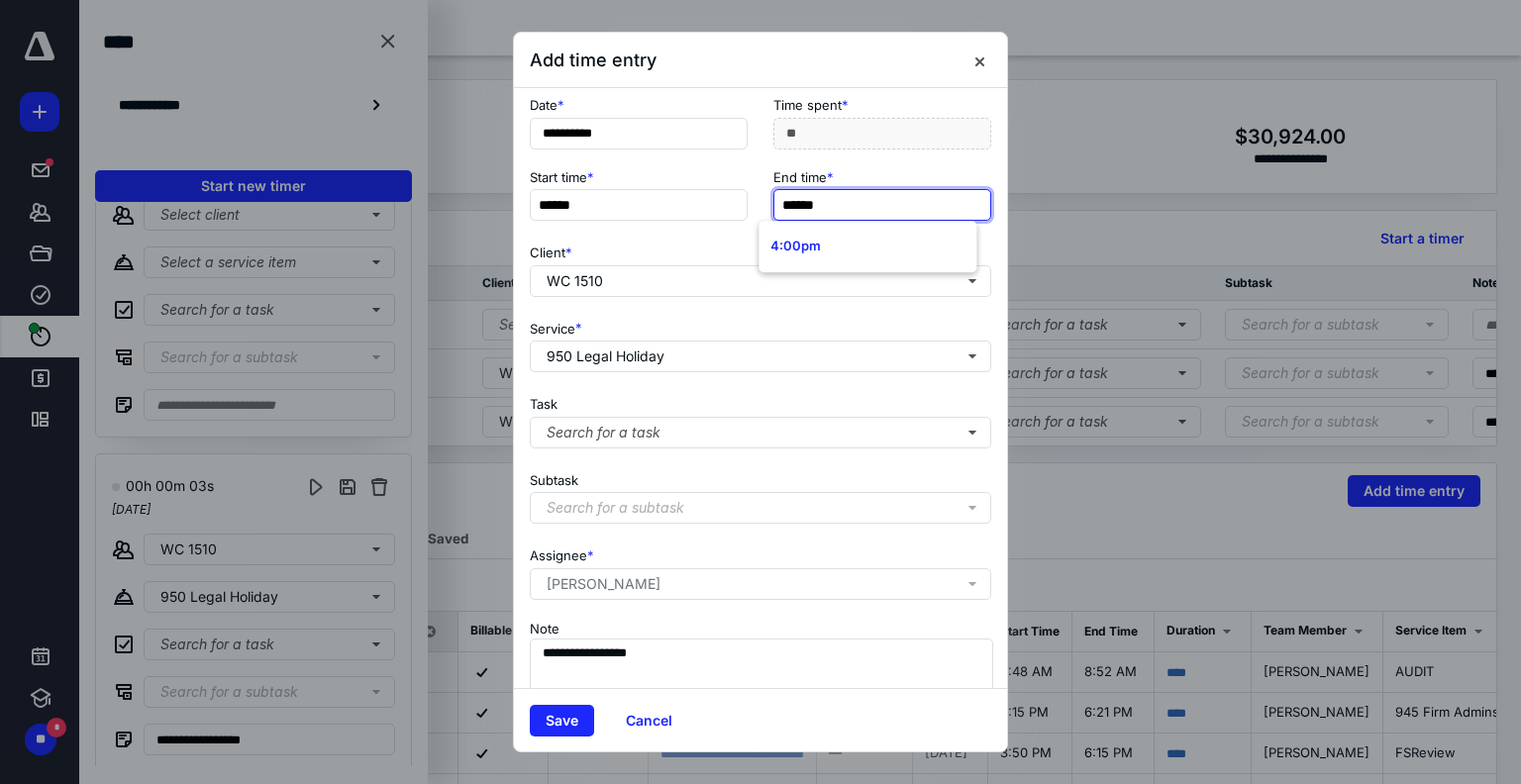 click on "******" at bounding box center [882, 205] 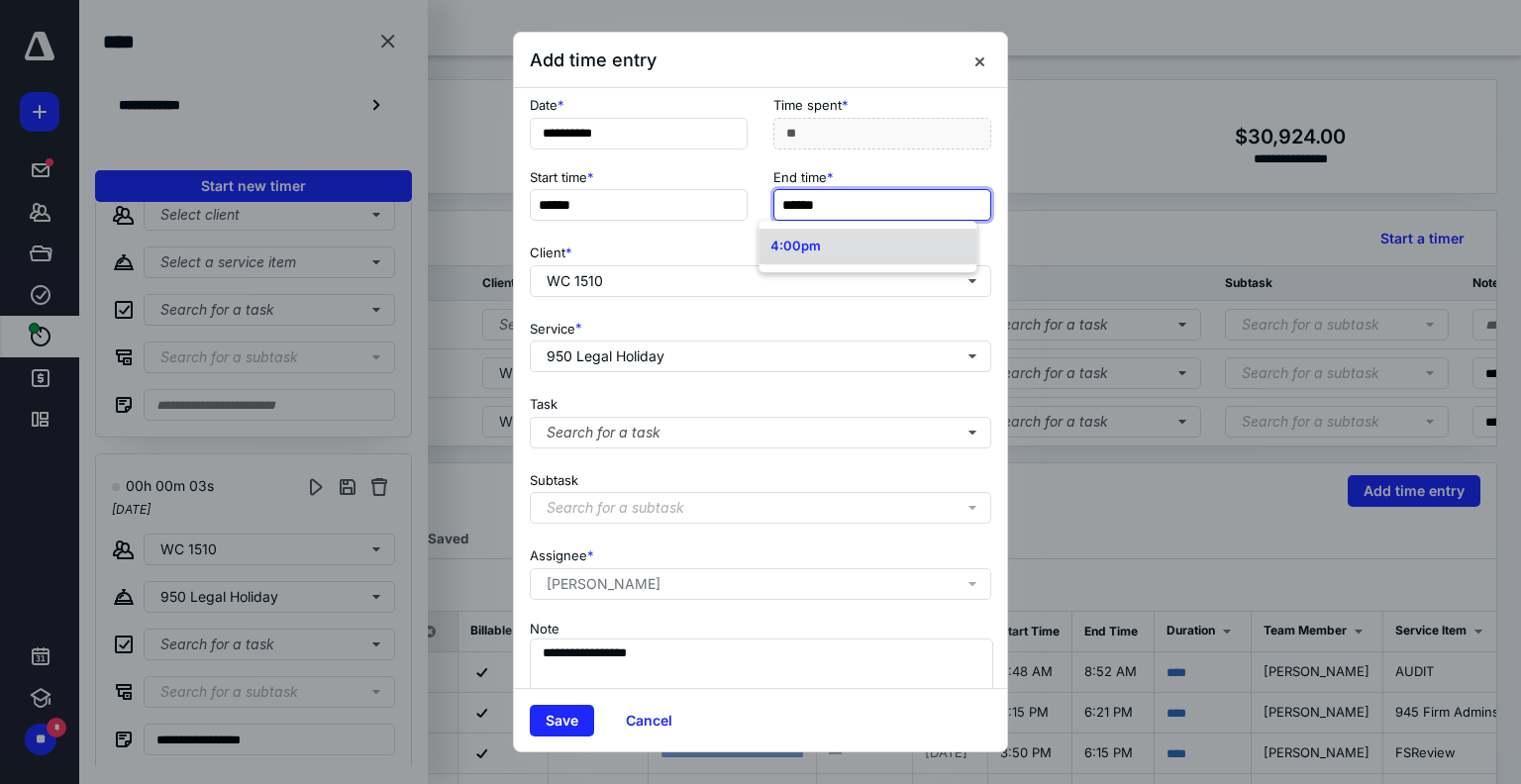 click on "4:00pm" at bounding box center (795, 245) 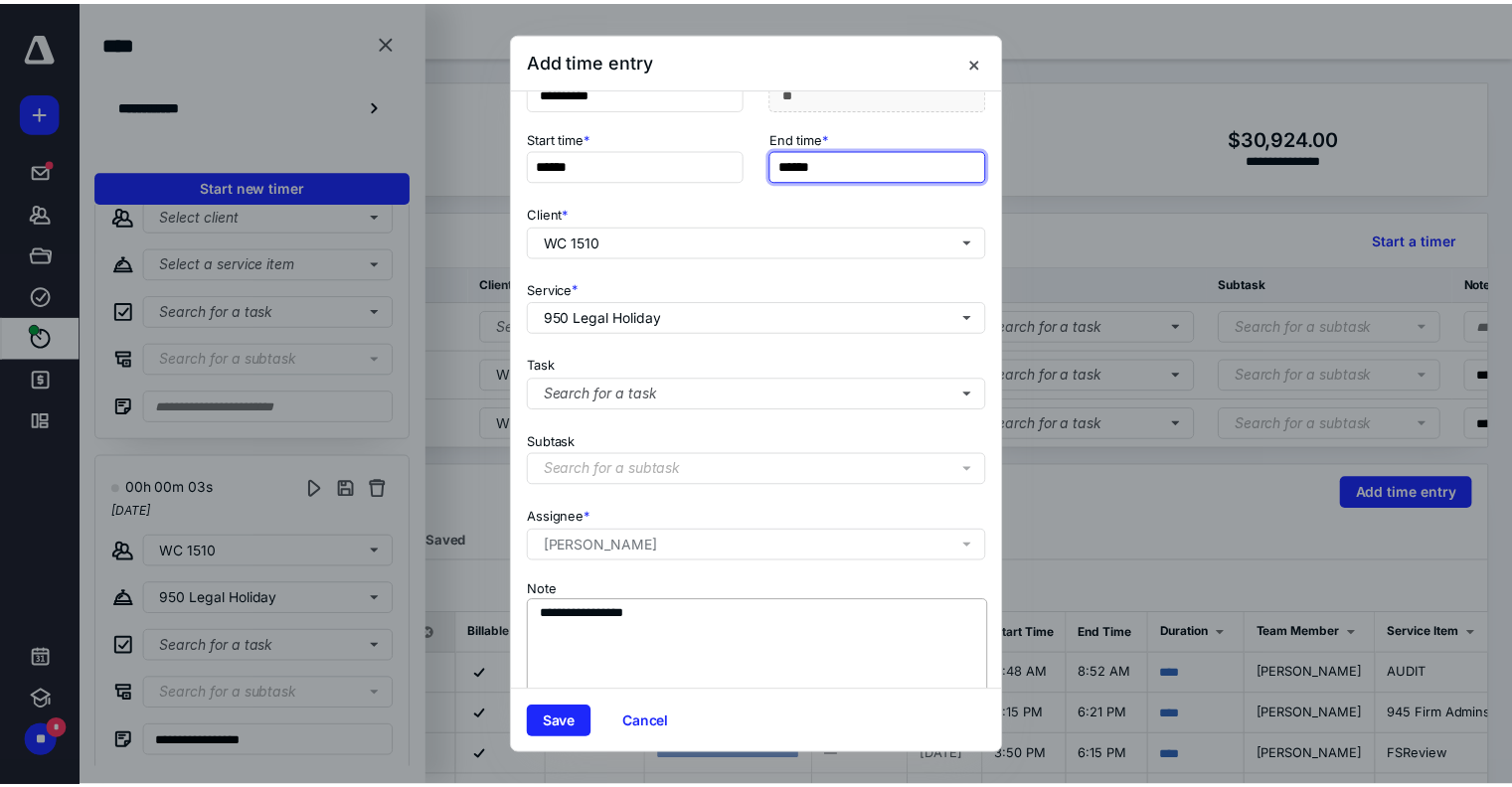 scroll, scrollTop: 180, scrollLeft: 0, axis: vertical 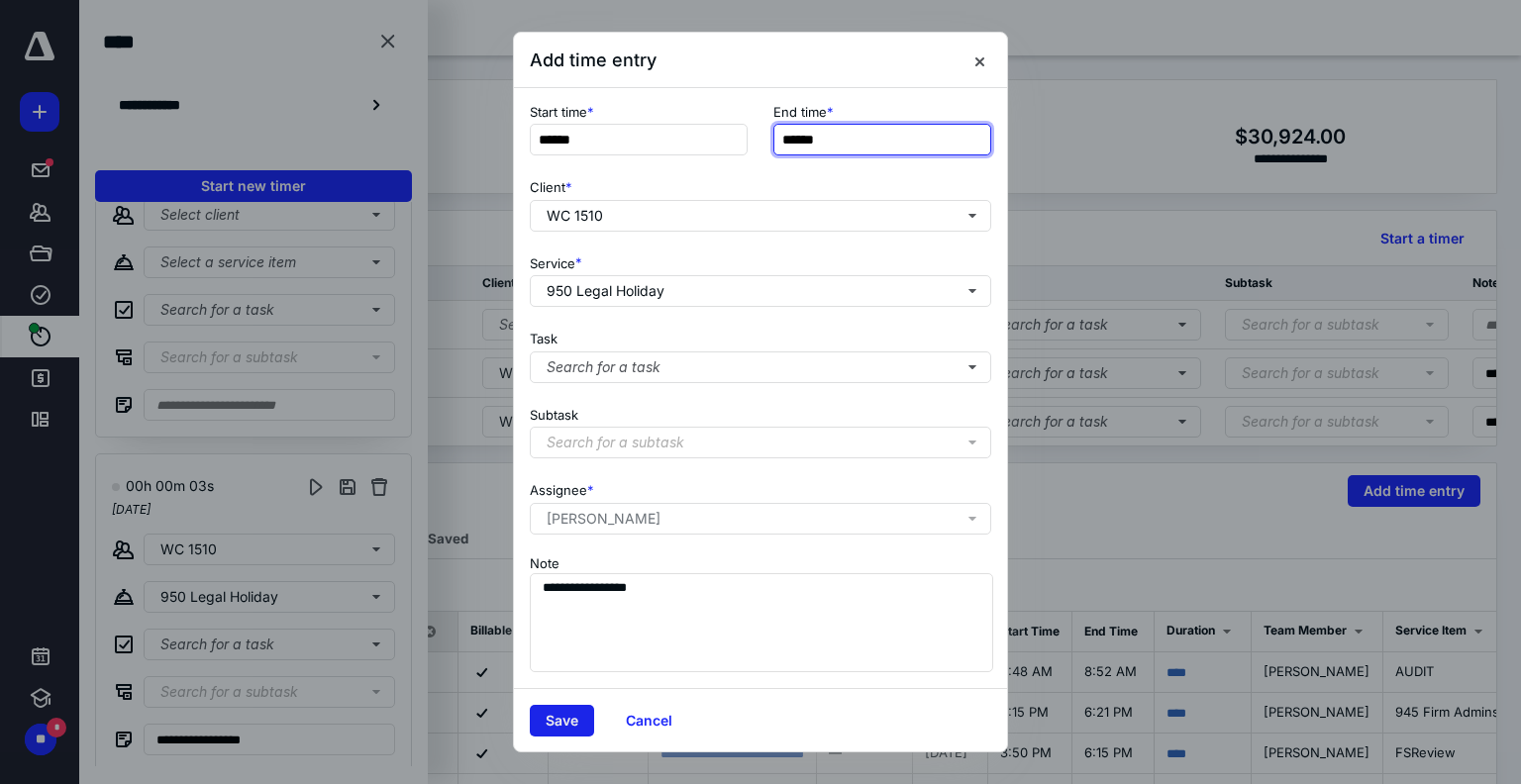 type on "******" 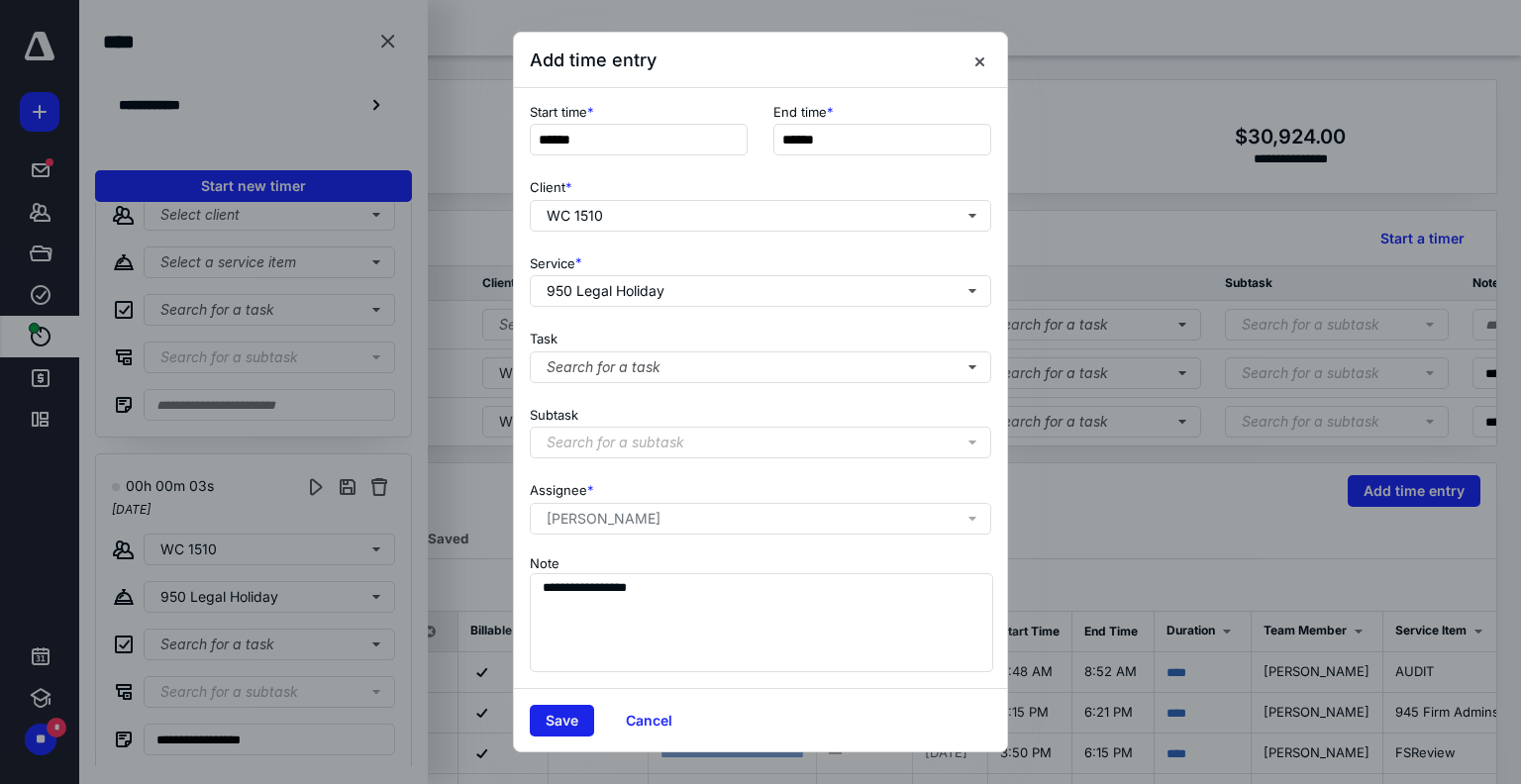 click on "Save" at bounding box center (561, 721) 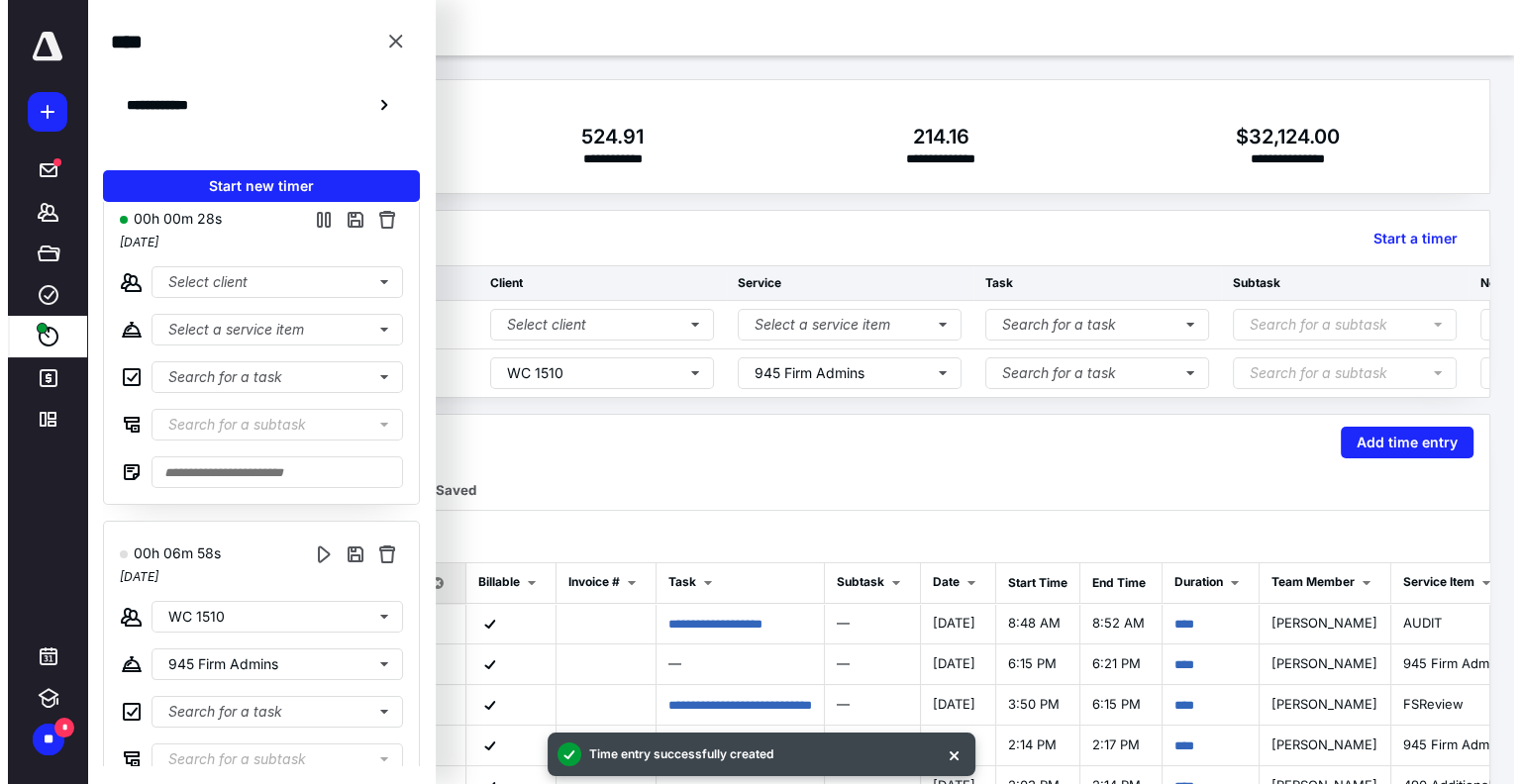 scroll, scrollTop: 0, scrollLeft: 0, axis: both 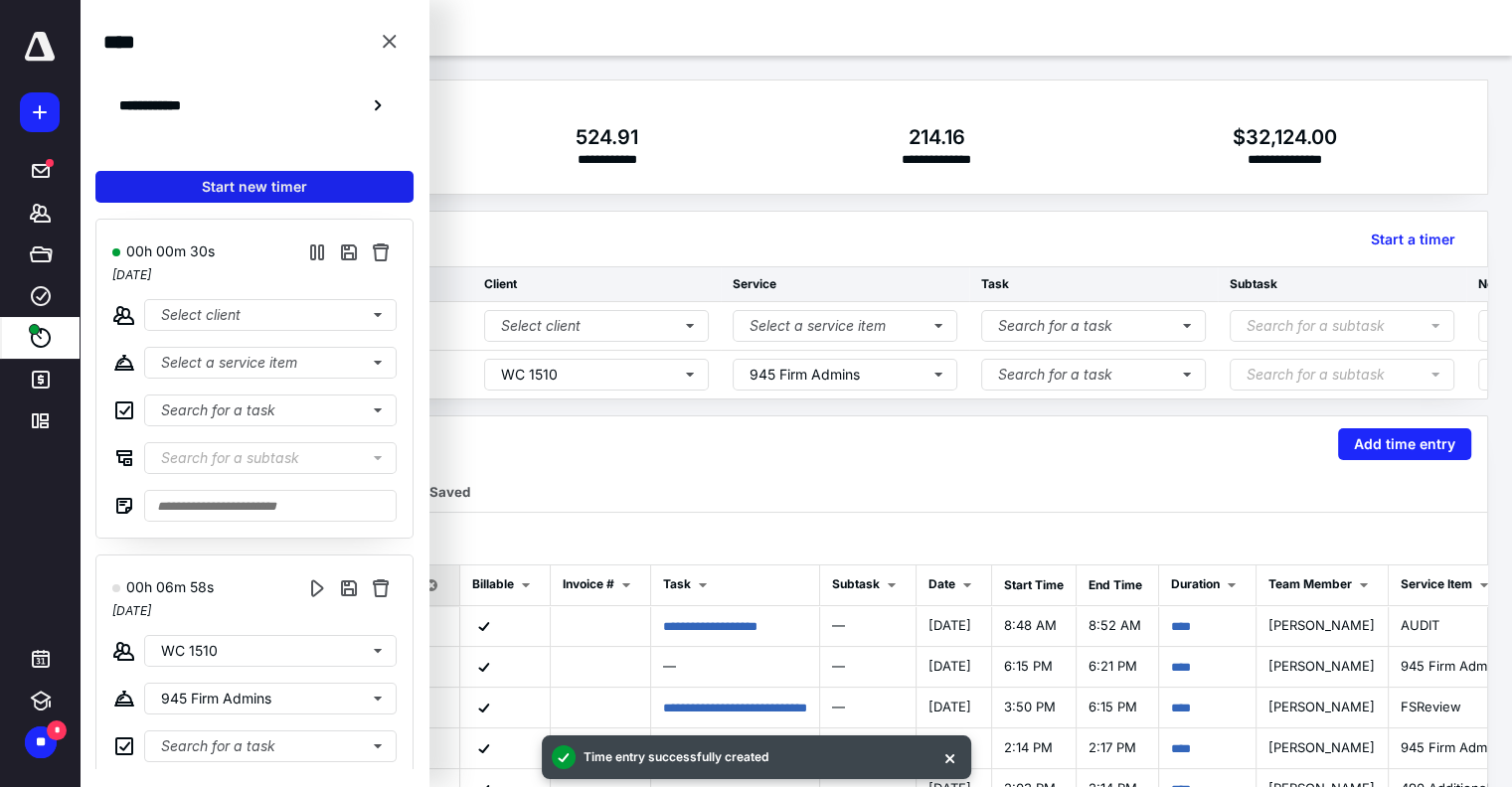 click on "Start new timer" at bounding box center (254, 187) 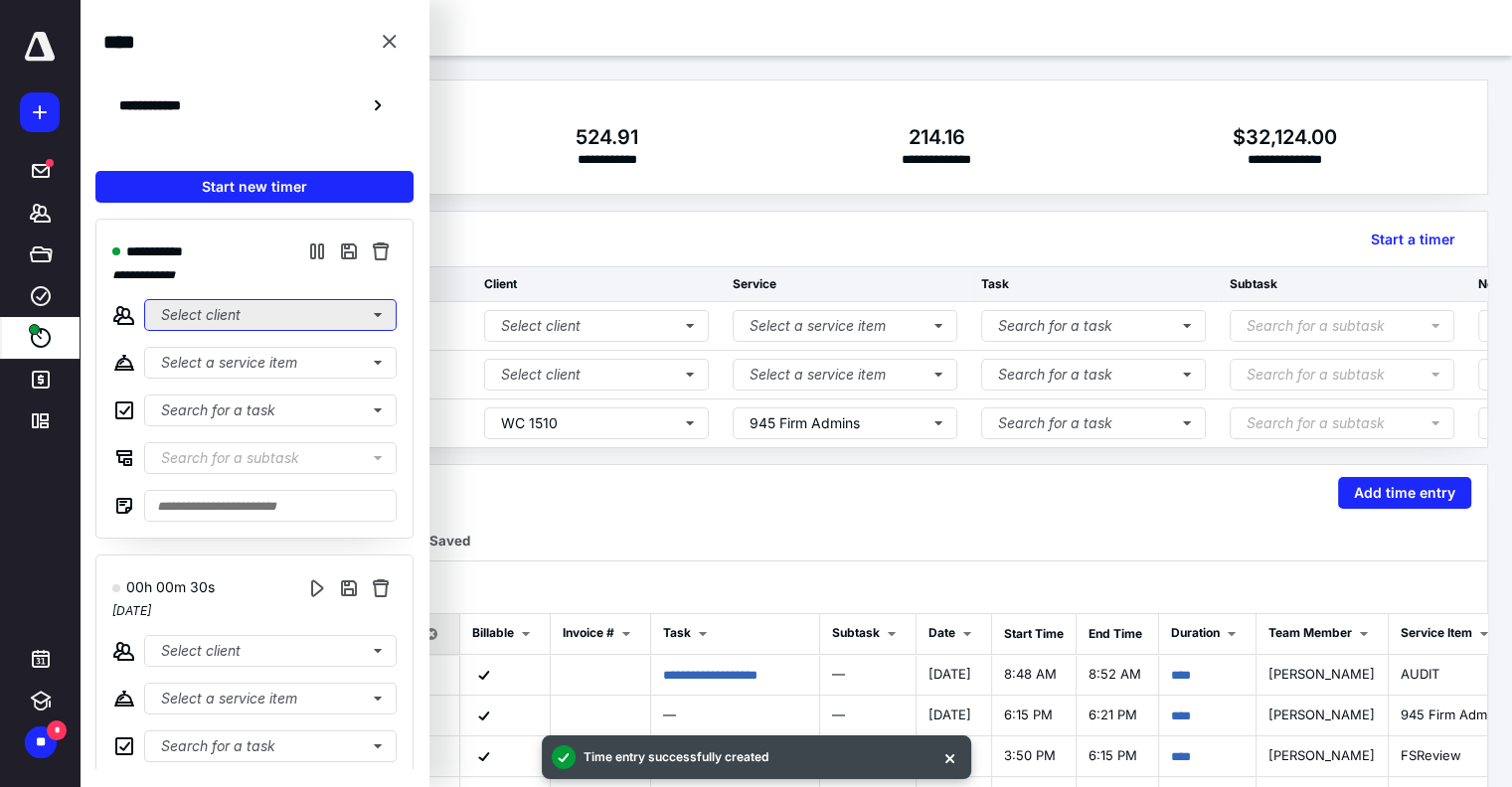 click on "Select client" at bounding box center (270, 315) 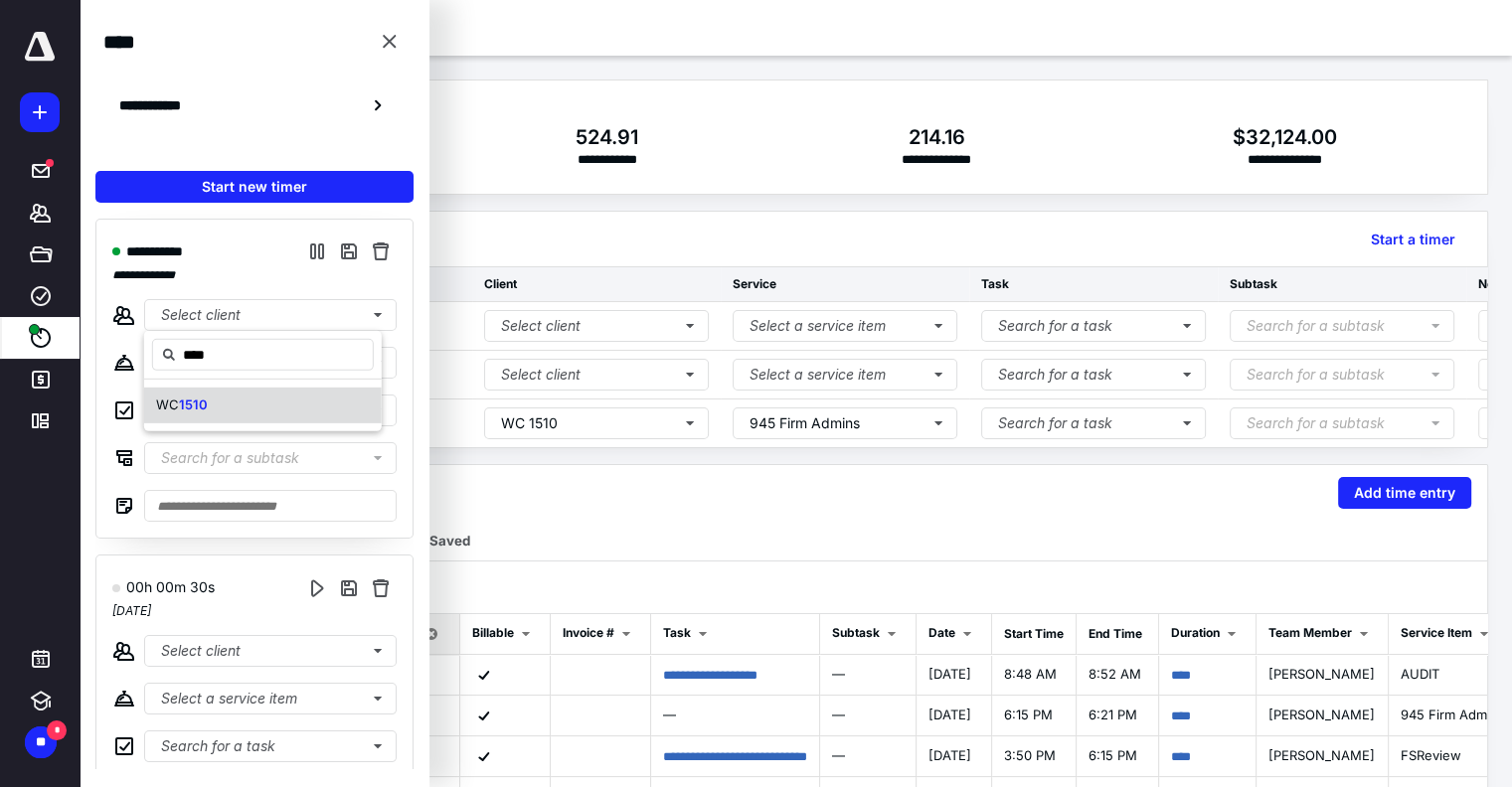 click on "WC  1510" at bounding box center [262, 405] 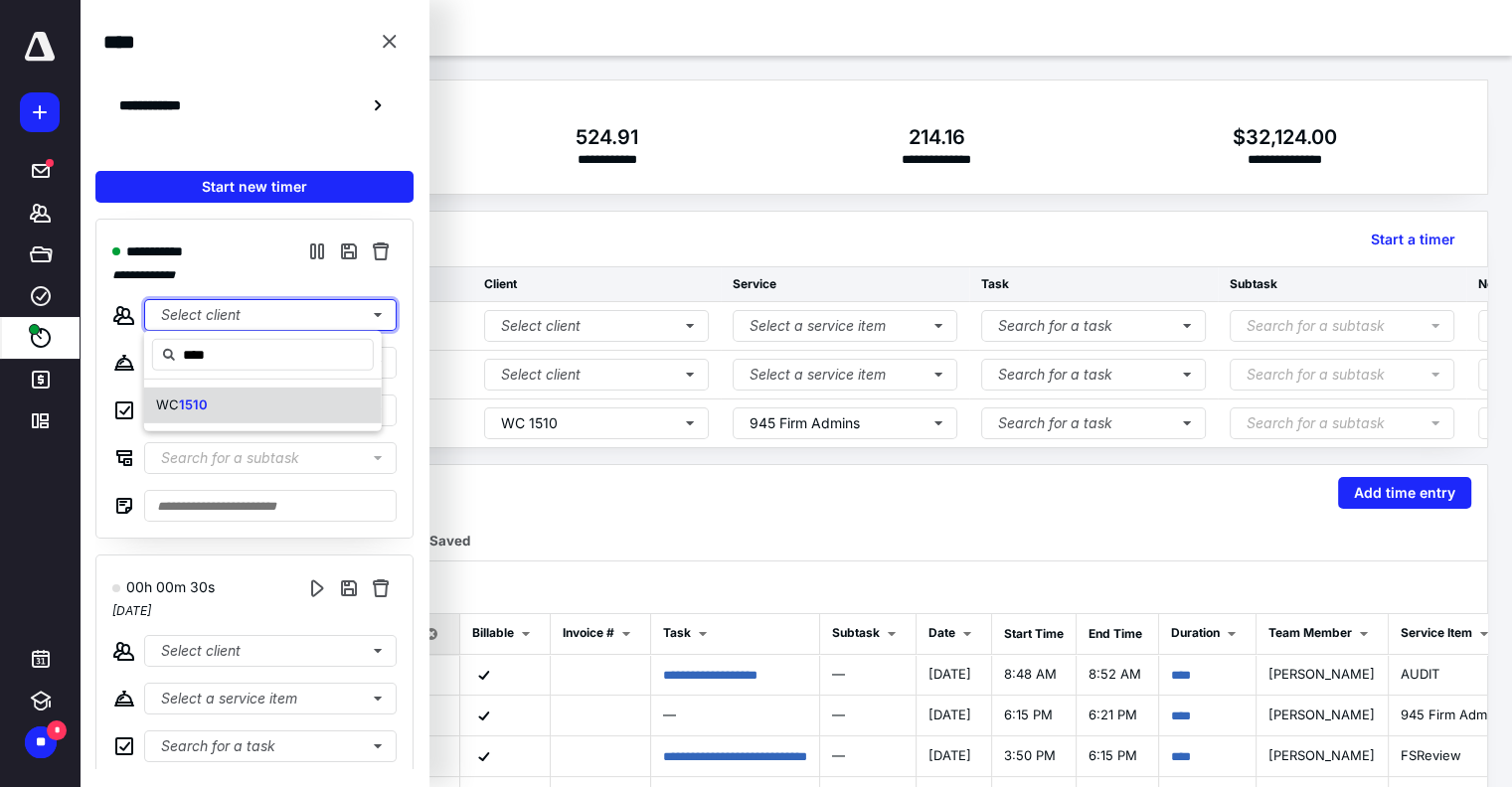 type 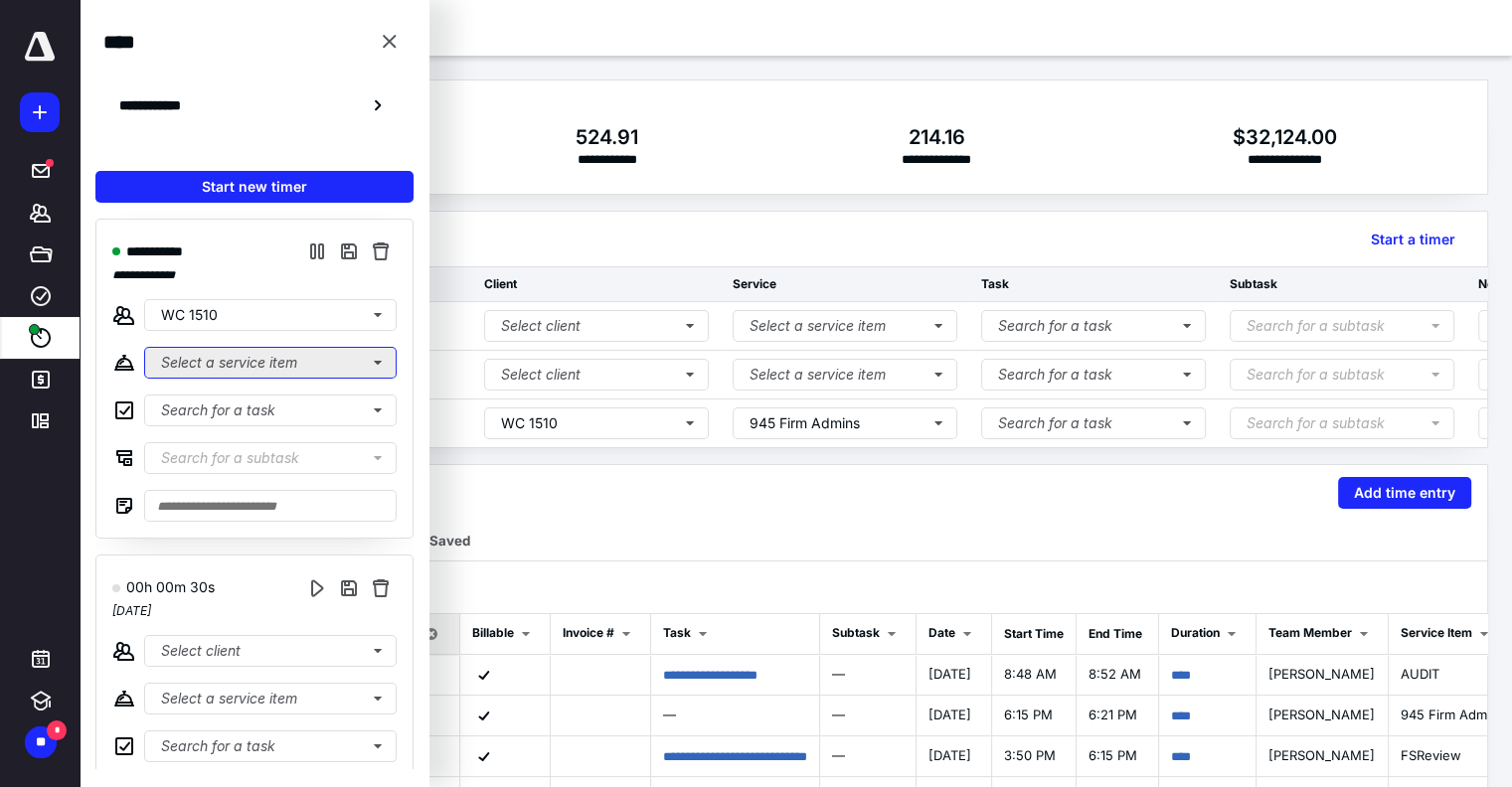 click on "Select a service item" at bounding box center [270, 363] 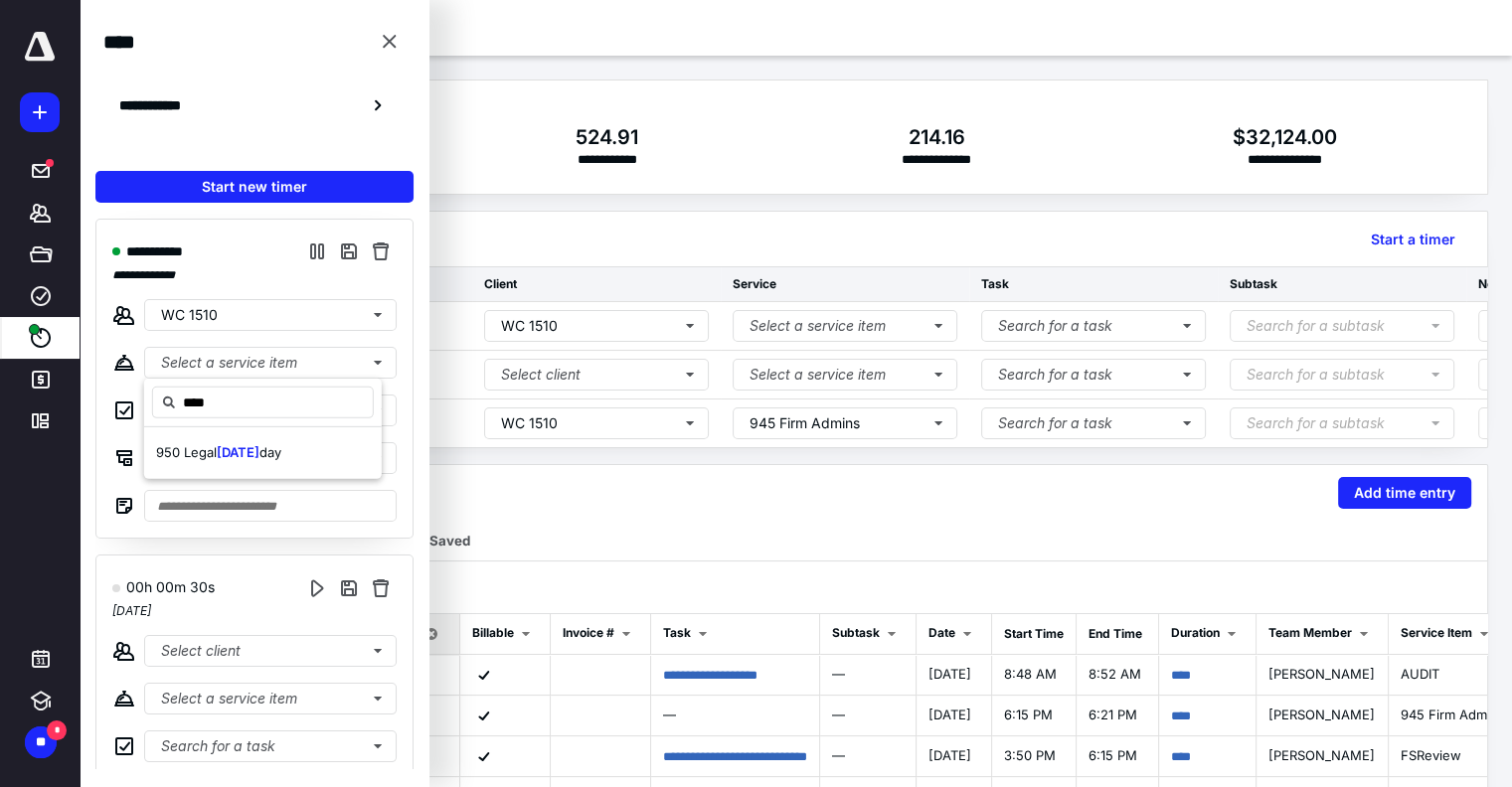 type on "****" 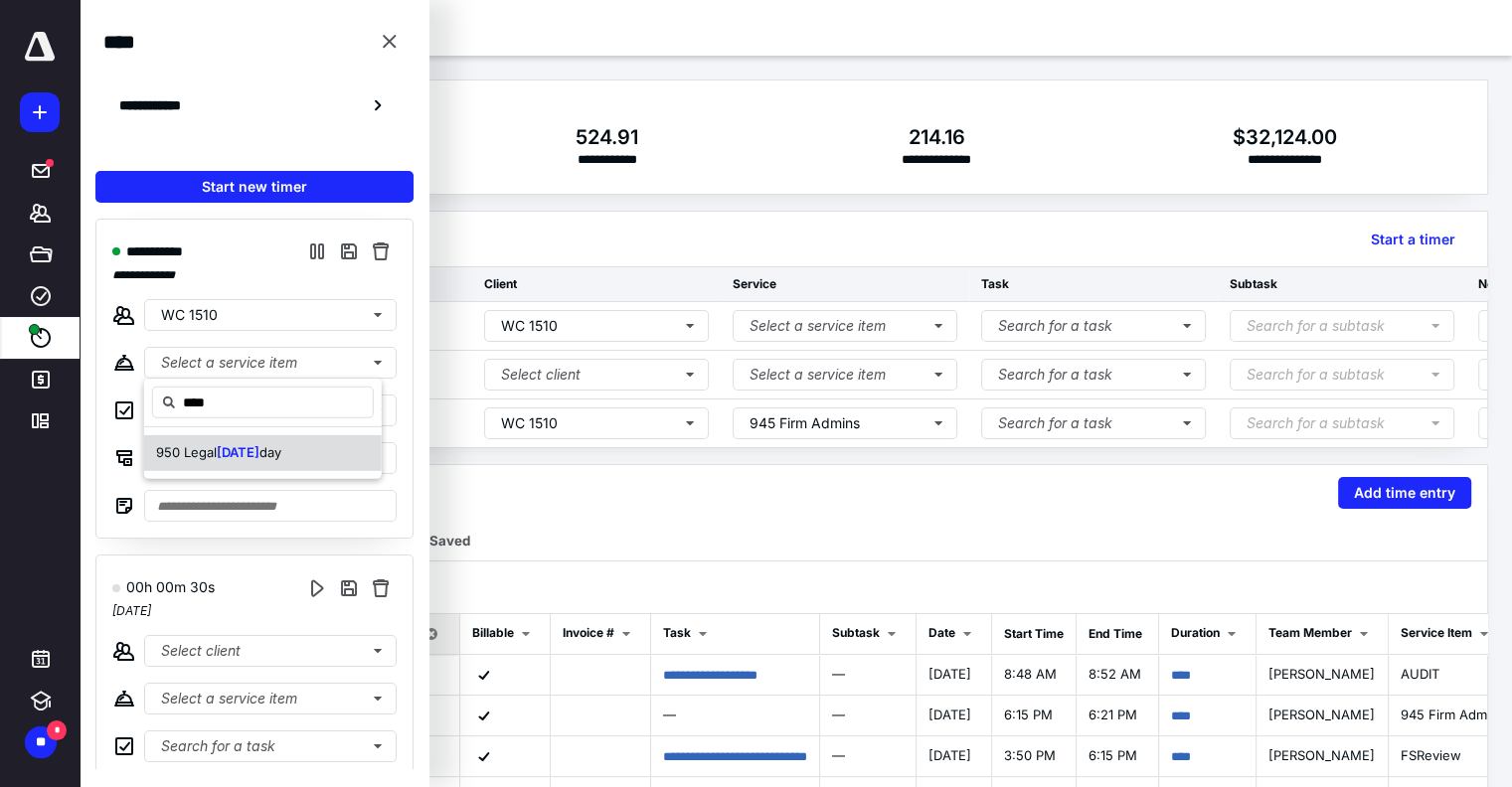 click on "950 Legal  [DATE] day" at bounding box center [219, 453] 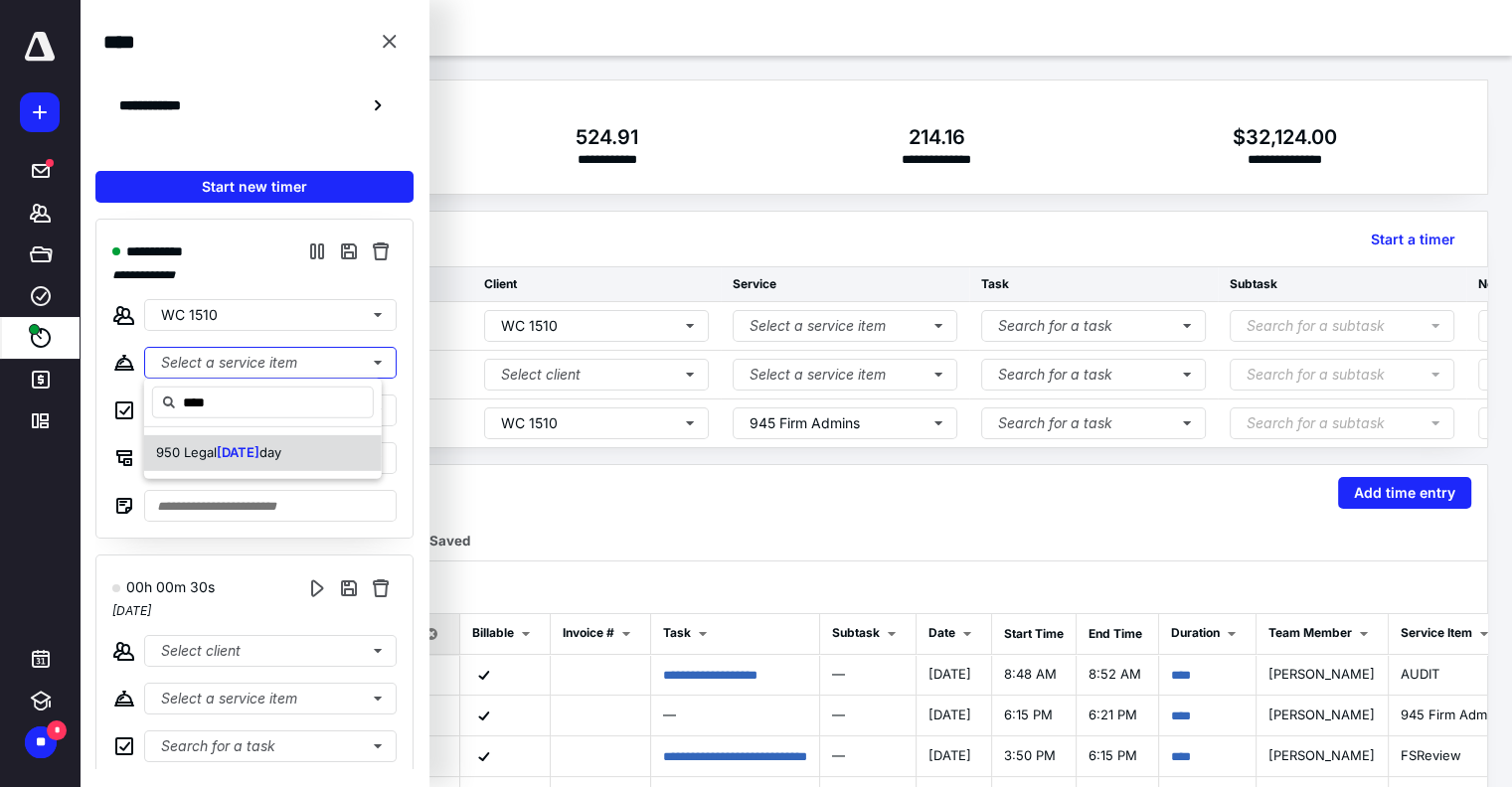 type 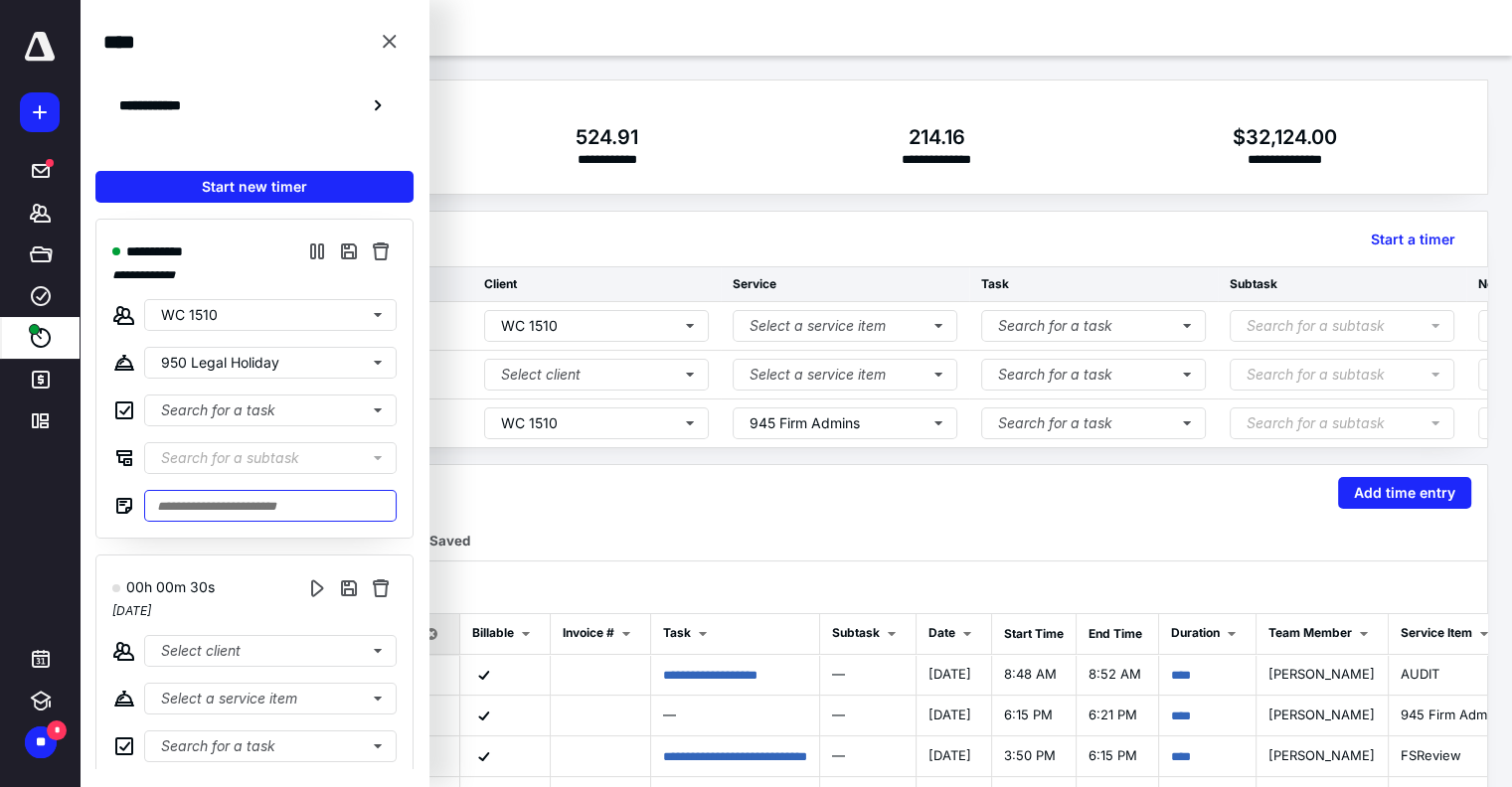 click at bounding box center [270, 506] 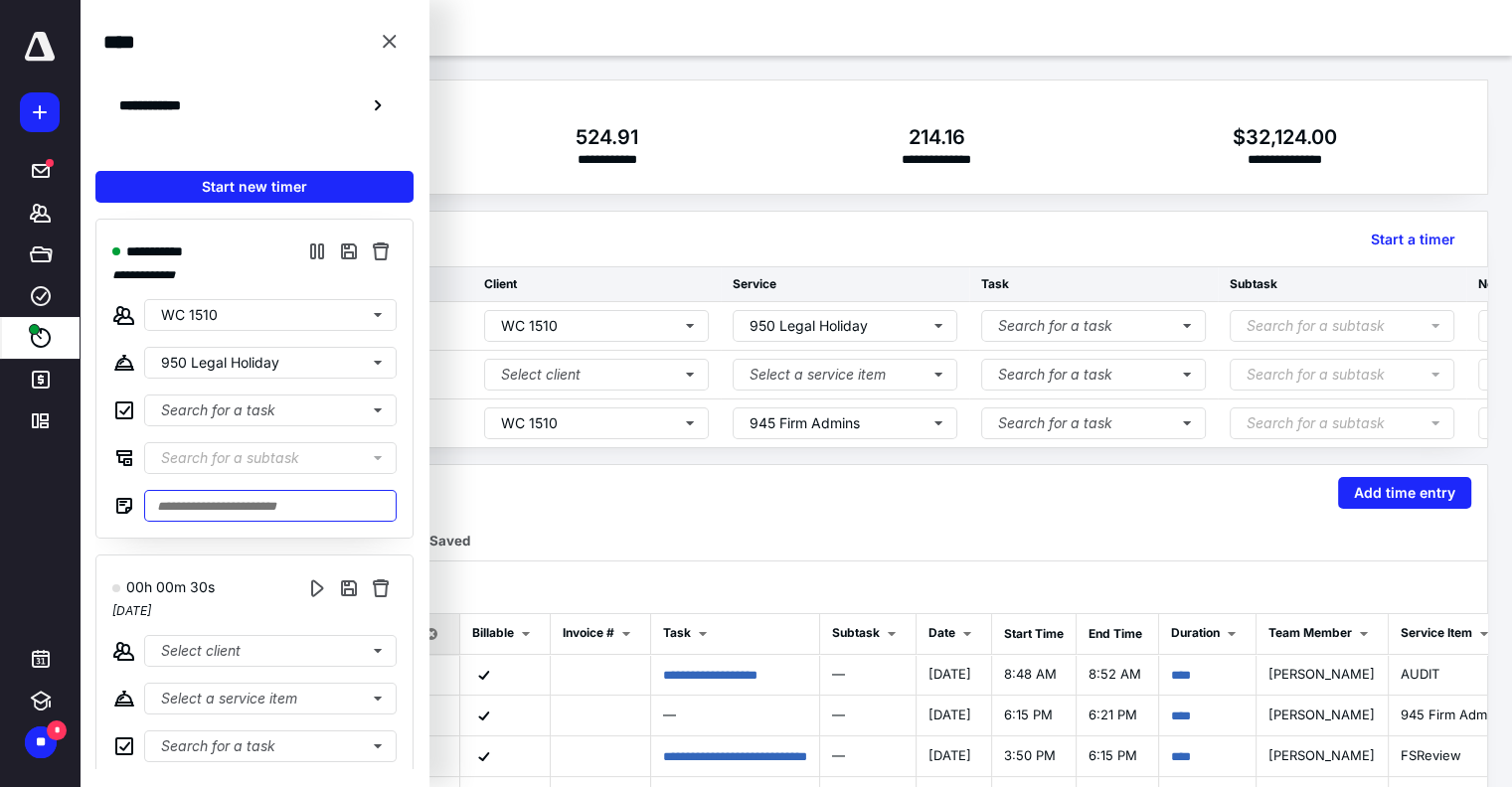 click at bounding box center (270, 506) 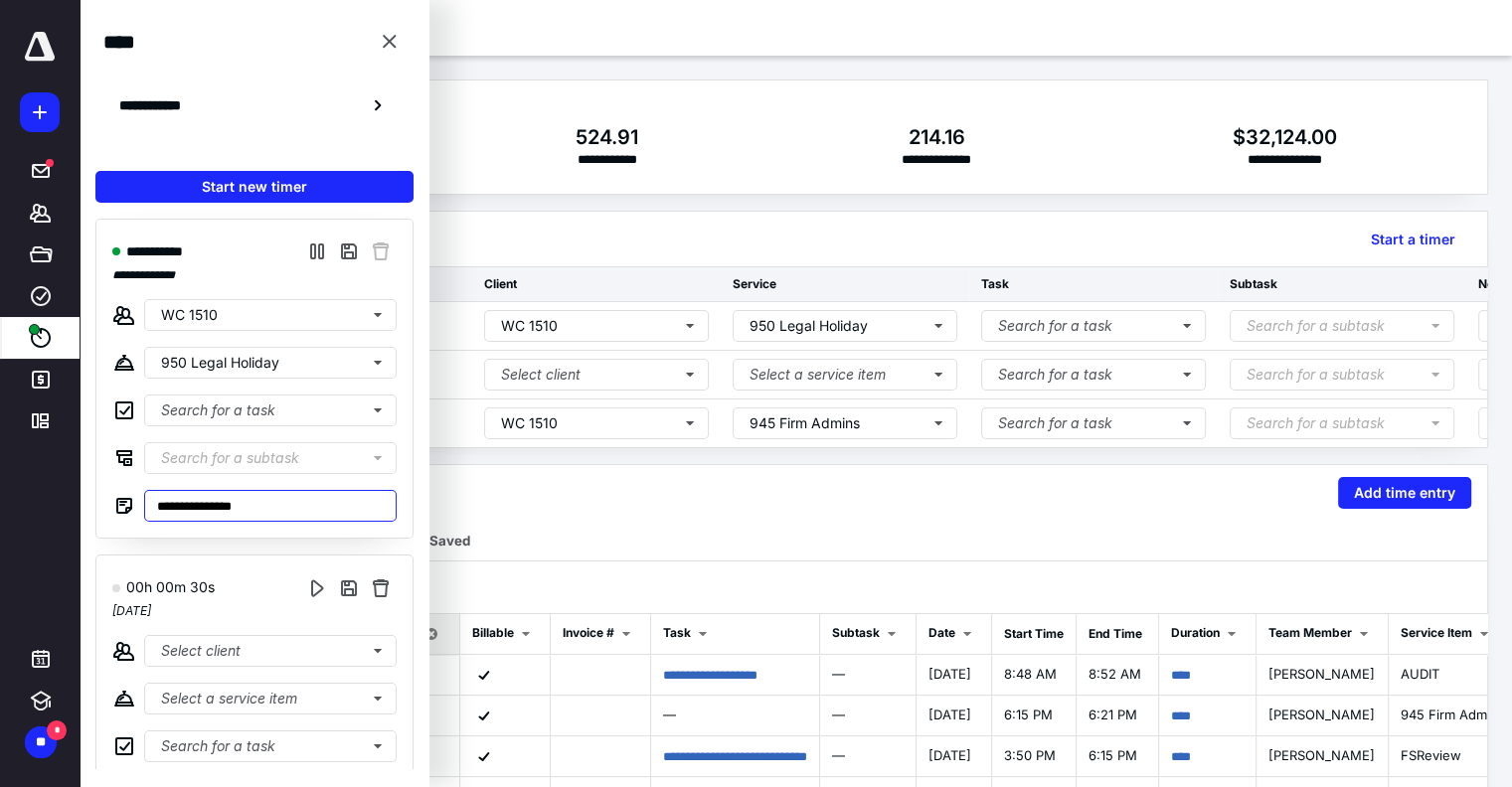 type on "**********" 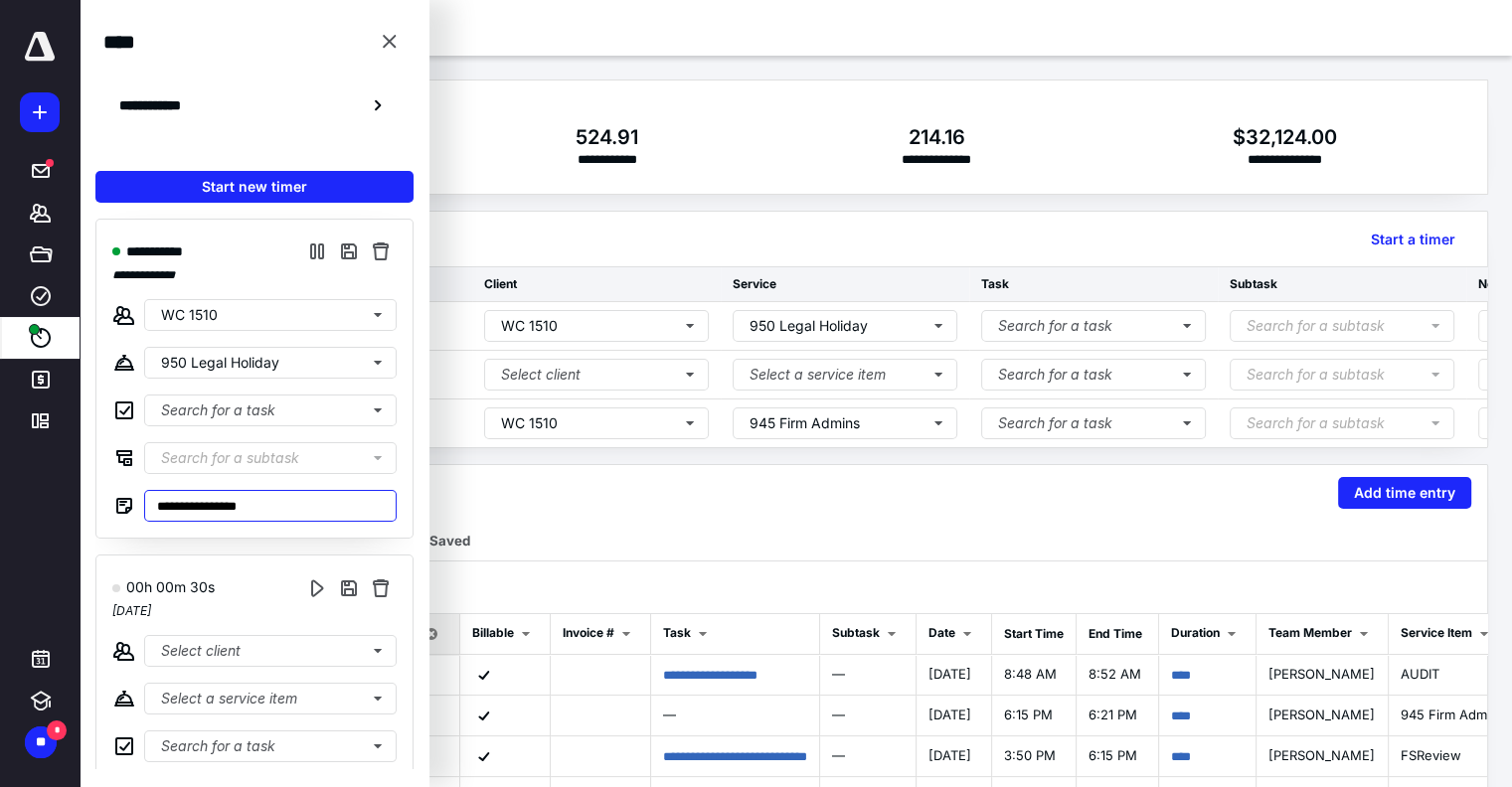 type on "**********" 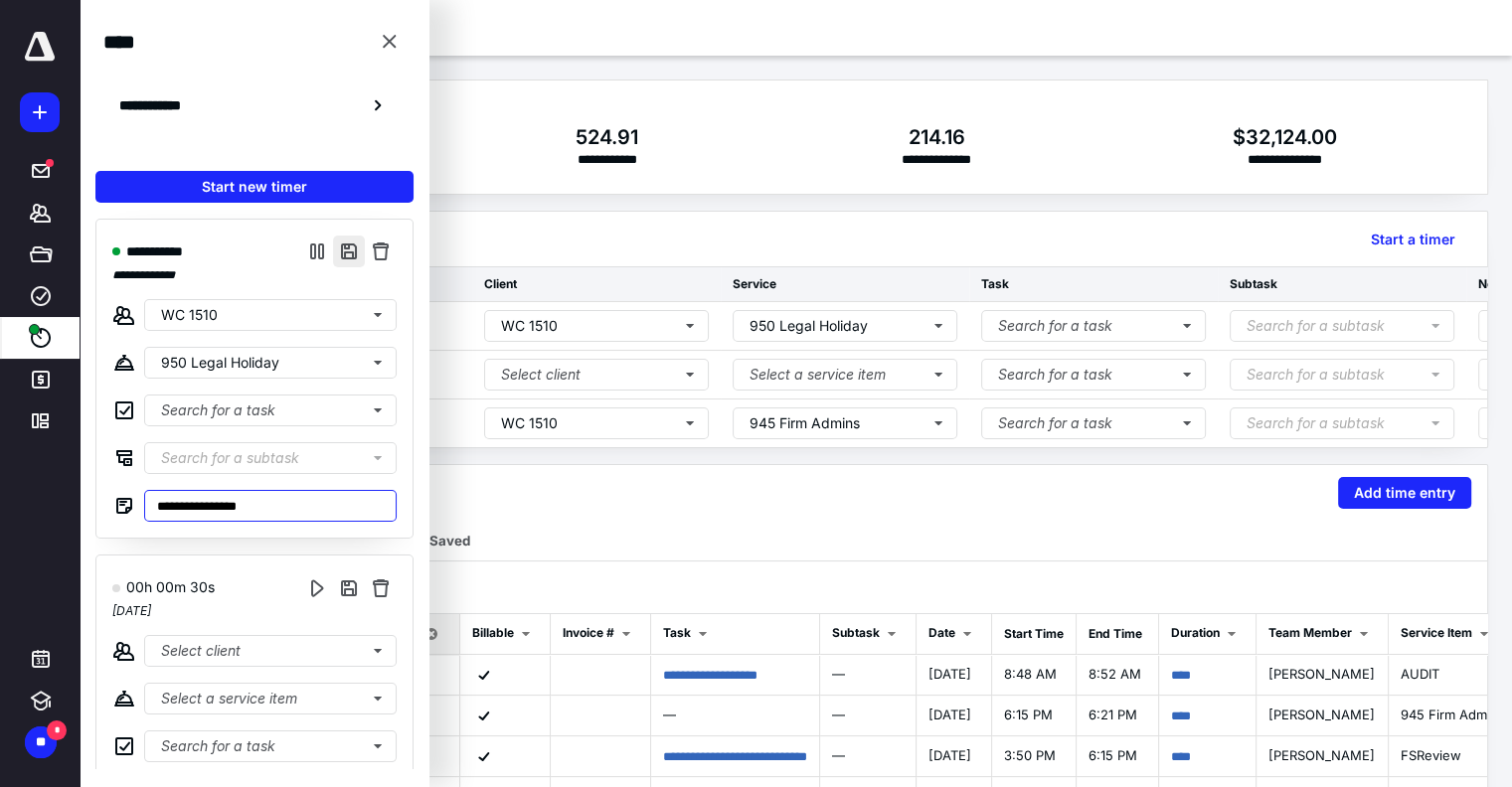 type on "**********" 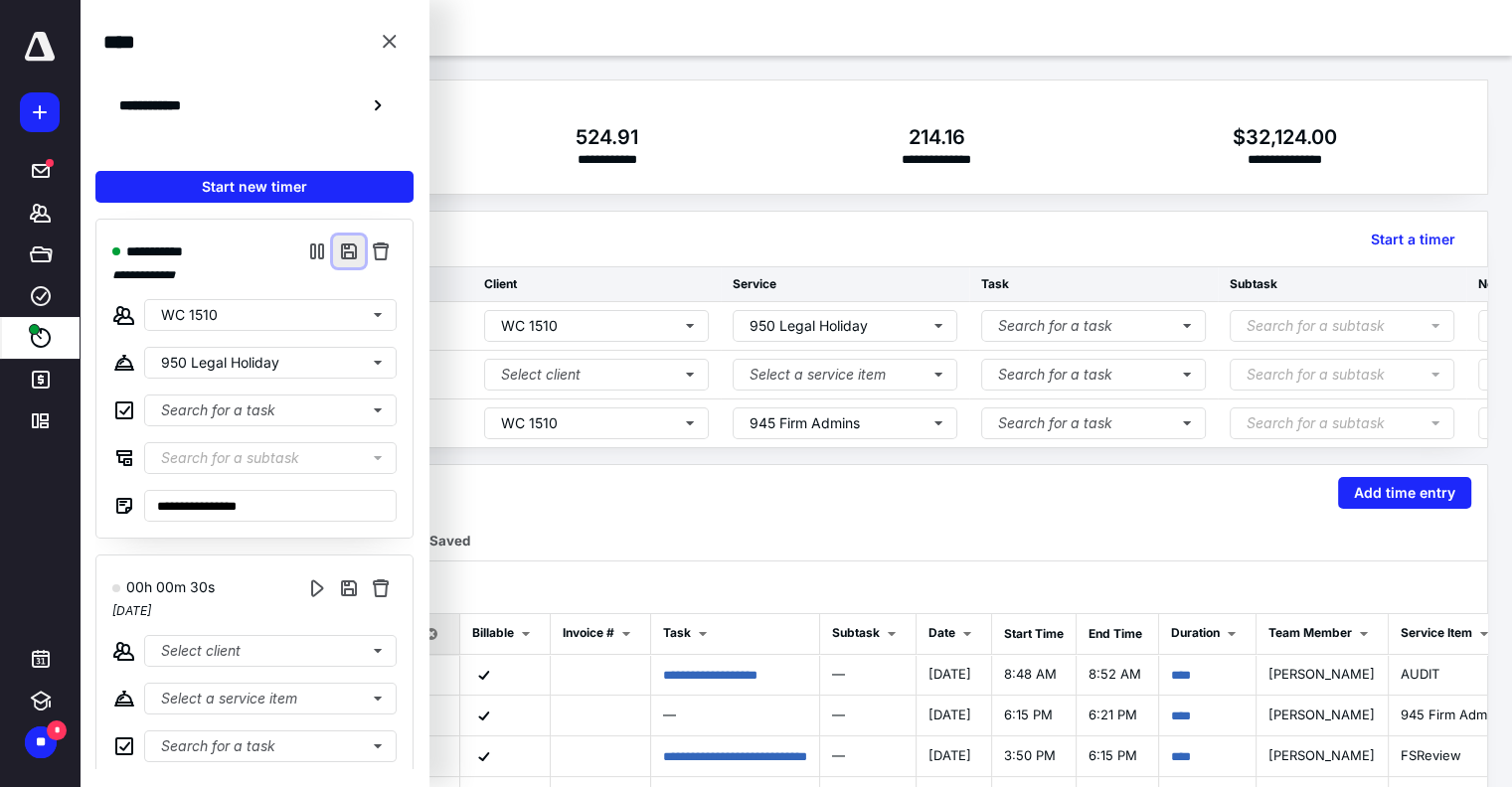 click at bounding box center (349, 251) 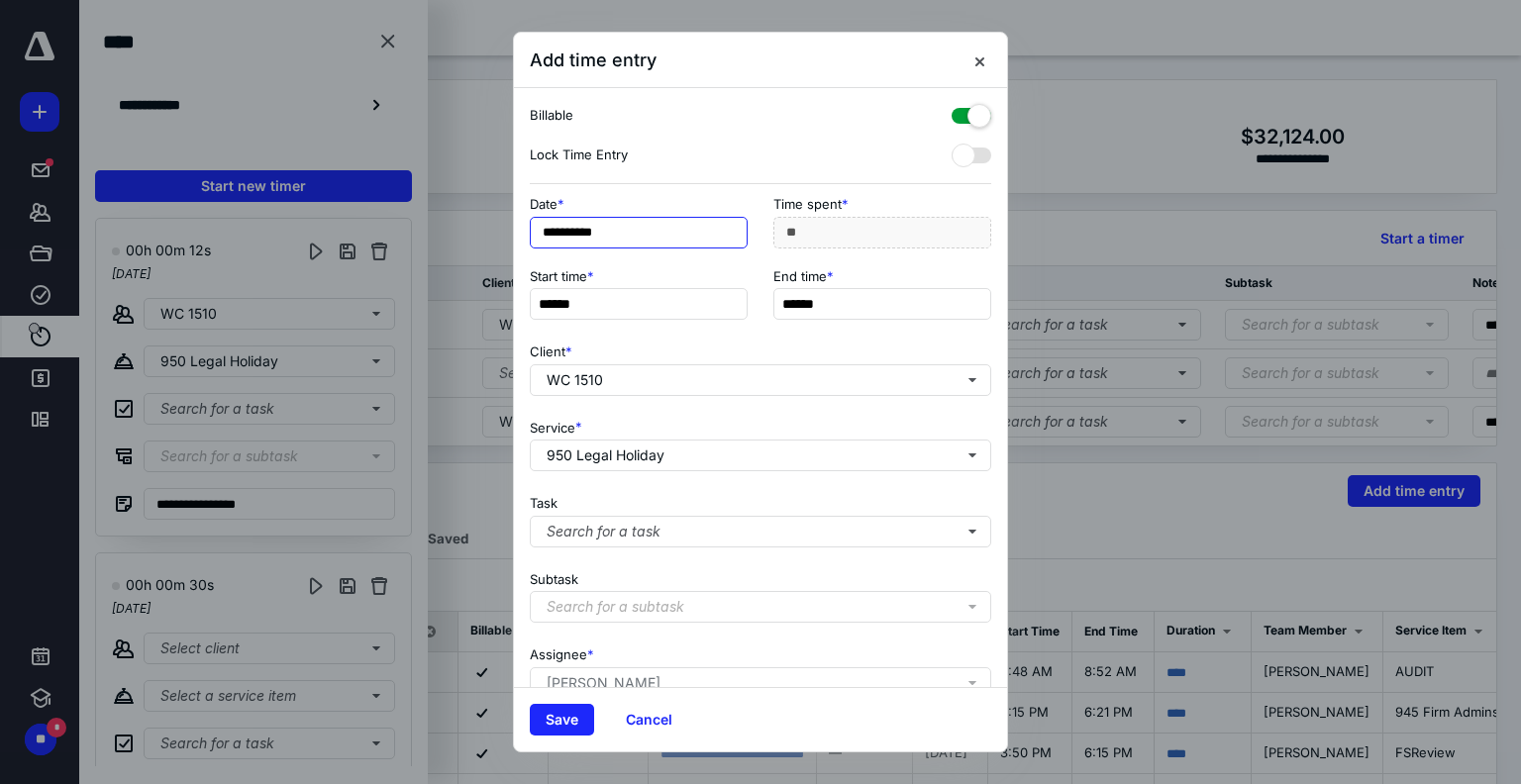 click on "**********" at bounding box center [639, 233] 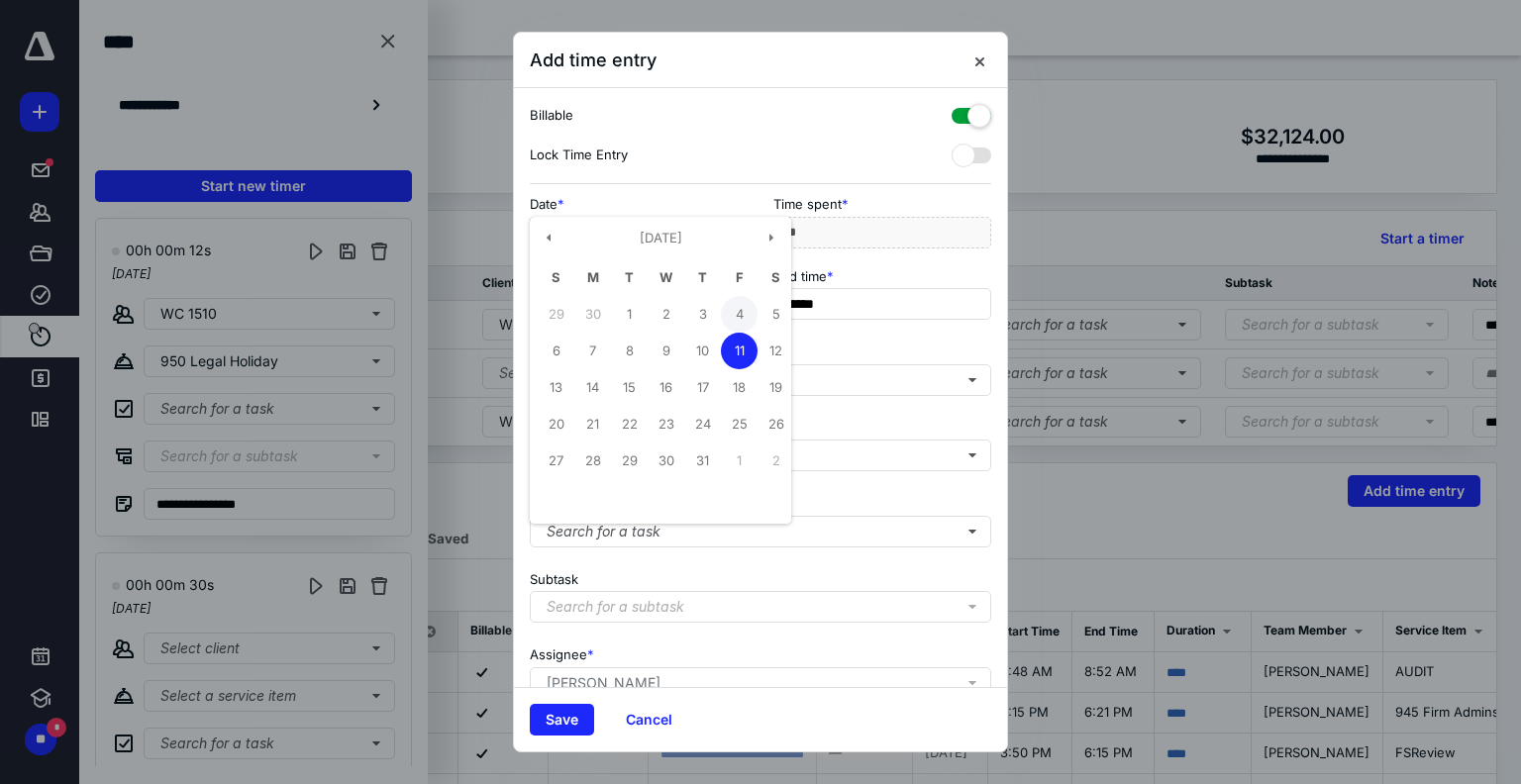 click on "4" at bounding box center (739, 314) 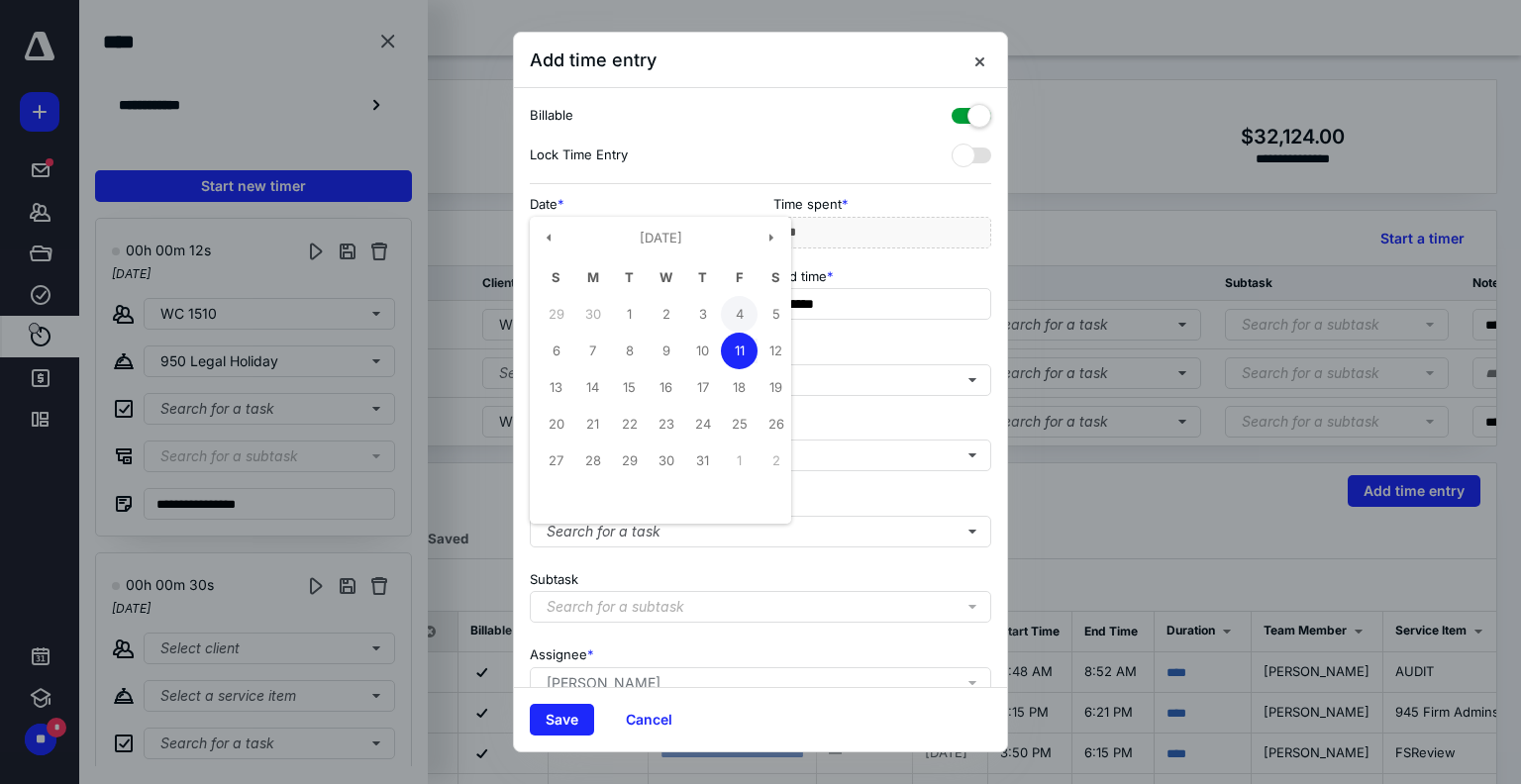 type on "**********" 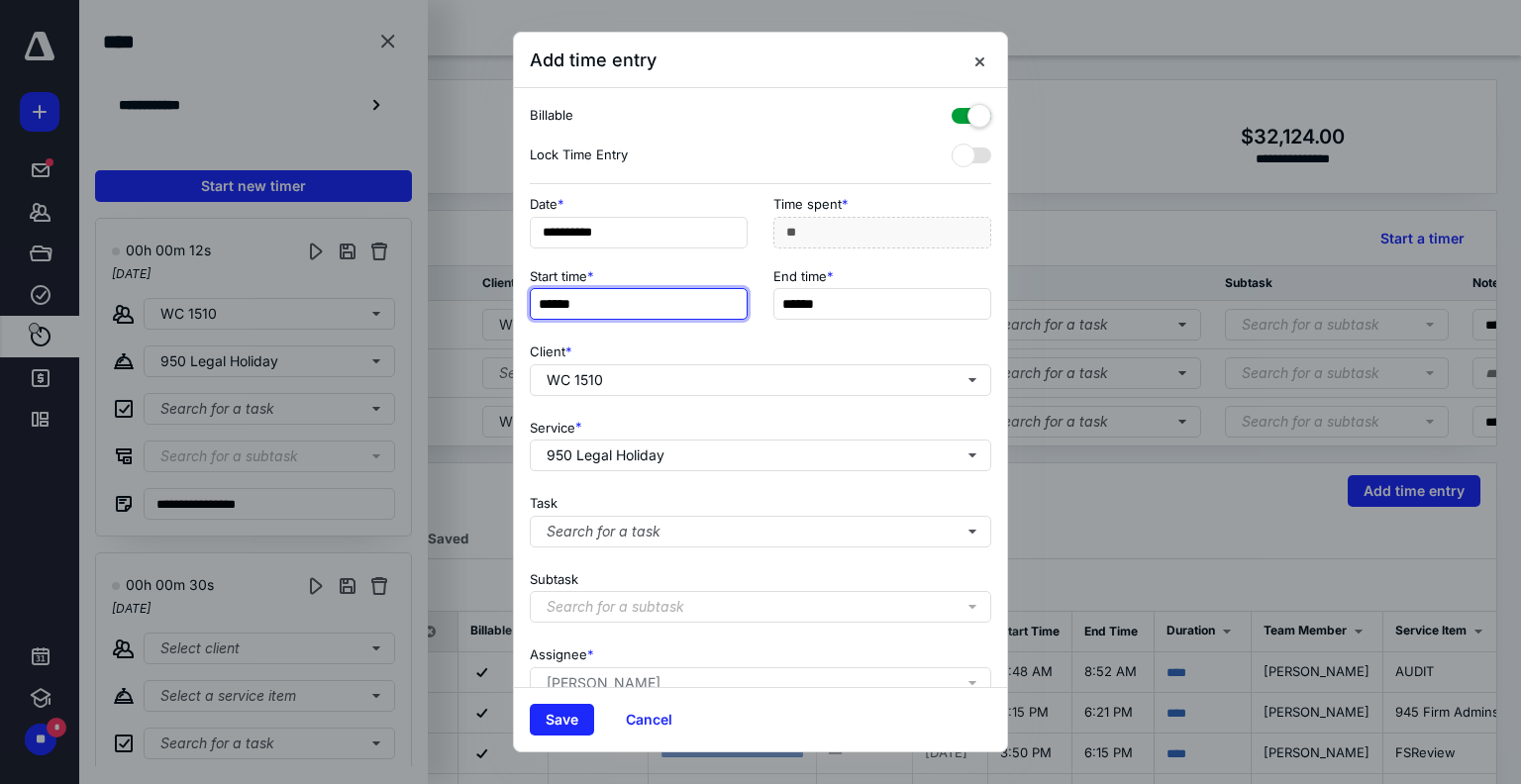 click on "******" at bounding box center (639, 304) 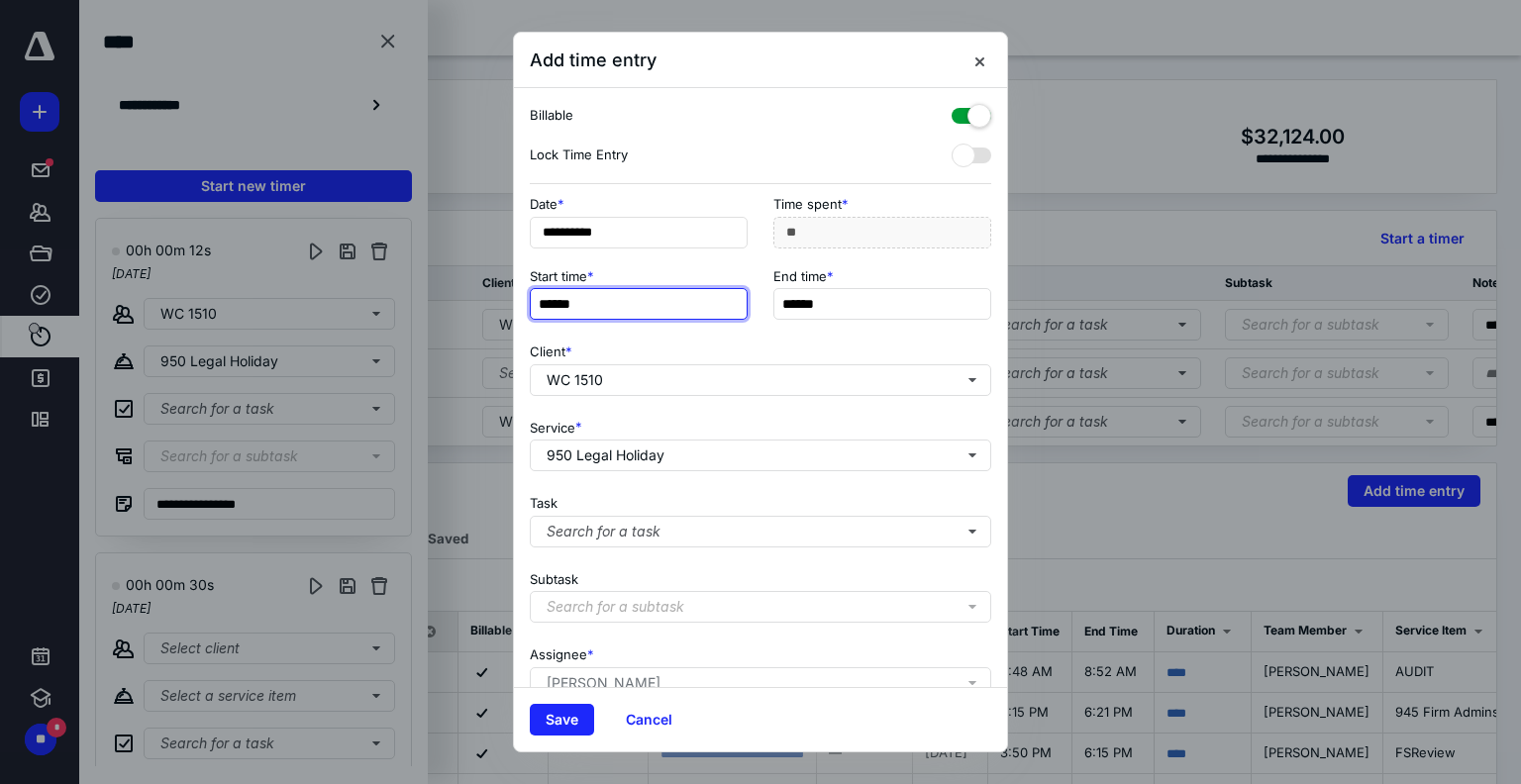 type on "******" 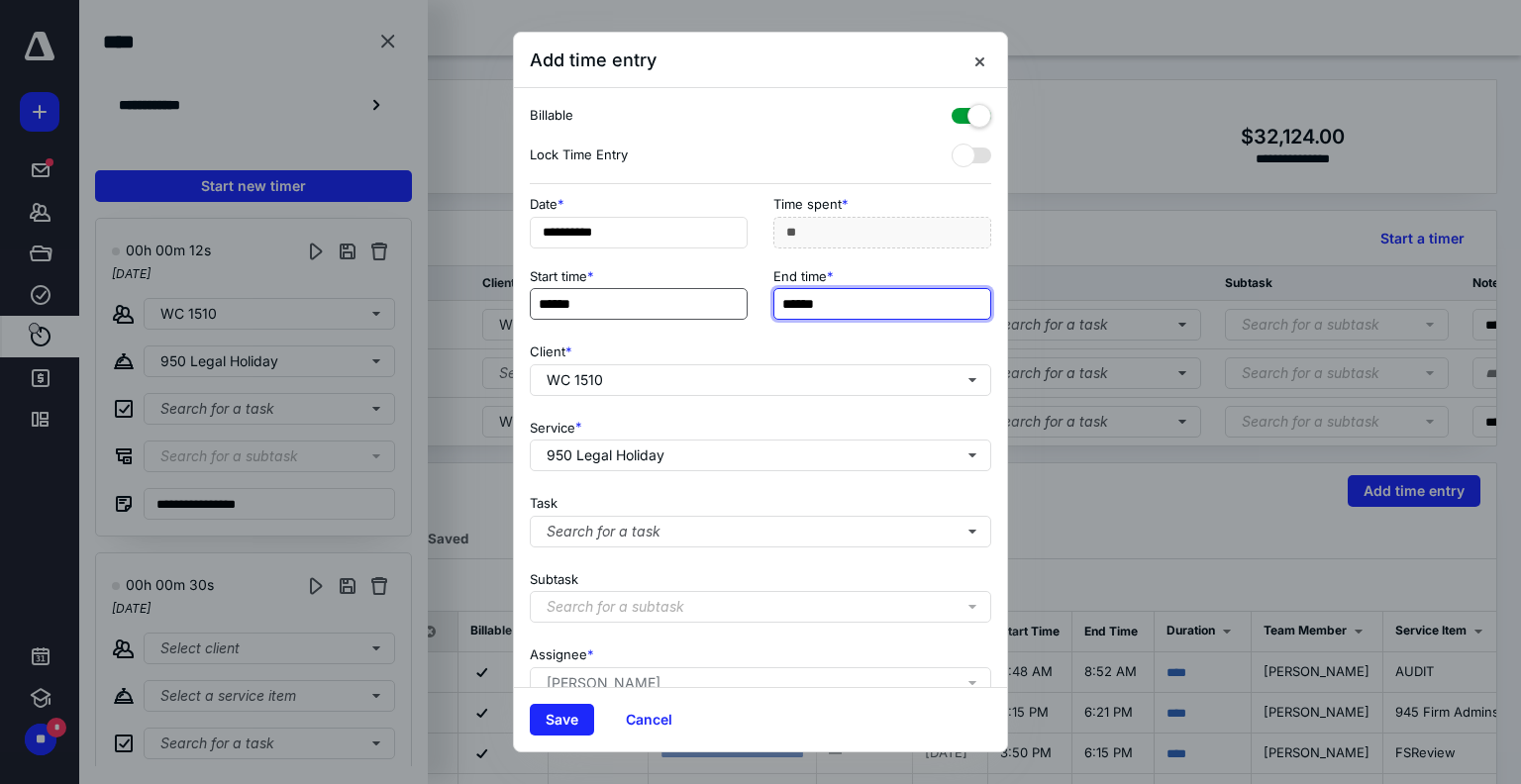 type on "**" 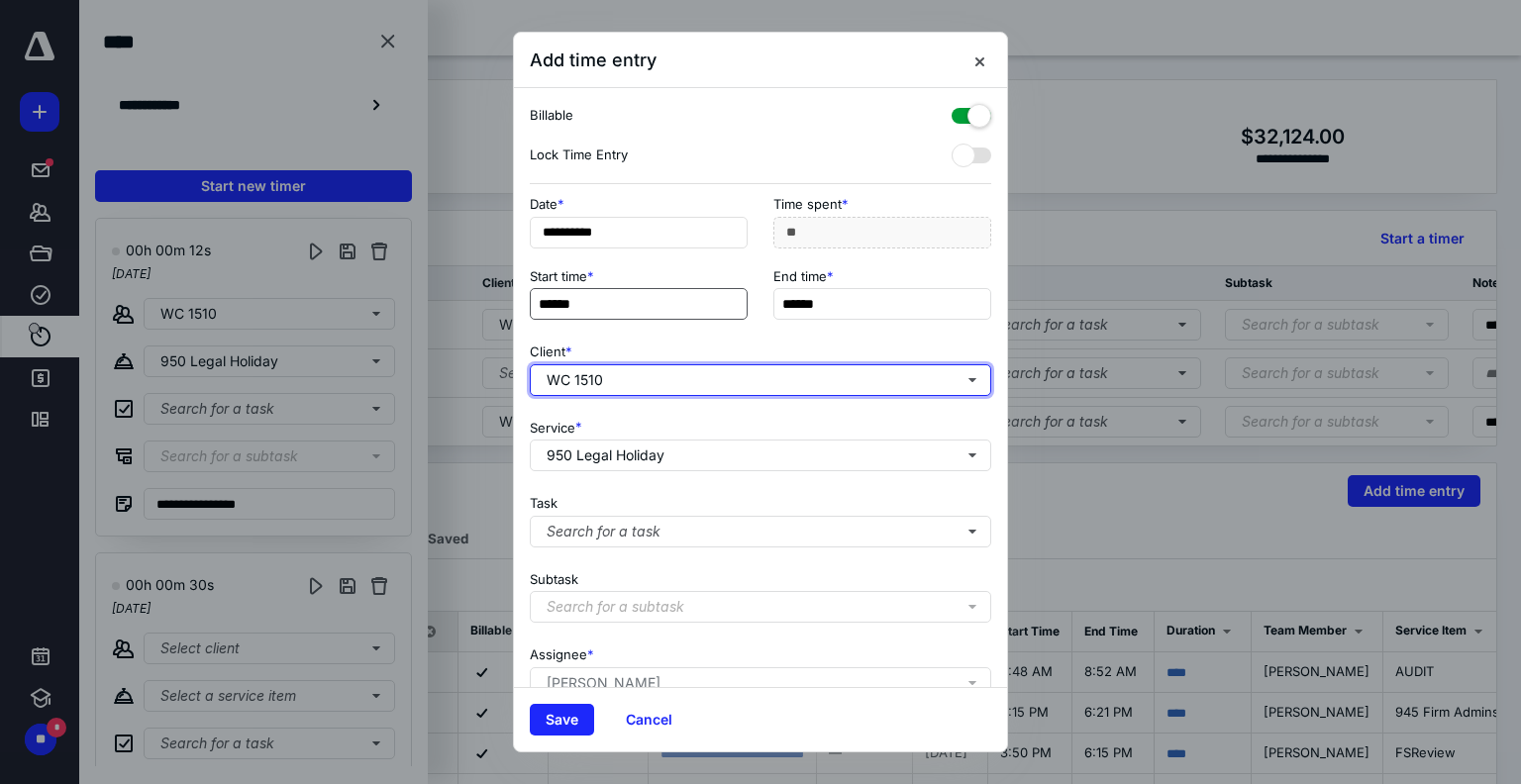 type on "**" 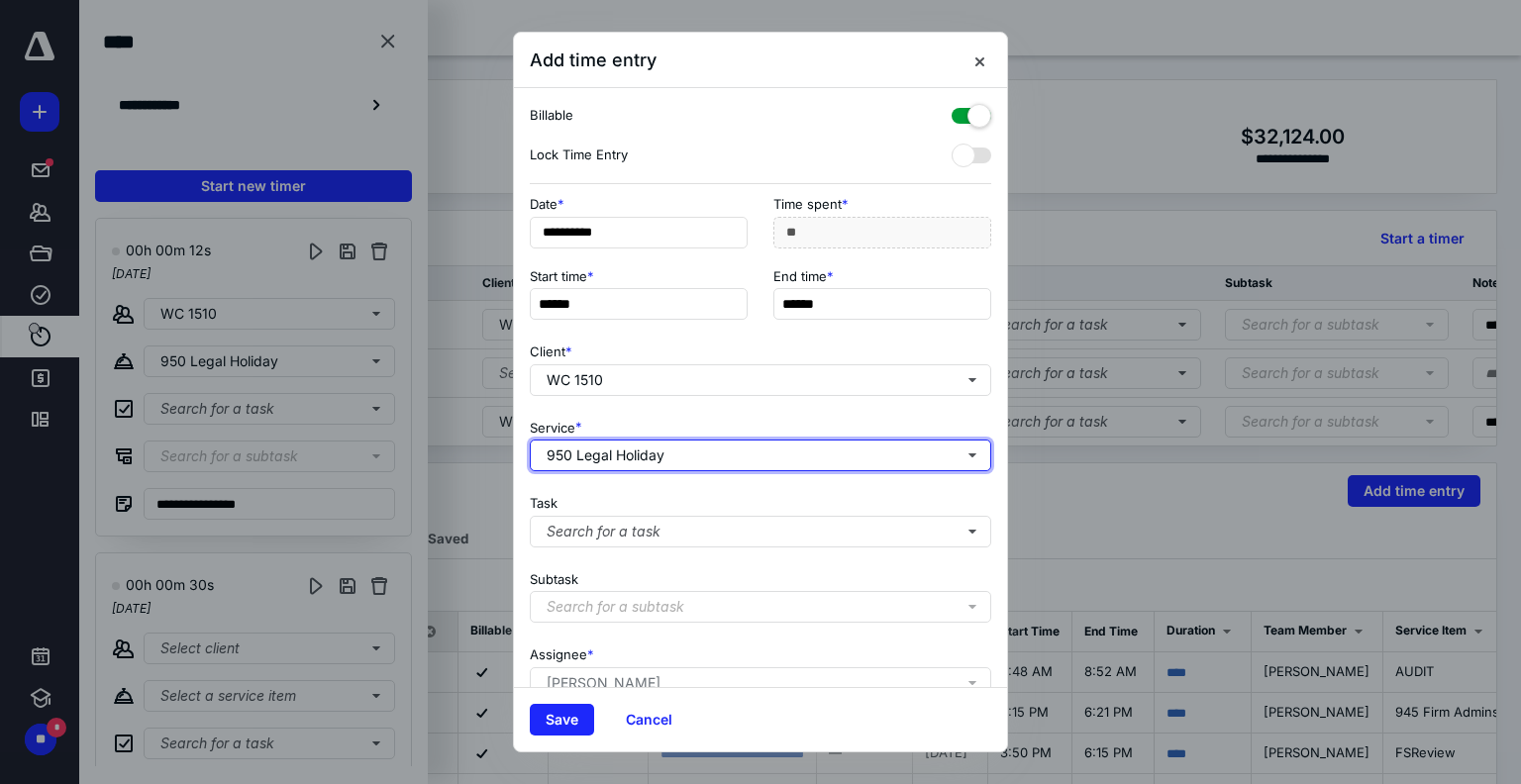 type 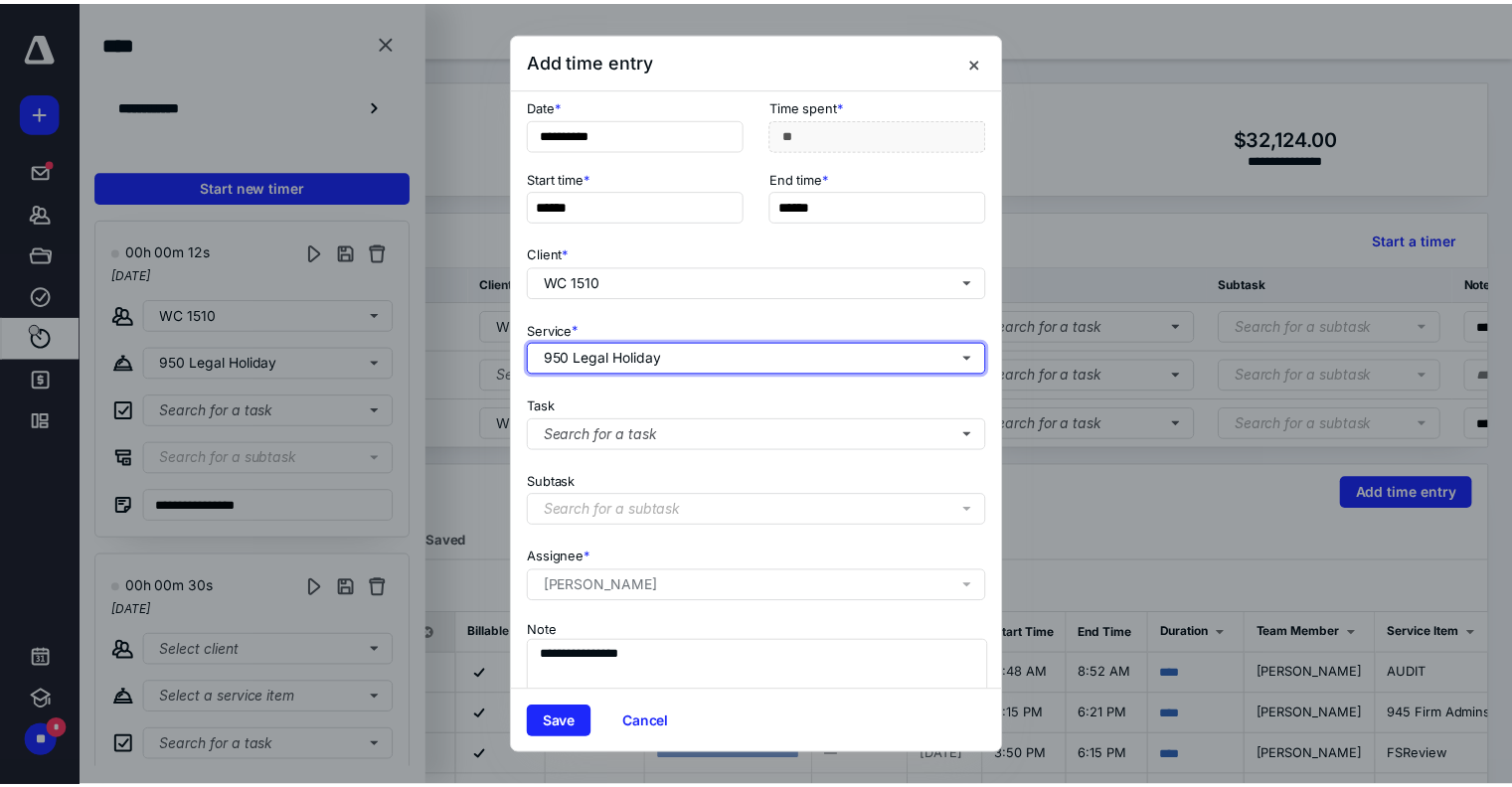 scroll, scrollTop: 180, scrollLeft: 0, axis: vertical 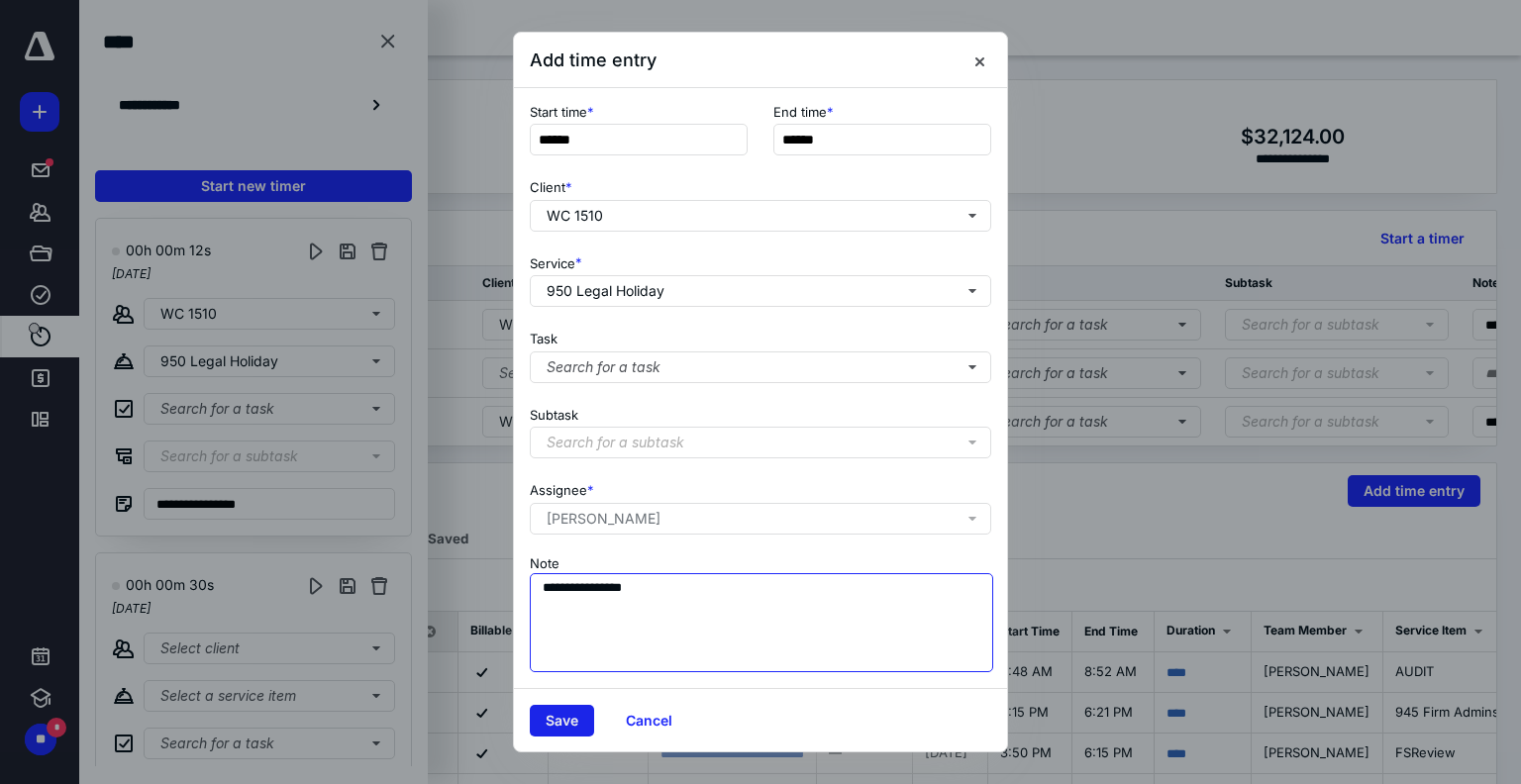 type on "**********" 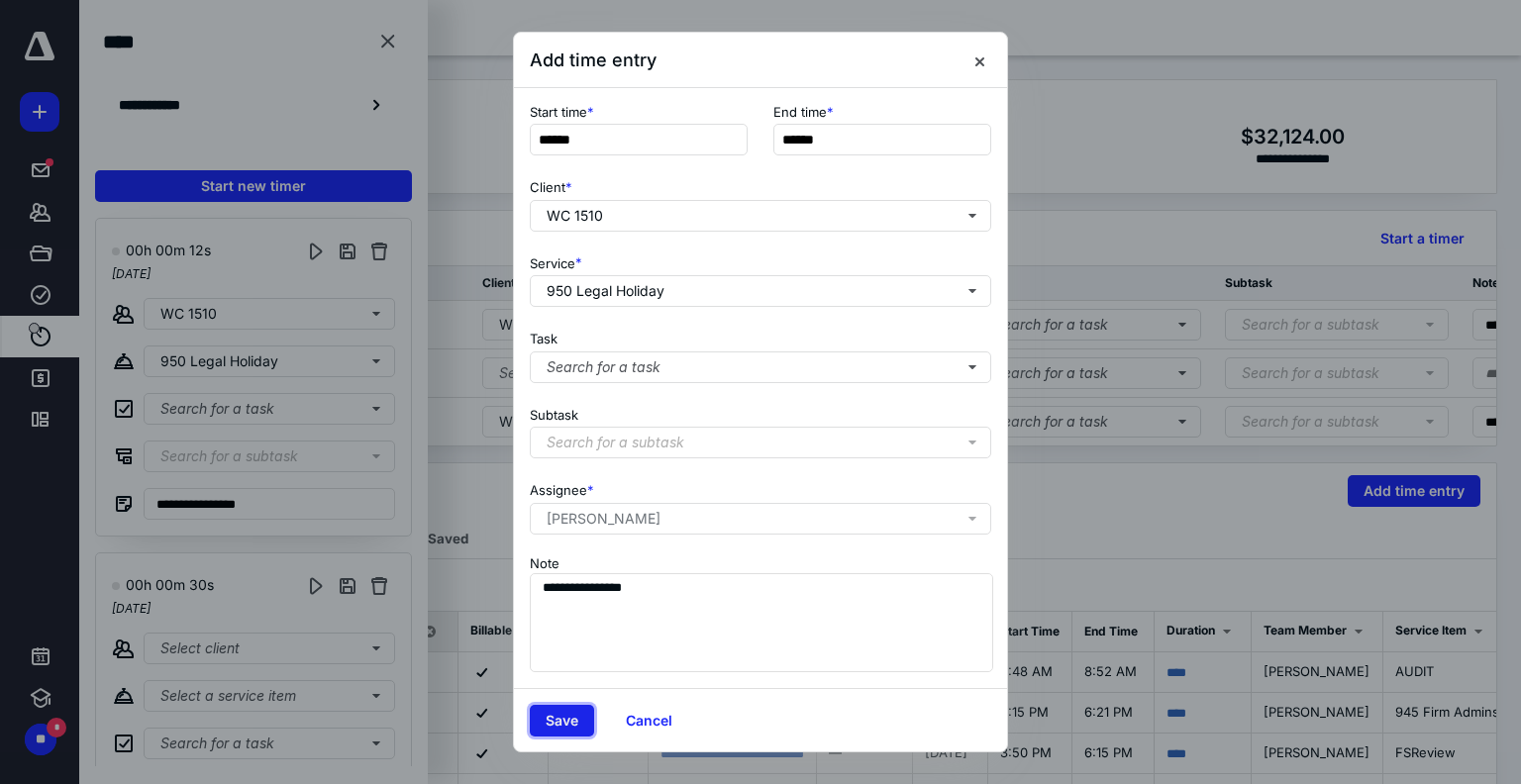click on "Save" at bounding box center (561, 721) 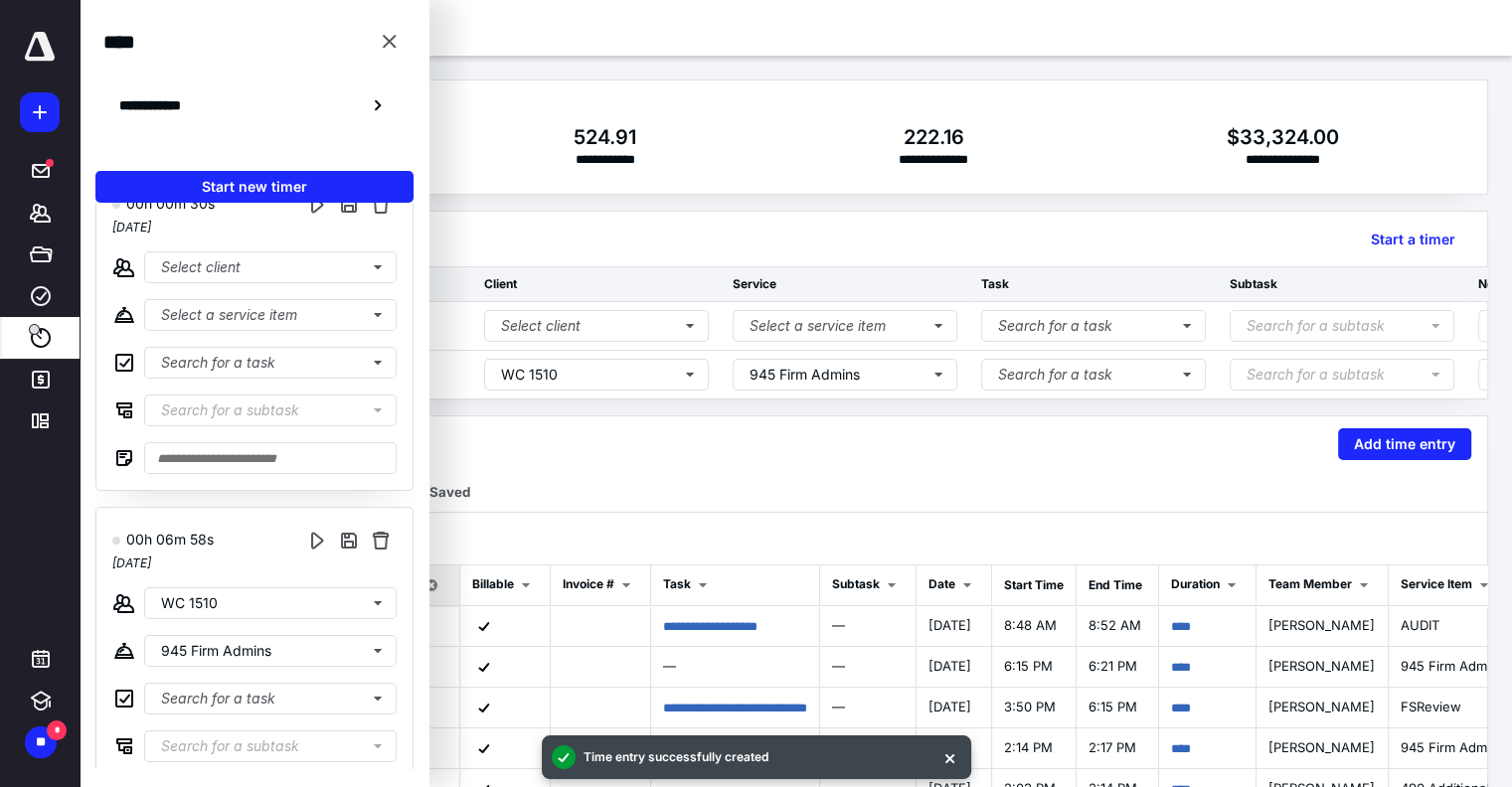 scroll, scrollTop: 0, scrollLeft: 0, axis: both 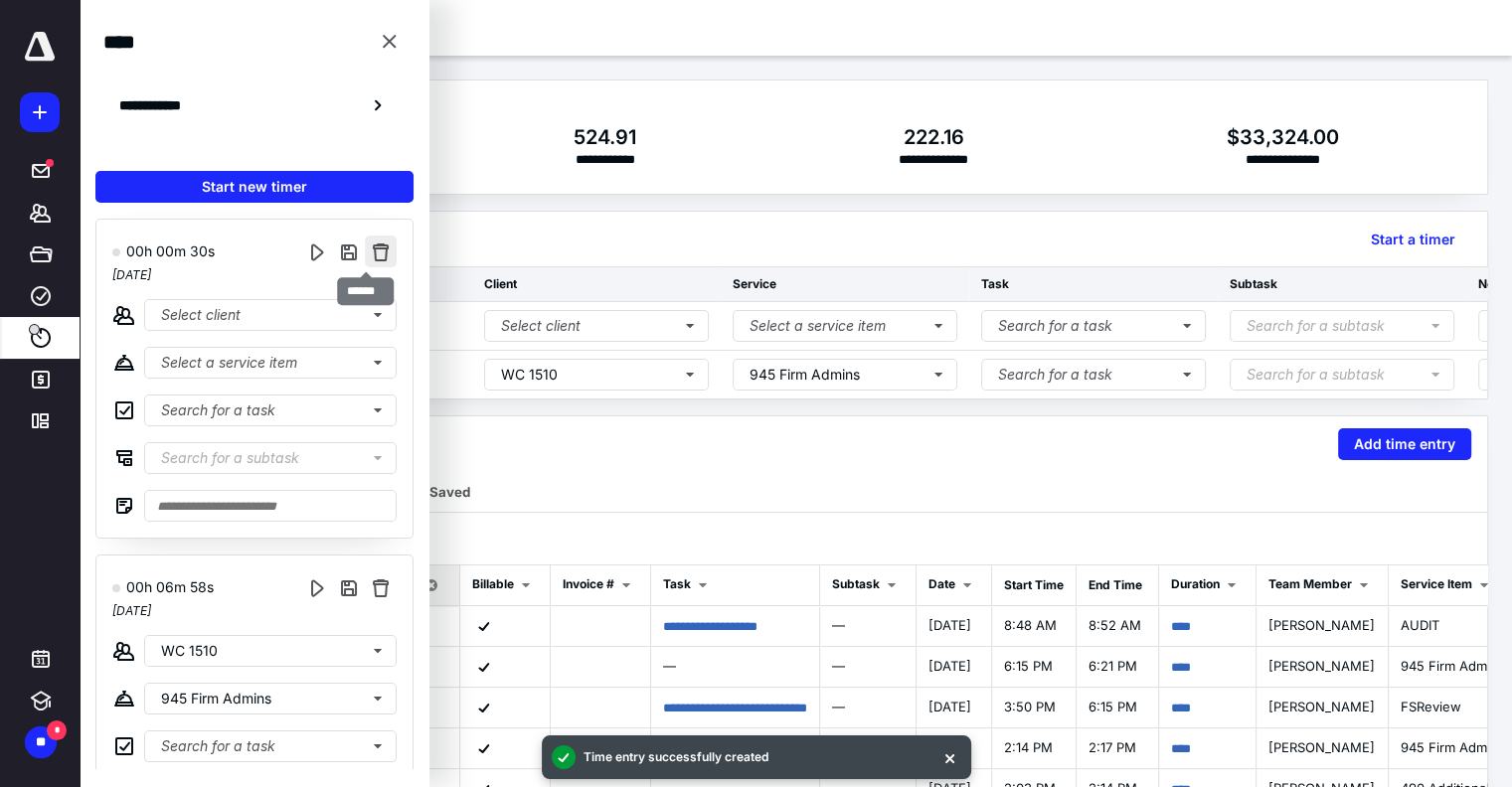 click at bounding box center [381, 251] 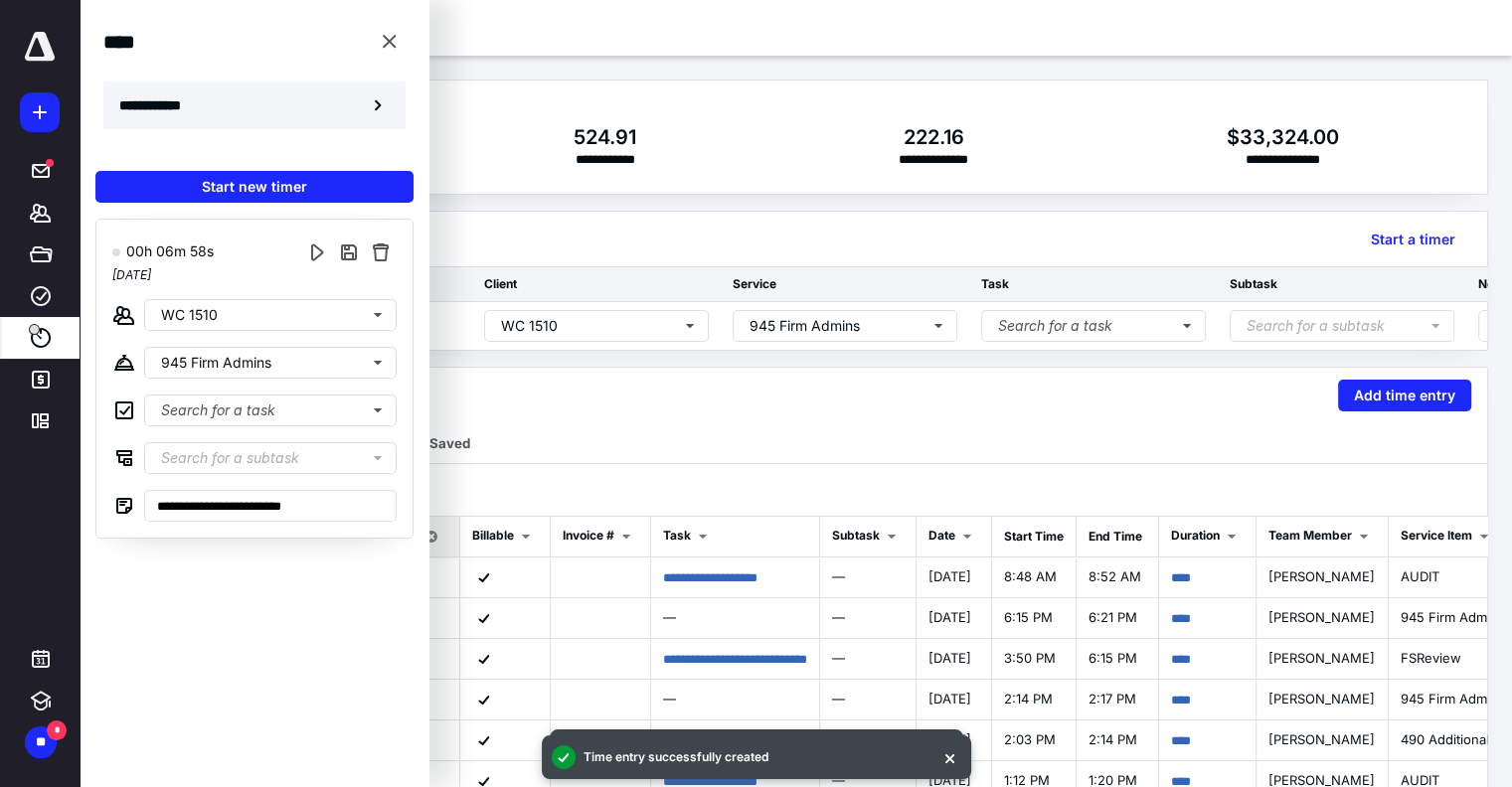 click on "**********" at bounding box center [254, 105] 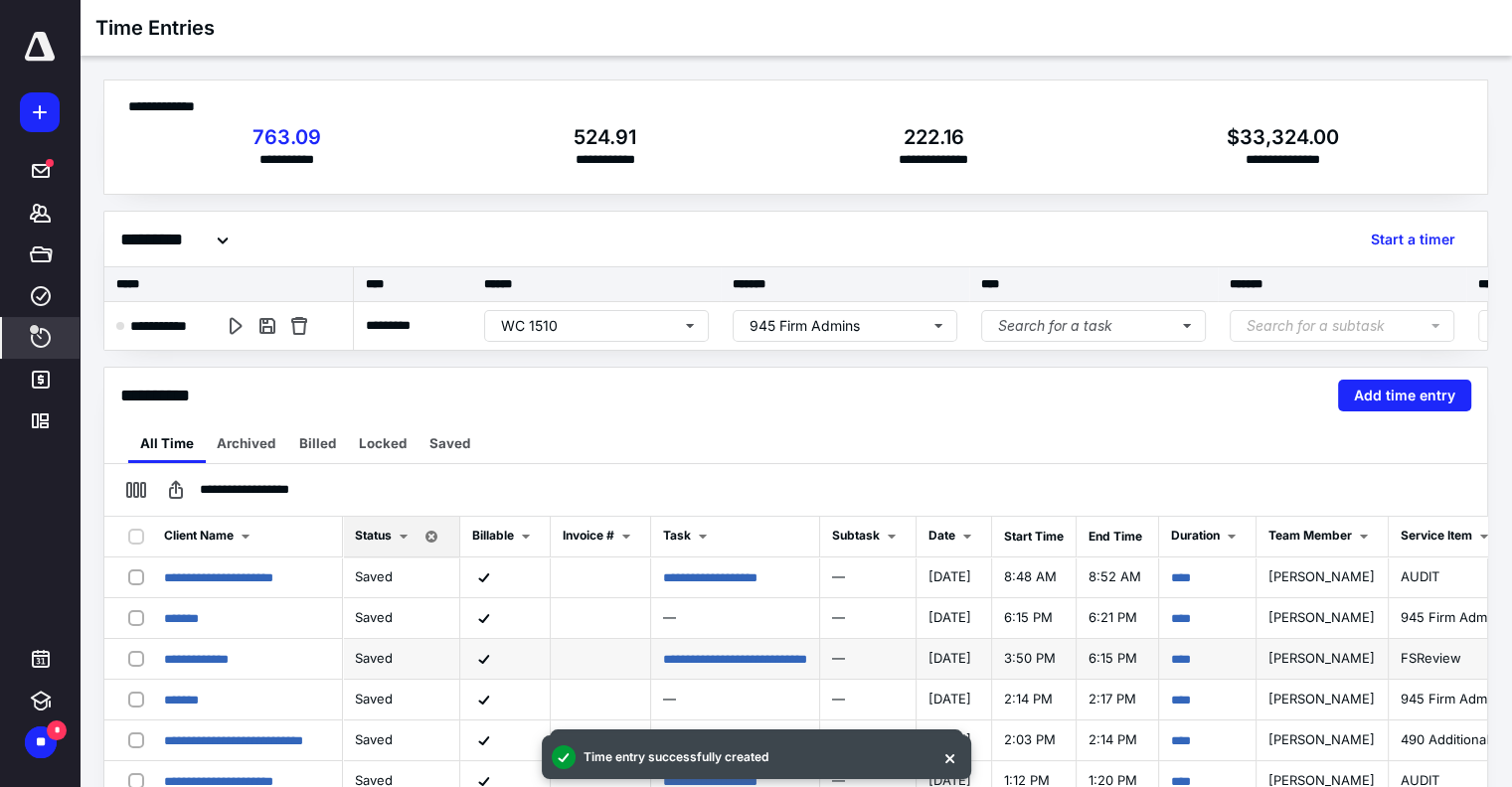 scroll, scrollTop: 199, scrollLeft: 0, axis: vertical 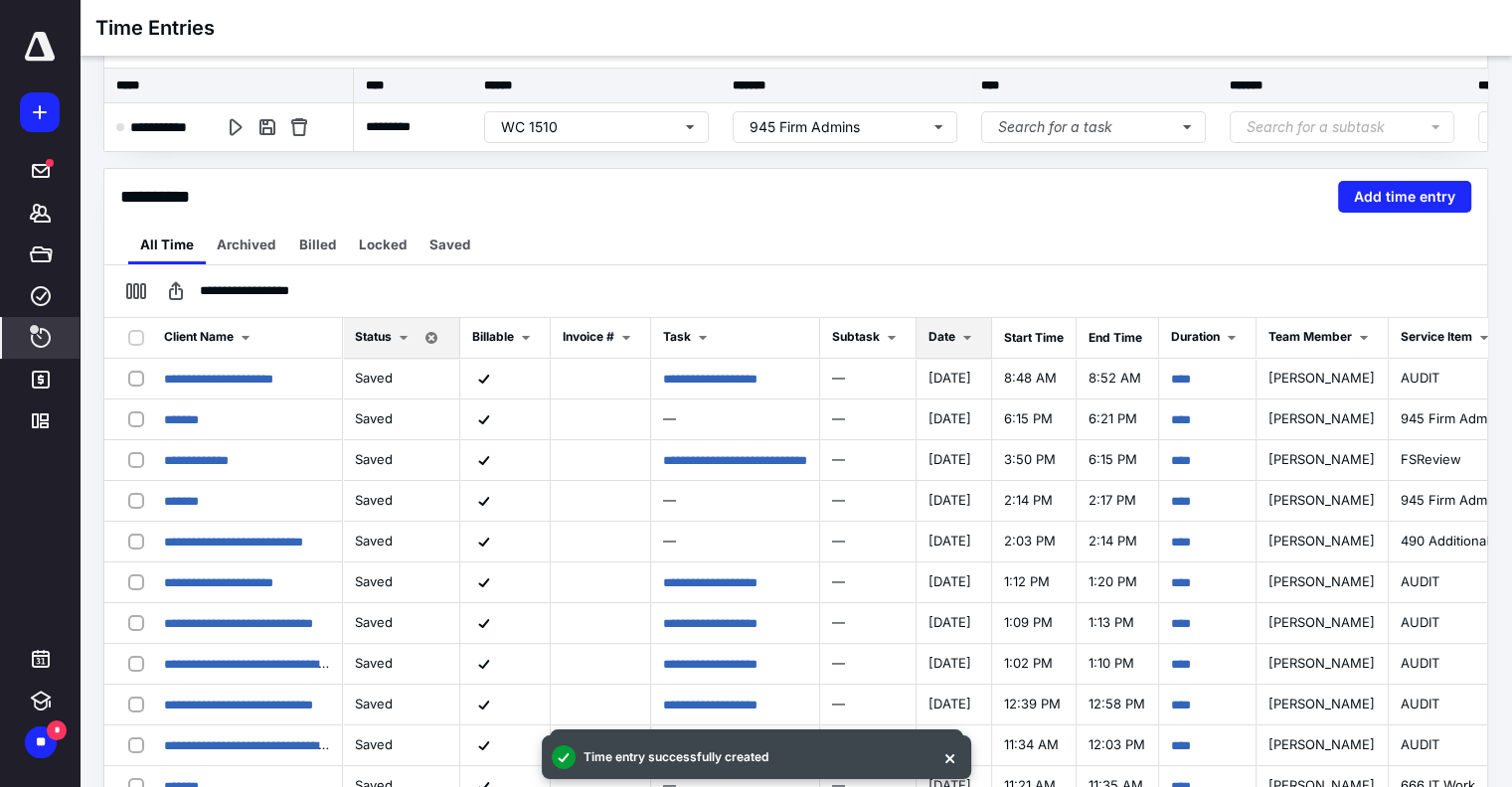 click on "Date" at bounding box center [941, 336] 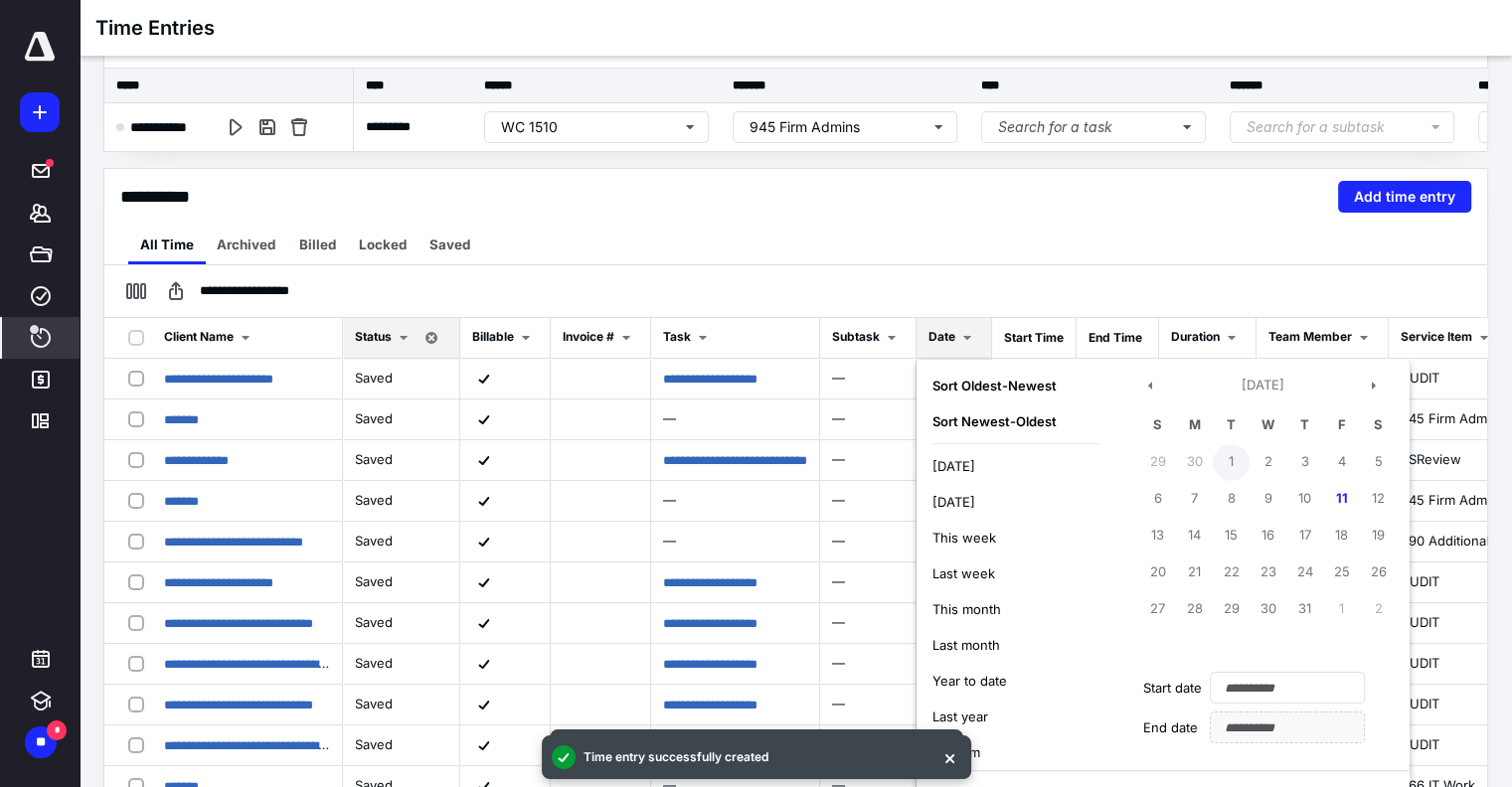 click on "1" at bounding box center [1231, 462] 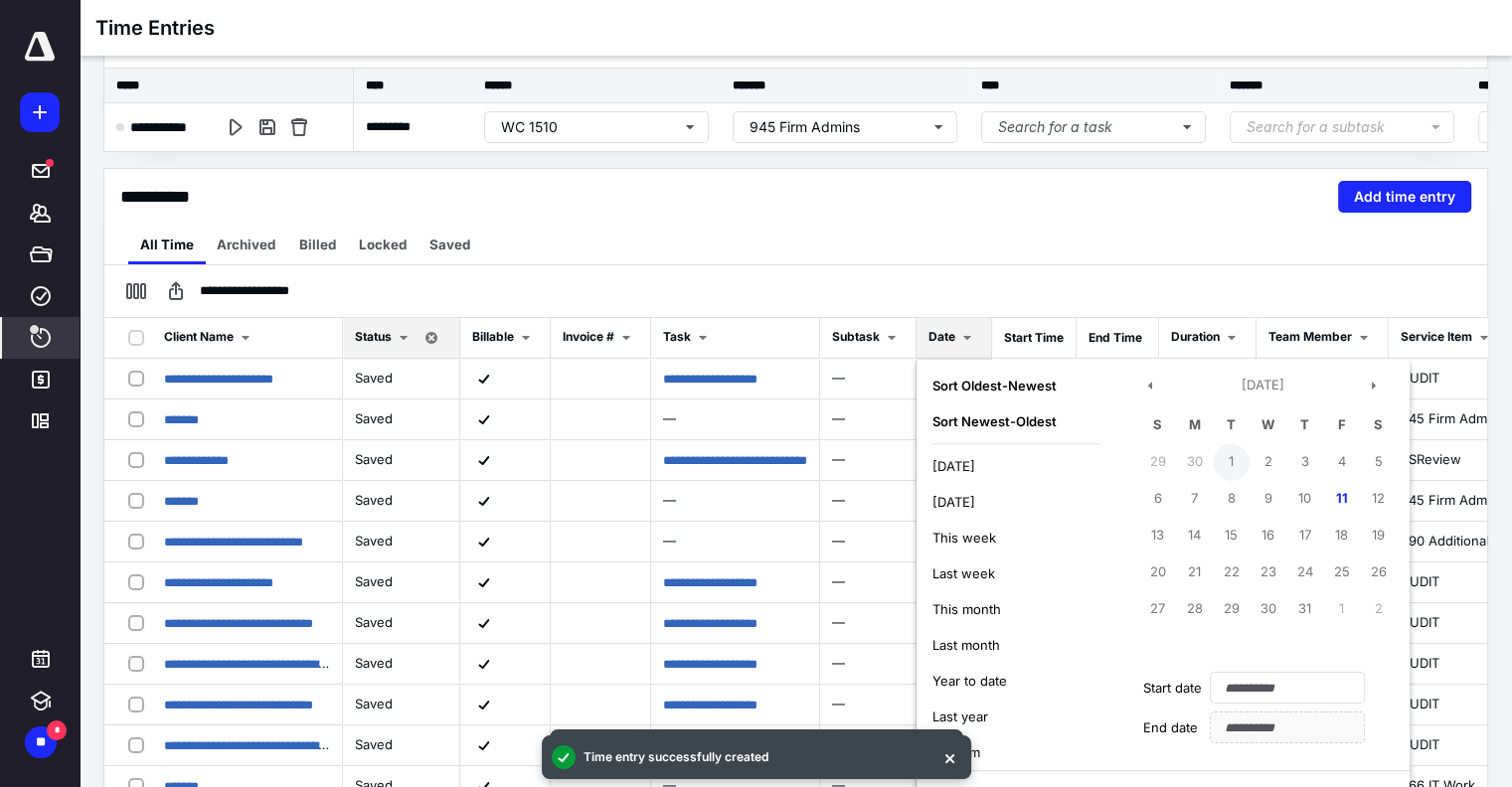 type on "**********" 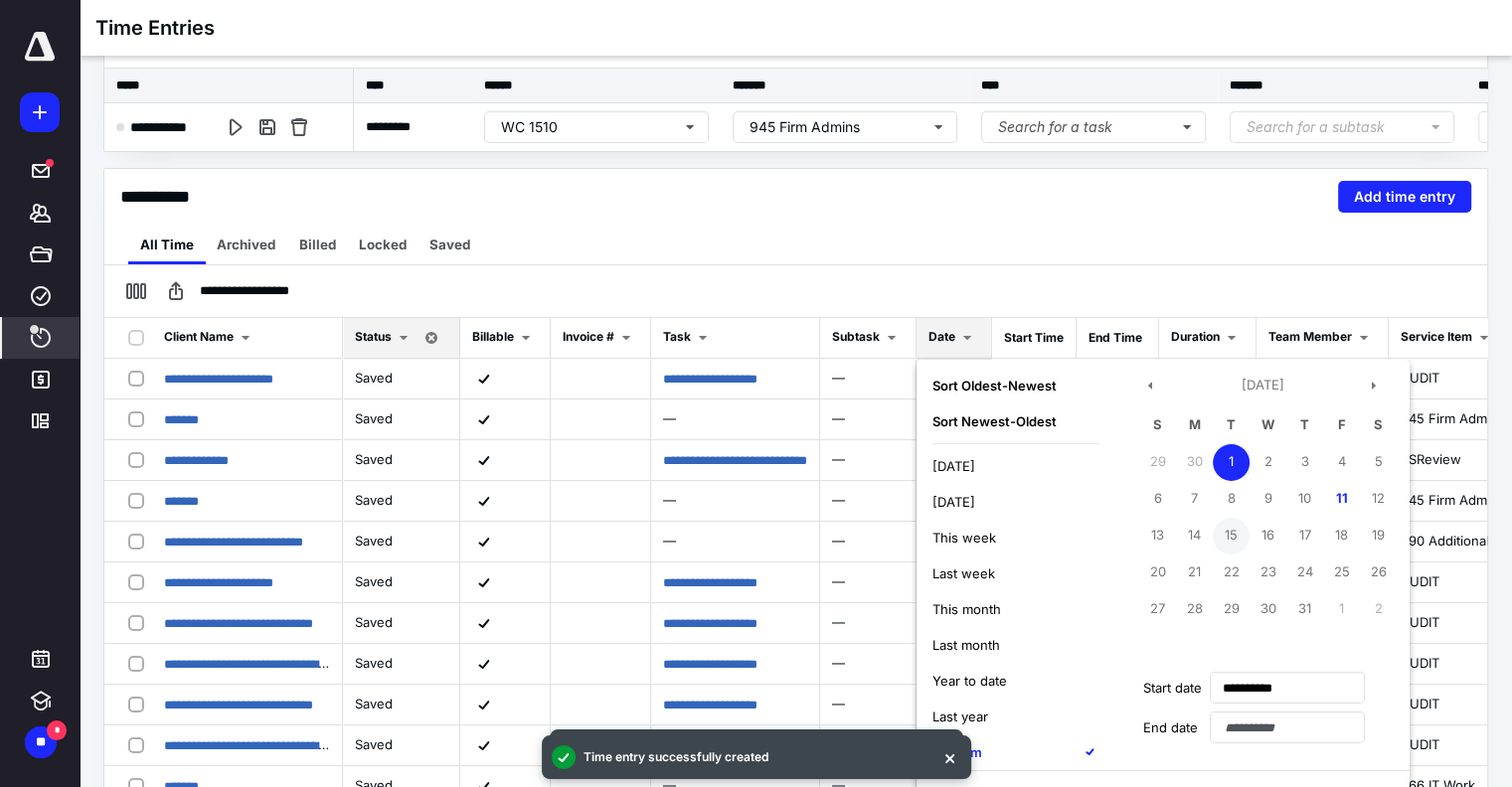 click on "15" at bounding box center [1231, 536] 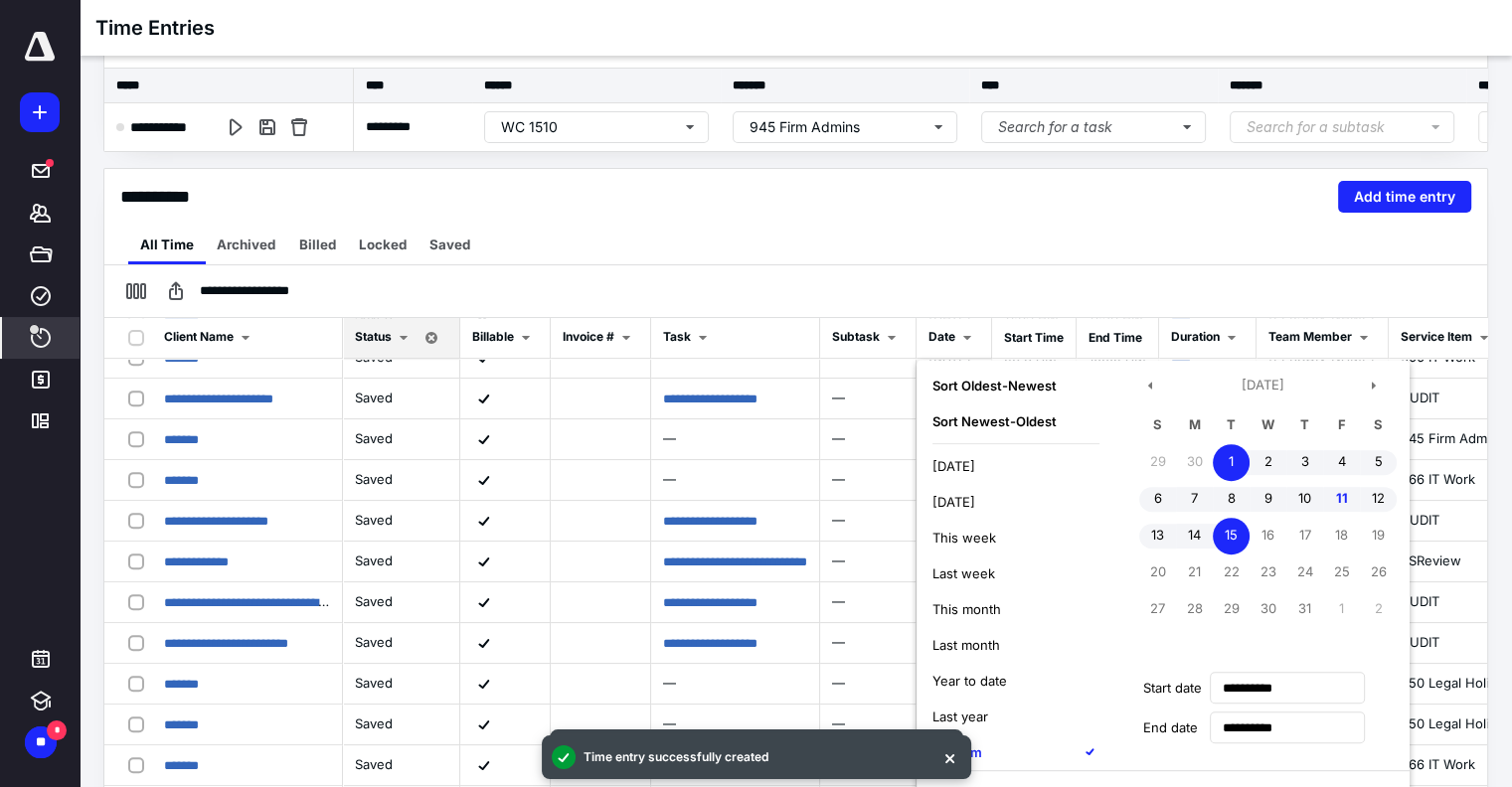 scroll, scrollTop: 994, scrollLeft: 0, axis: vertical 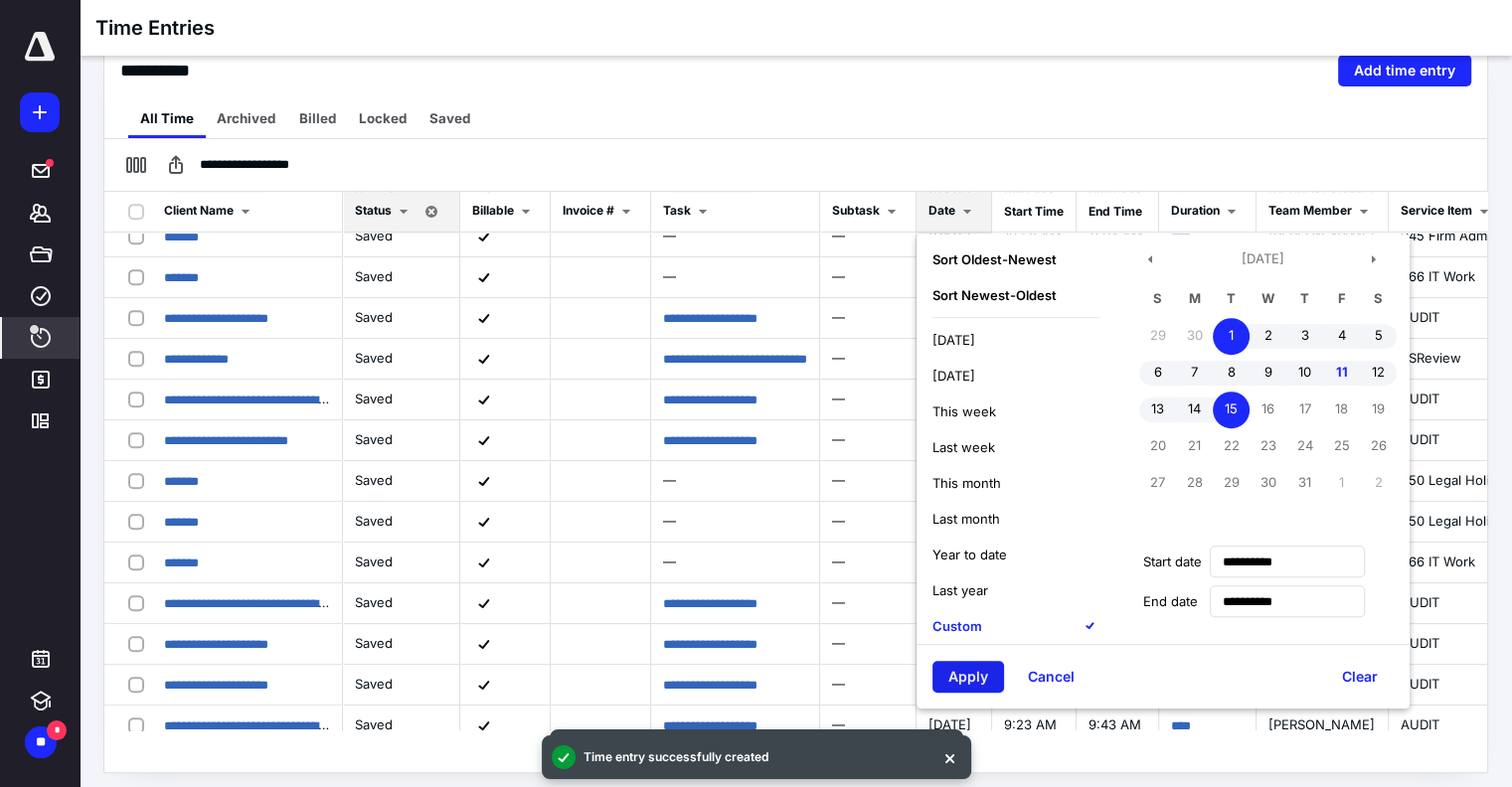 click on "Apply" at bounding box center (968, 677) 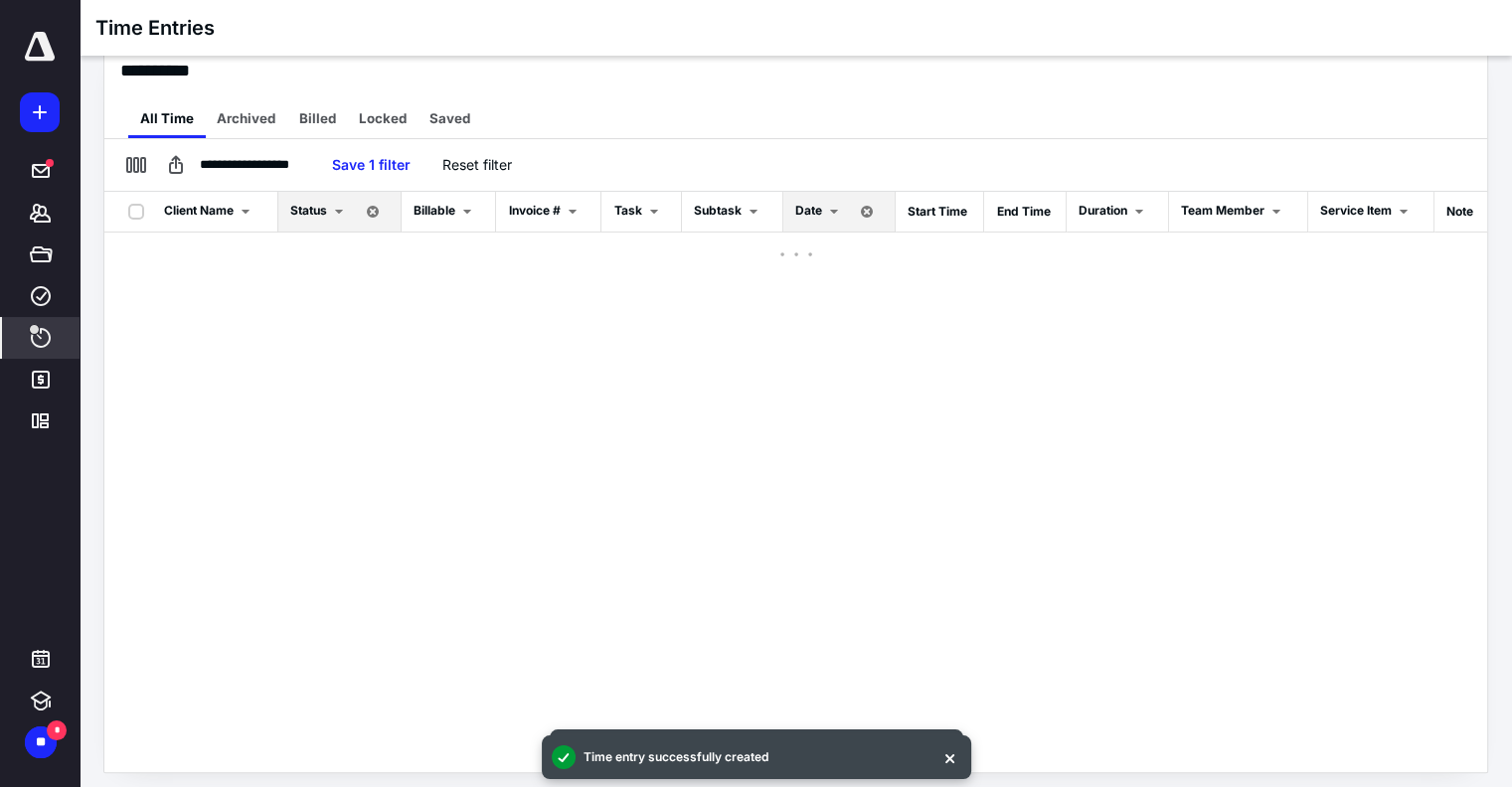 scroll, scrollTop: 0, scrollLeft: 0, axis: both 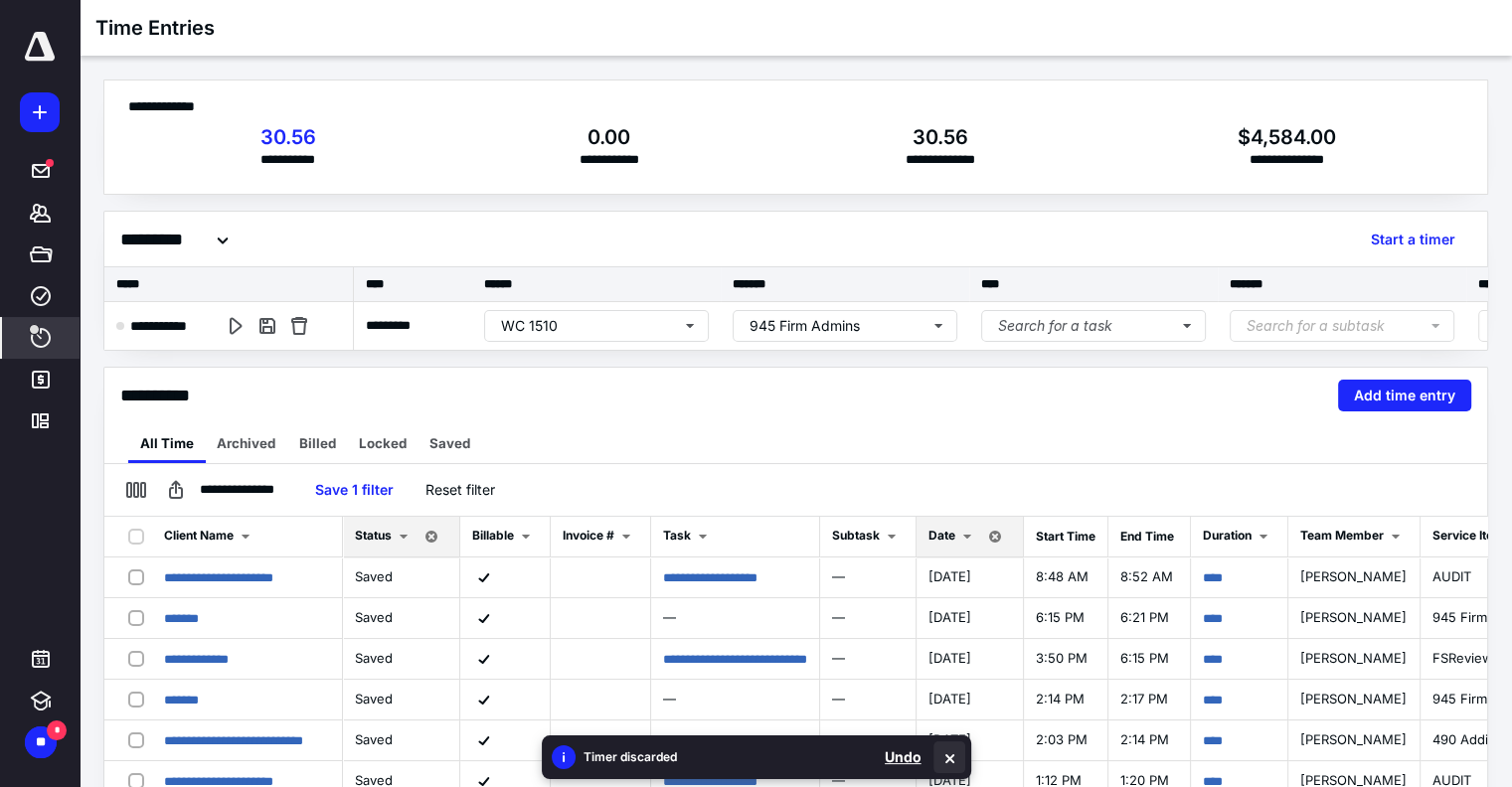 click at bounding box center [949, 757] 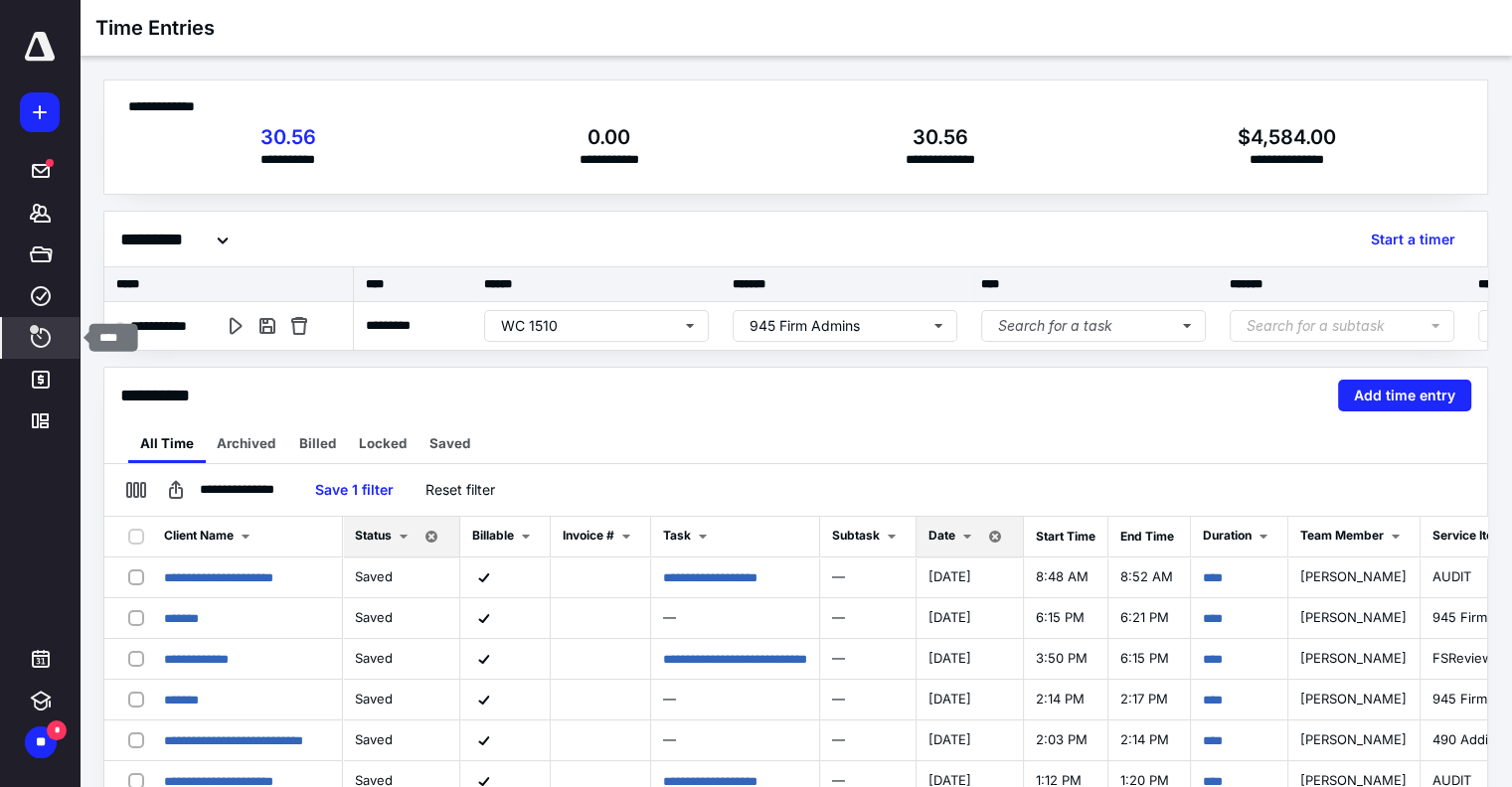 click 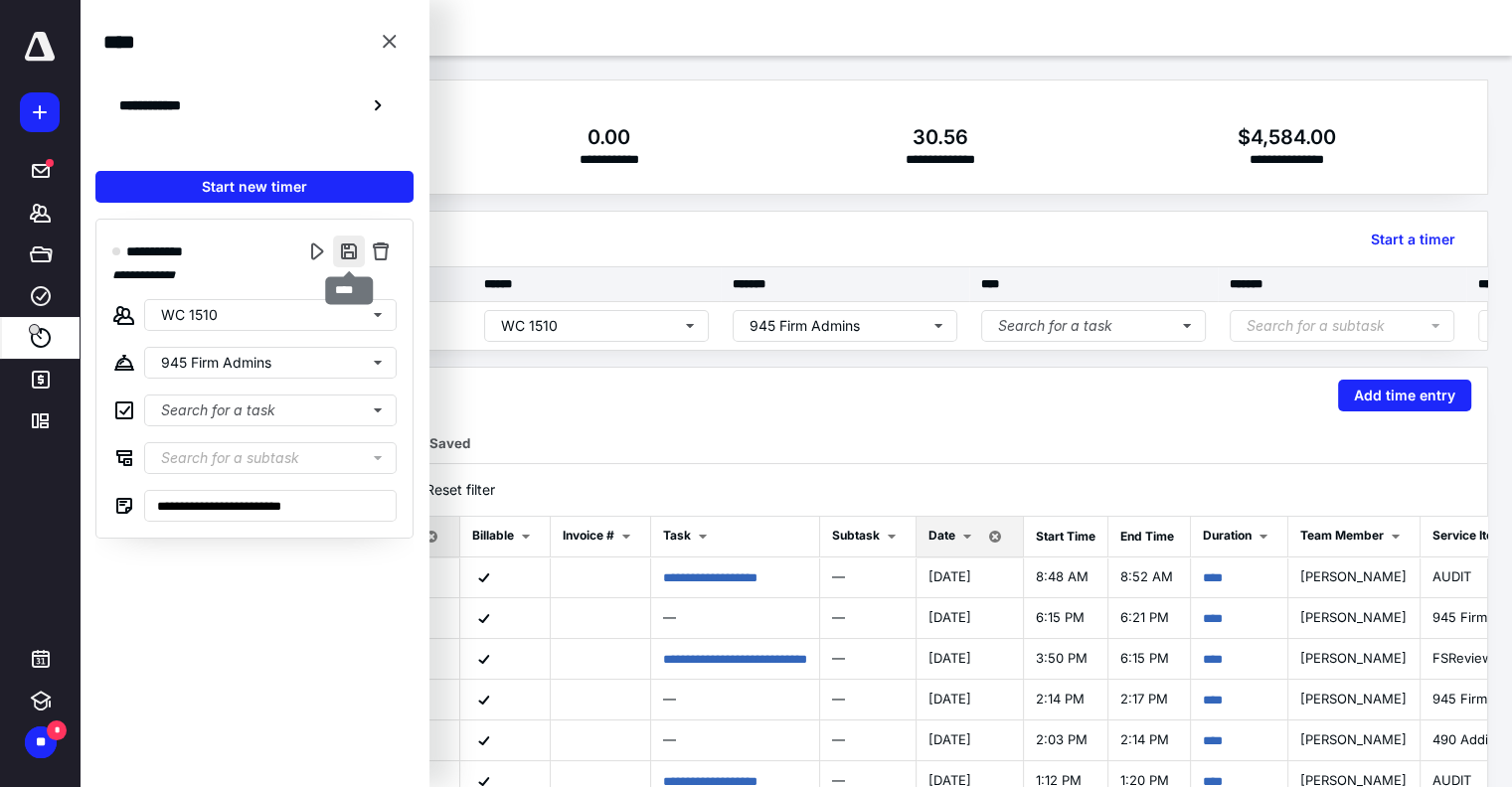 click at bounding box center [349, 251] 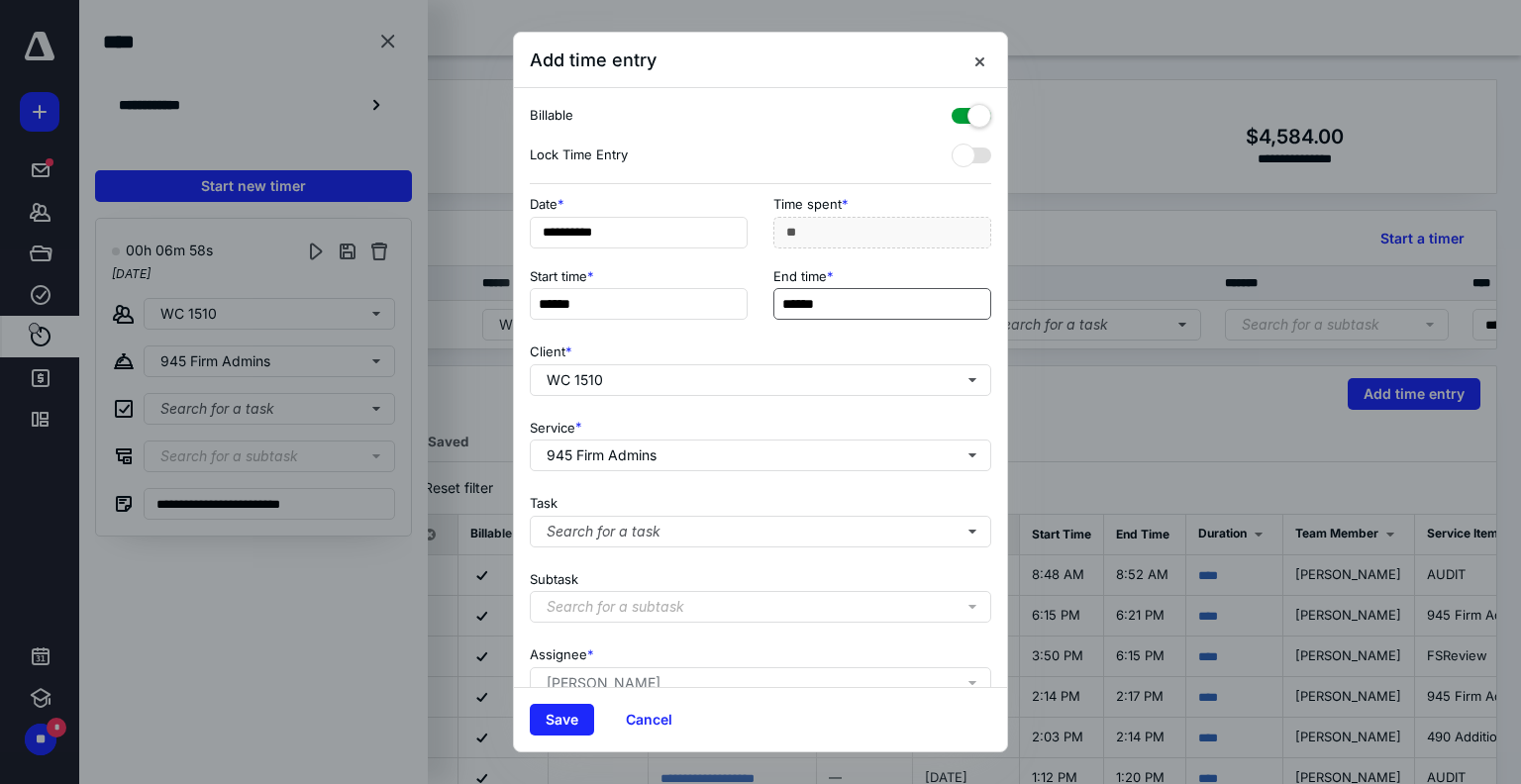 click on "******" at bounding box center [882, 304] 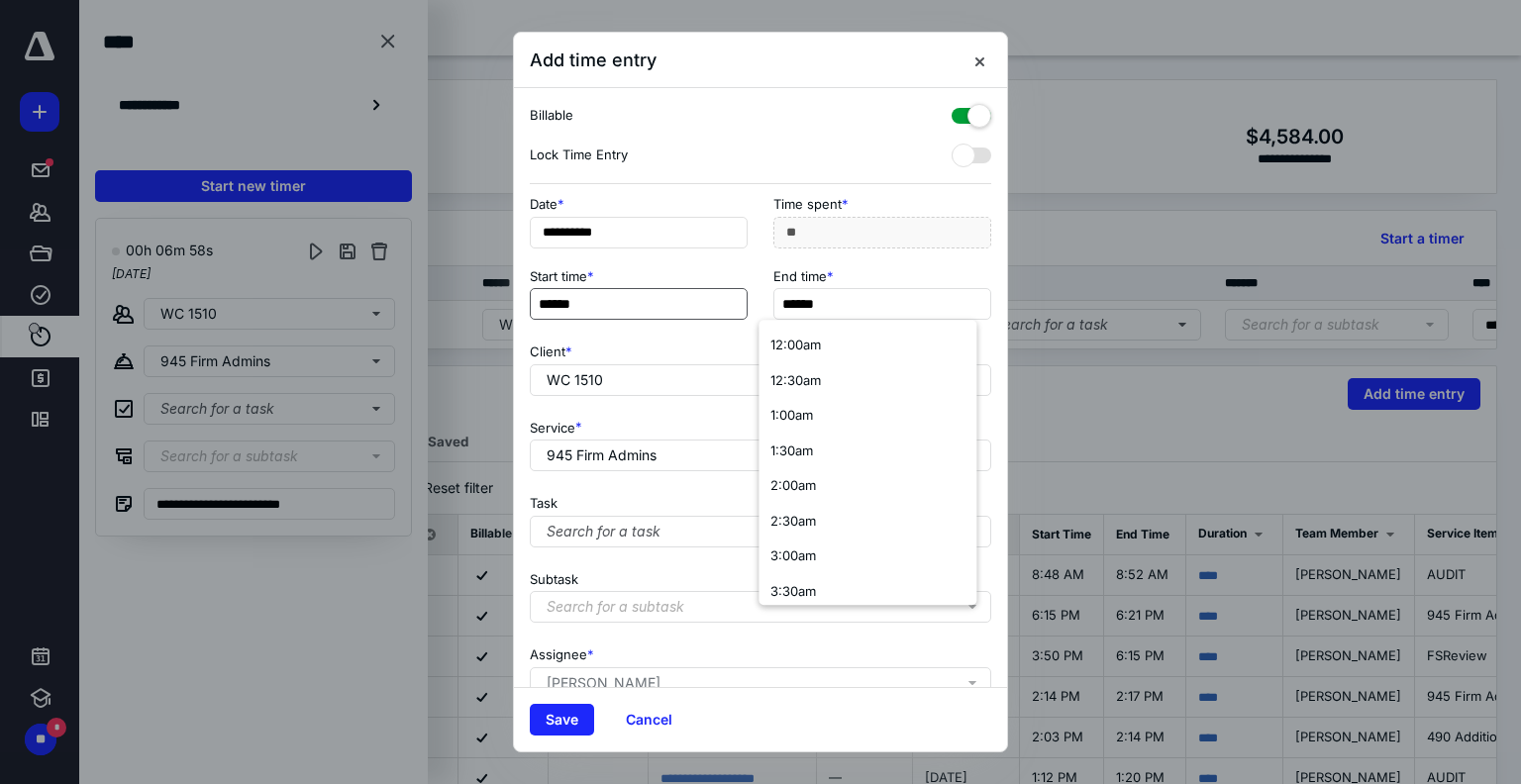 drag, startPoint x: 824, startPoint y: 300, endPoint x: 705, endPoint y: 304, distance: 119.06721 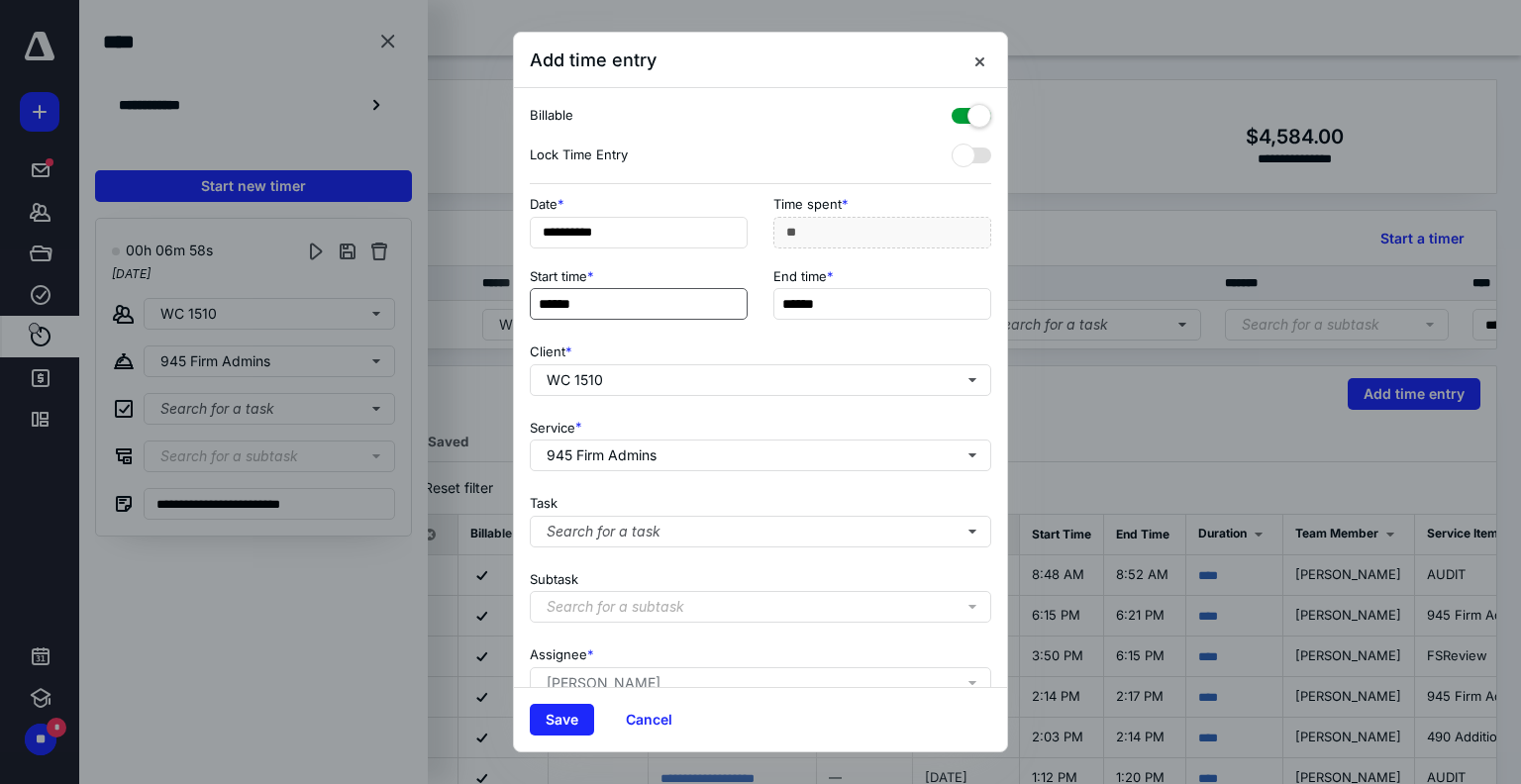 type on "******" 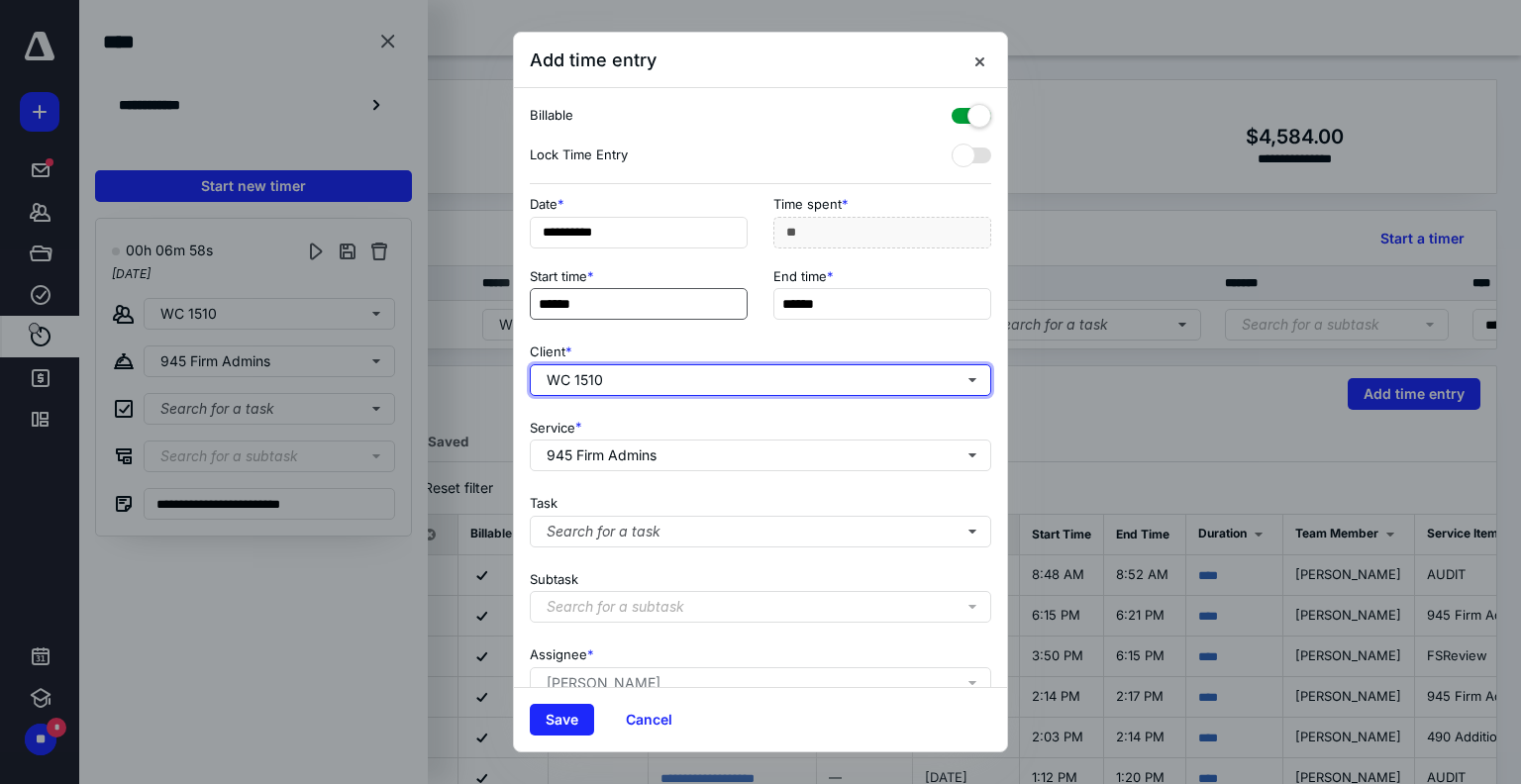 type on "**" 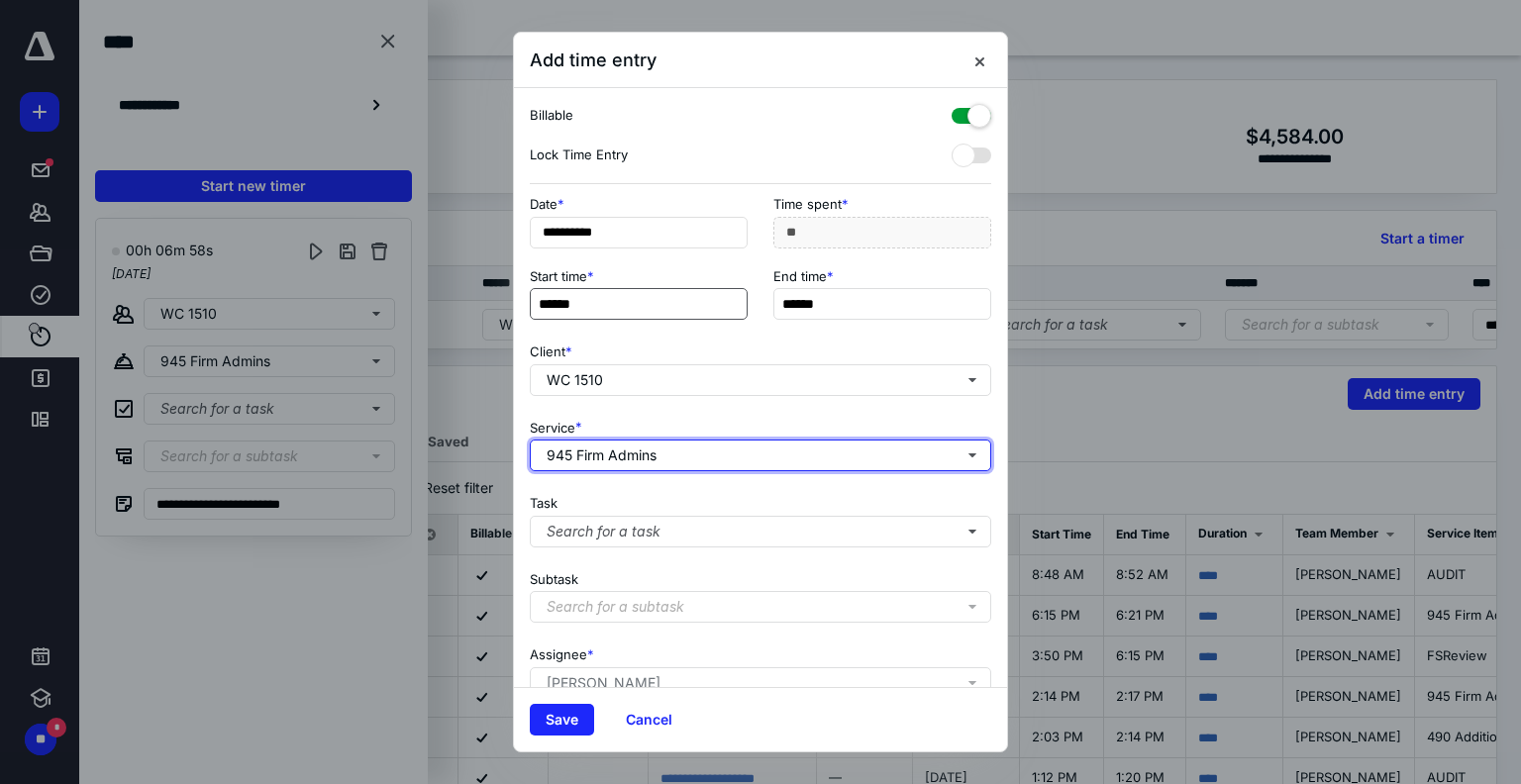 type 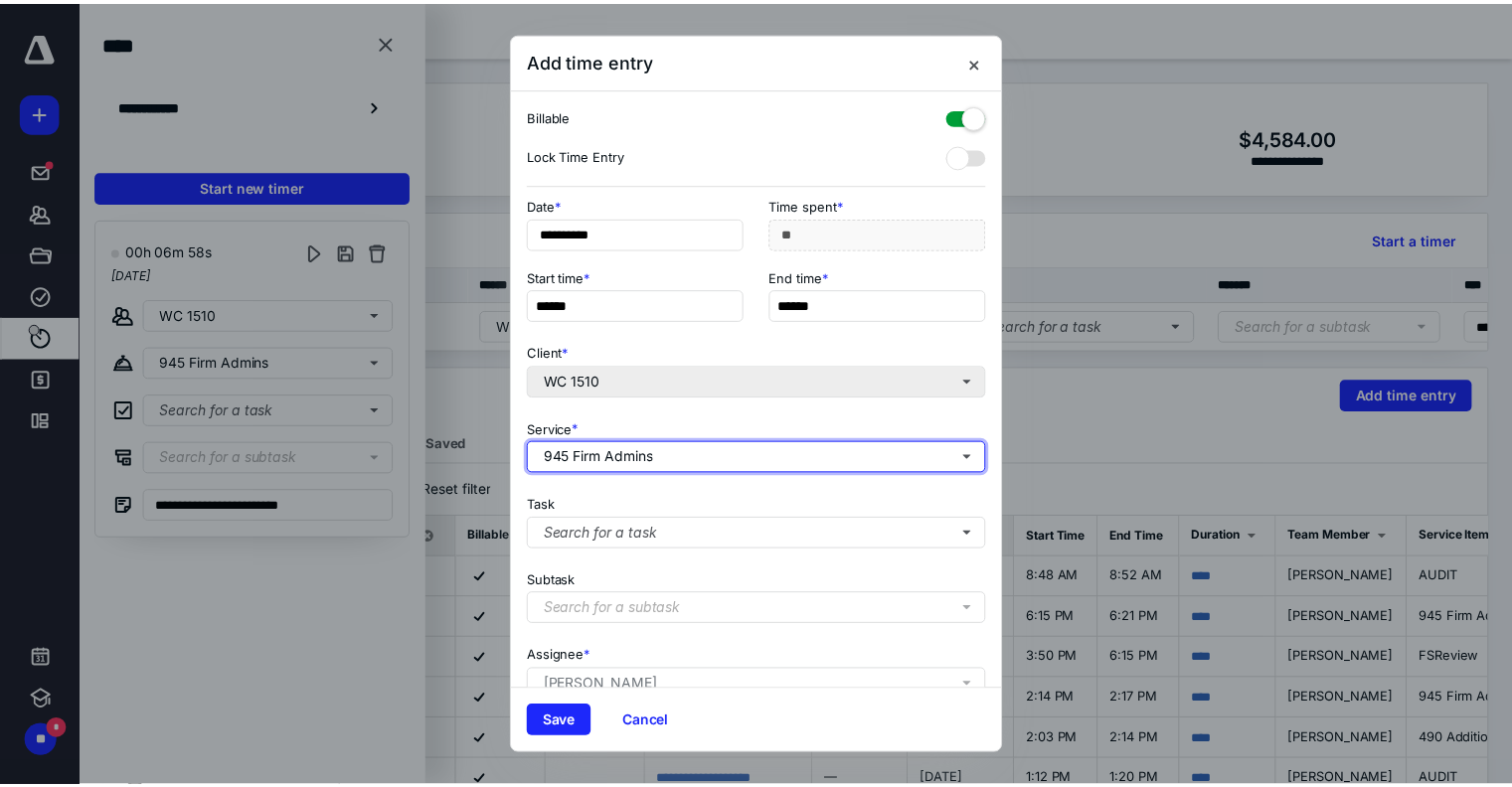 scroll, scrollTop: 180, scrollLeft: 0, axis: vertical 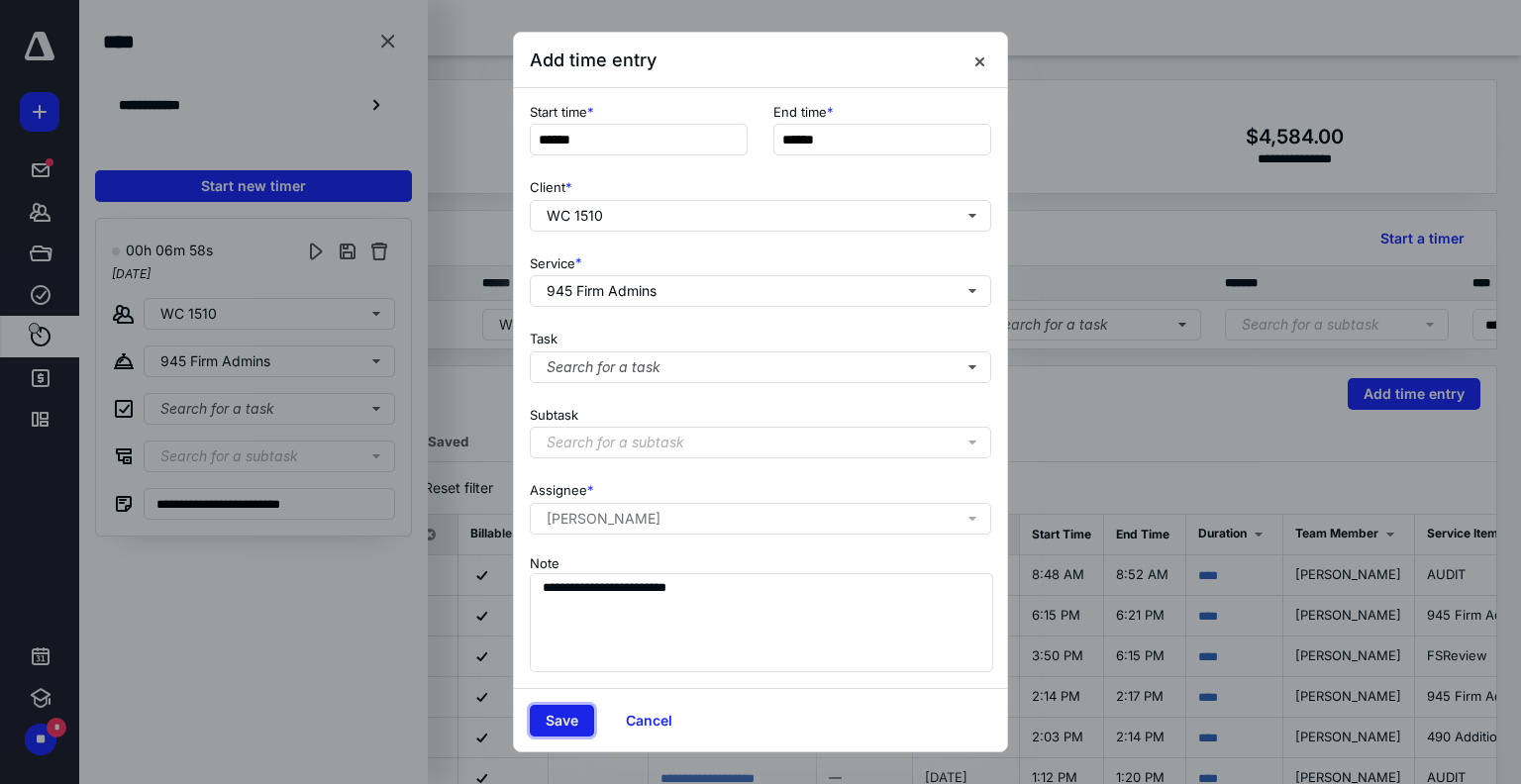 click on "Save" at bounding box center (561, 721) 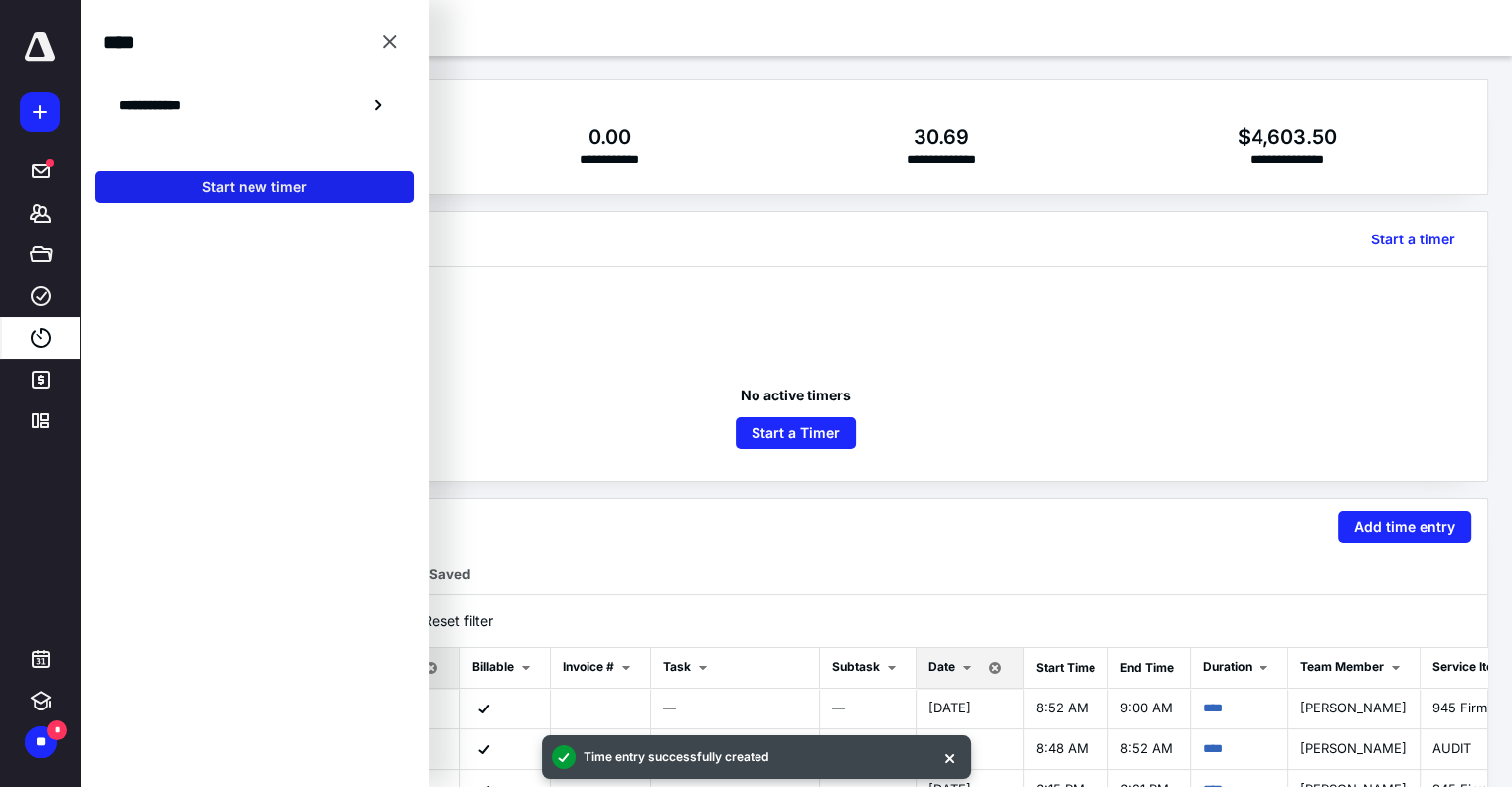 click on "Start new timer" at bounding box center [254, 187] 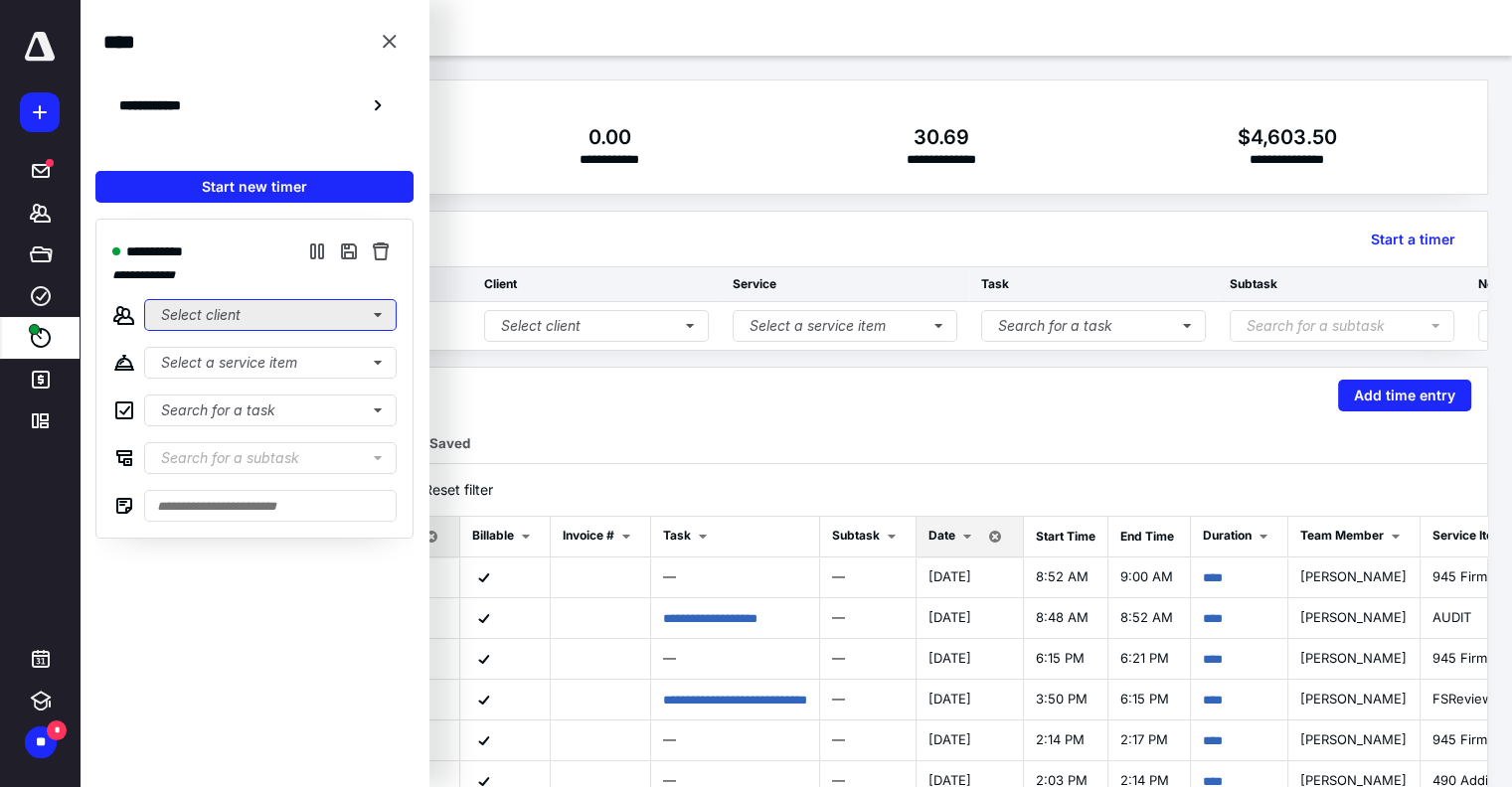 click on "Select client" at bounding box center [270, 315] 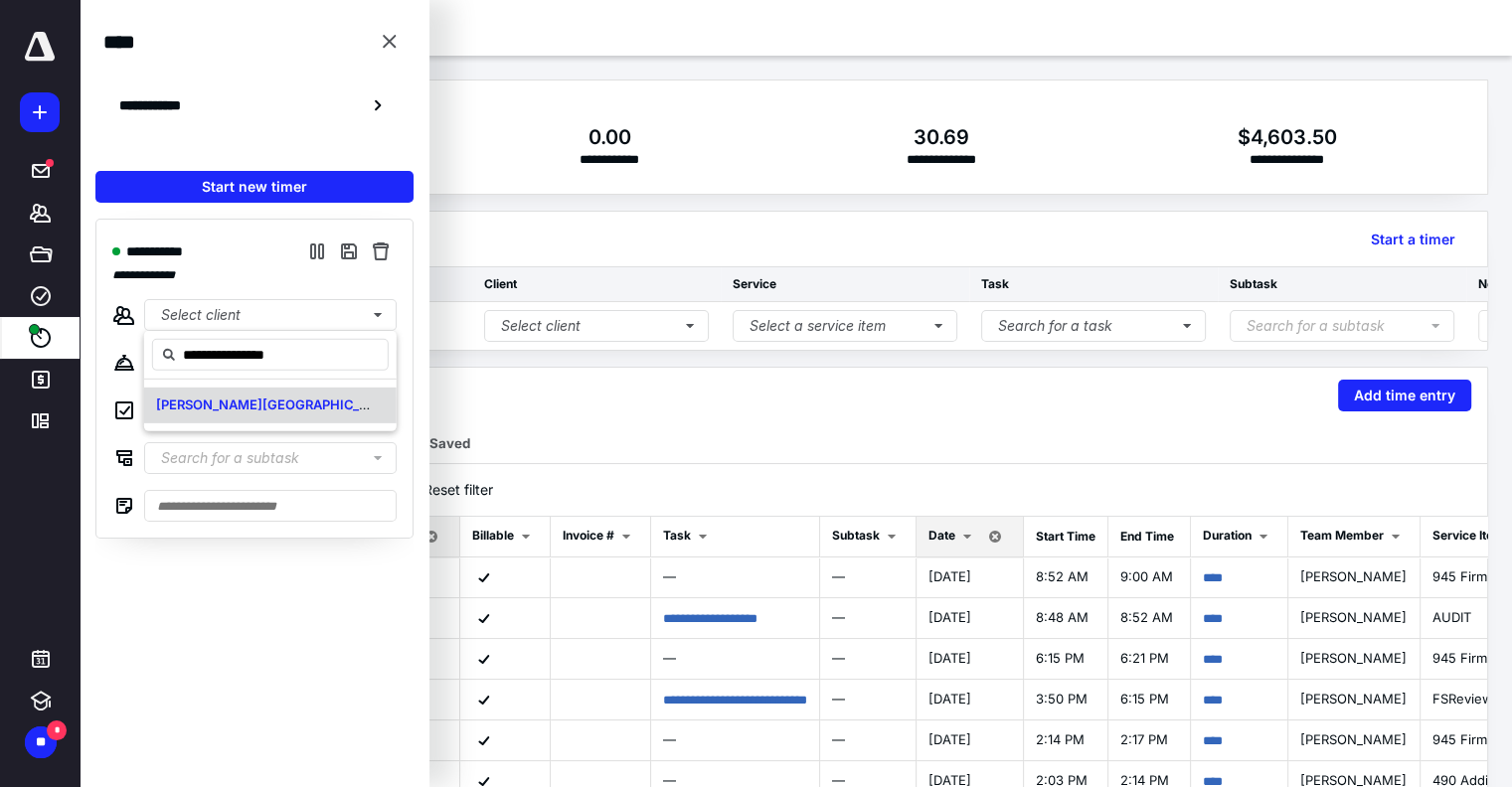 click on "[PERSON_NAME][GEOGRAPHIC_DATA]" at bounding box center [276, 404] 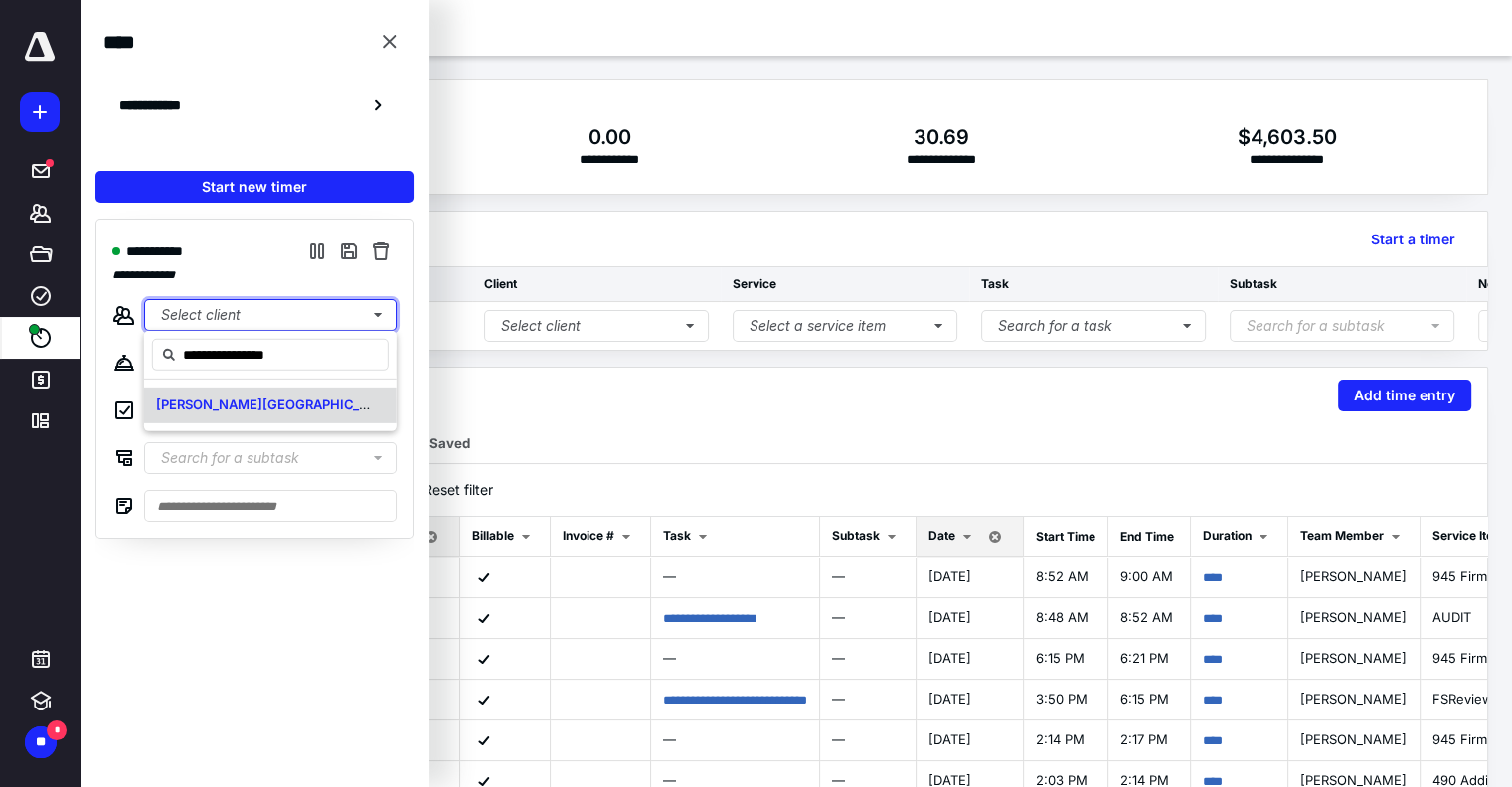 type 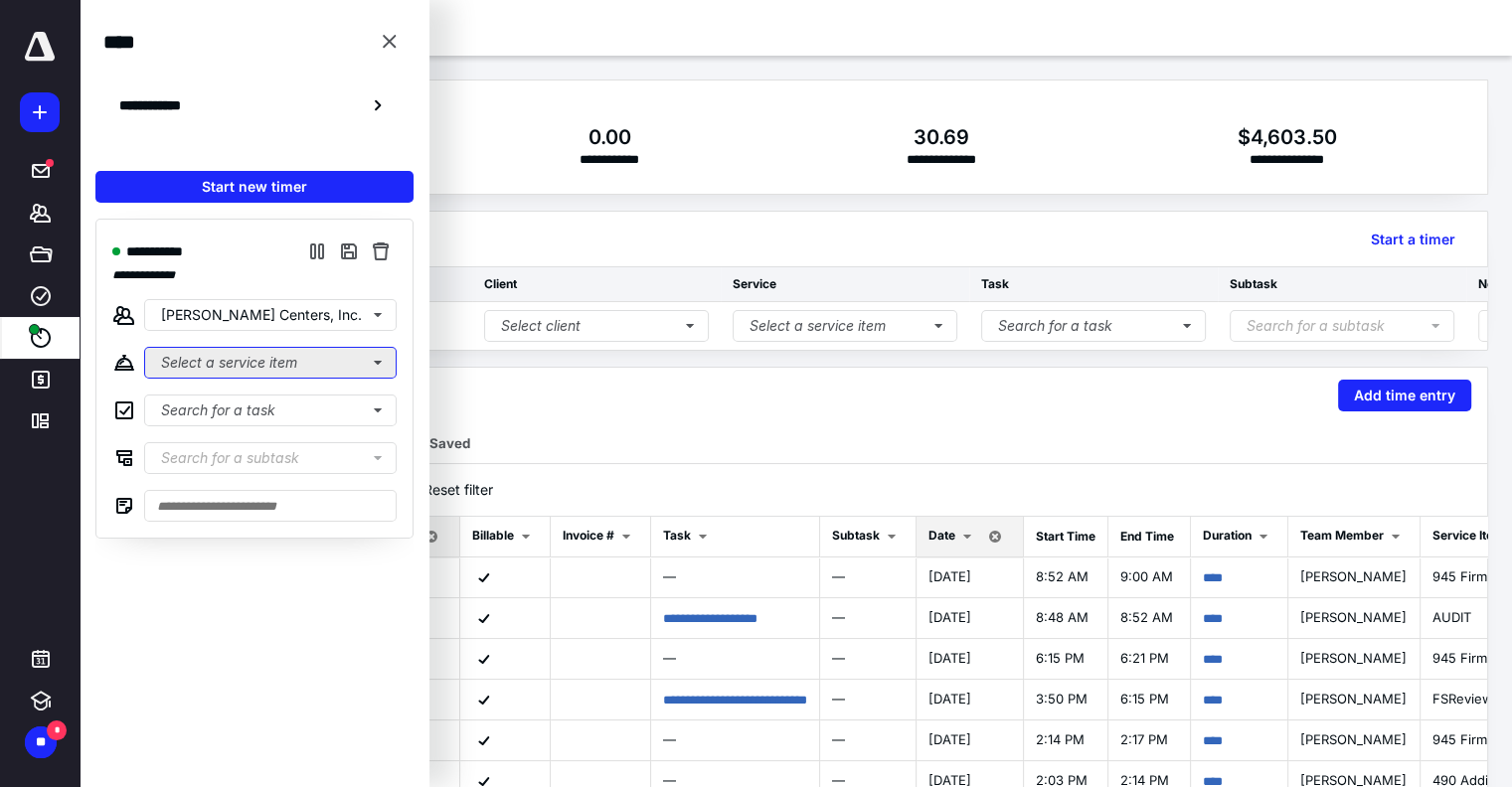 click on "Select a service item" at bounding box center [270, 363] 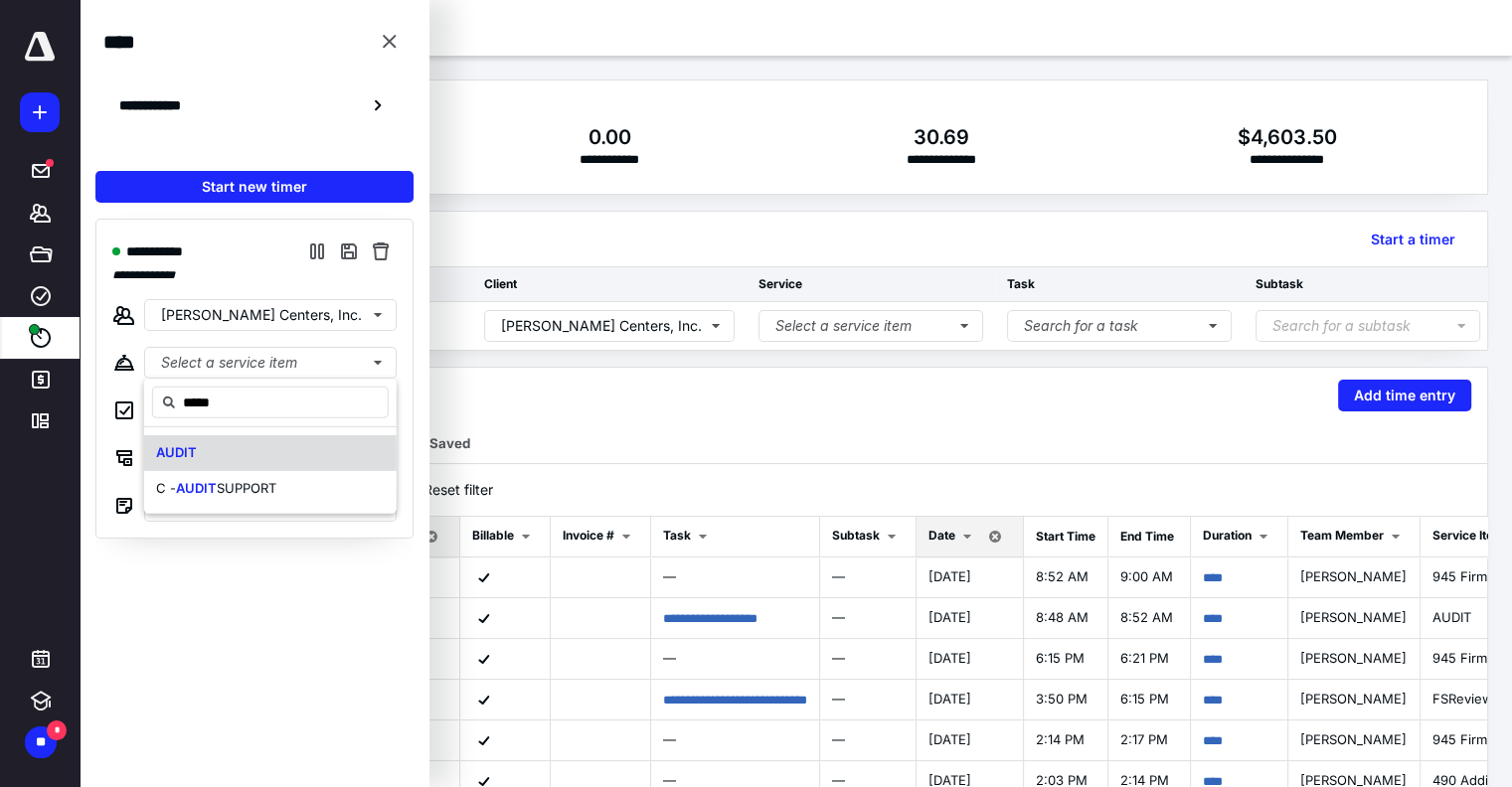 click on "AUDIT" at bounding box center (270, 453) 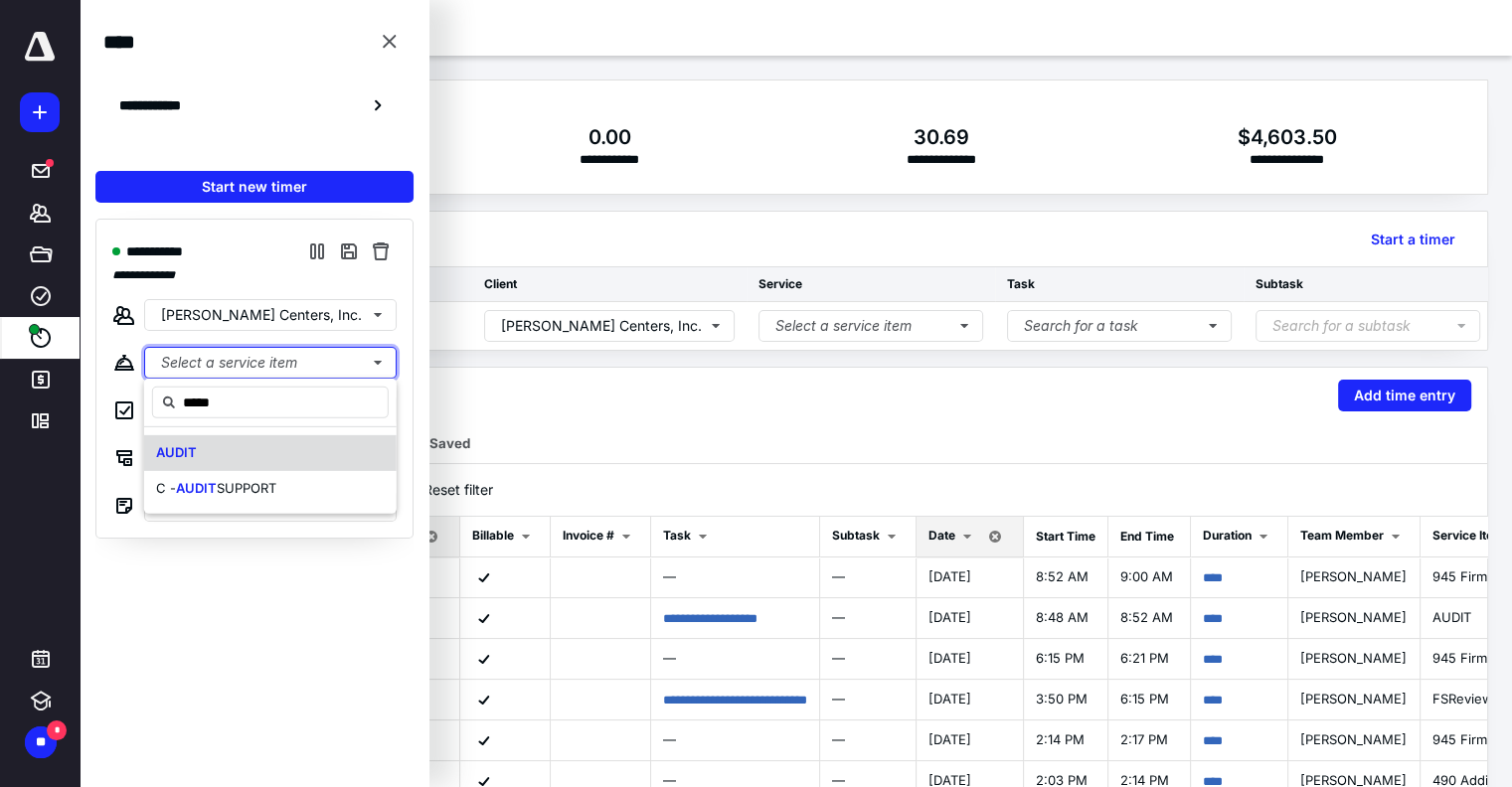 type 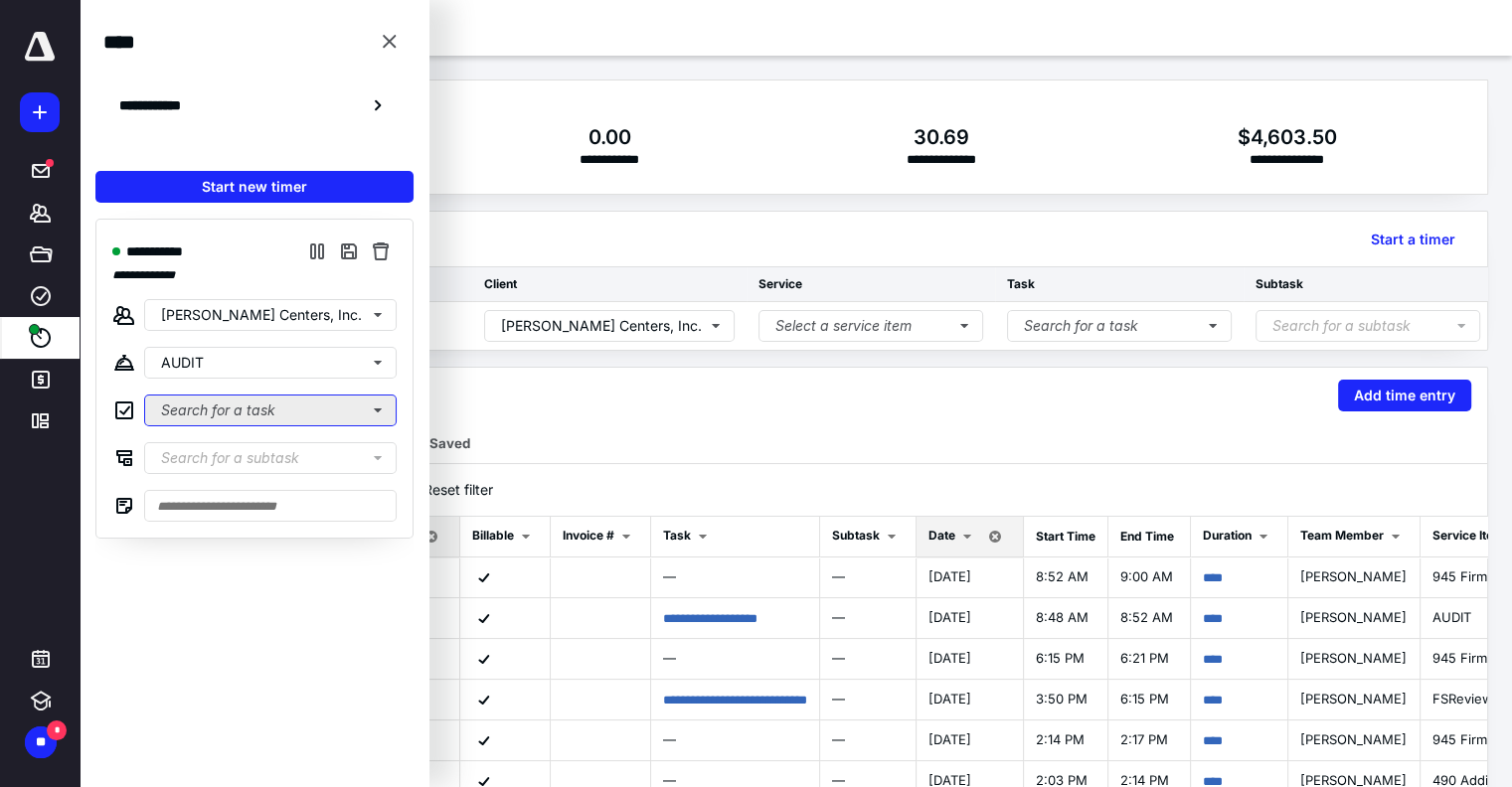 click on "Search for a task" at bounding box center (270, 410) 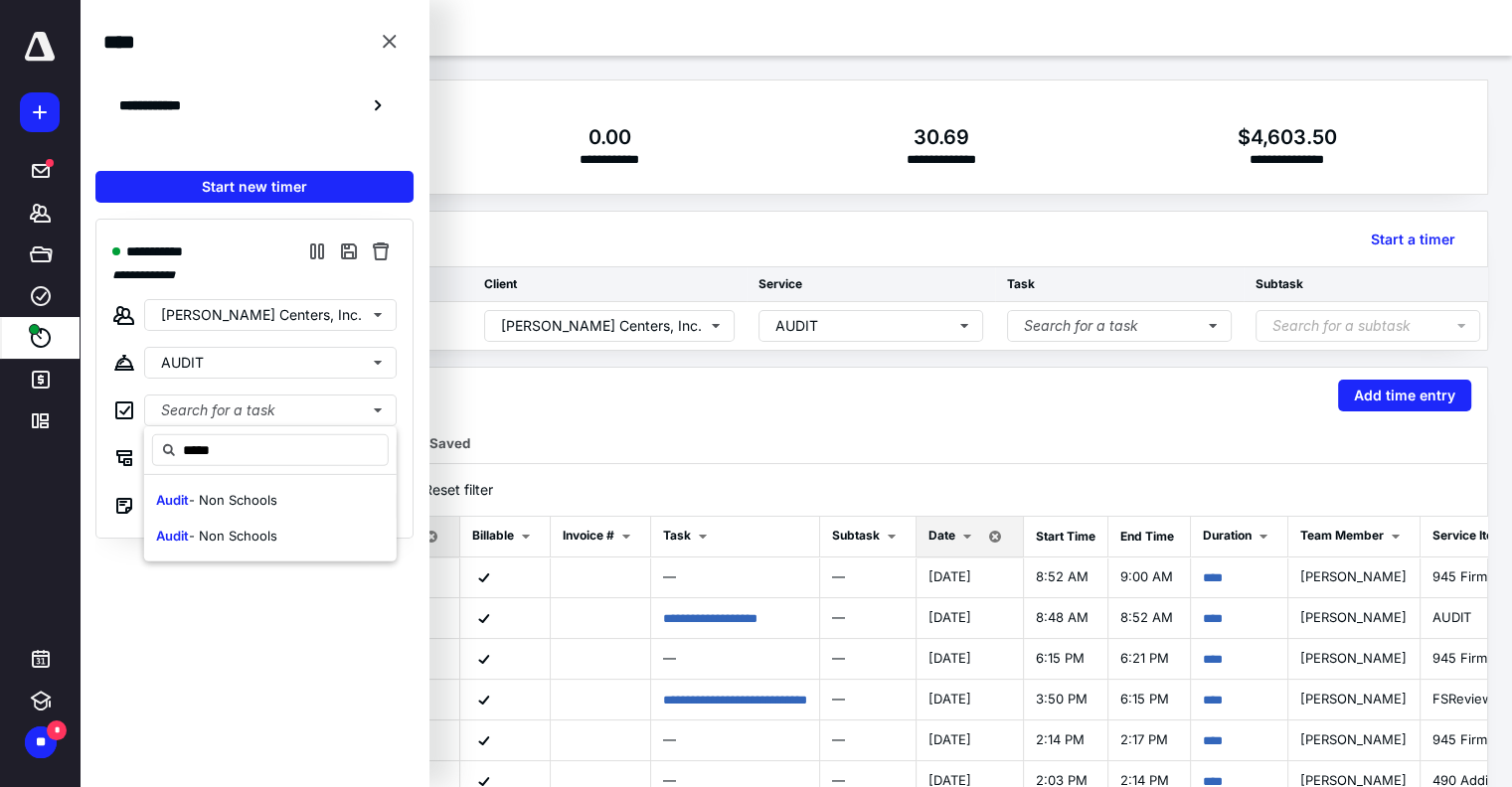 type on "*****" 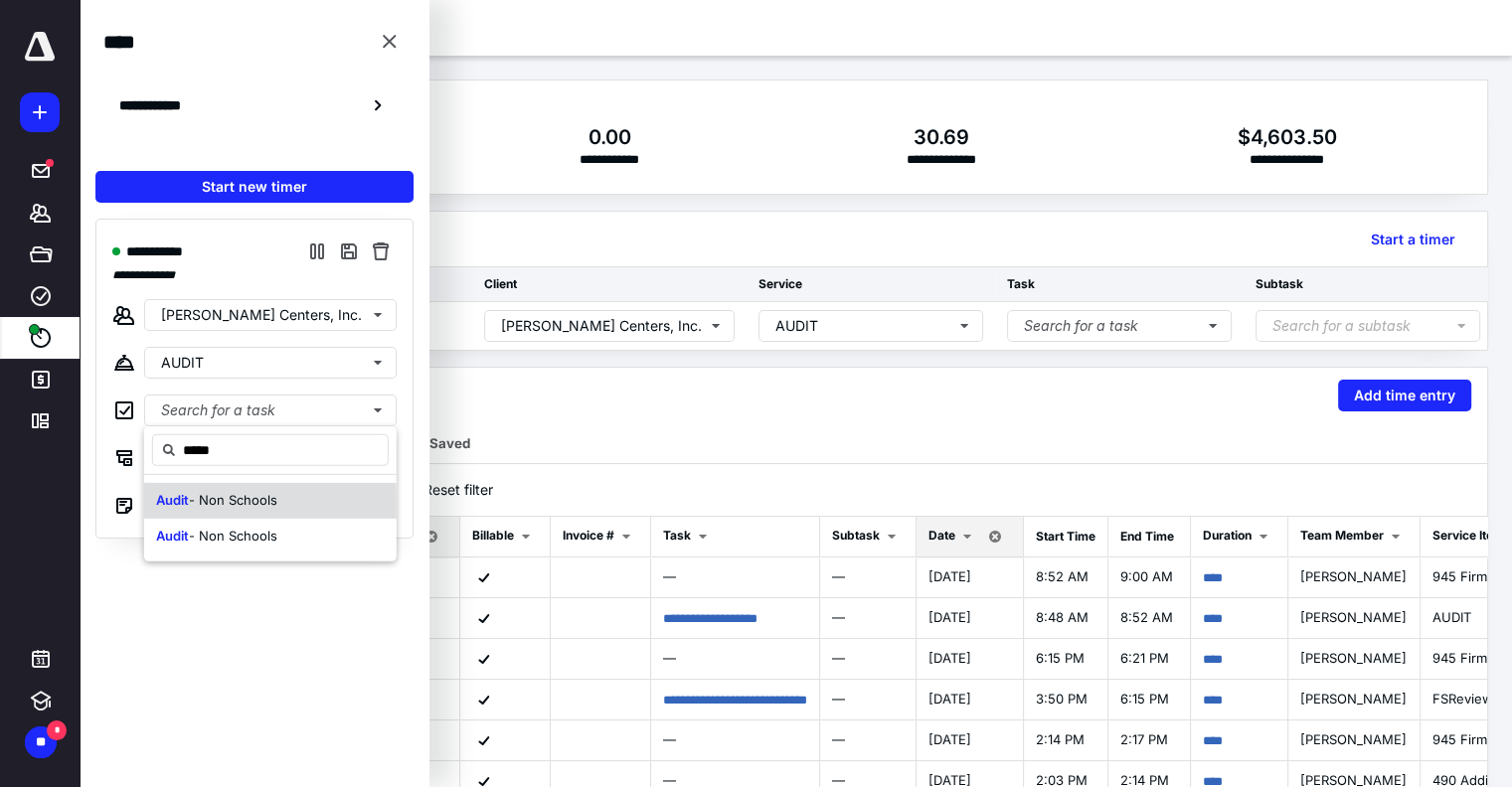 click on "Audit  - Non Schools" at bounding box center (270, 501) 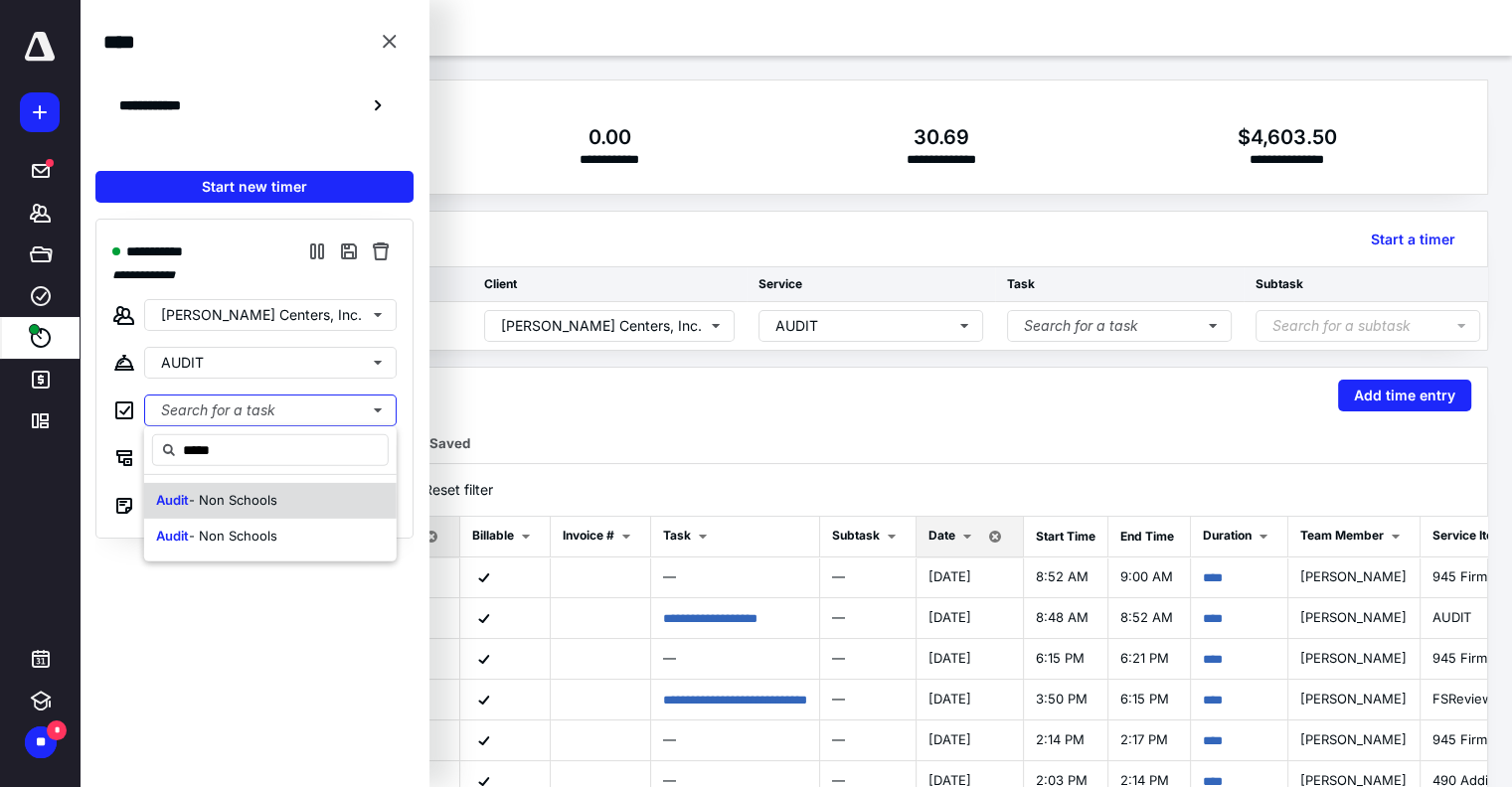 type 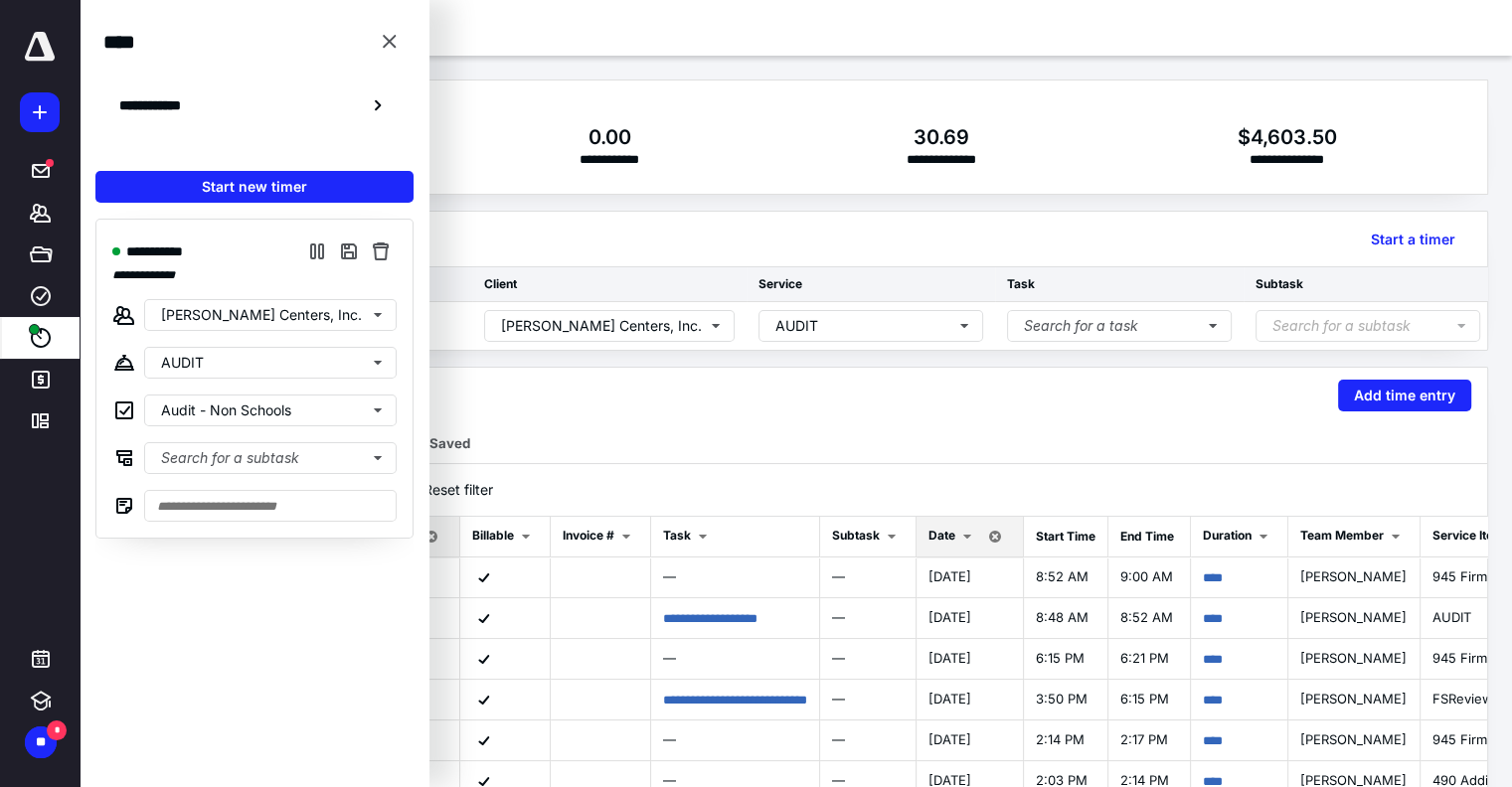 click on "**********" at bounding box center (254, 379) 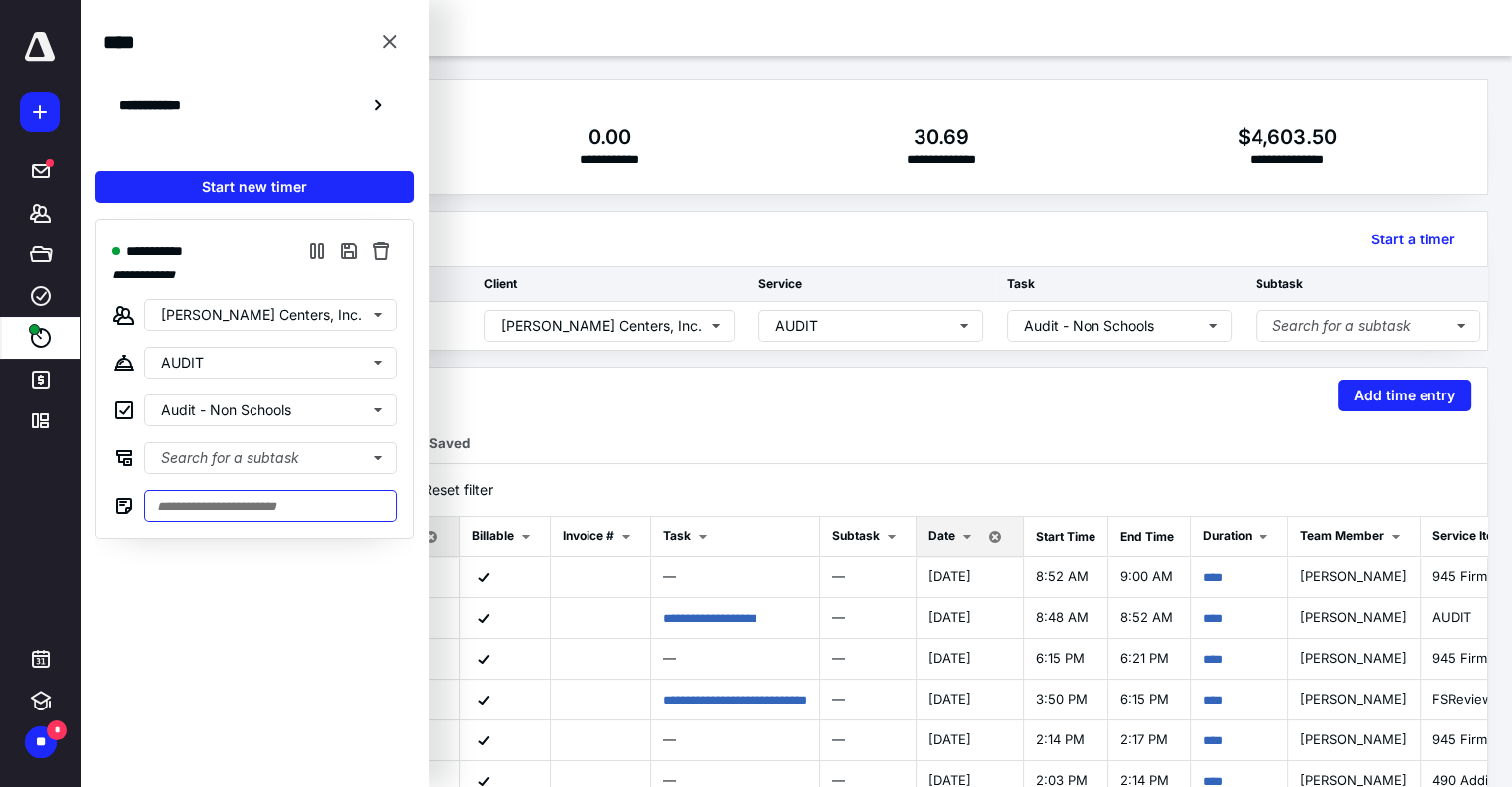 click at bounding box center [270, 506] 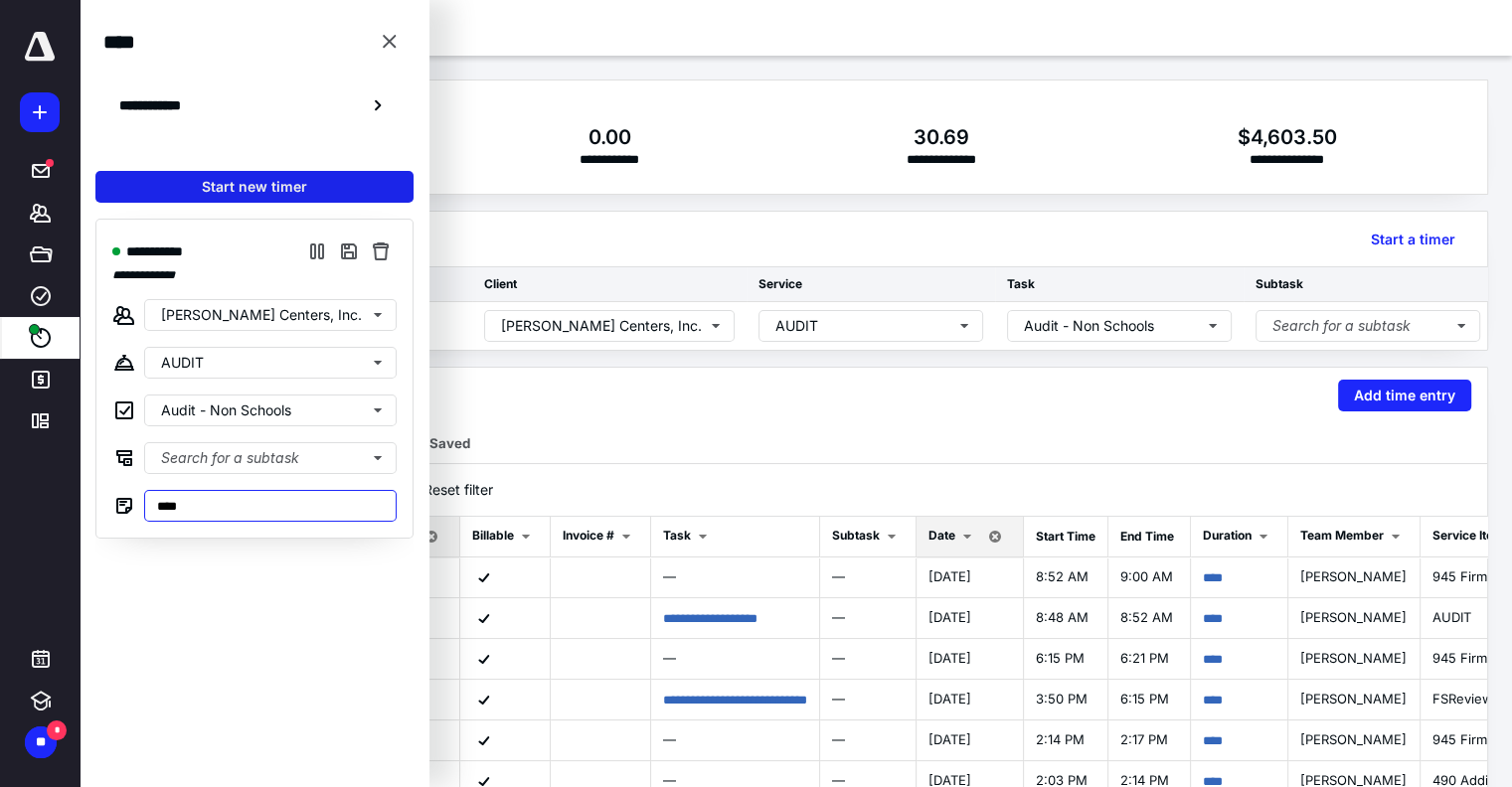 type on "****" 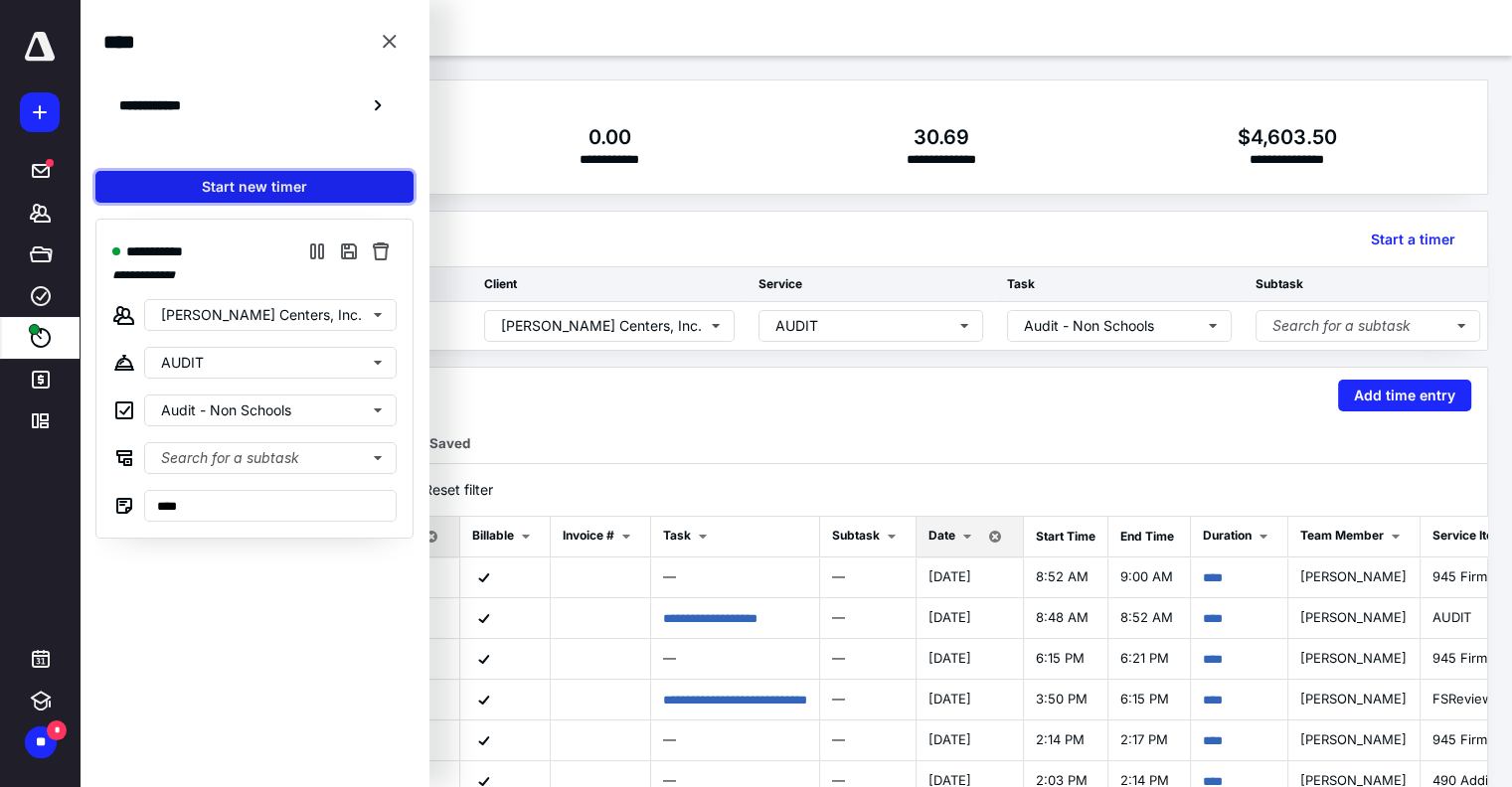 type on "****" 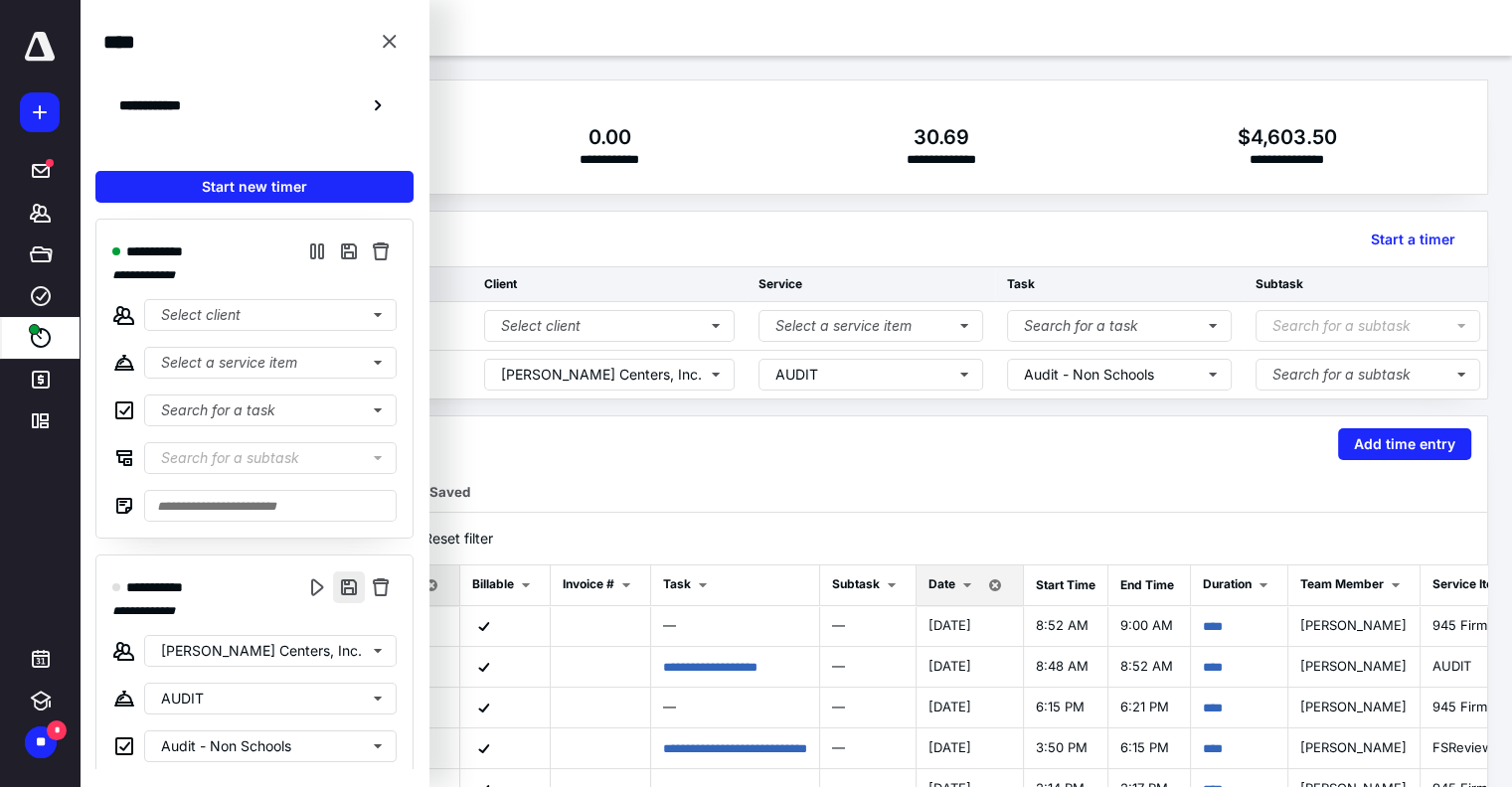click at bounding box center [349, 587] 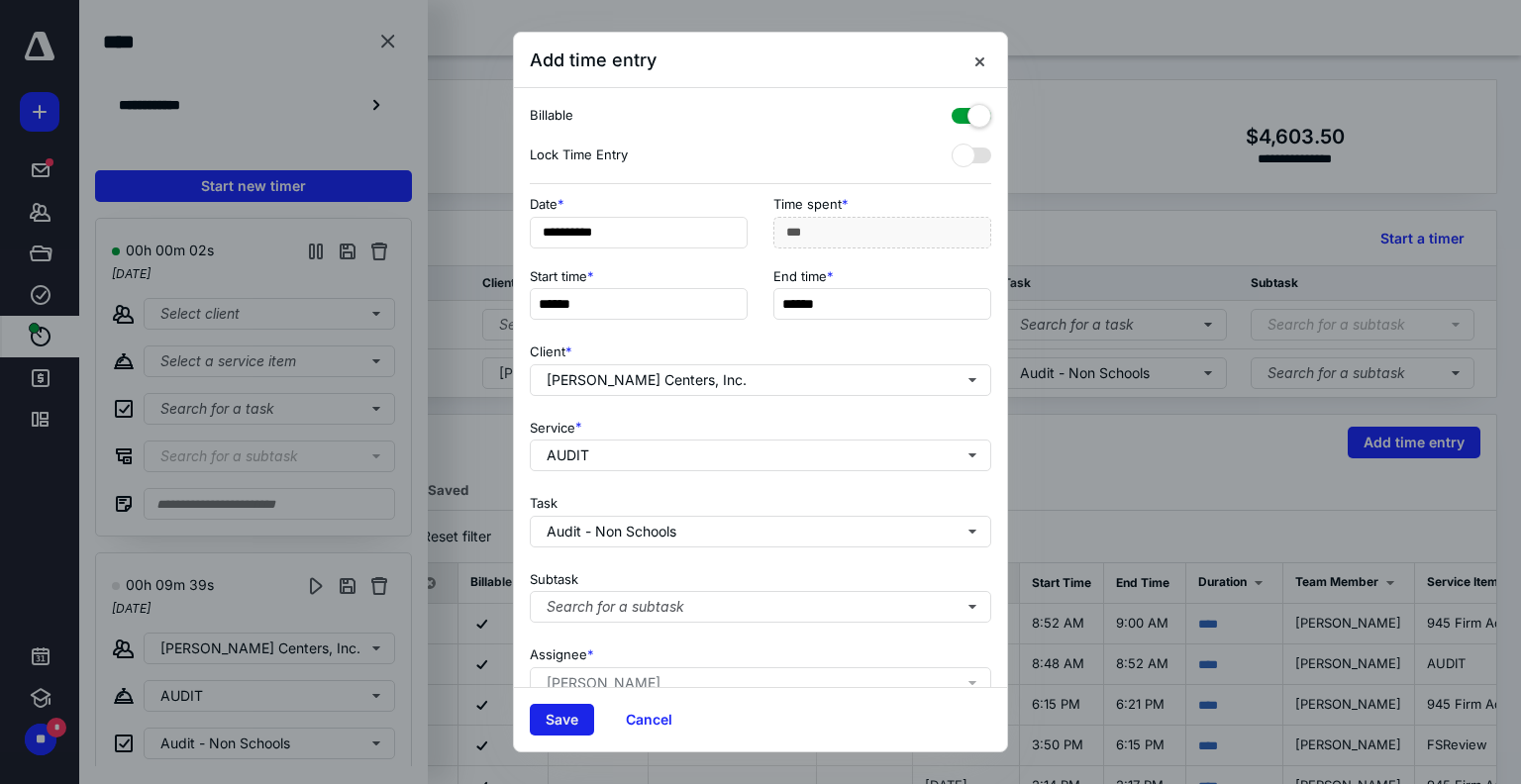 click on "Save" at bounding box center [561, 720] 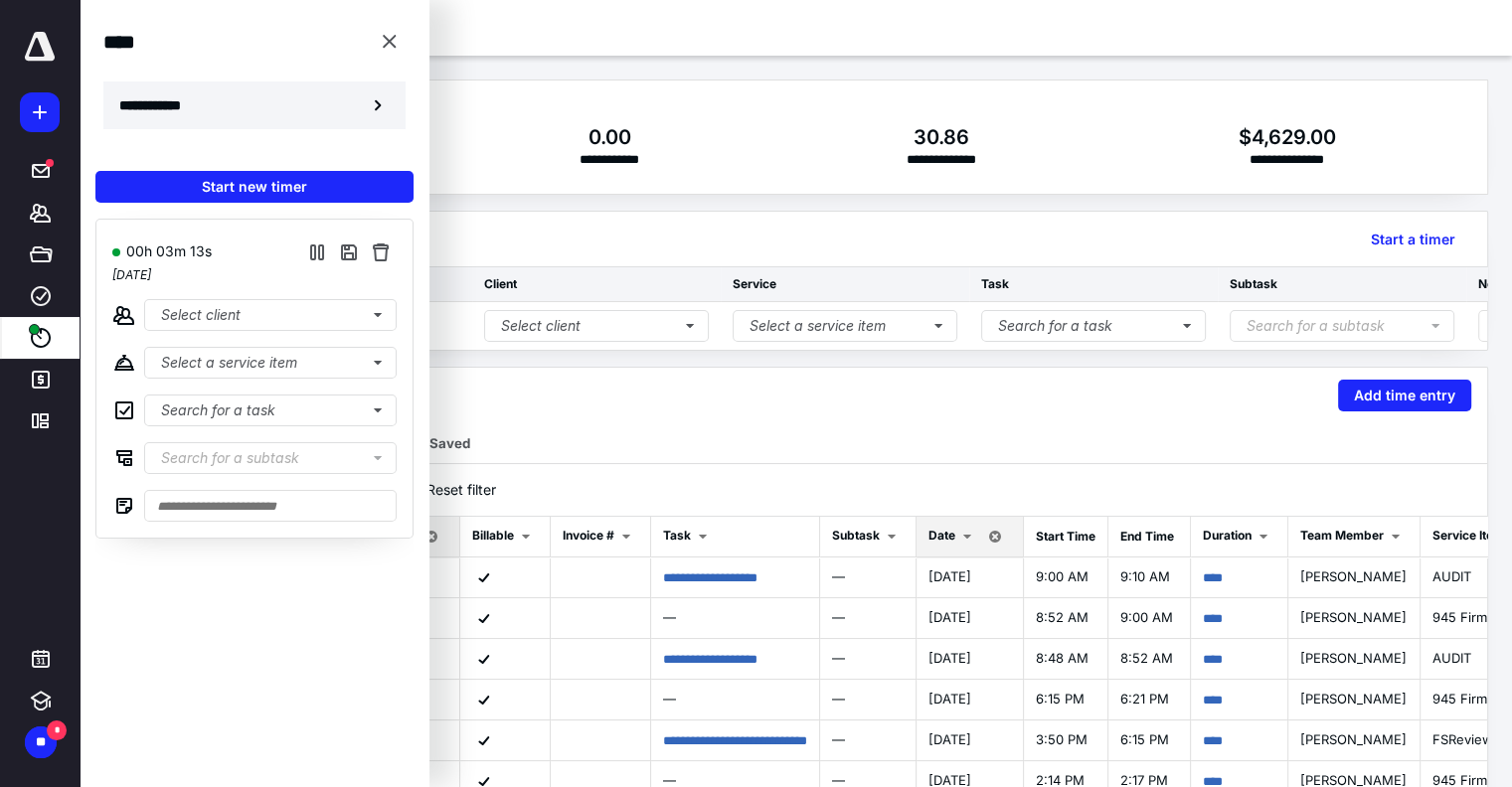 click on "**********" at bounding box center [254, 105] 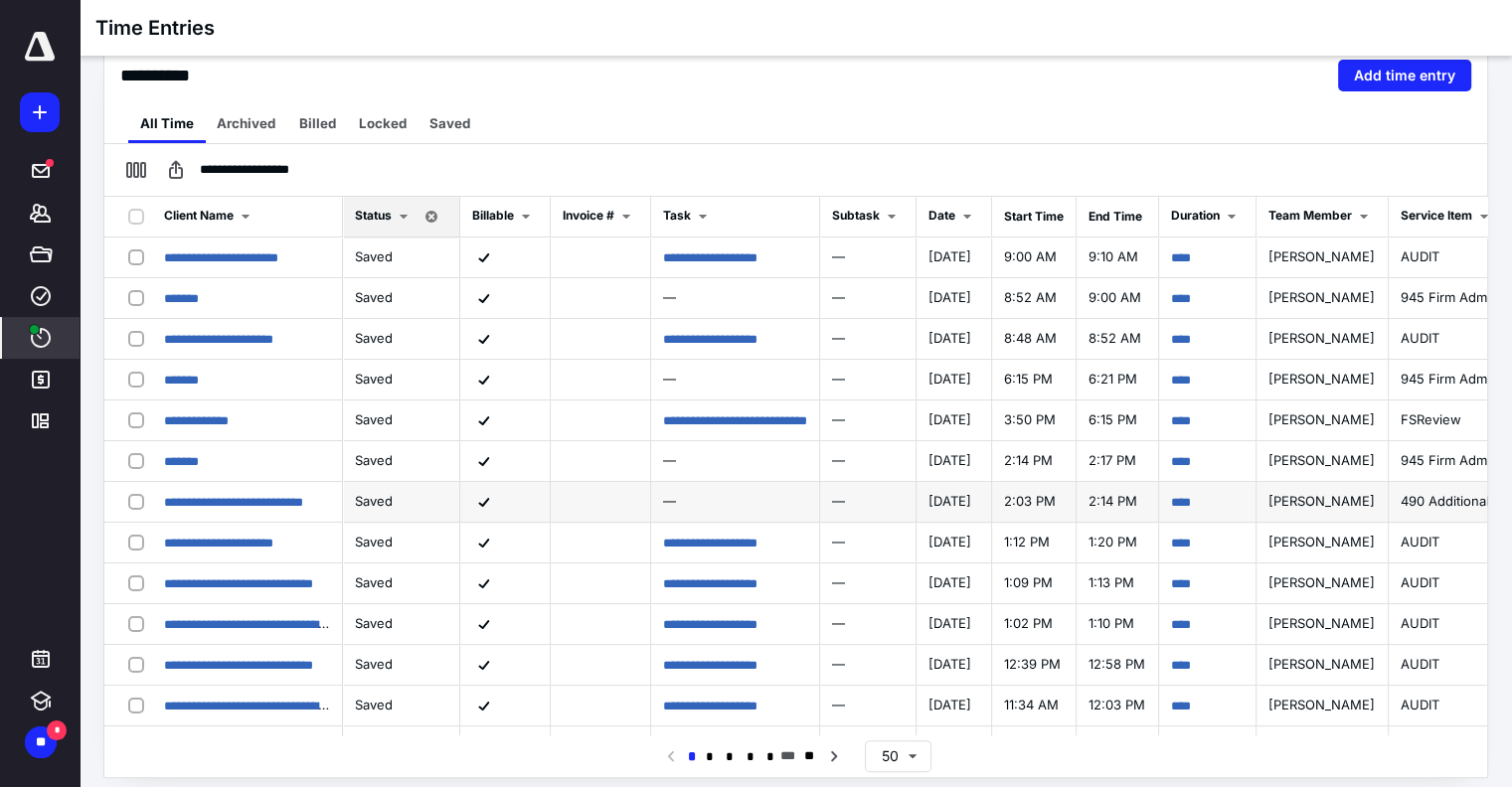 scroll, scrollTop: 325, scrollLeft: 0, axis: vertical 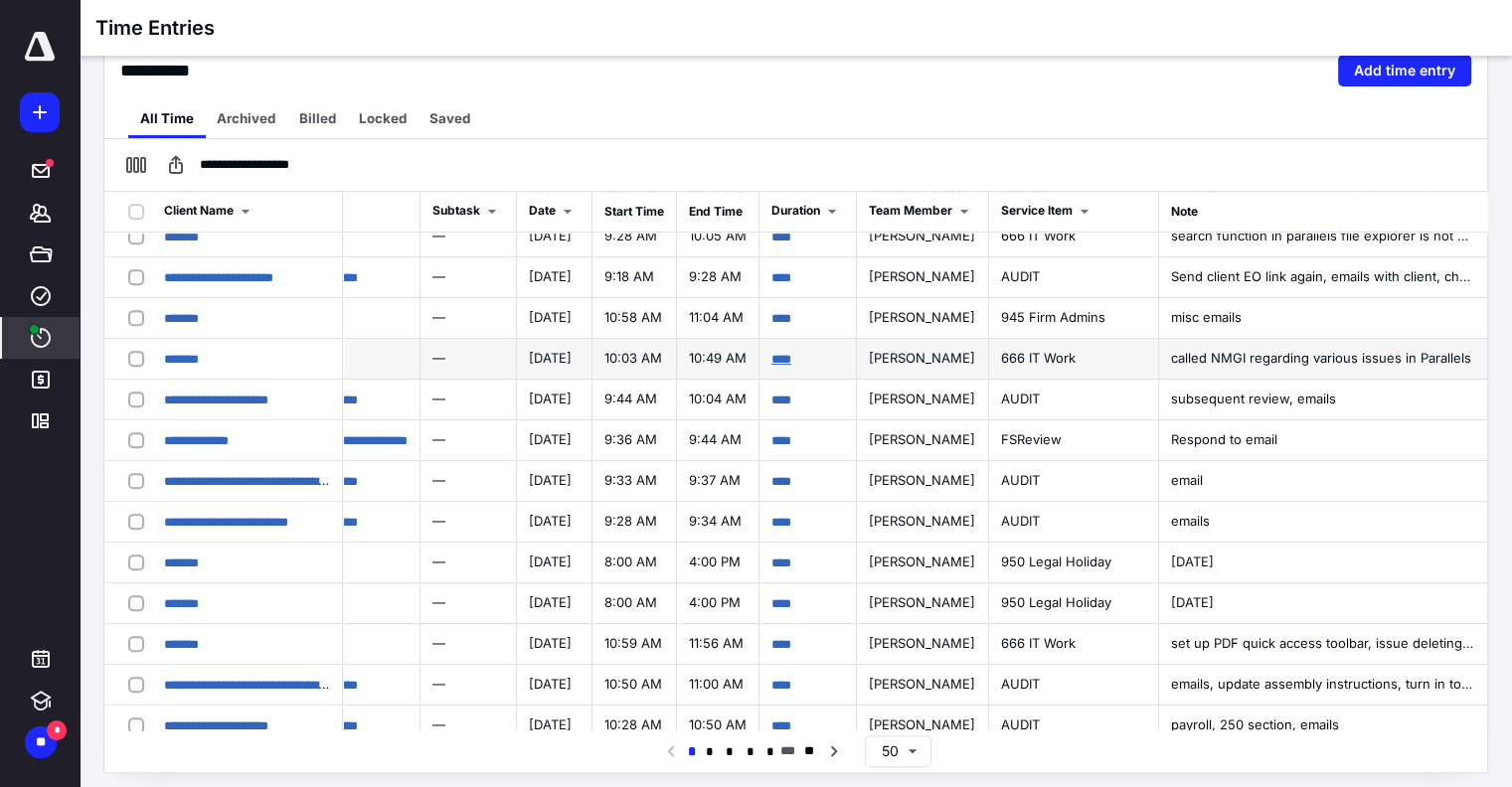 click on "****" at bounding box center (781, 359) 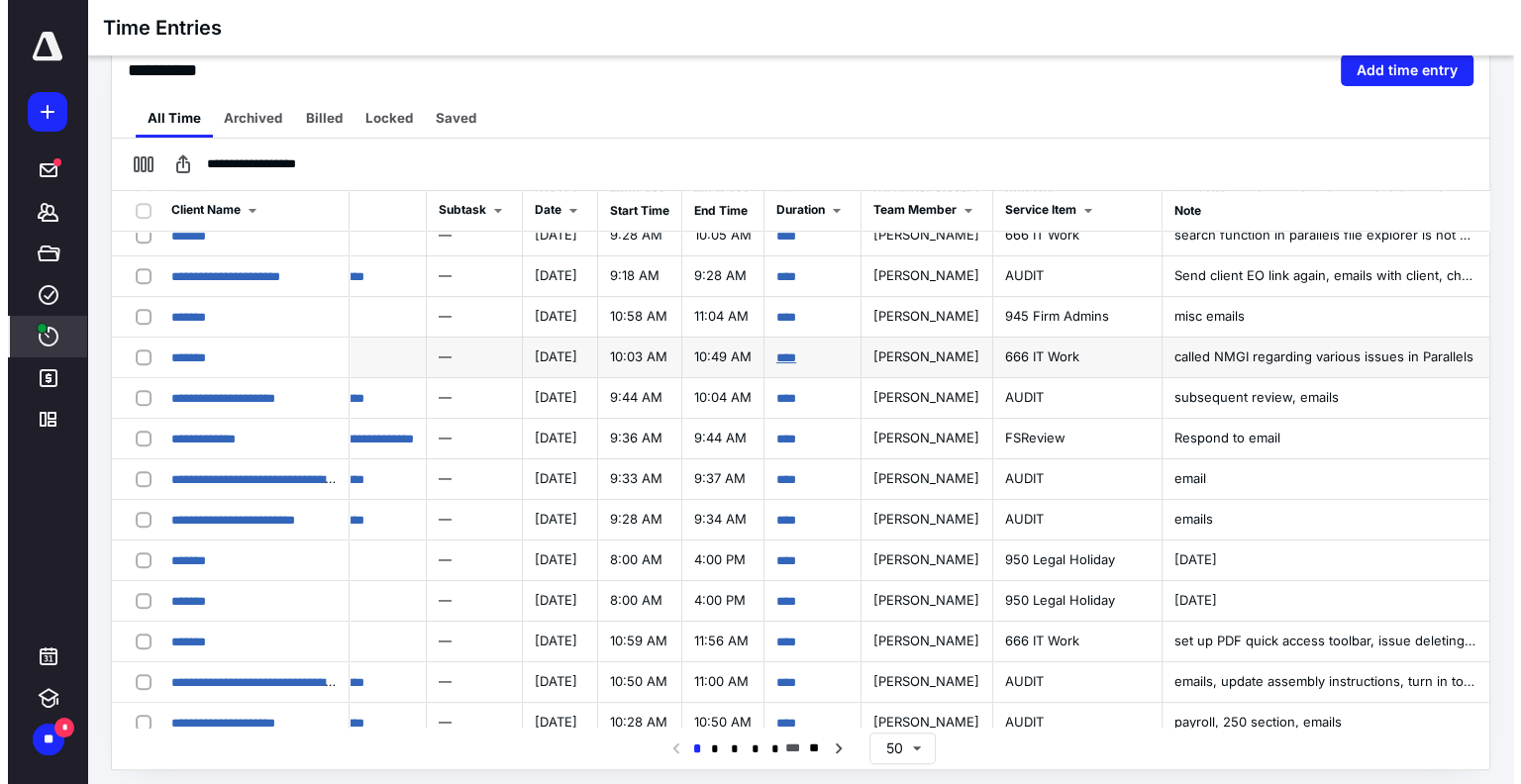 scroll, scrollTop: 990, scrollLeft: 446, axis: both 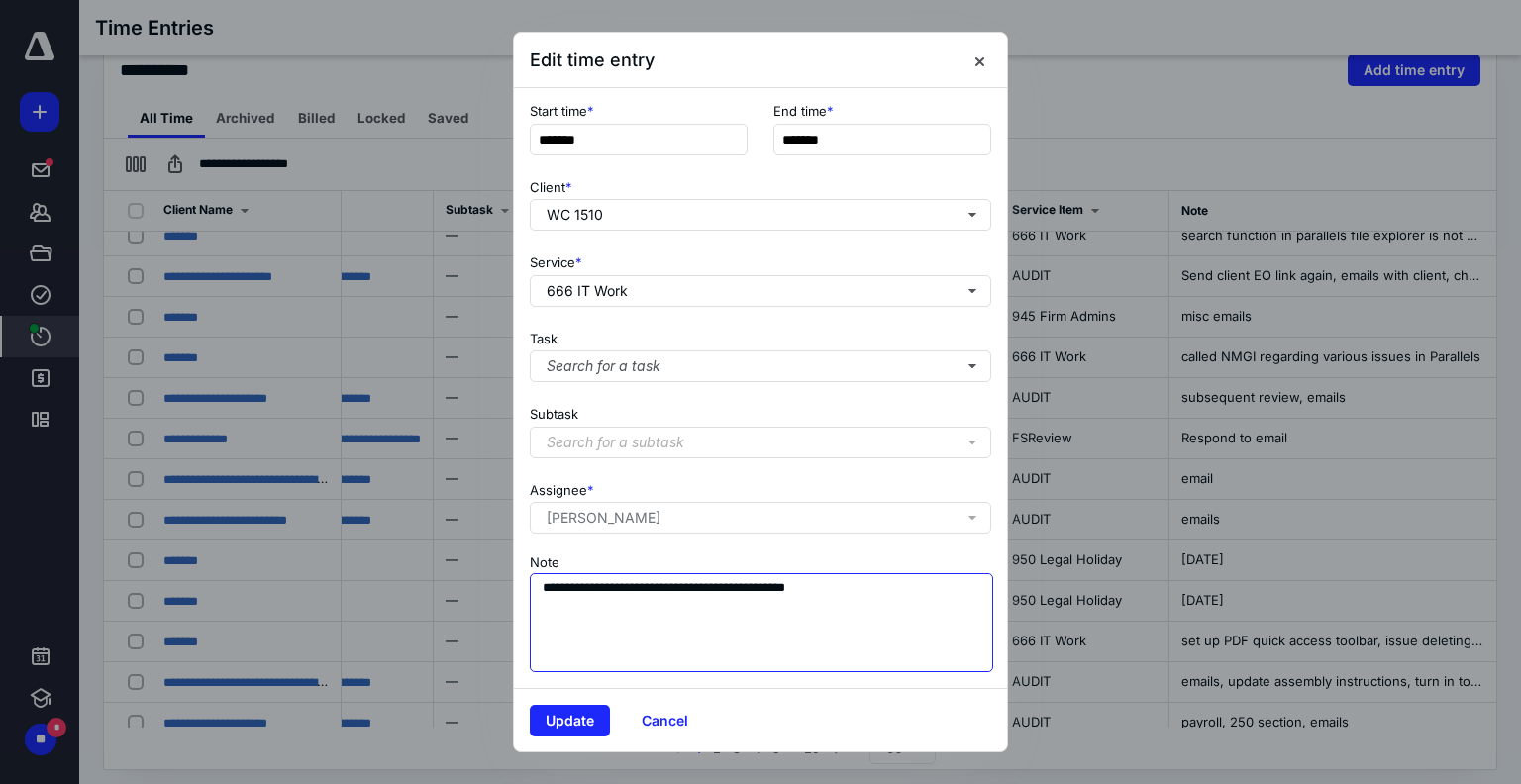 click on "**********" at bounding box center [761, 623] 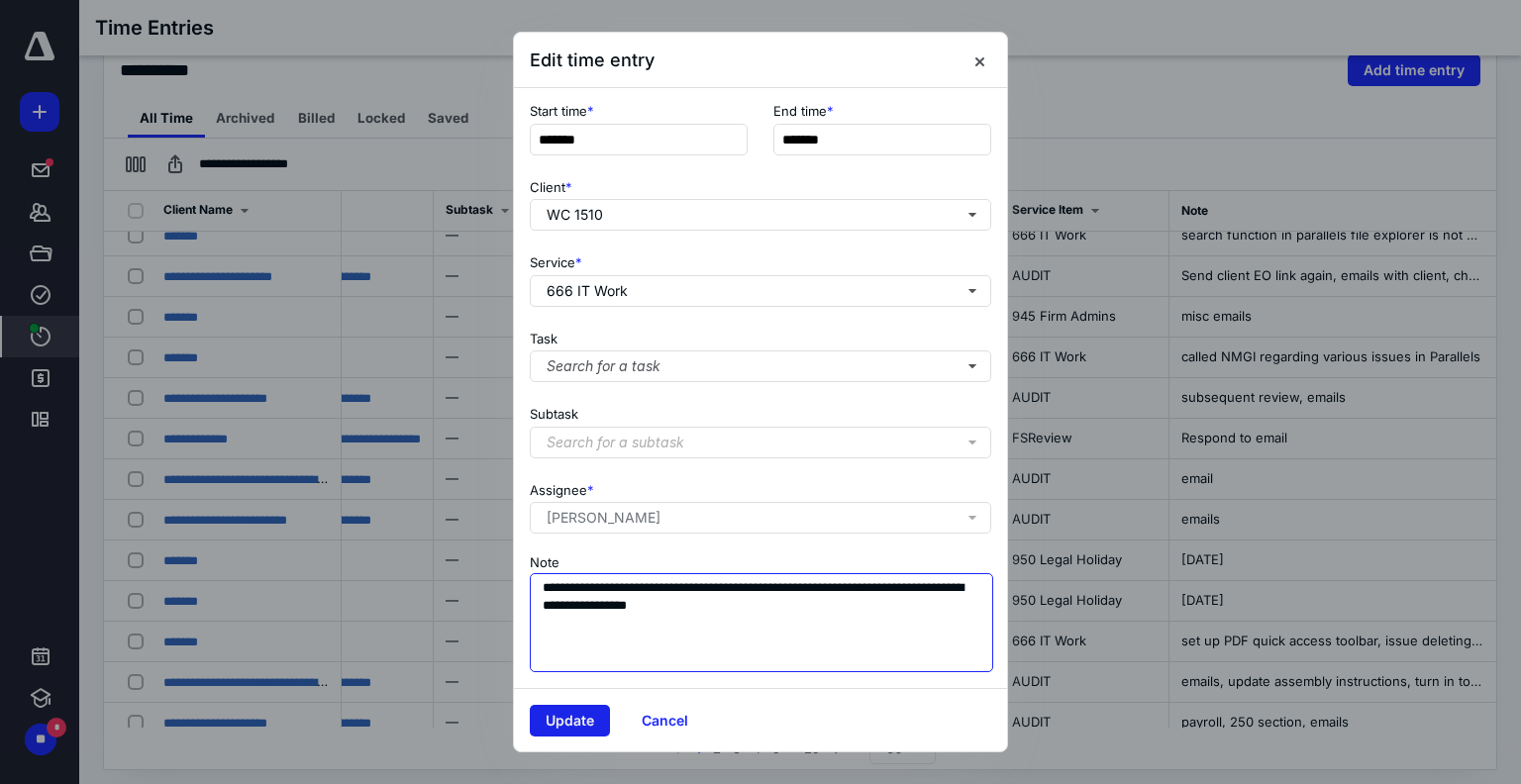 type on "**********" 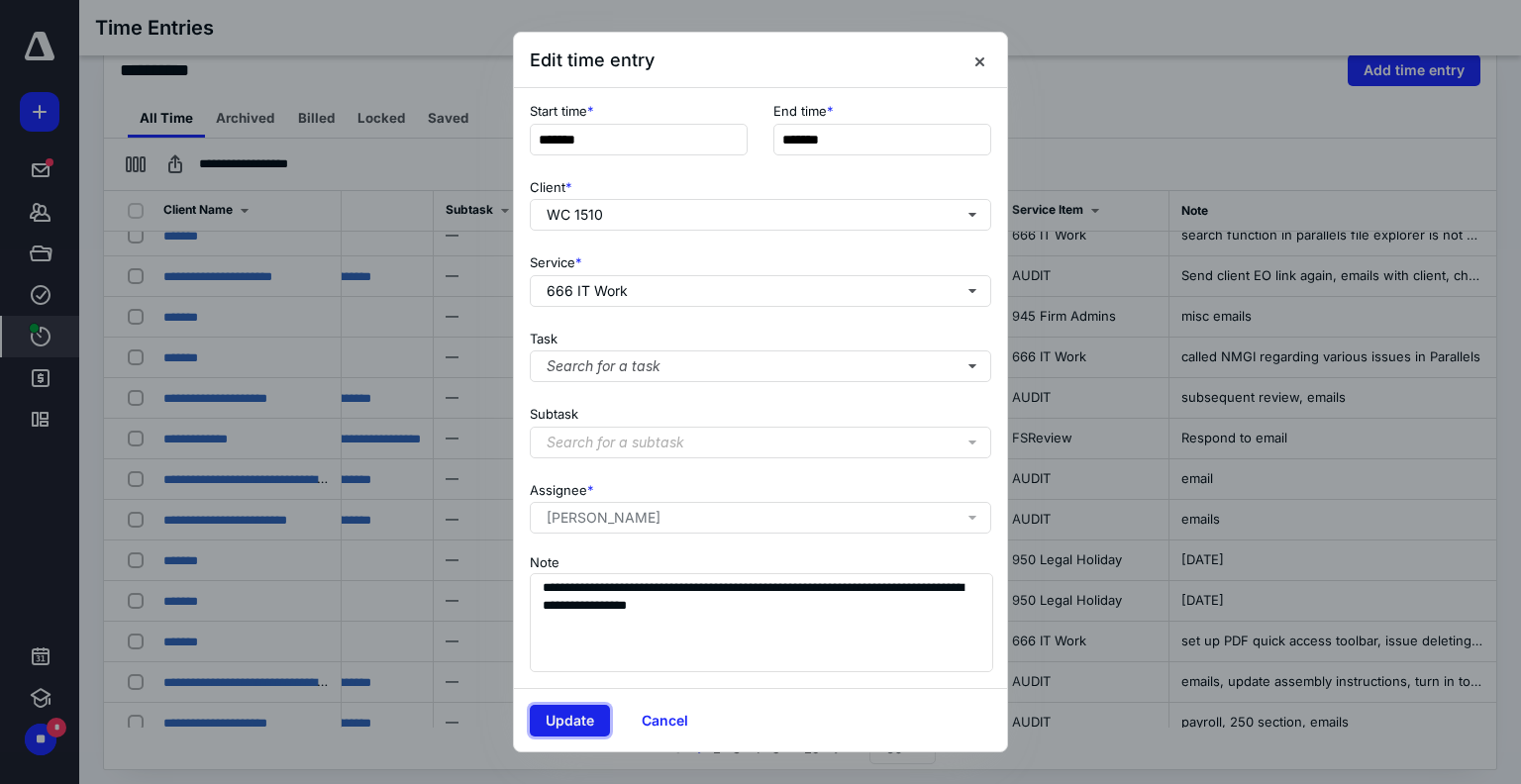 click on "Update" at bounding box center (569, 721) 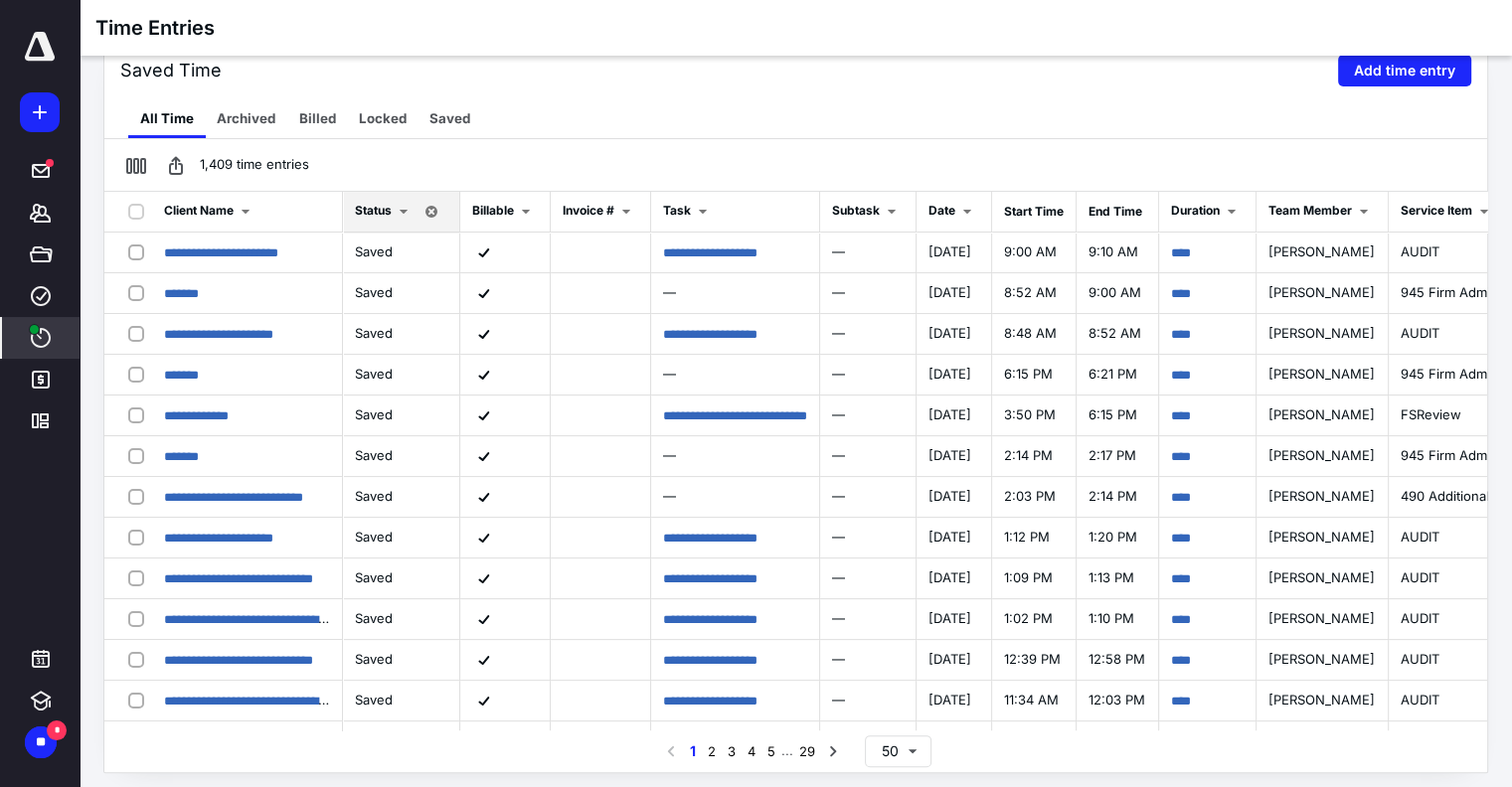 click on "****" at bounding box center (41, 338) 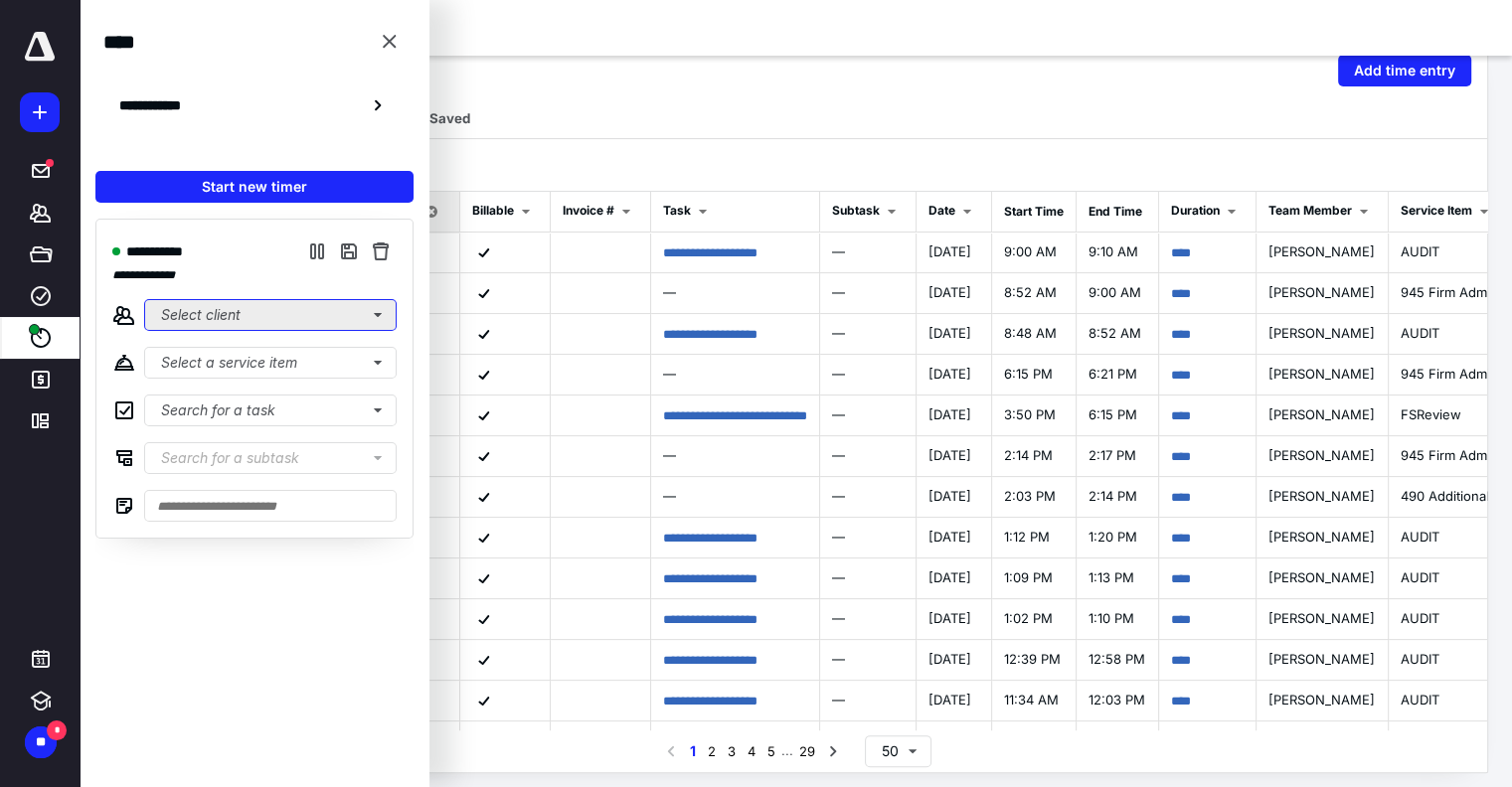 click on "Select client" at bounding box center [270, 315] 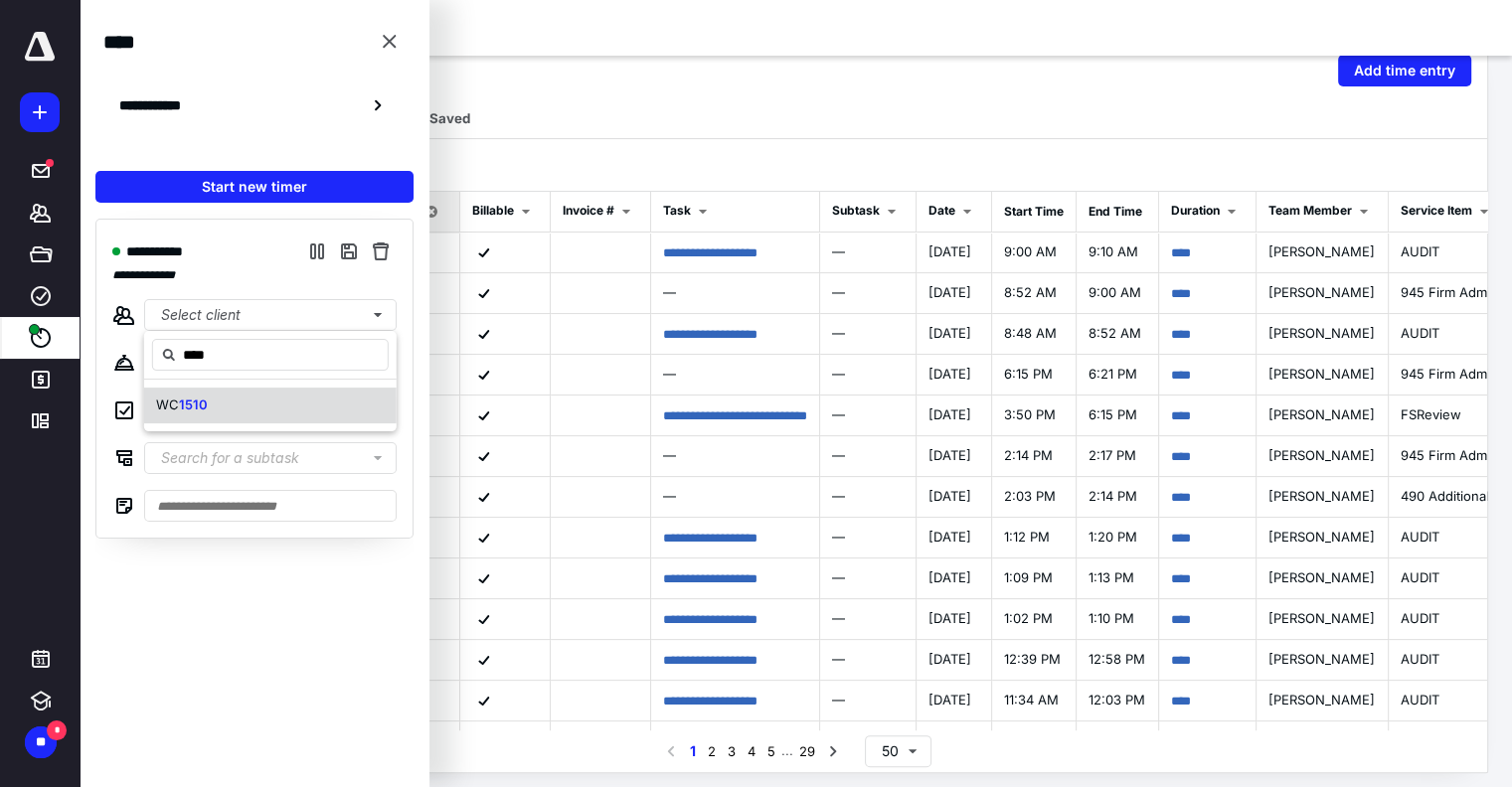 click on "WC  1510" at bounding box center [270, 405] 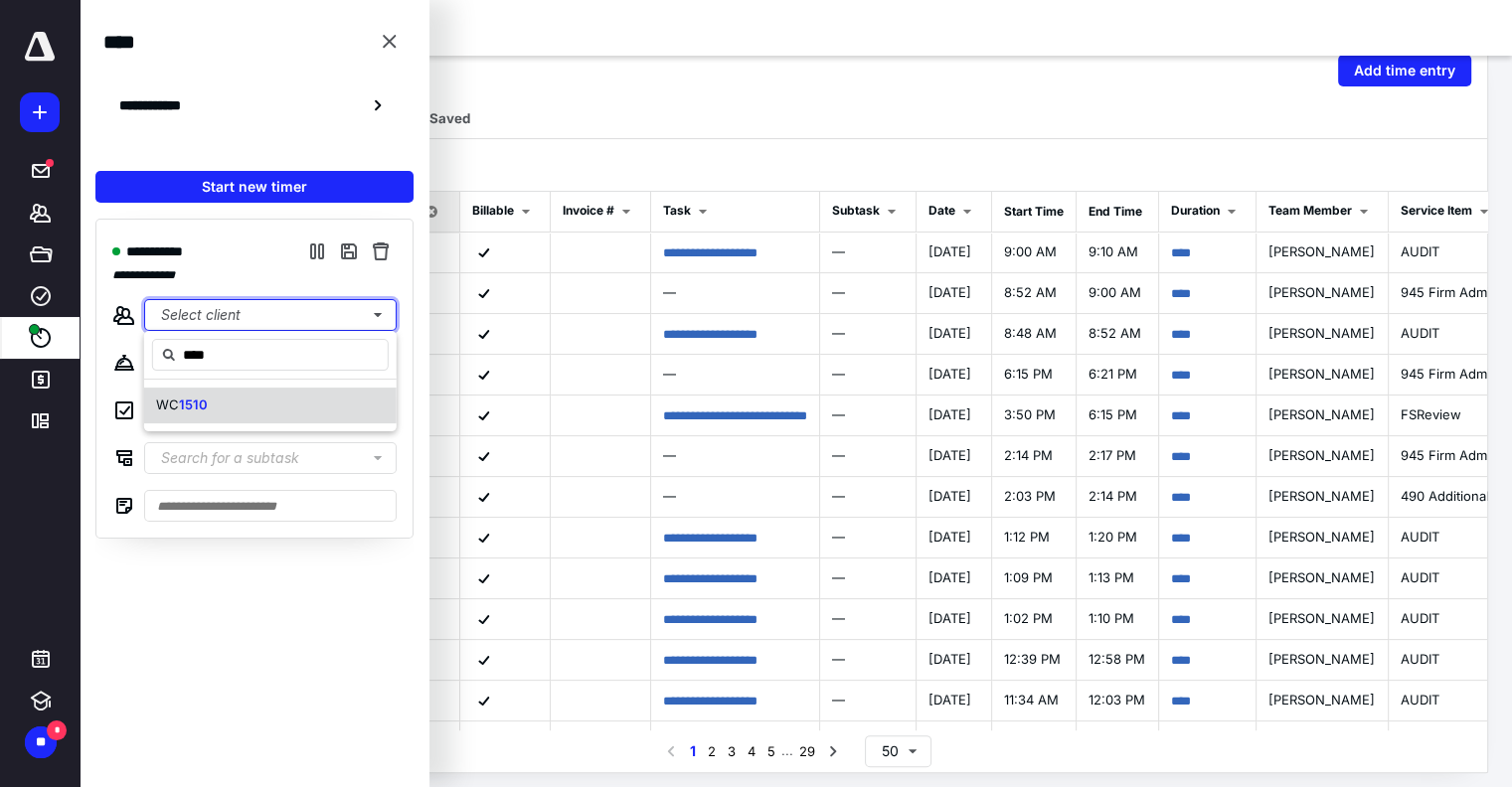 type 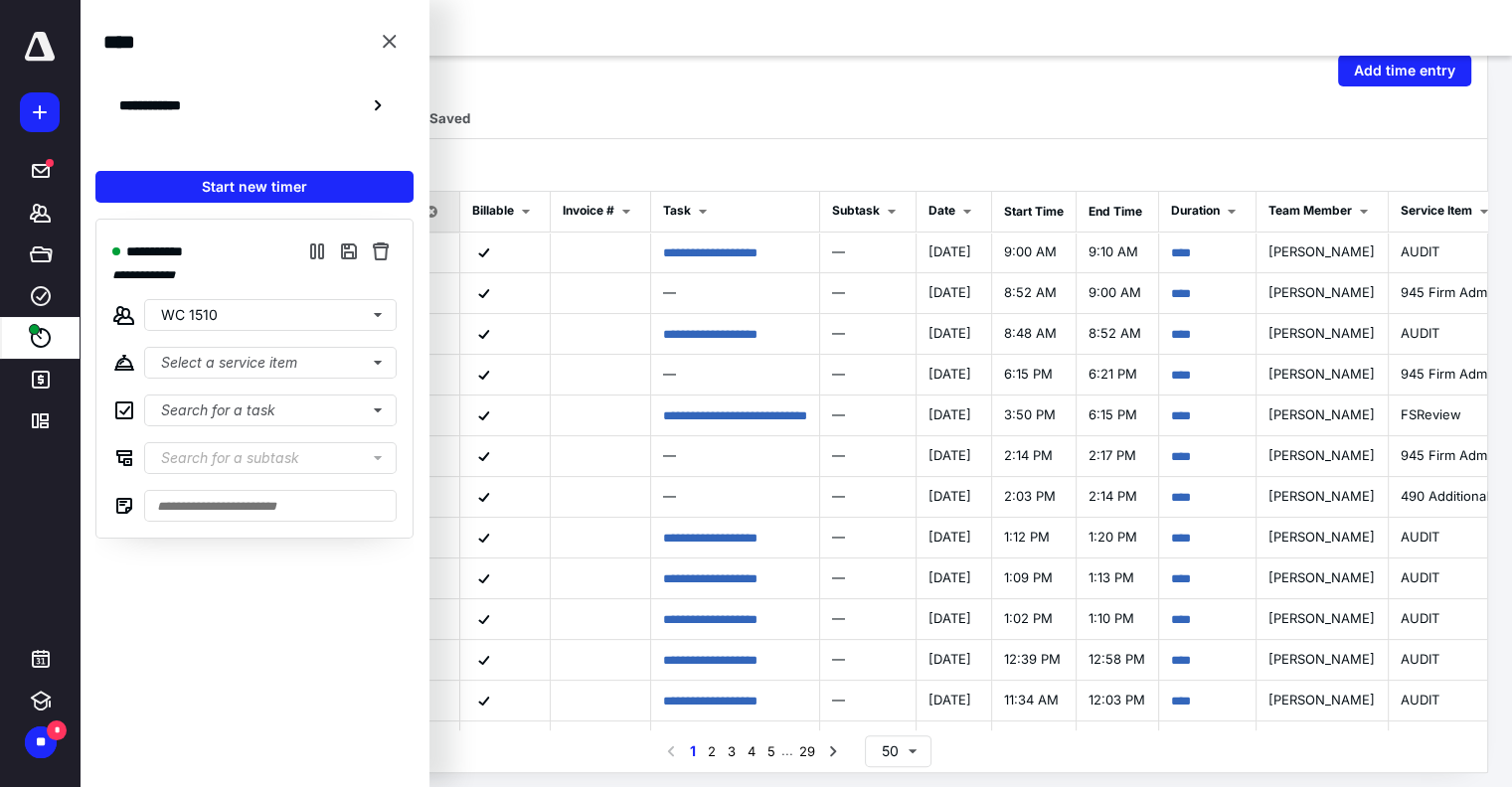 click on "**********" at bounding box center [254, 379] 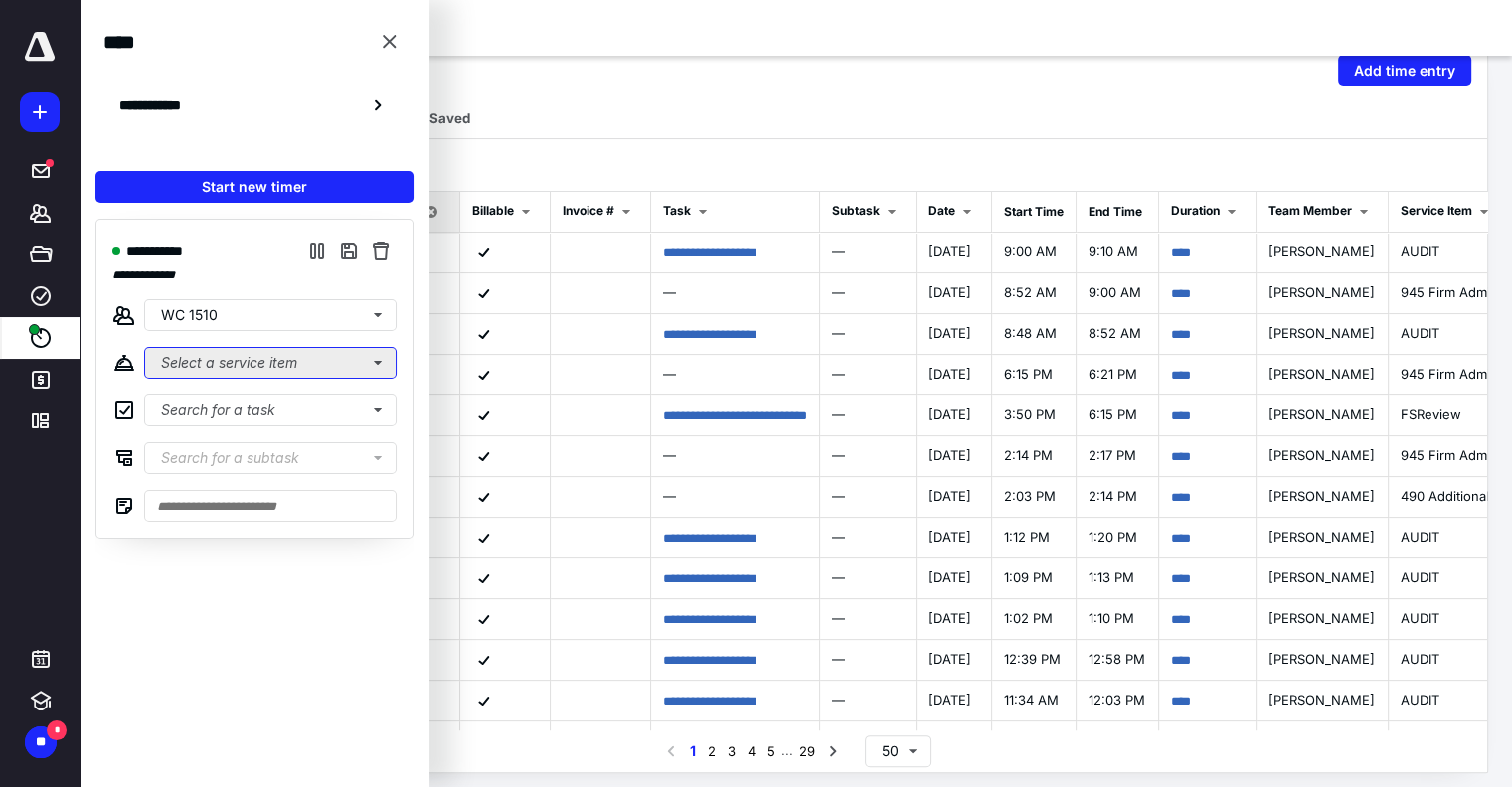 click on "Select a service item" at bounding box center [270, 363] 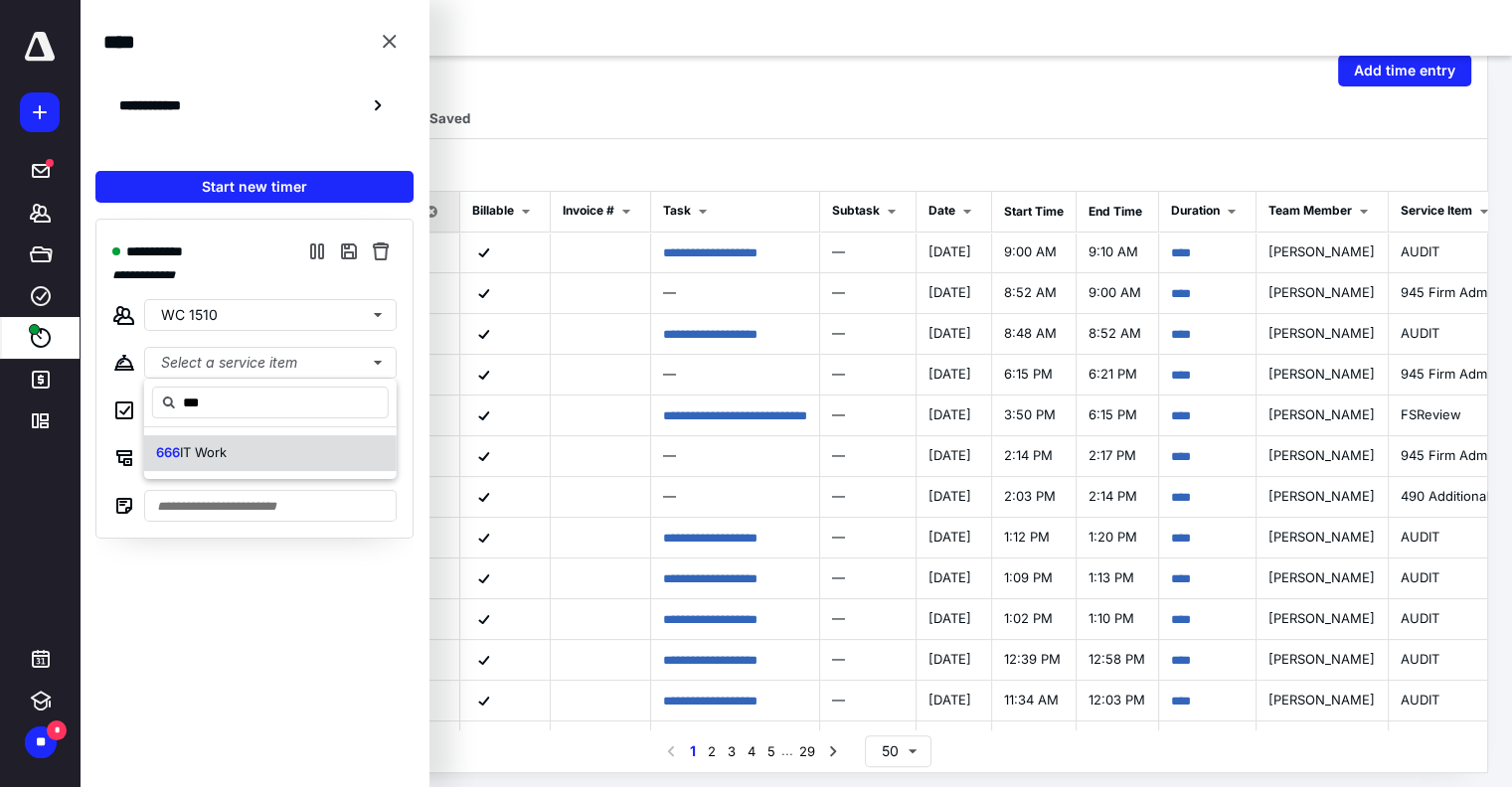 click on "IT Work" at bounding box center (203, 452) 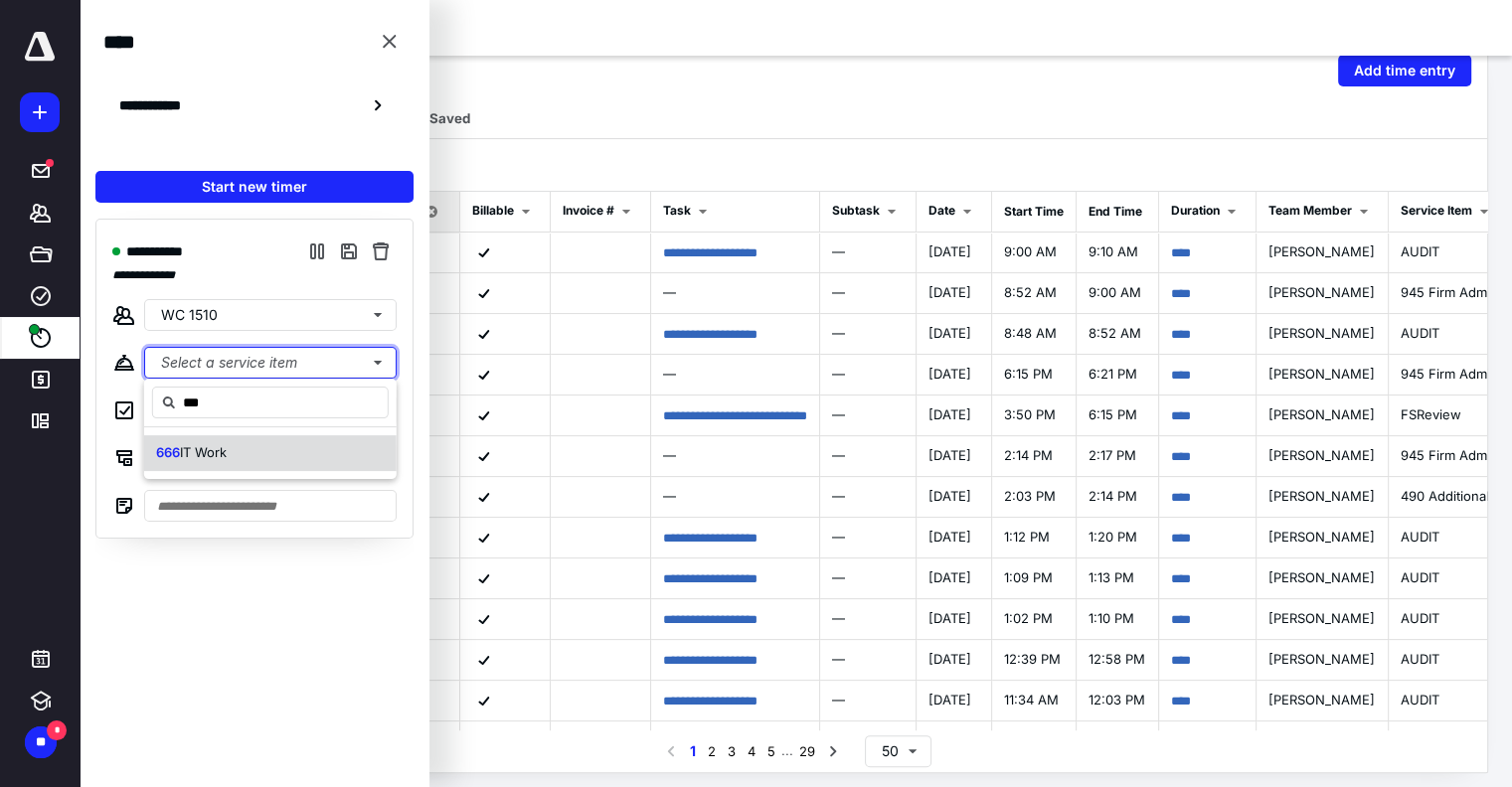 type 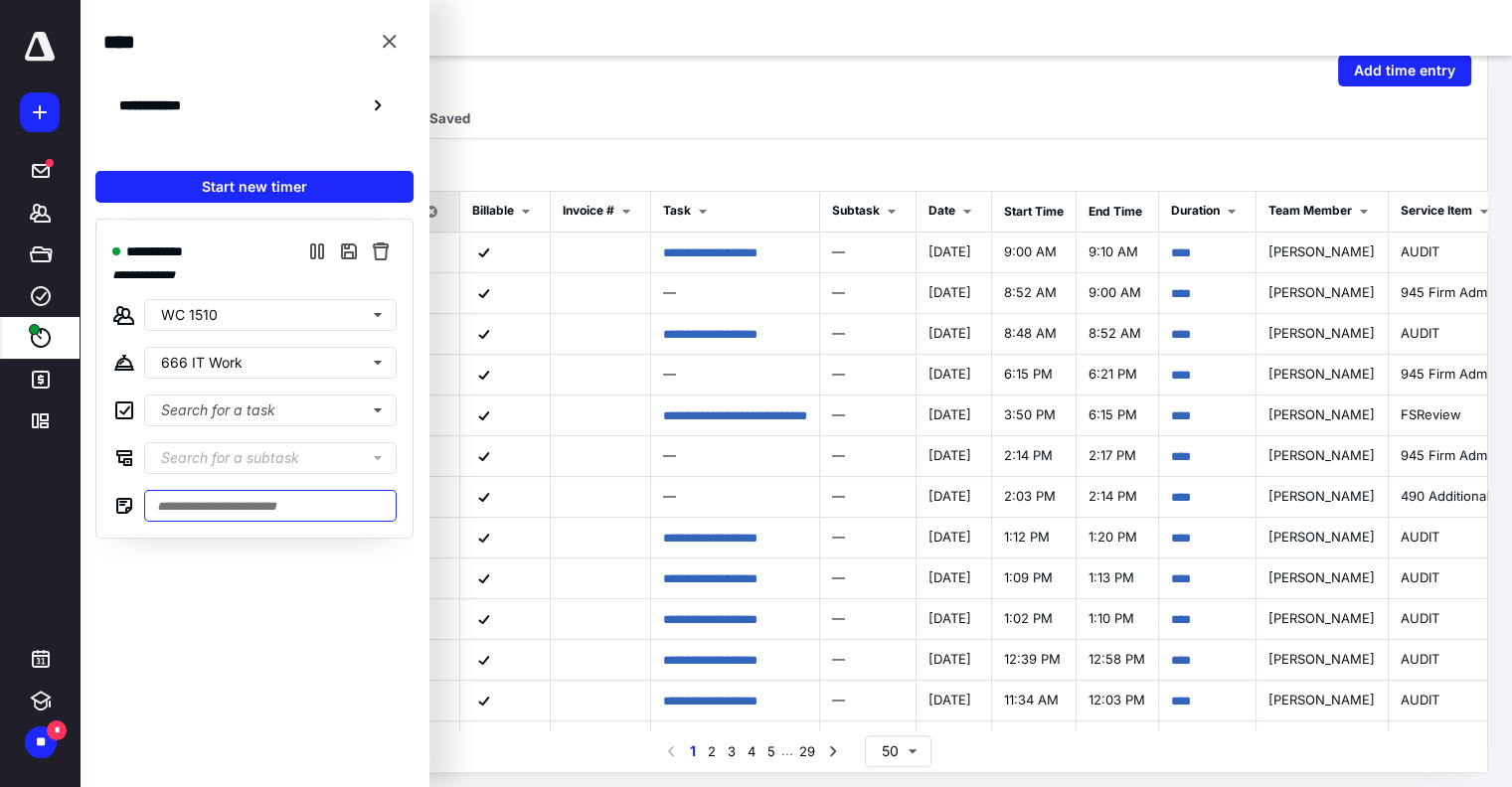 click at bounding box center (270, 506) 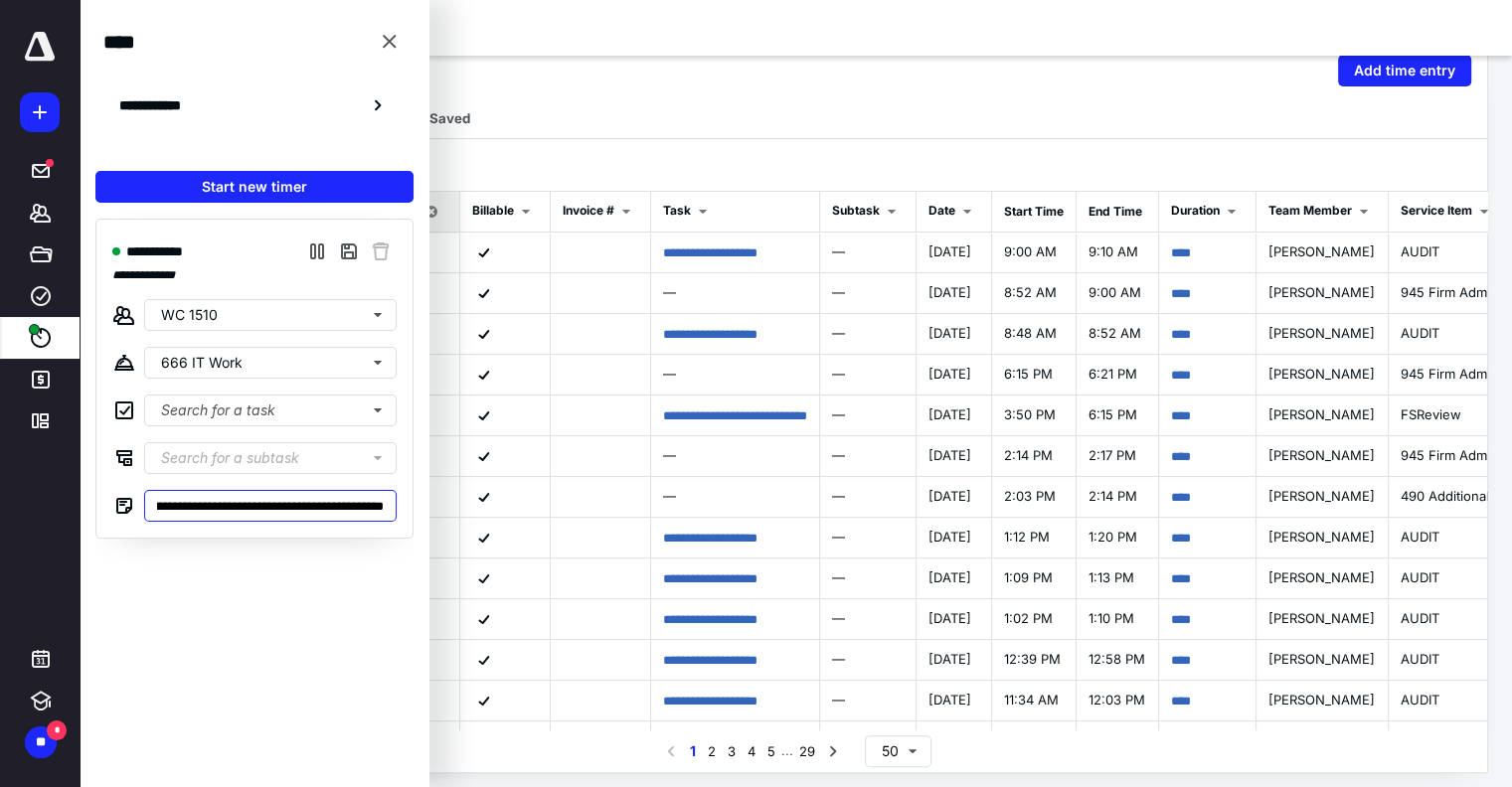 scroll, scrollTop: 0, scrollLeft: 229, axis: horizontal 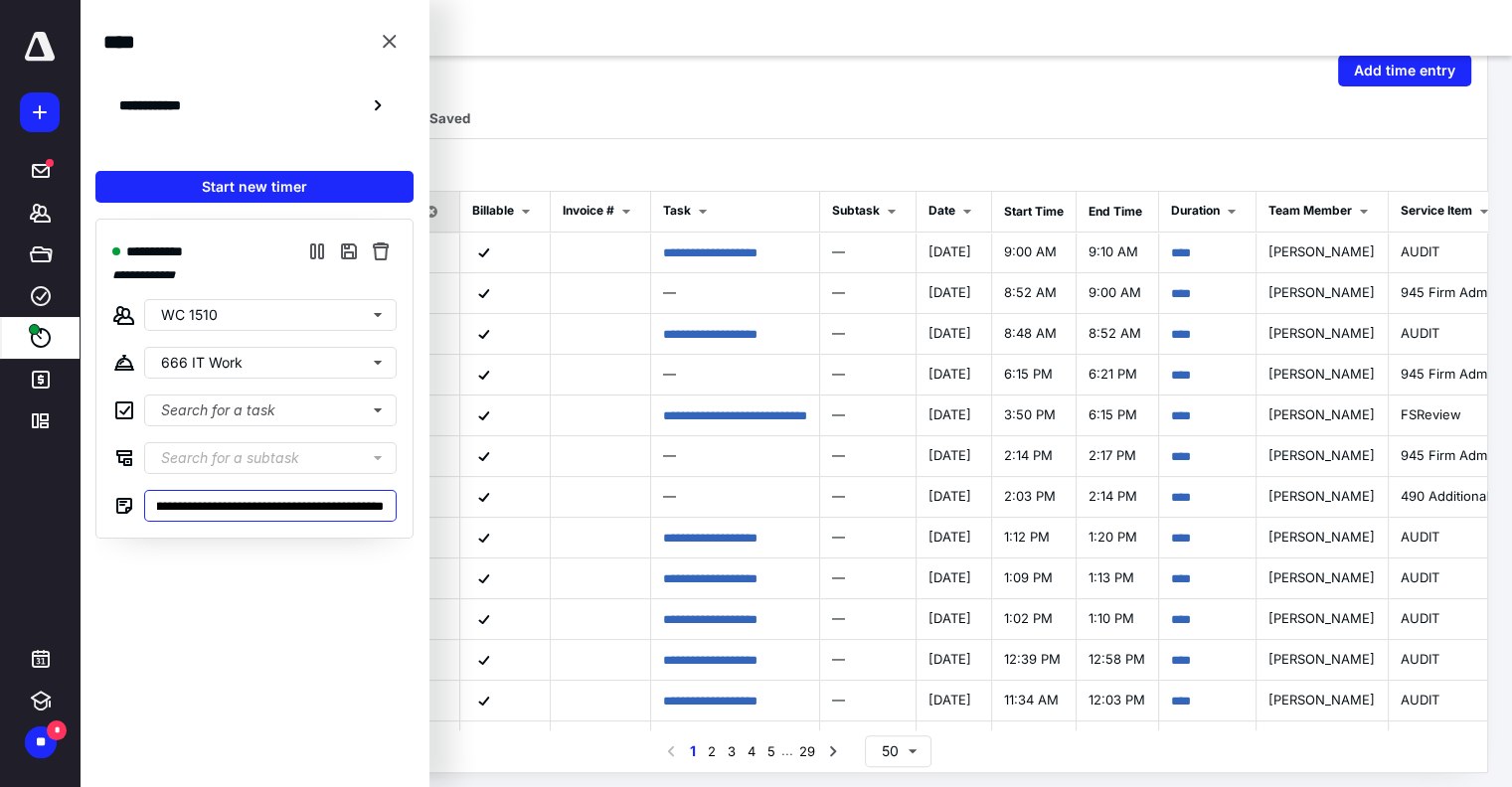 type on "**********" 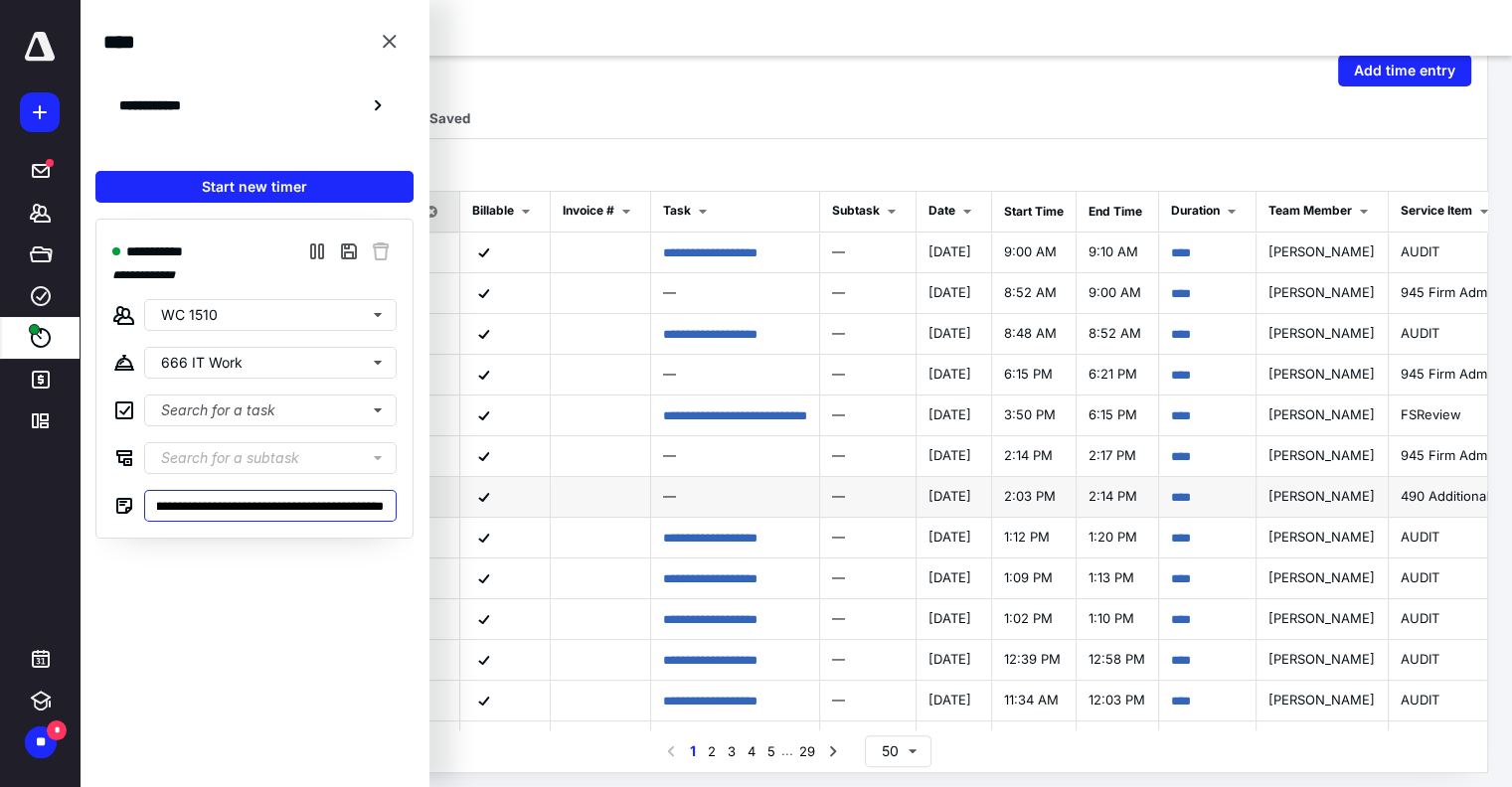 type on "**********" 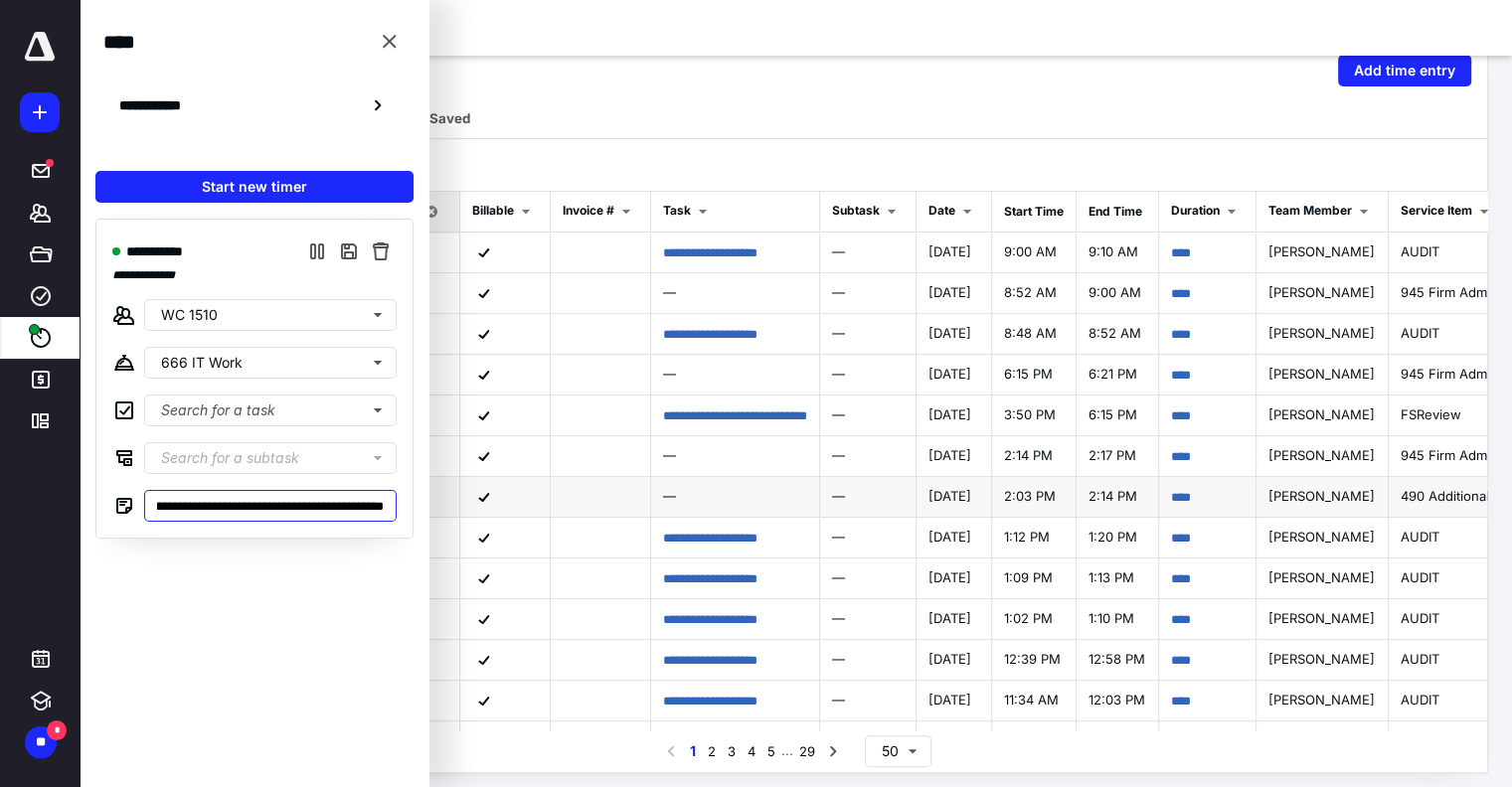 type on "**********" 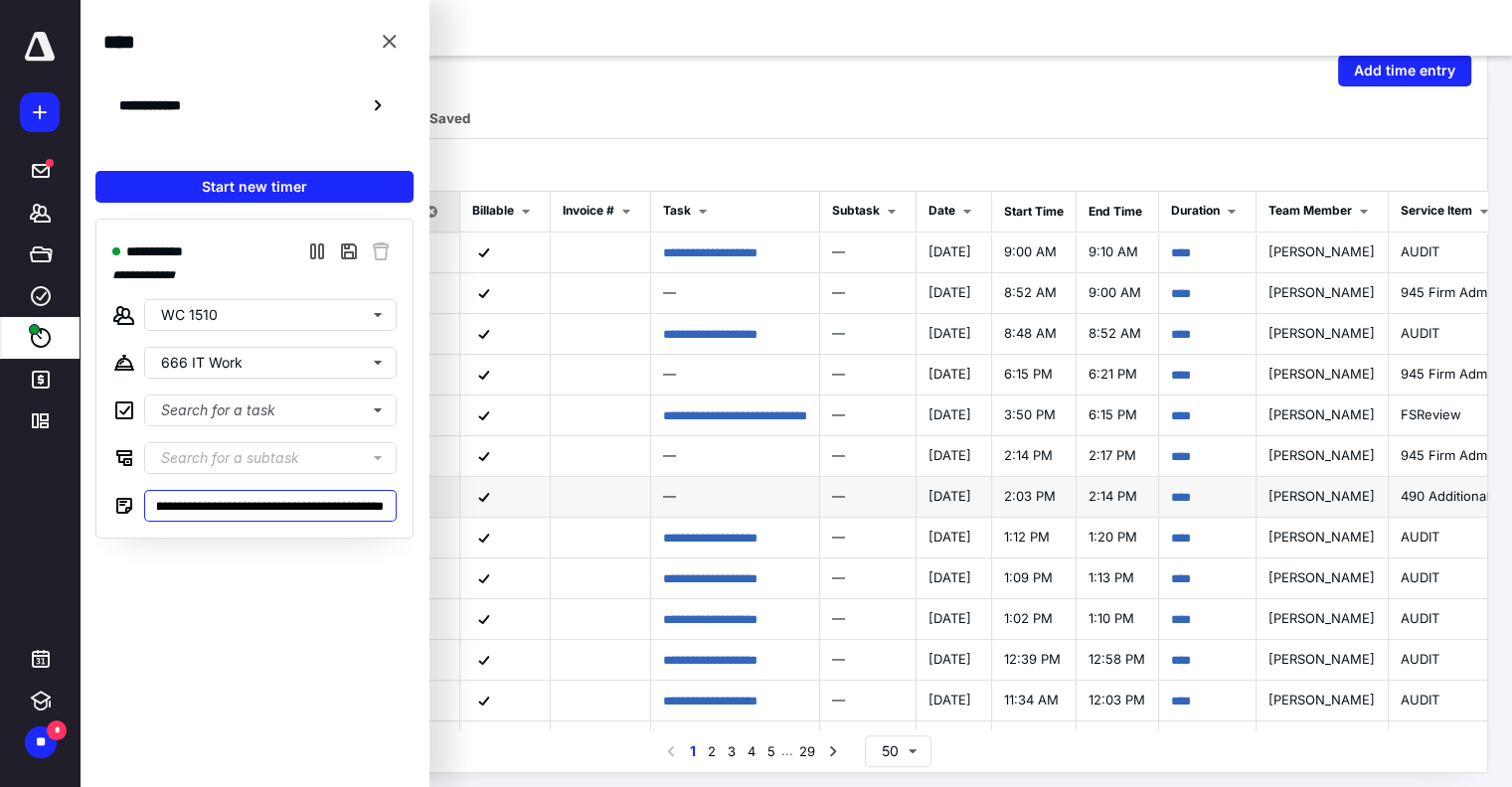 type on "**********" 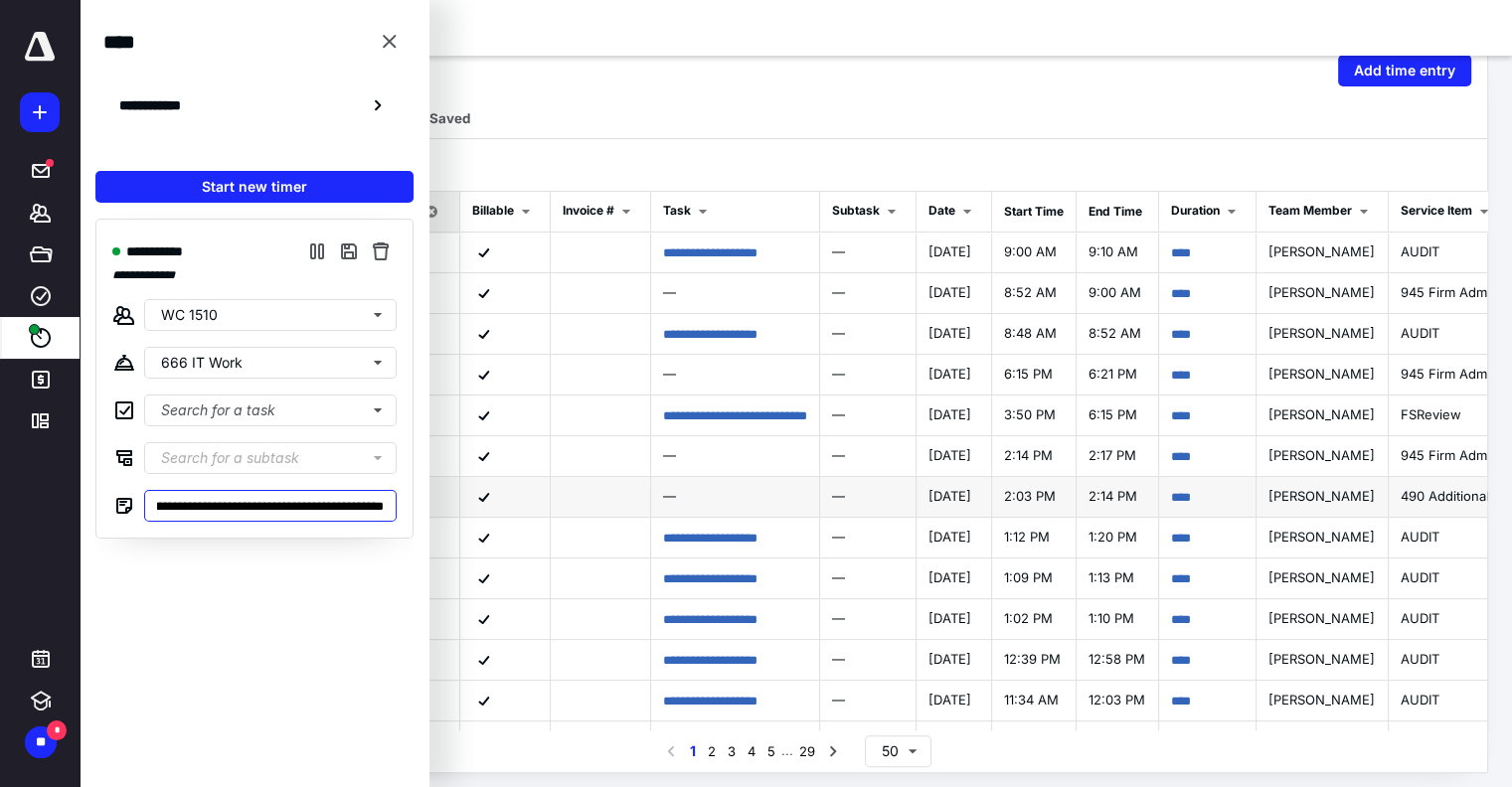 type on "**********" 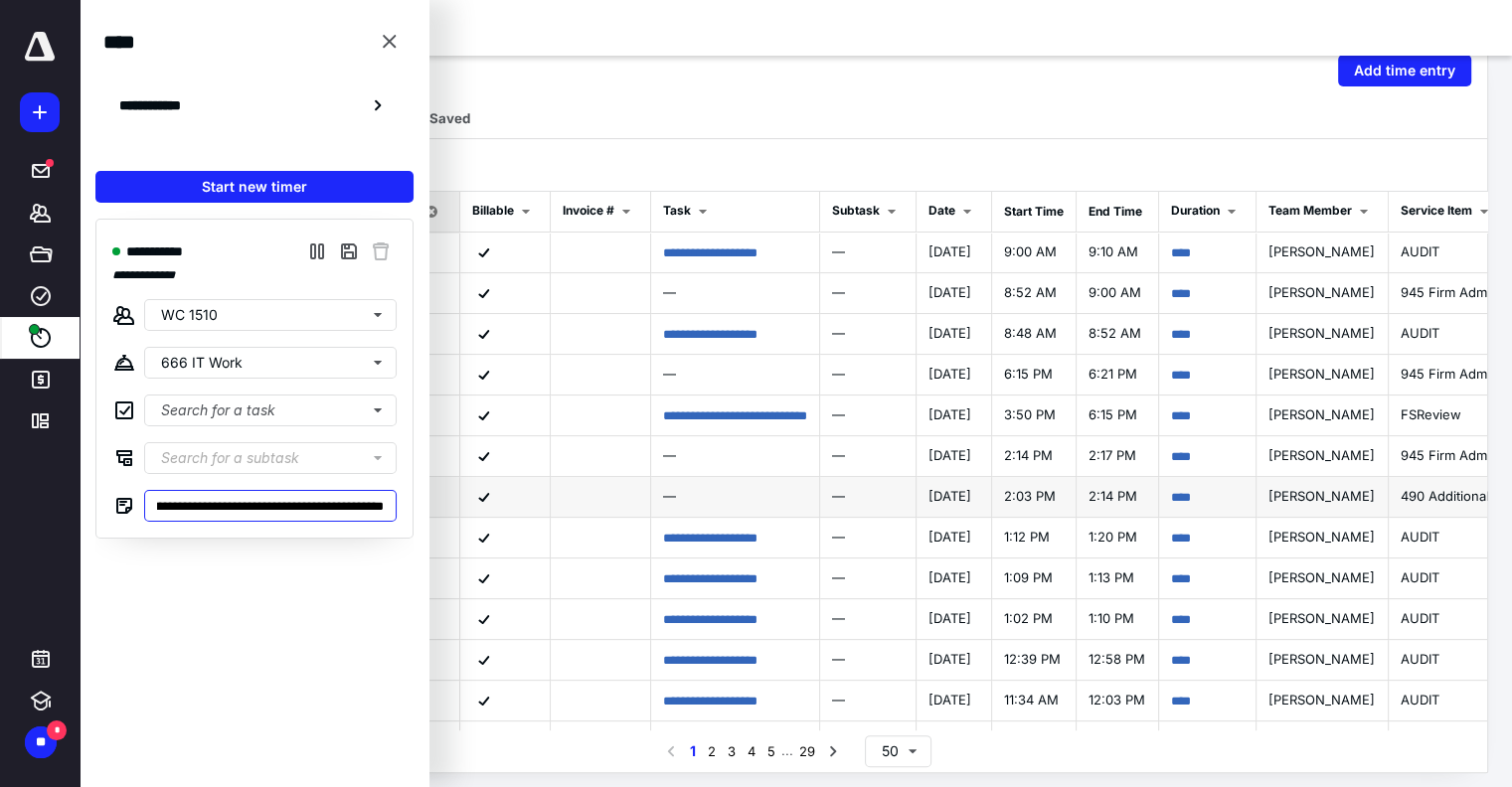 type on "**********" 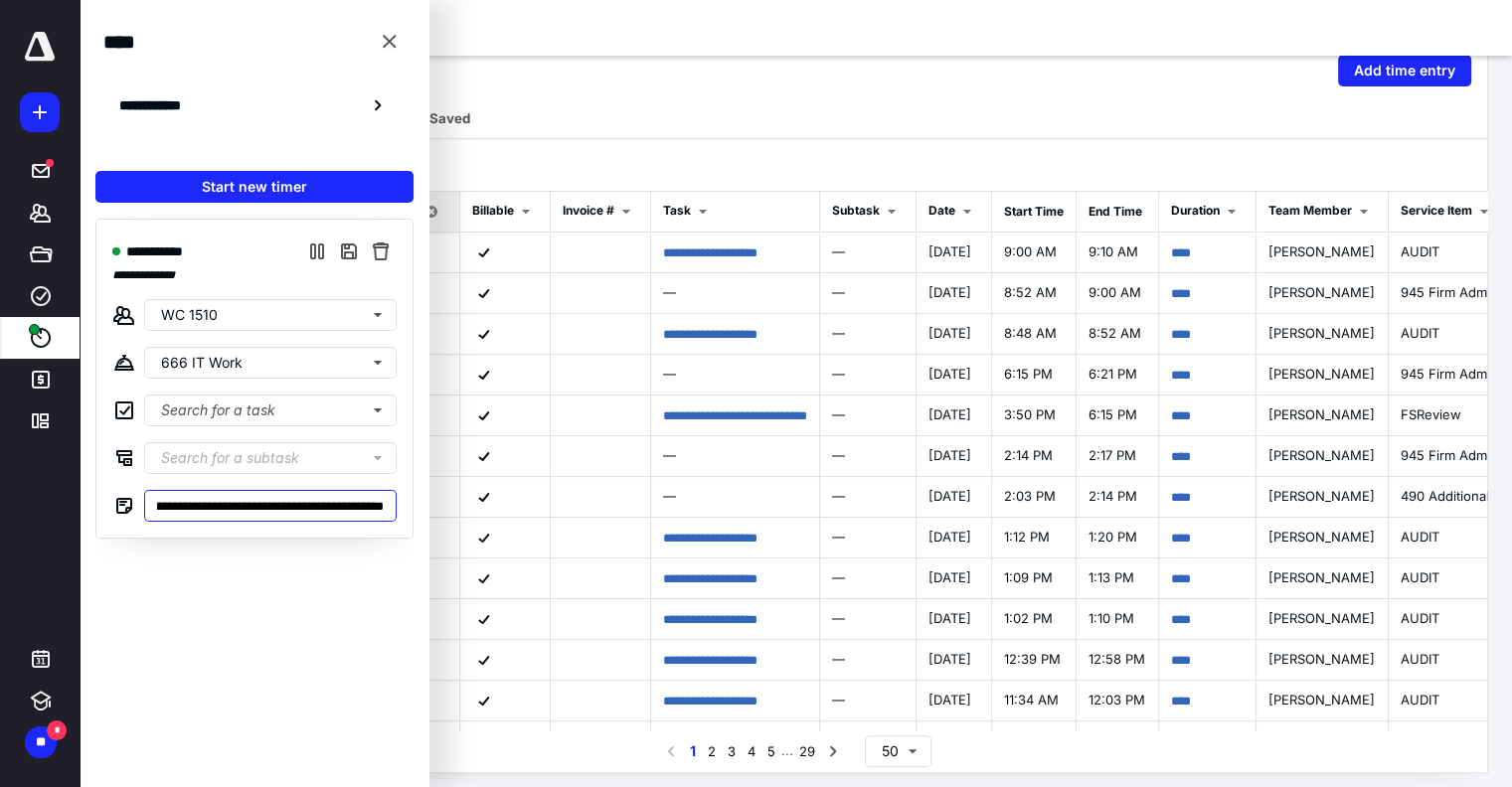 type on "**********" 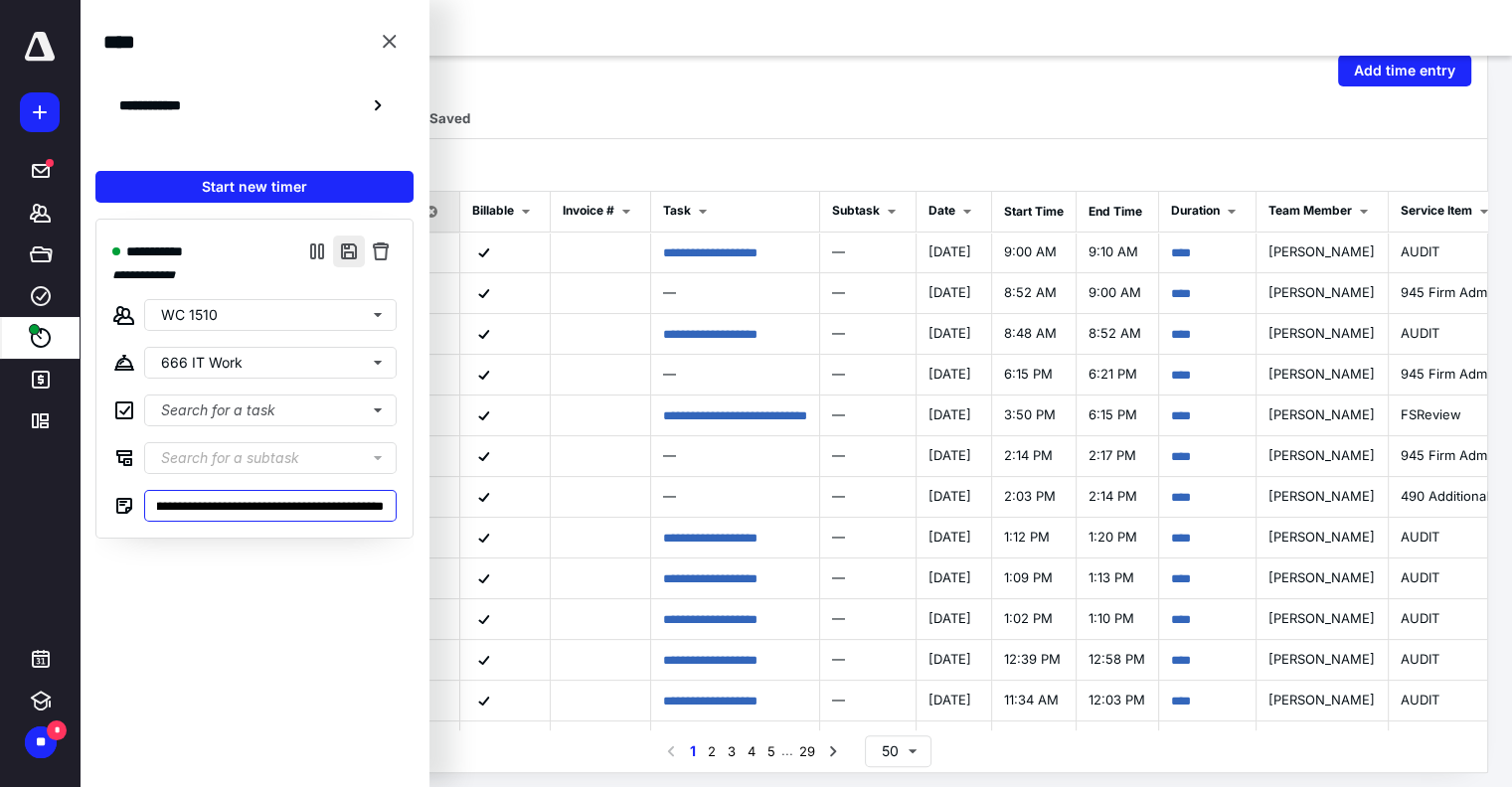 type on "**********" 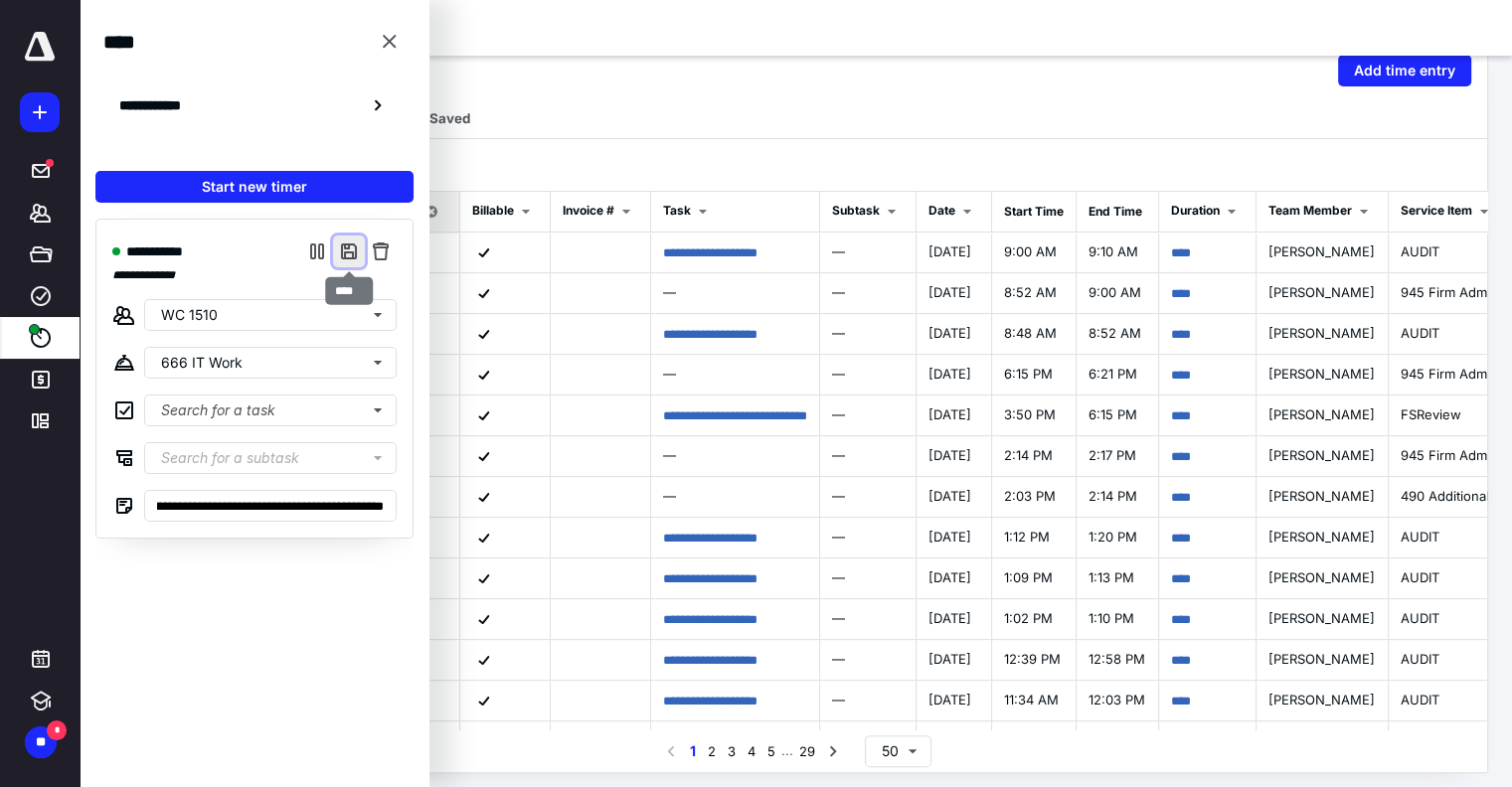 click at bounding box center [349, 251] 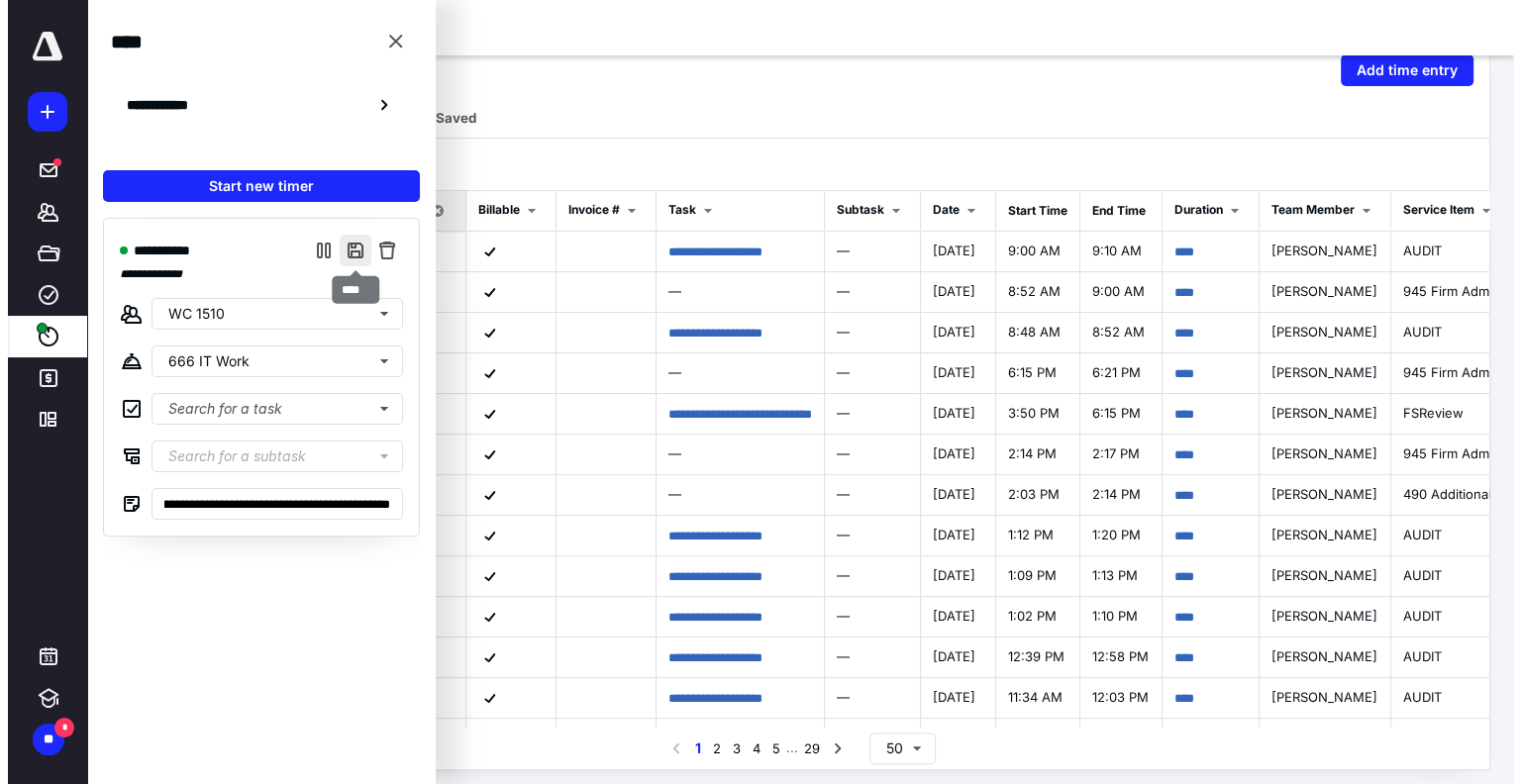 scroll, scrollTop: 0, scrollLeft: 0, axis: both 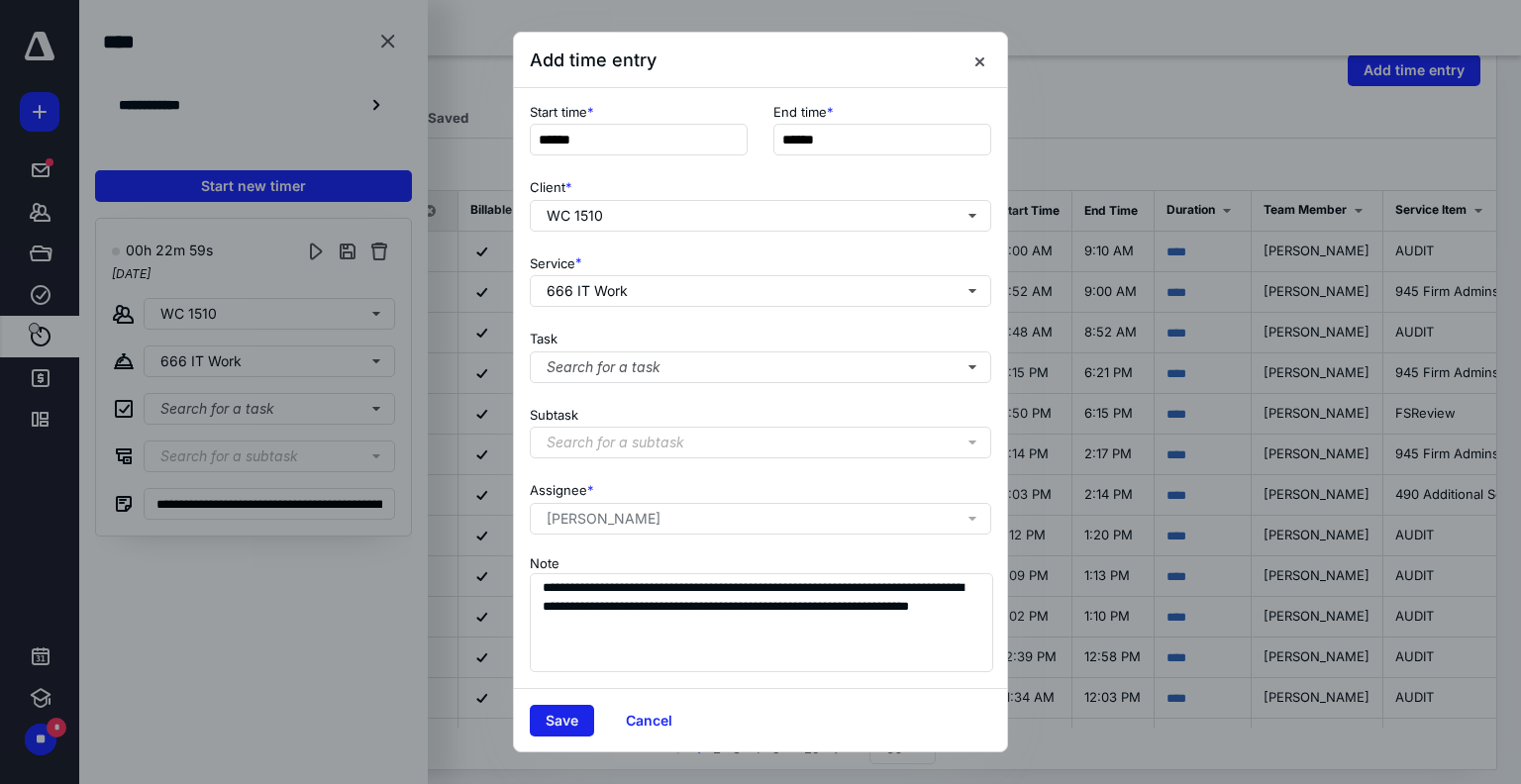 click on "Save" at bounding box center [561, 721] 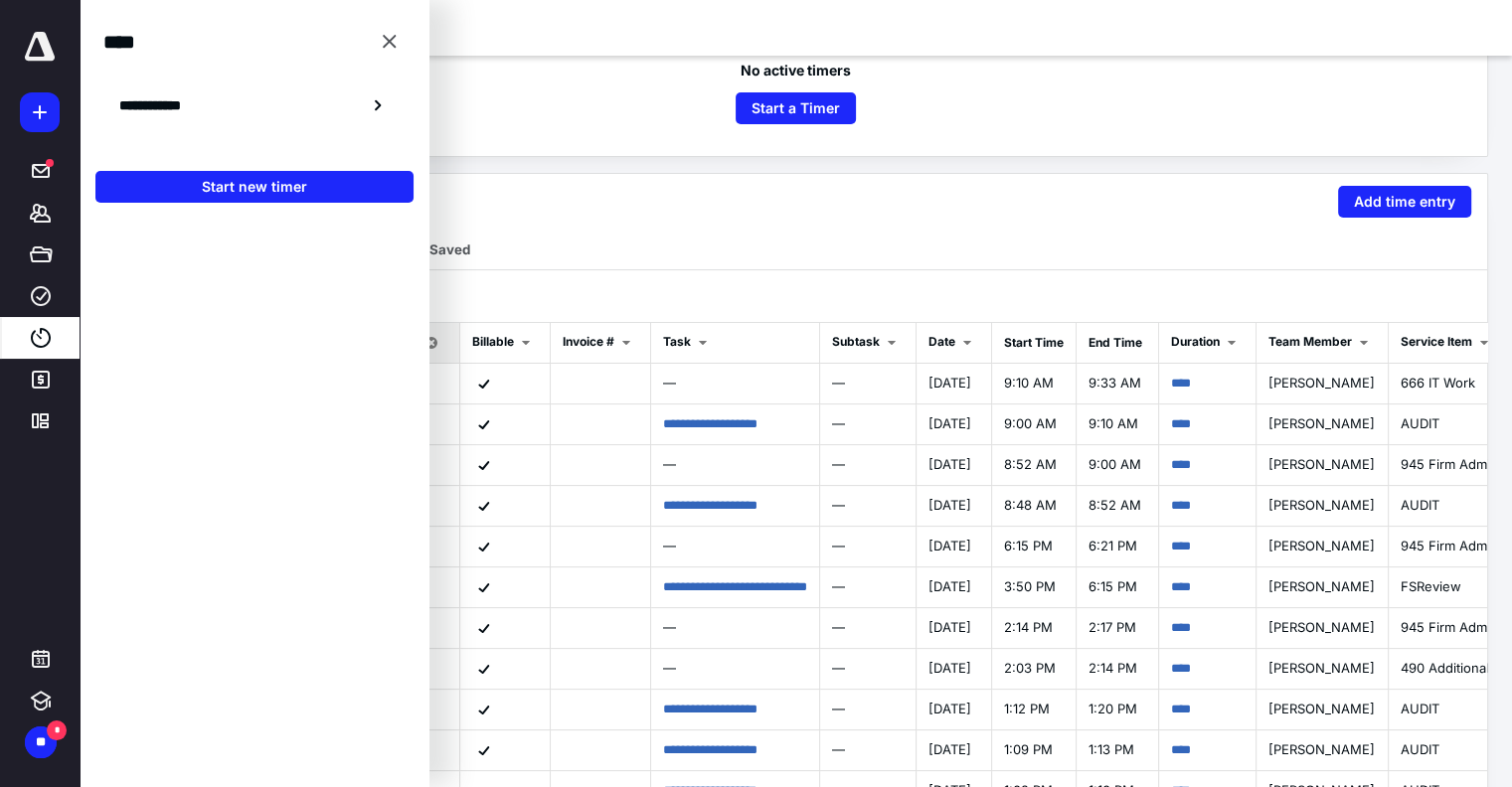 click on "All Time Archived Billed Locked Saved" at bounding box center [795, 249] 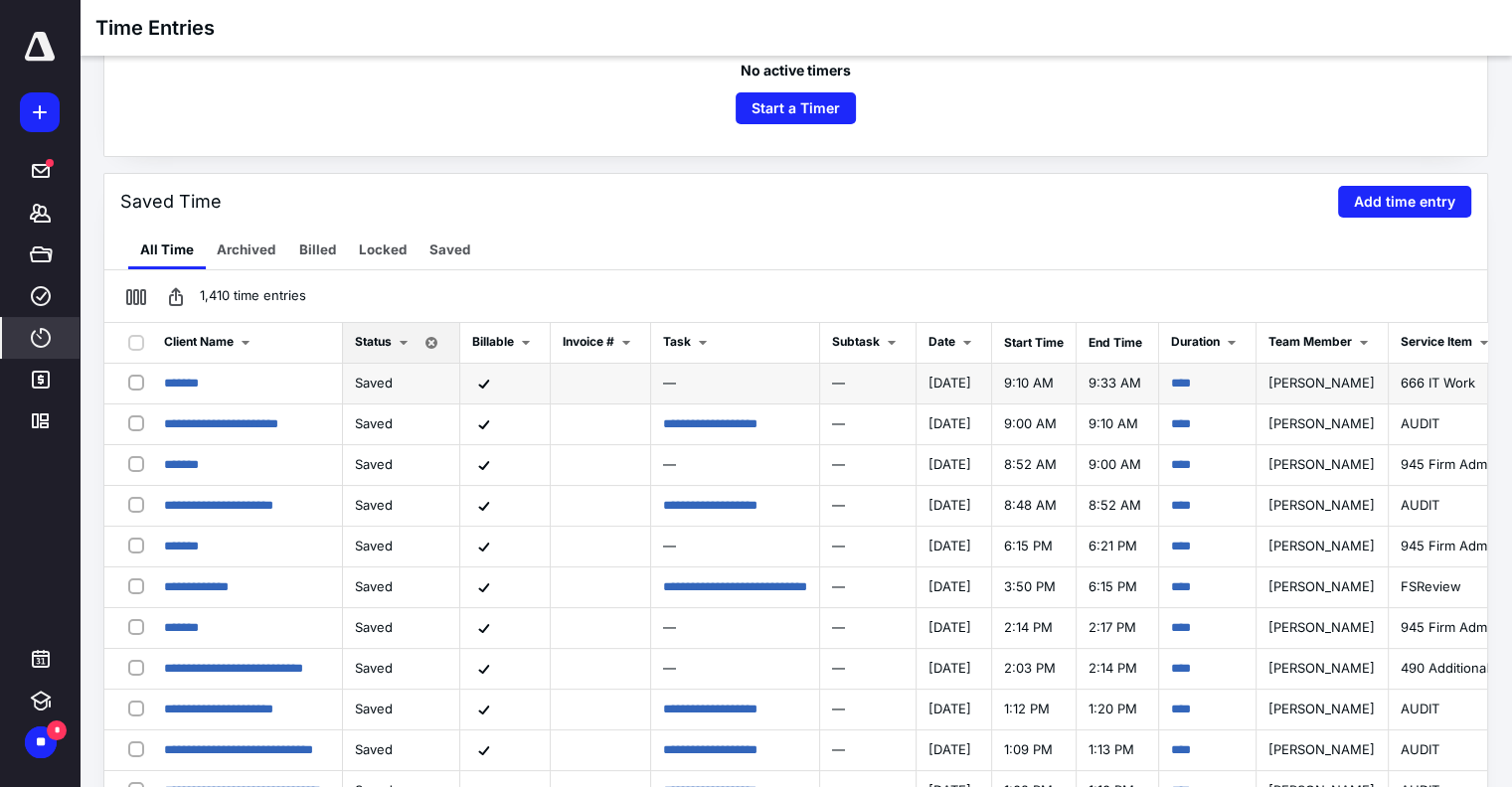 click on "****" at bounding box center [1208, 384] 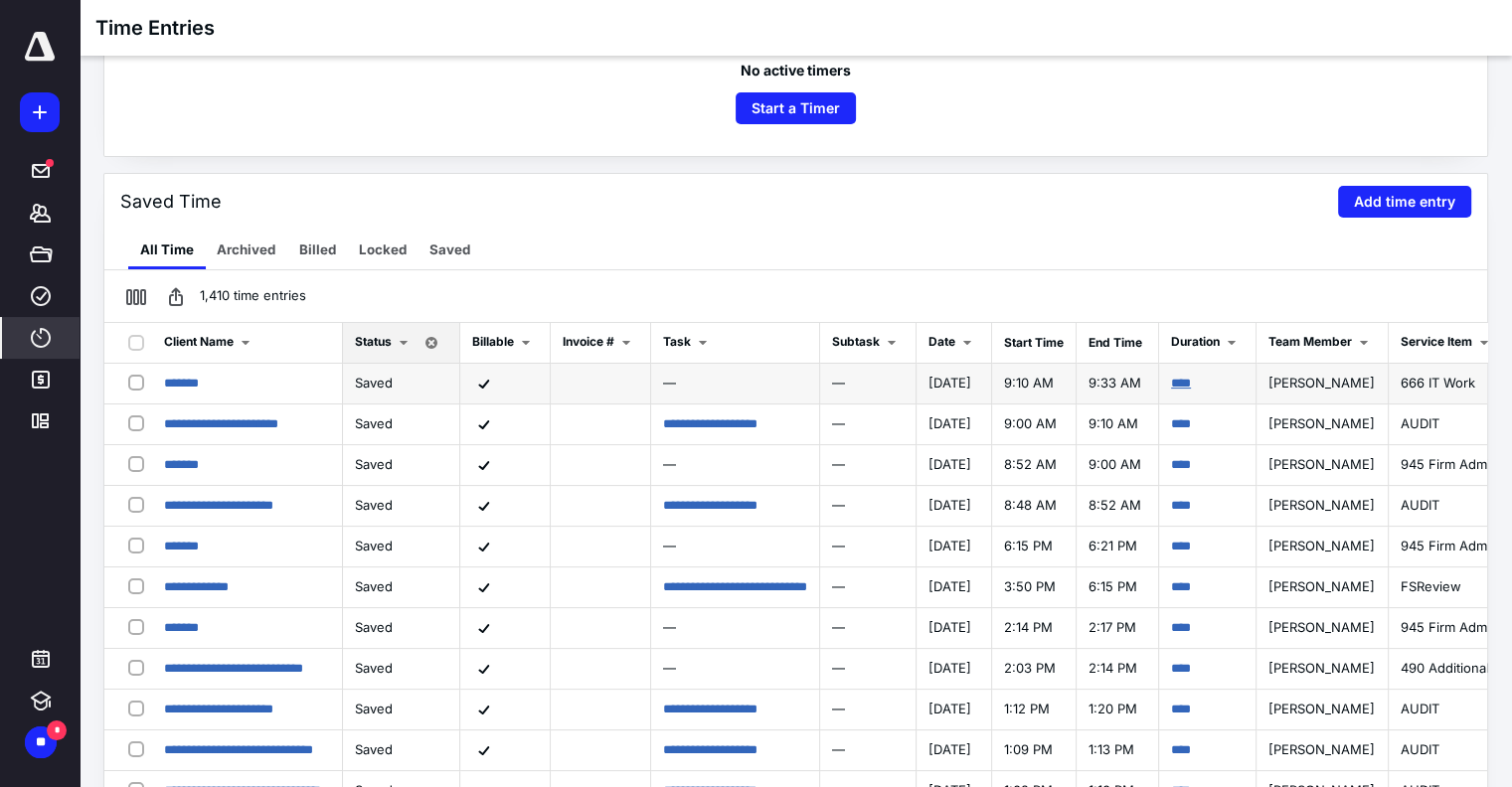 click on "****" at bounding box center [1181, 383] 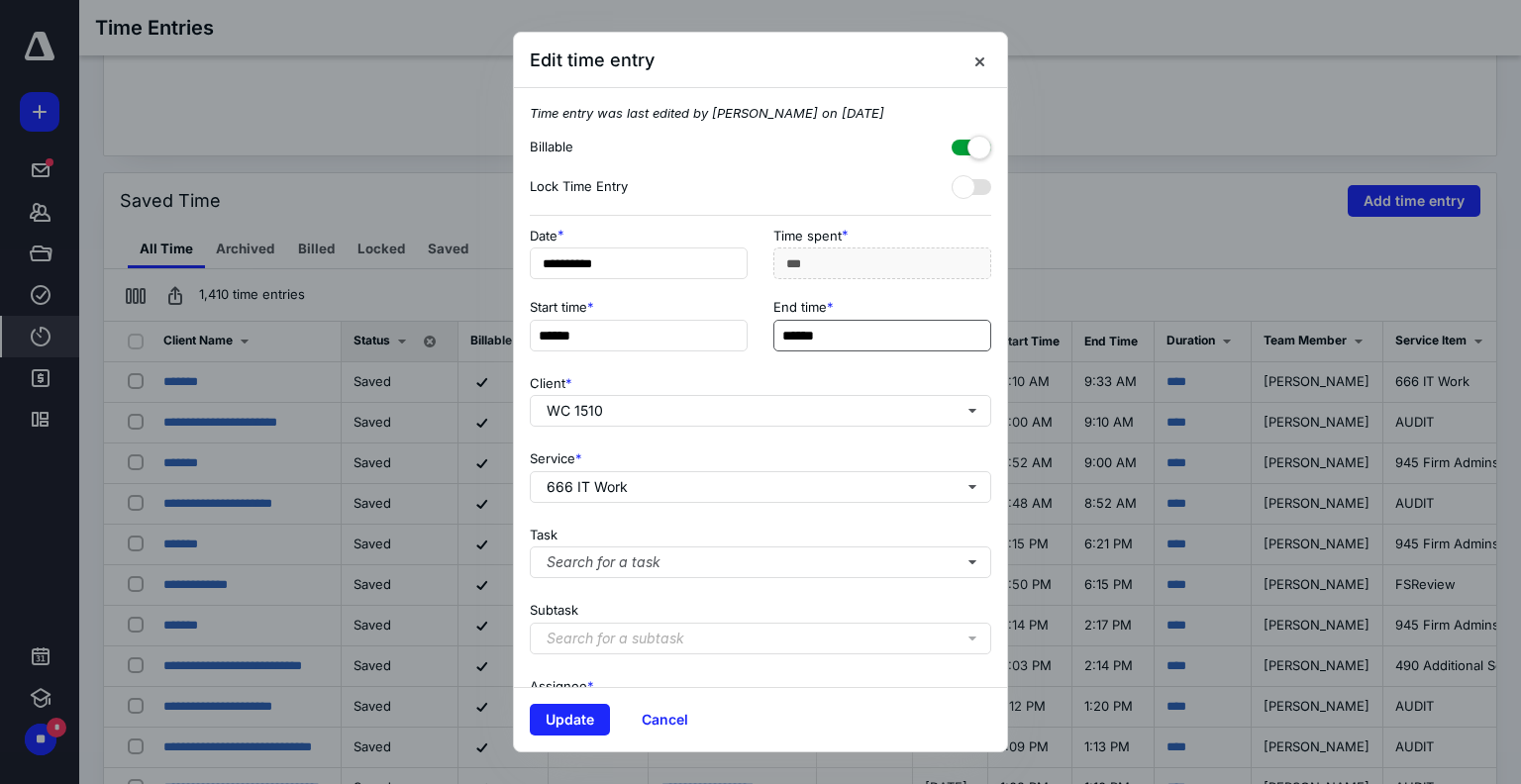 click on "******" at bounding box center [882, 336] 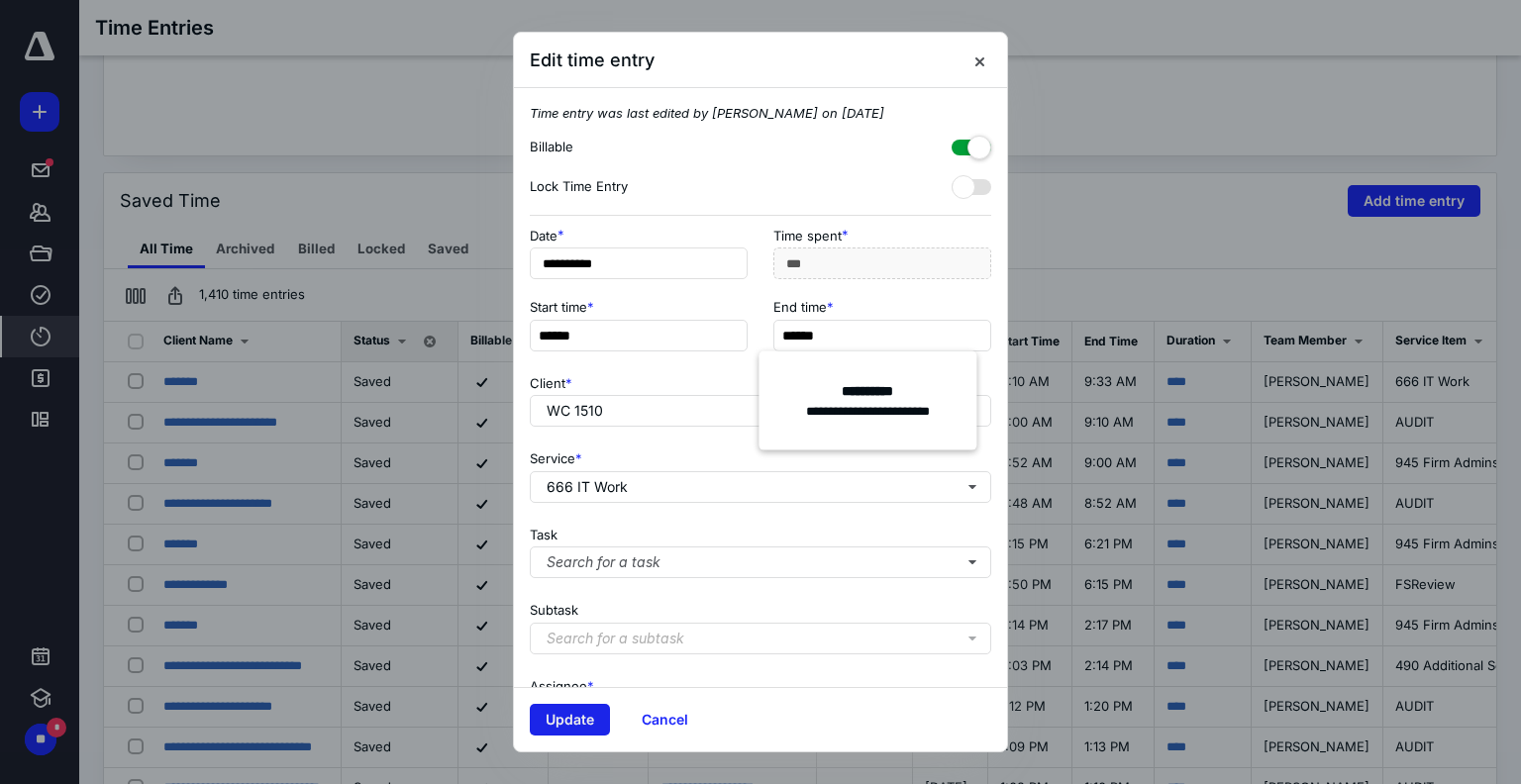 type on "******" 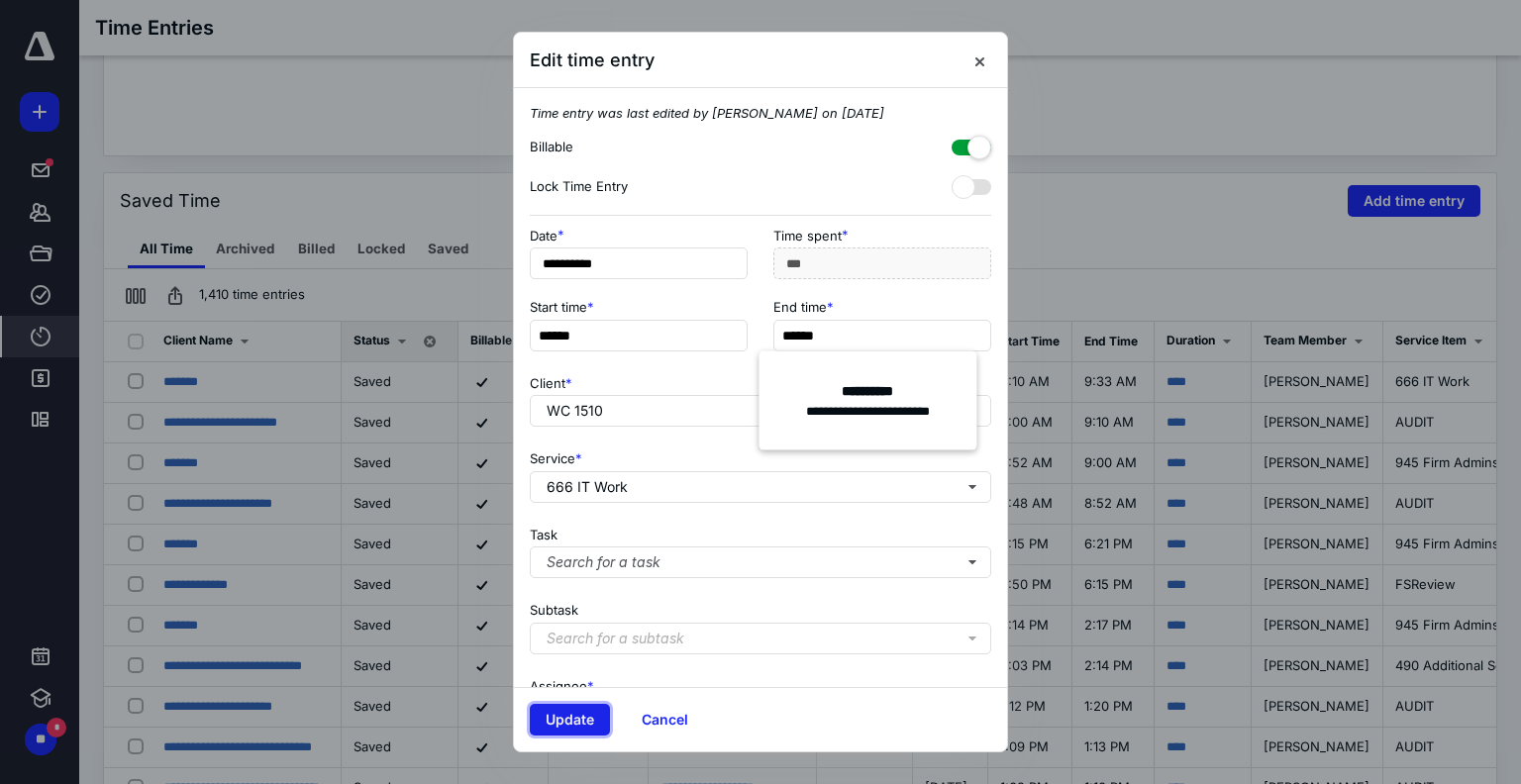 type on "***" 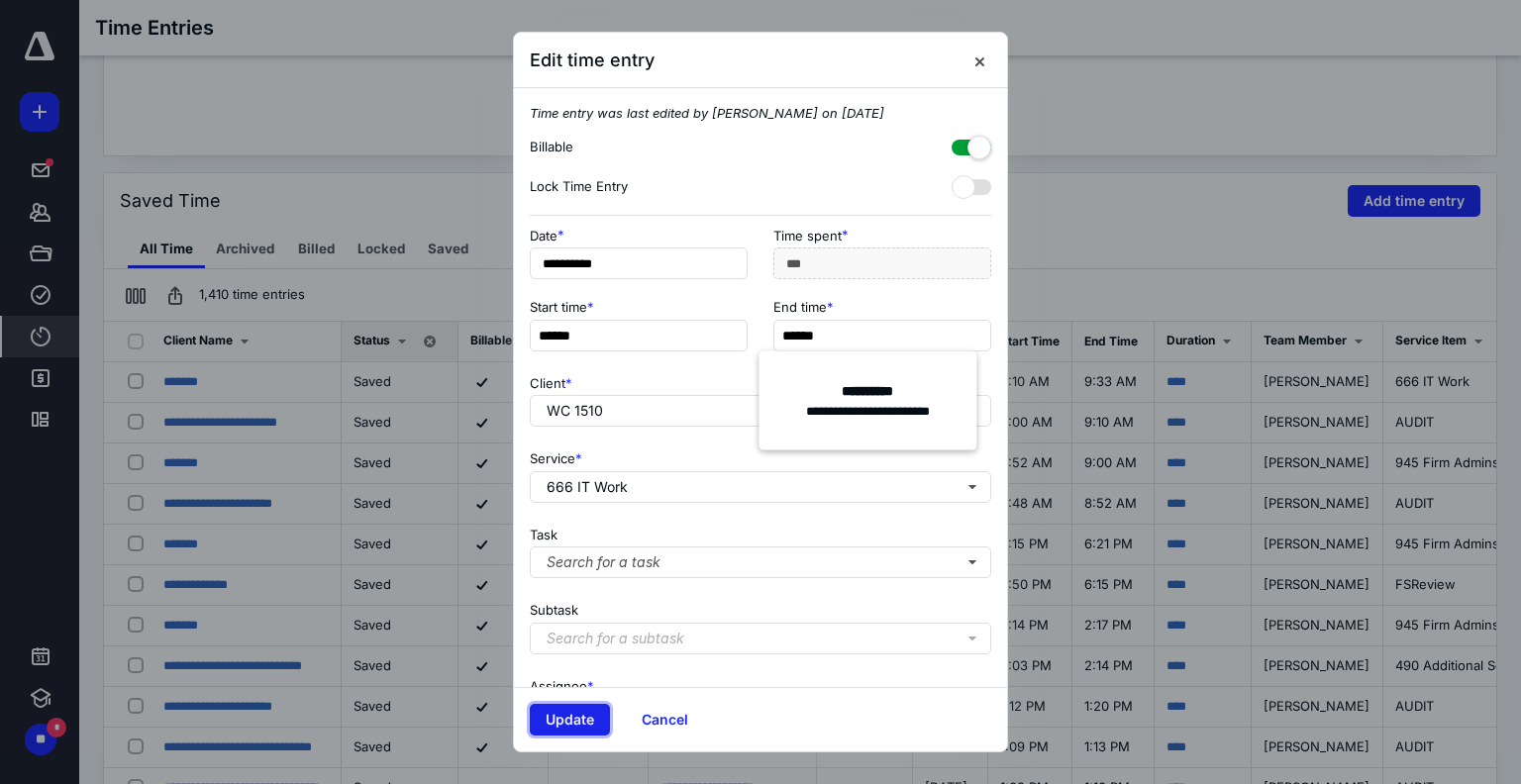 click on "Update" at bounding box center (569, 720) 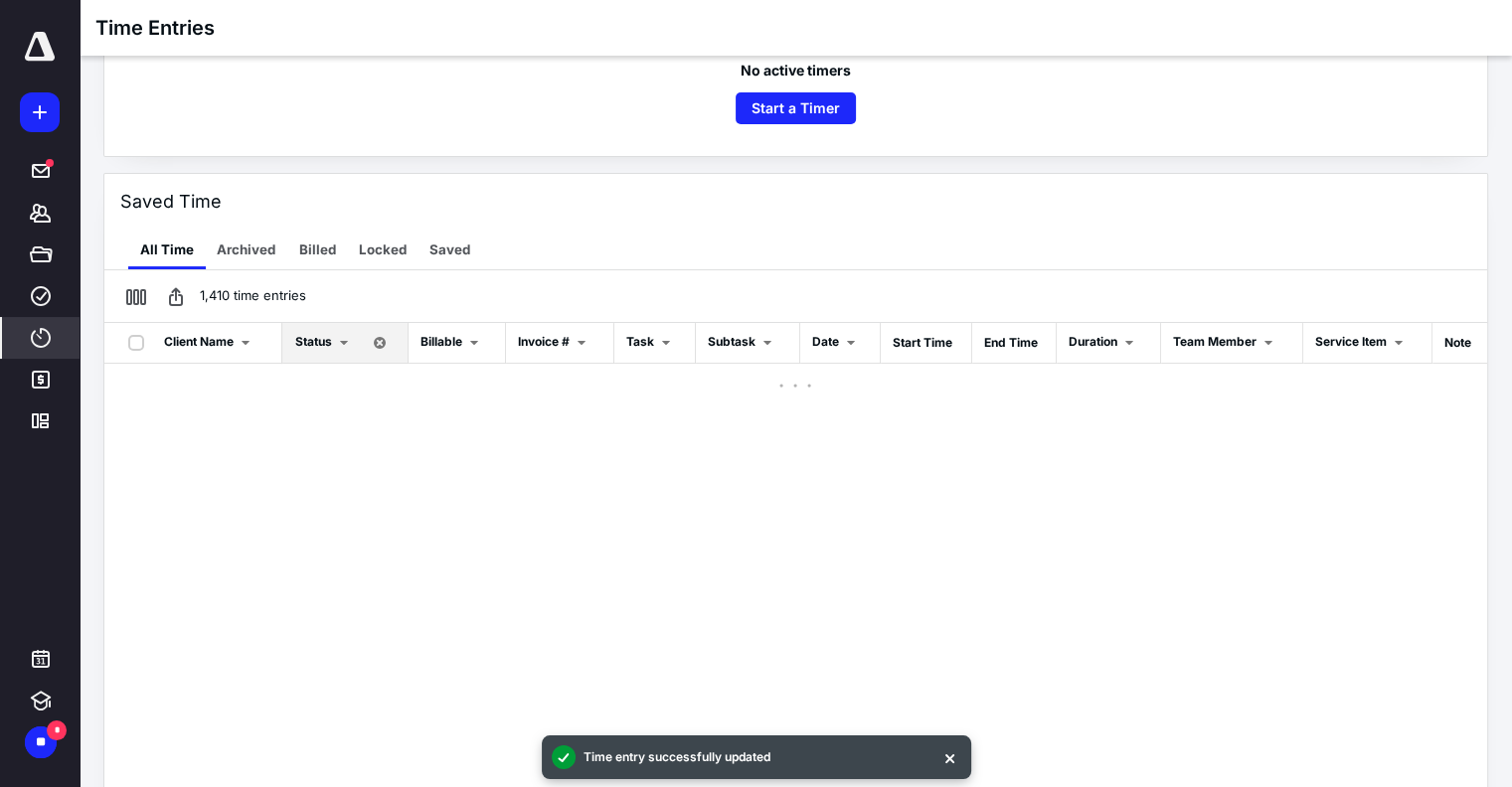 click 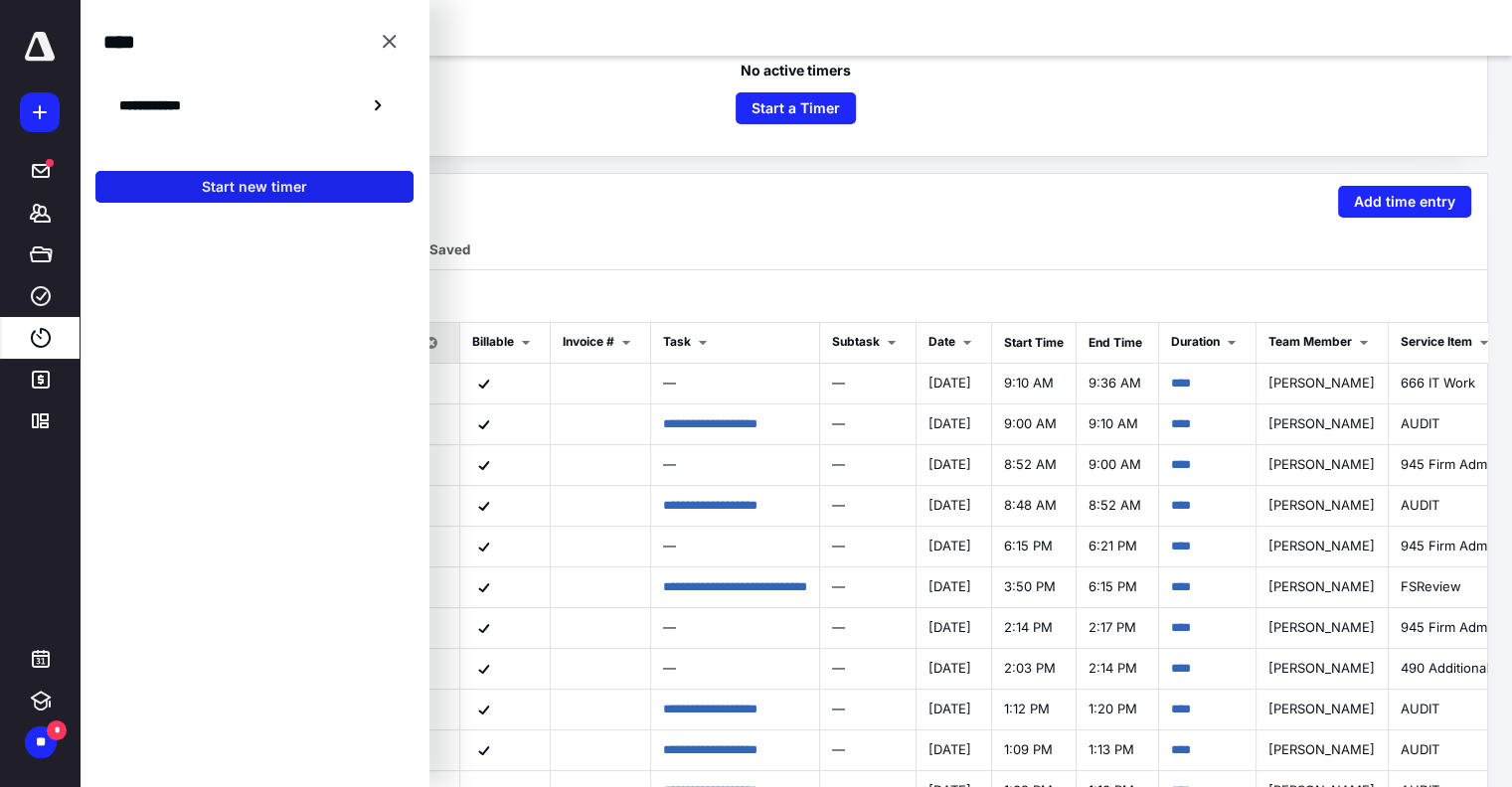 click on "Start new timer" at bounding box center (254, 187) 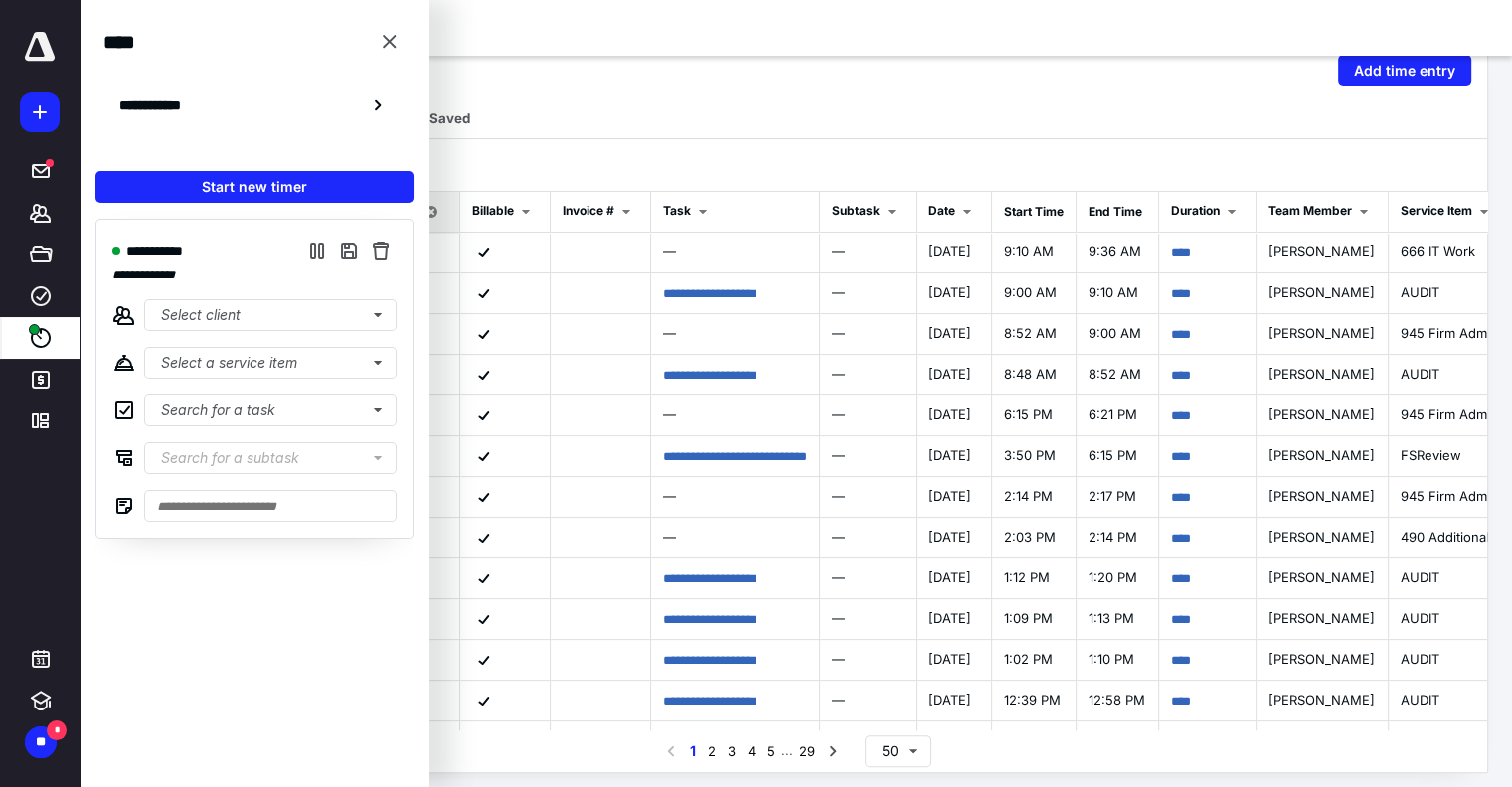 click on "**********" at bounding box center [254, 486] 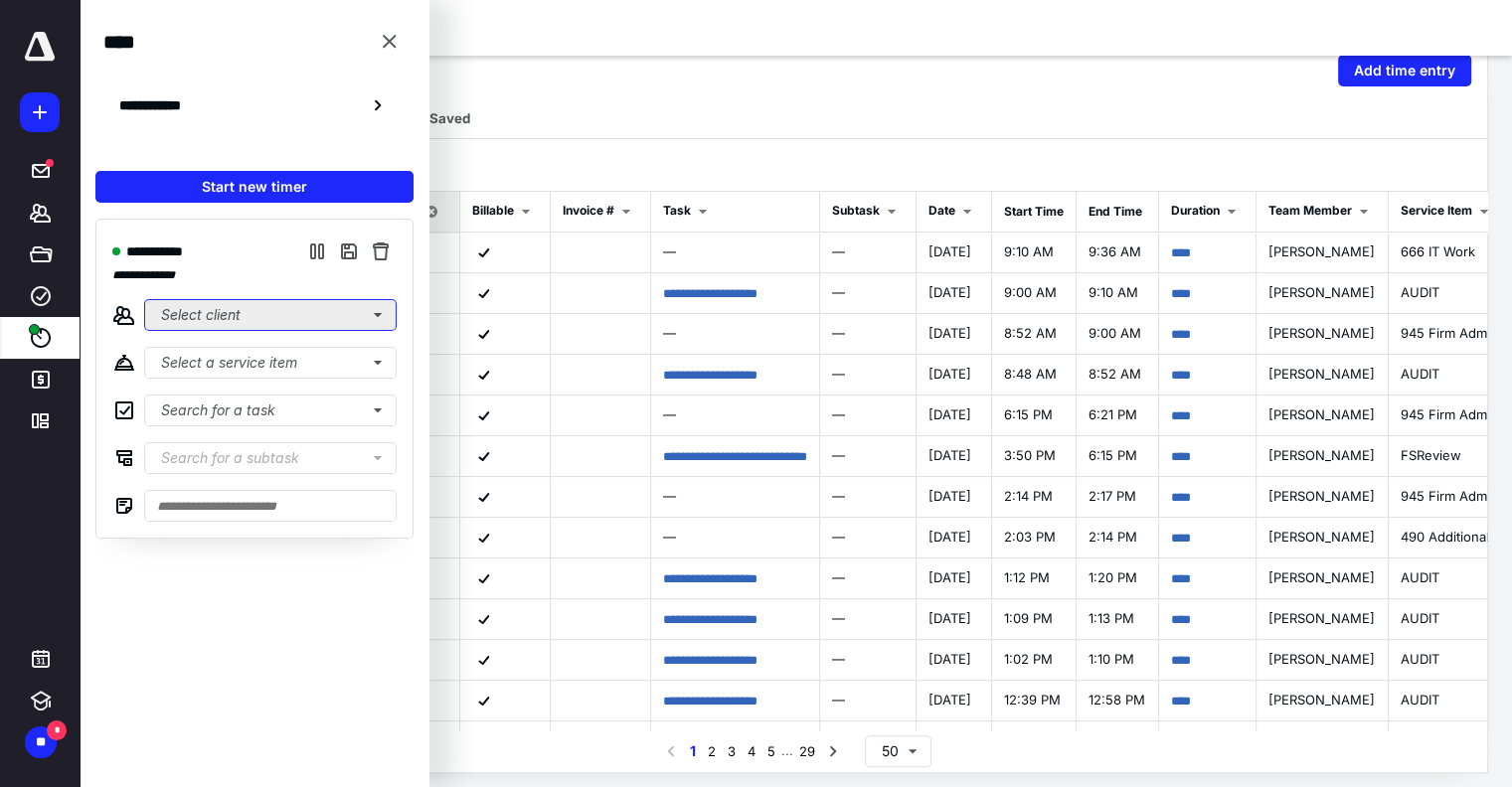 click on "Select client" at bounding box center [270, 315] 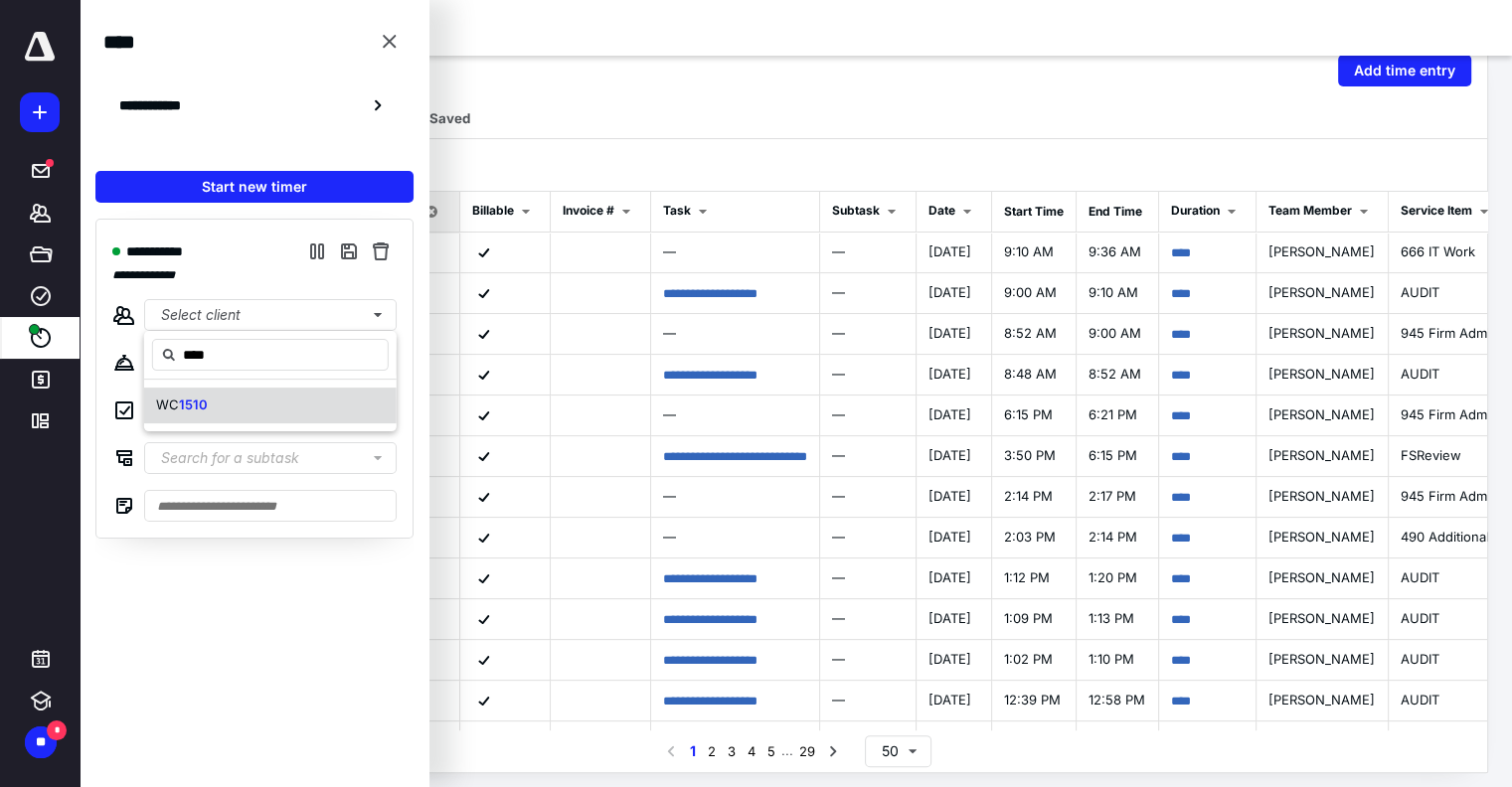 click on "1510" at bounding box center [193, 404] 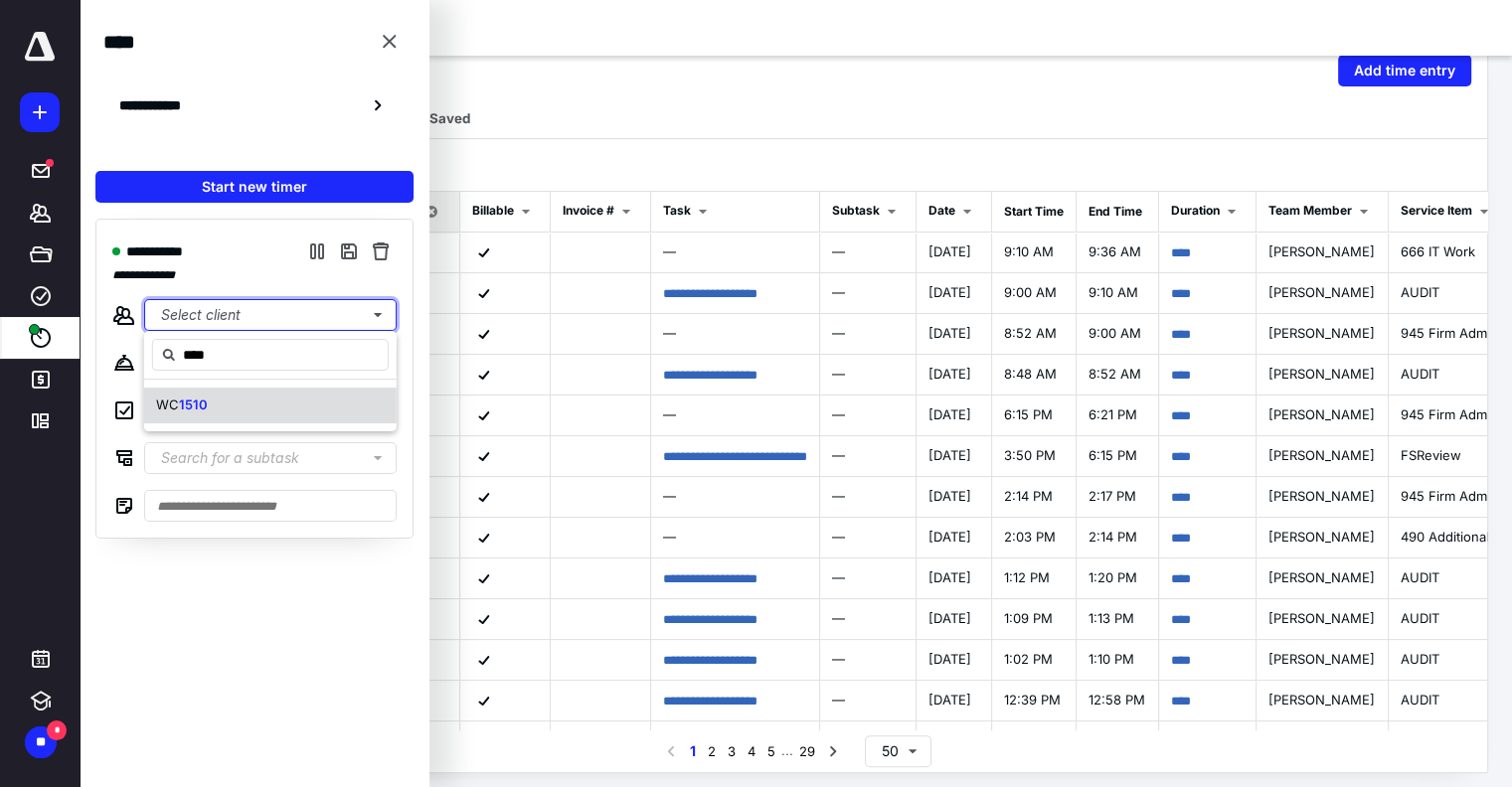 type 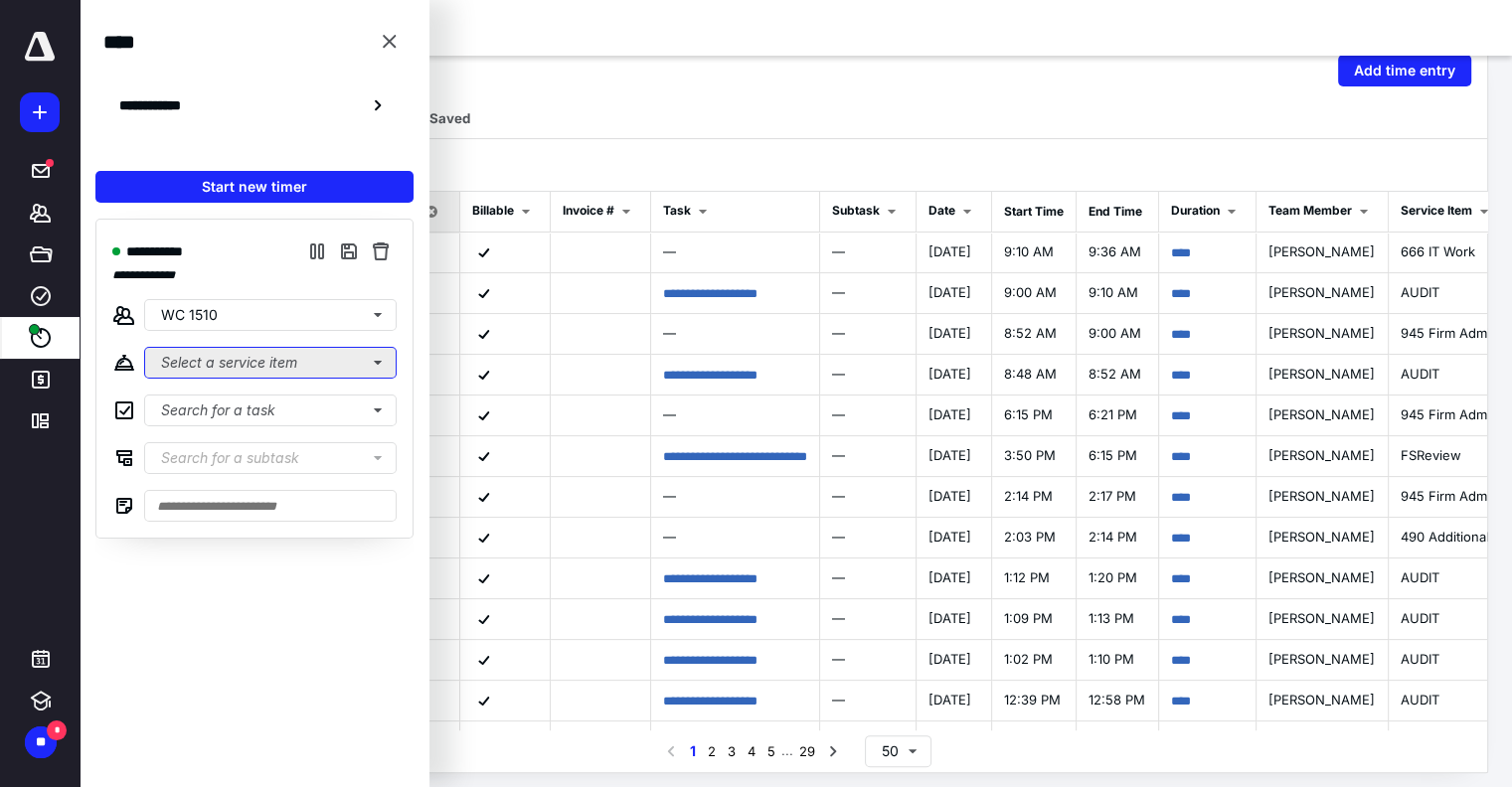 click on "Select a service item" at bounding box center [270, 363] 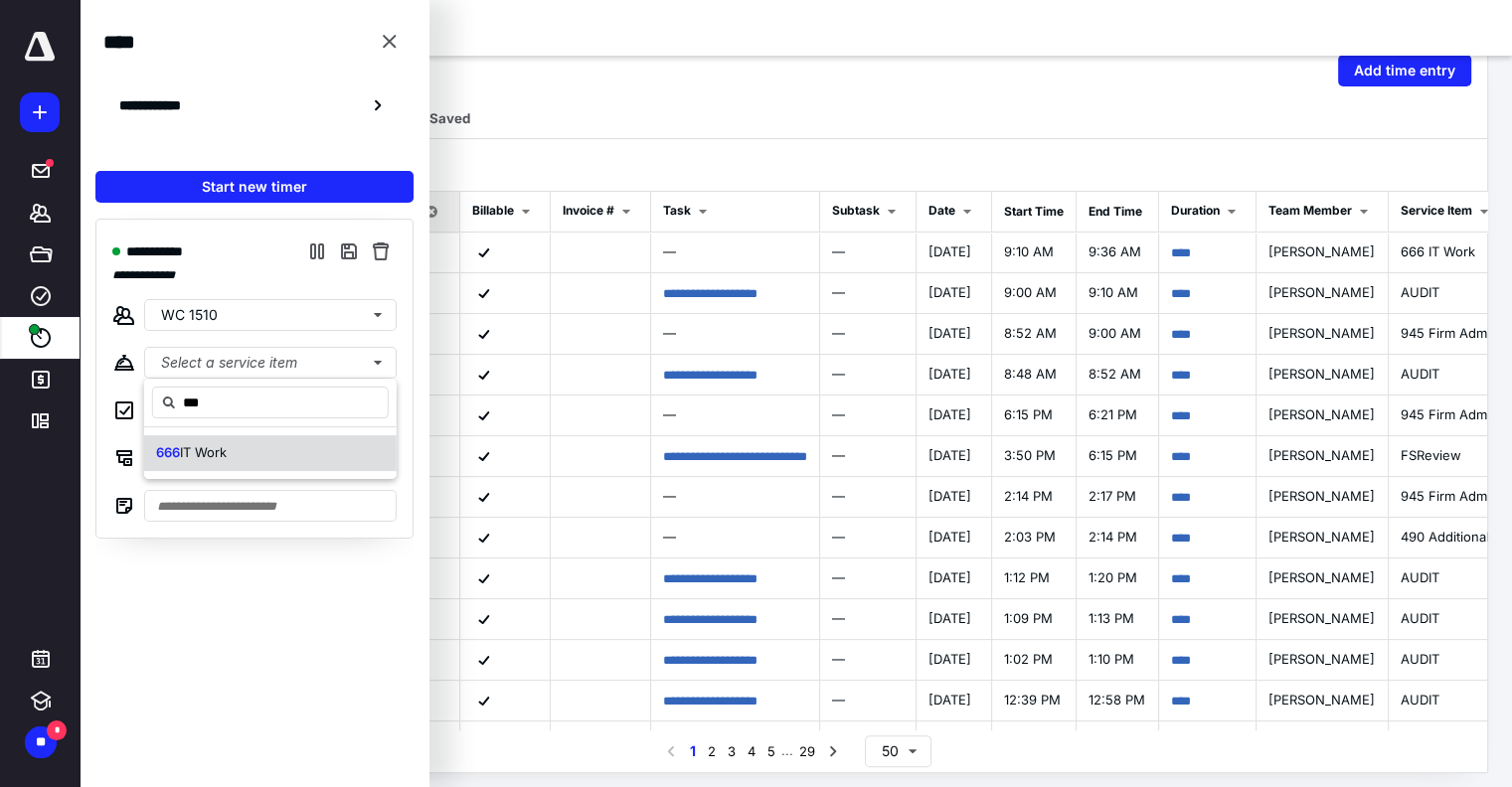 click on "IT Work" at bounding box center [203, 452] 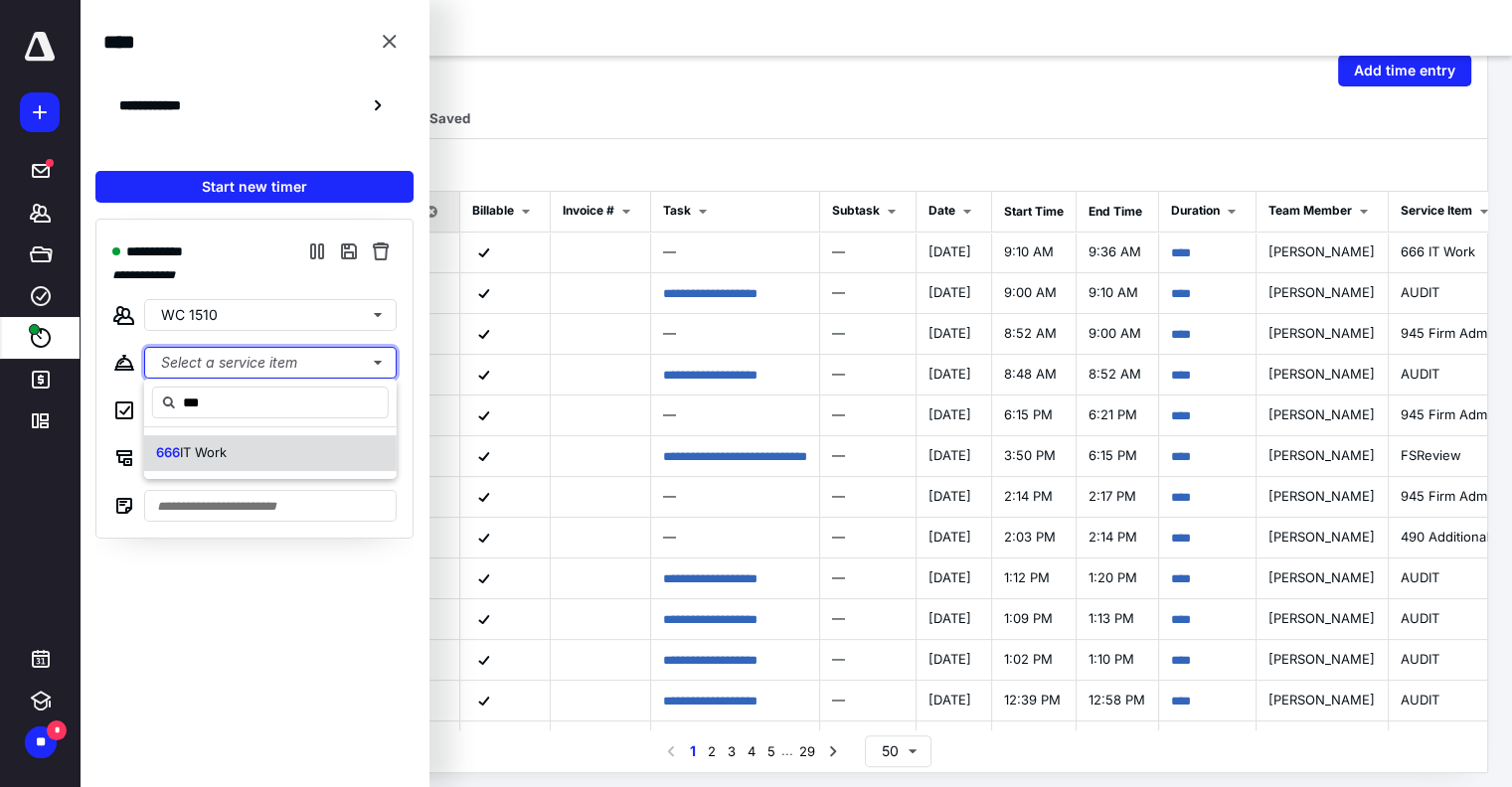 type 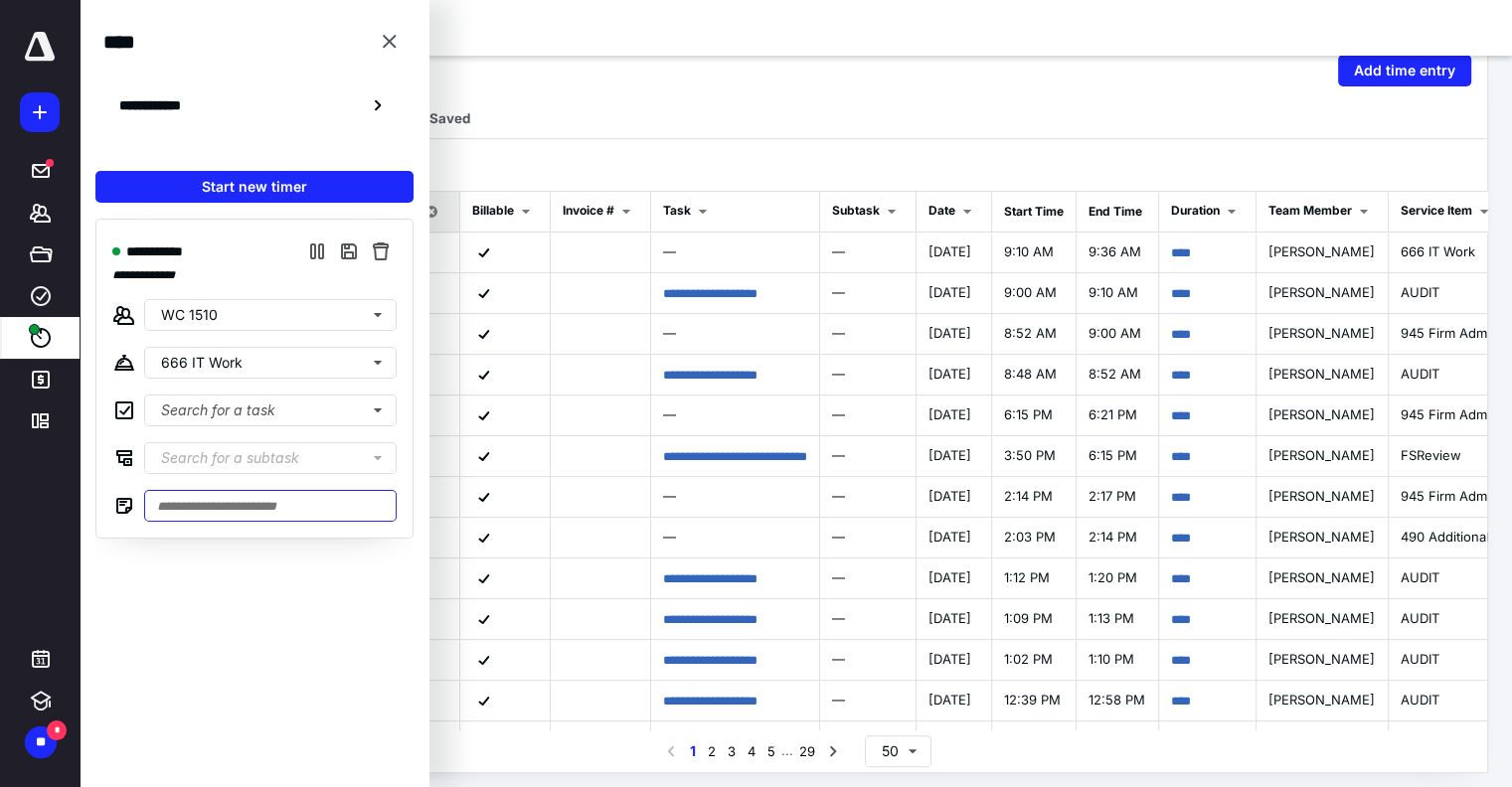 click at bounding box center [270, 506] 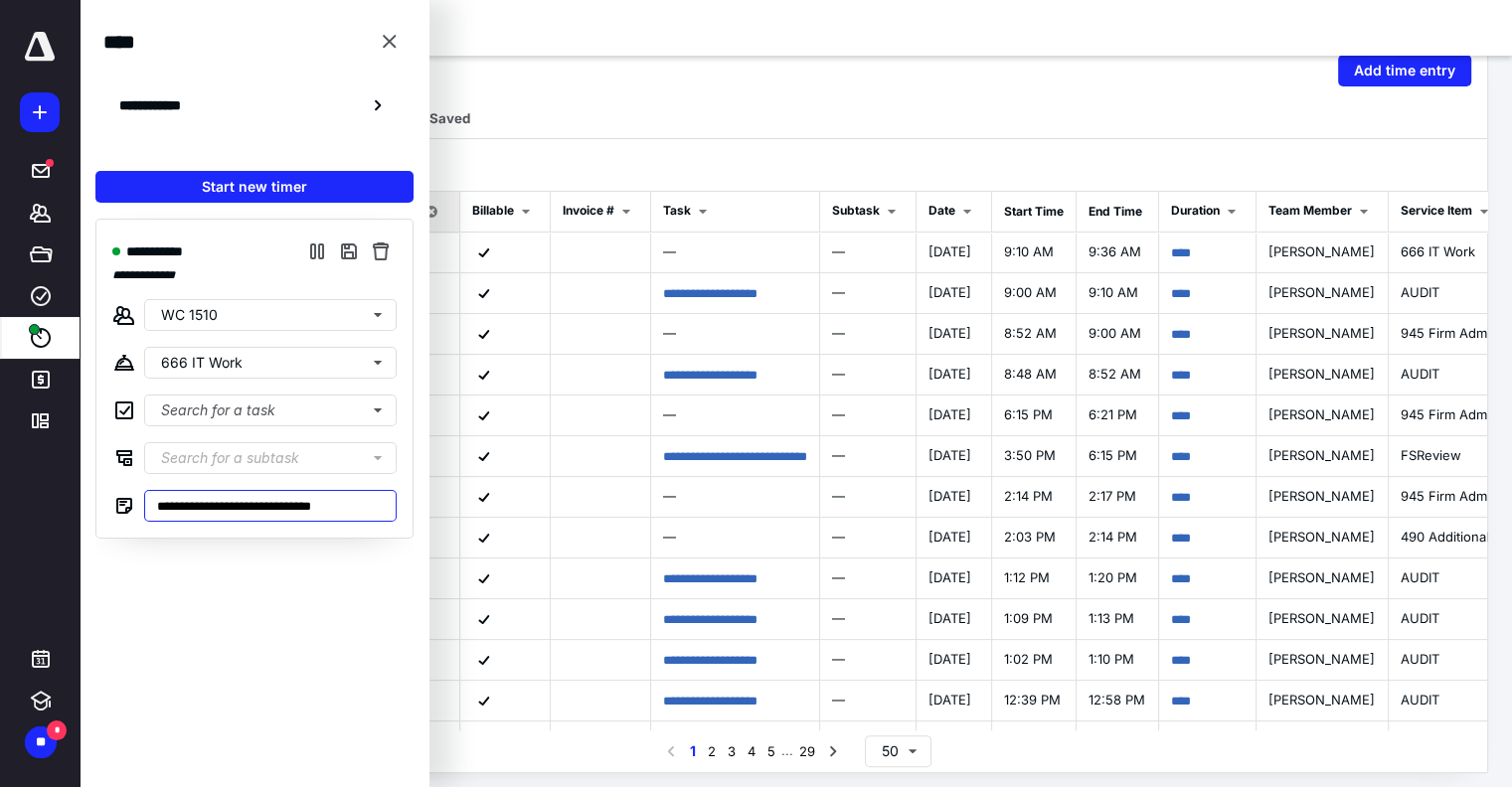 type on "**********" 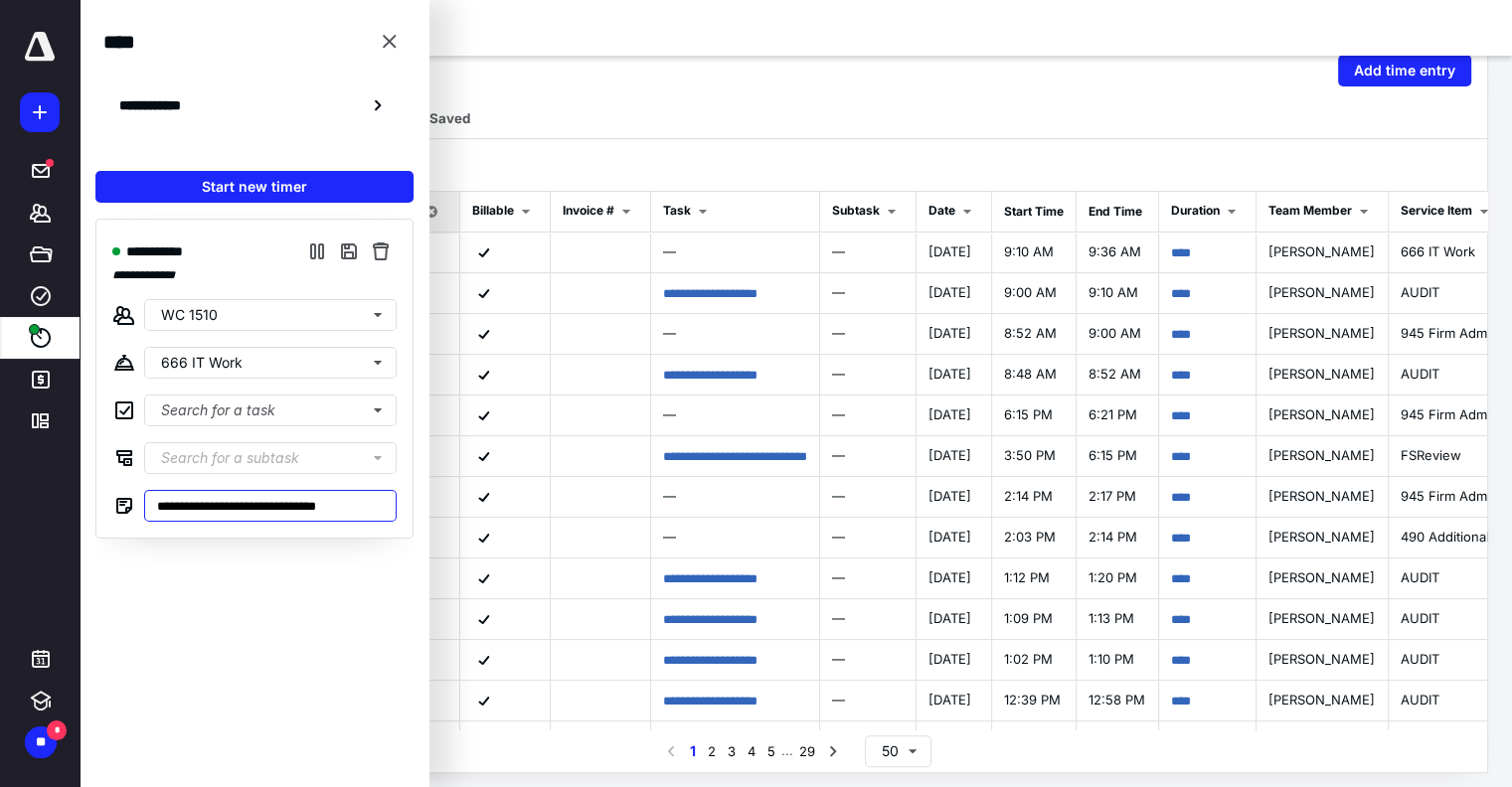 type on "**********" 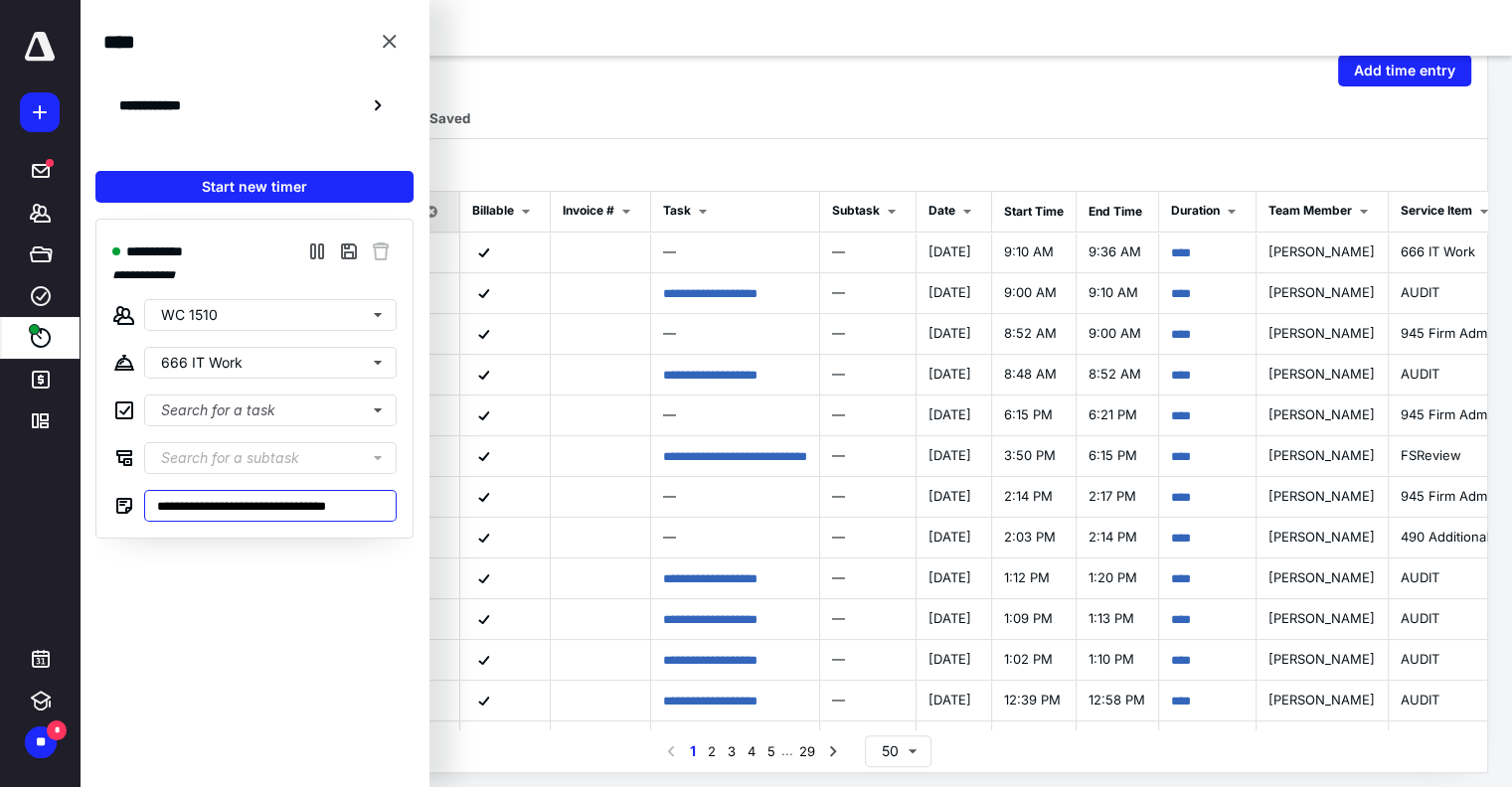 scroll, scrollTop: 0, scrollLeft: 0, axis: both 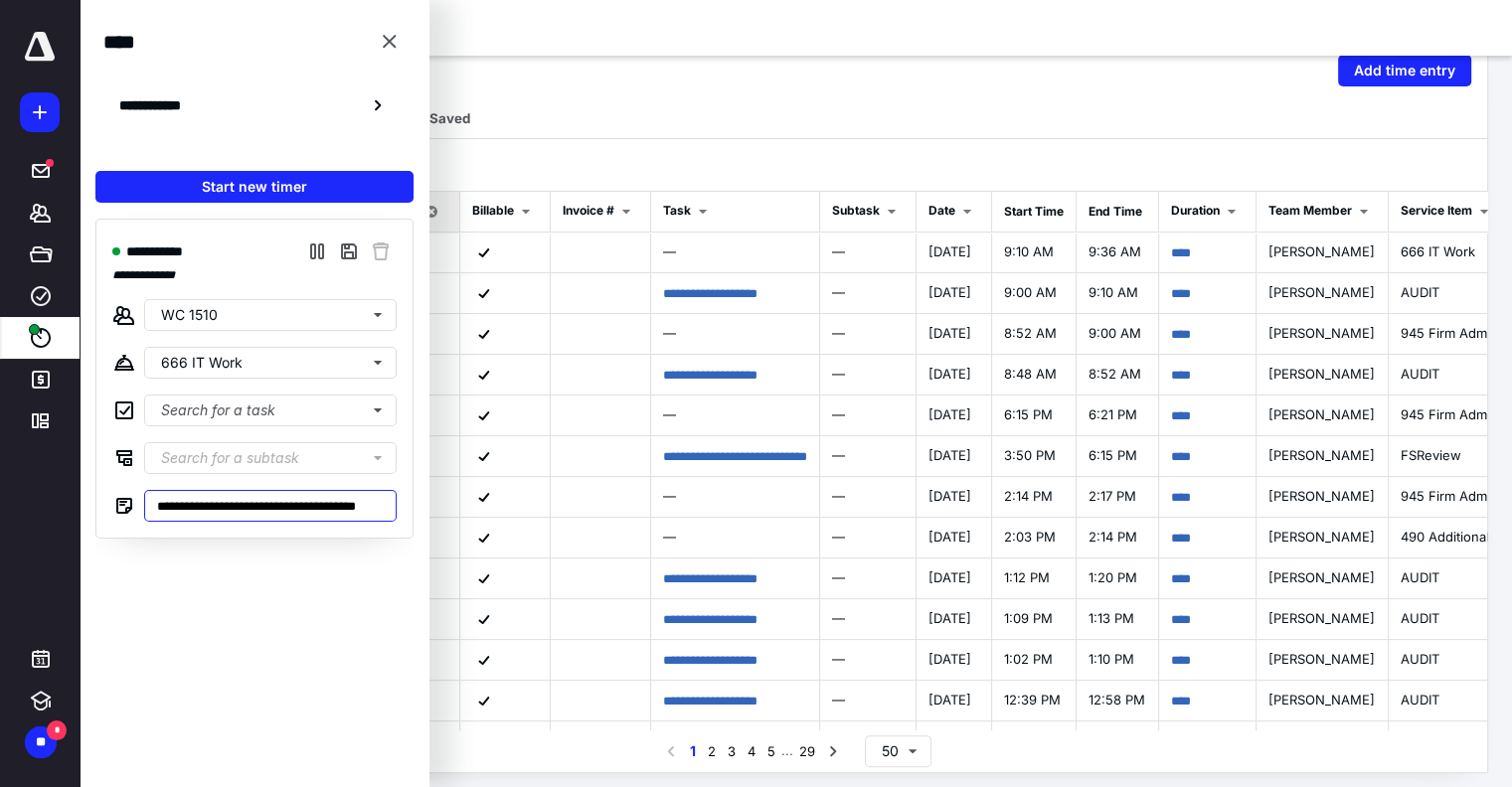 type on "**********" 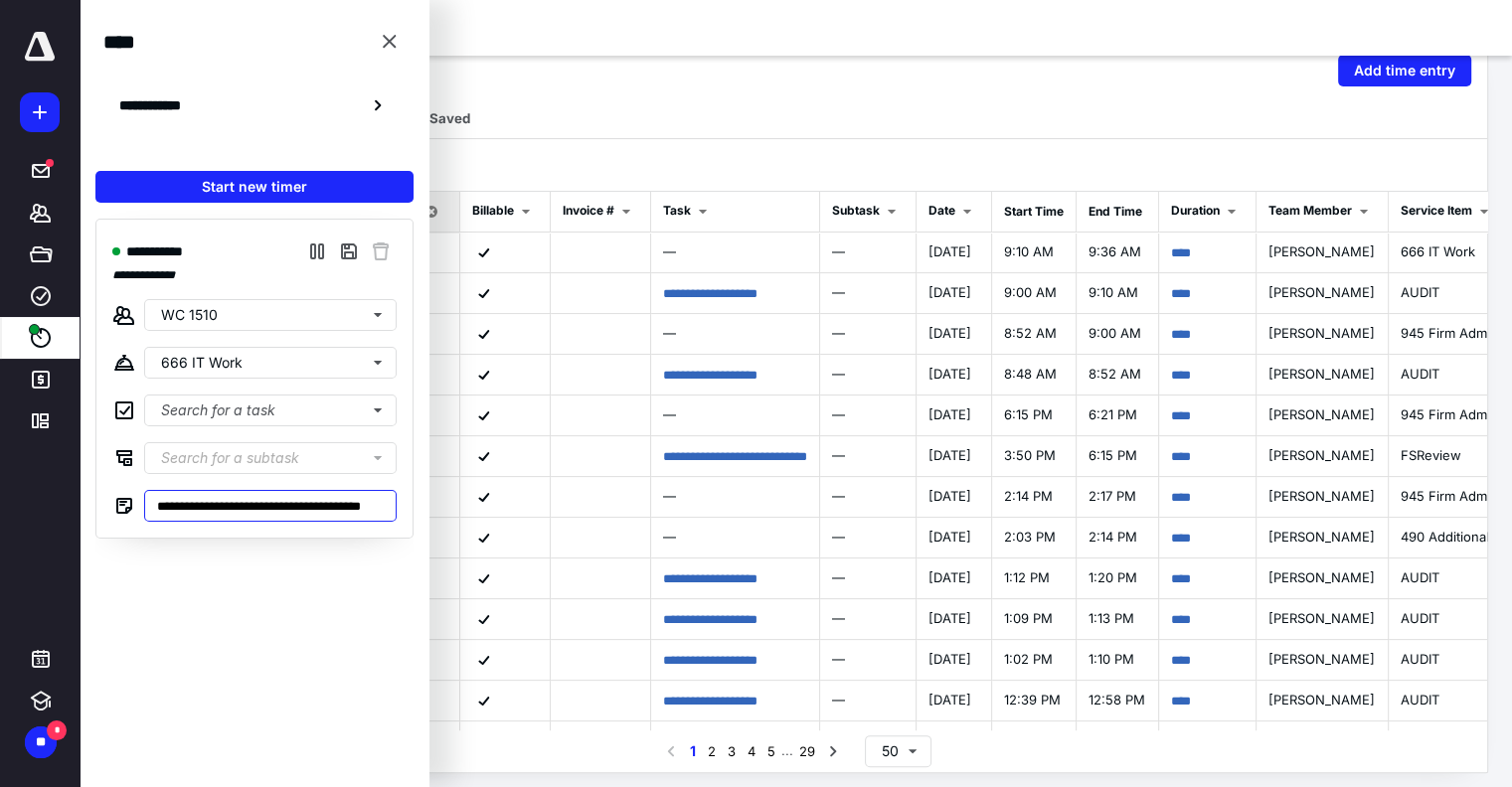 scroll, scrollTop: 0, scrollLeft: 38, axis: horizontal 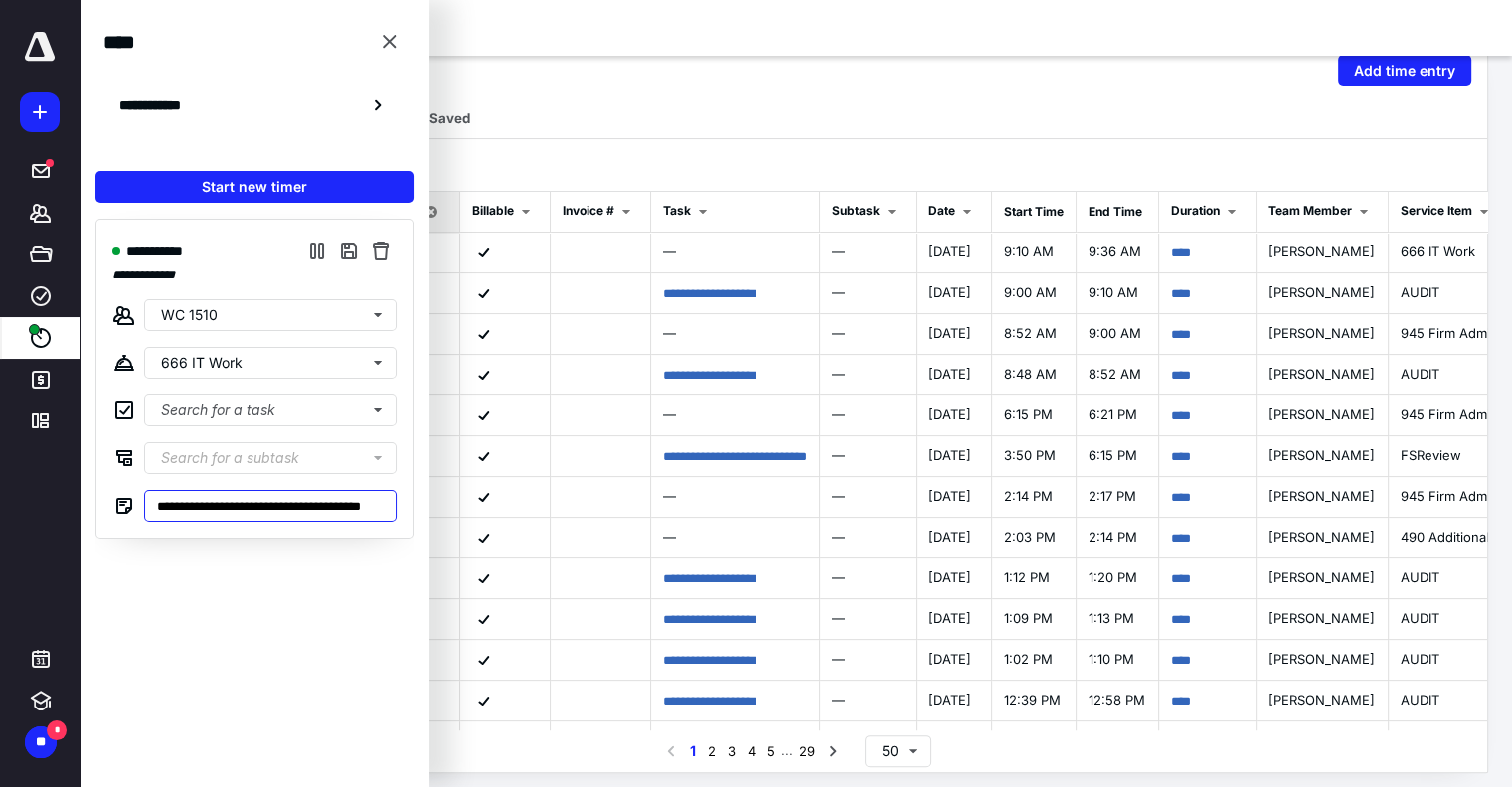 type on "**********" 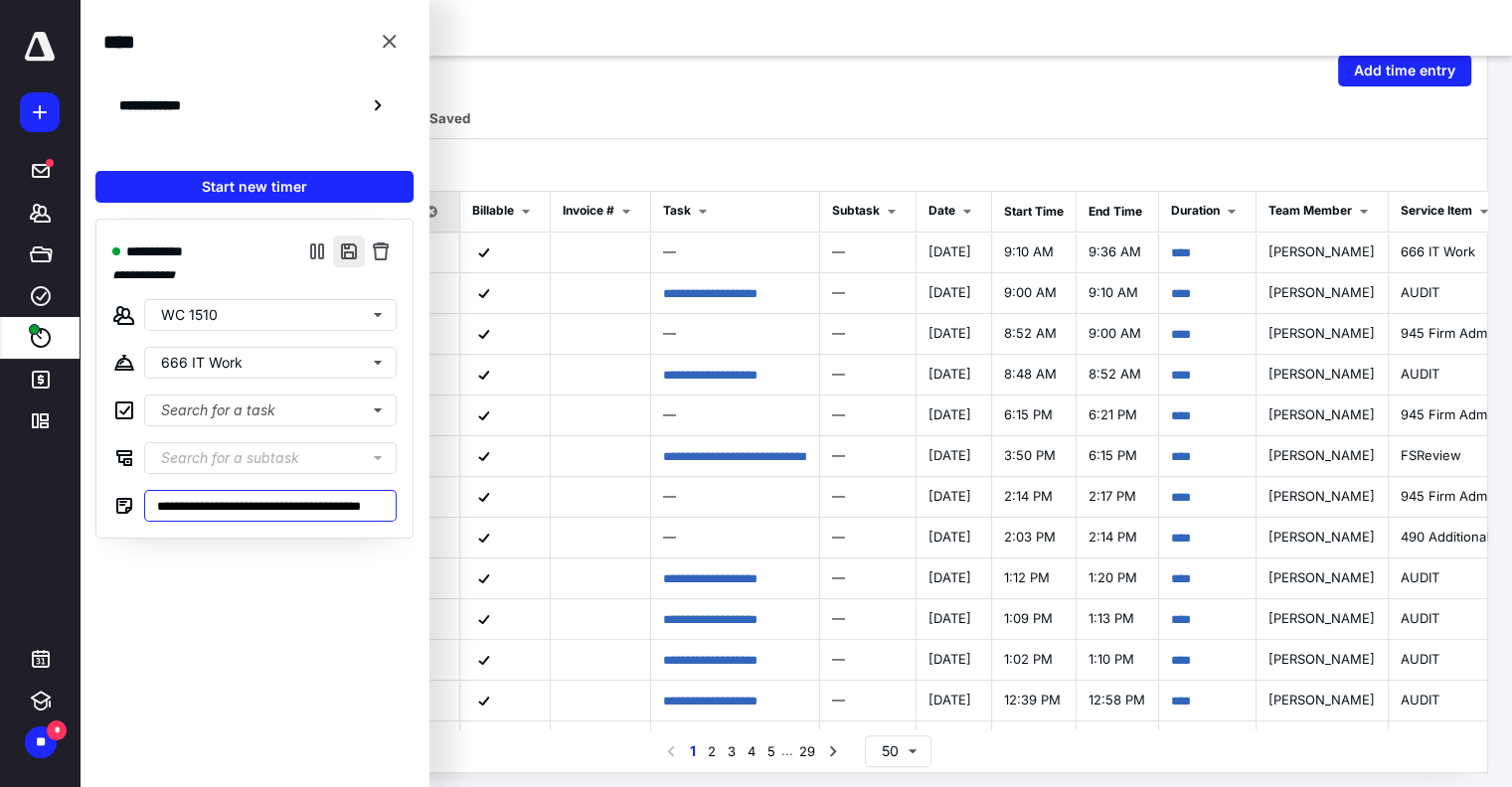 type on "**********" 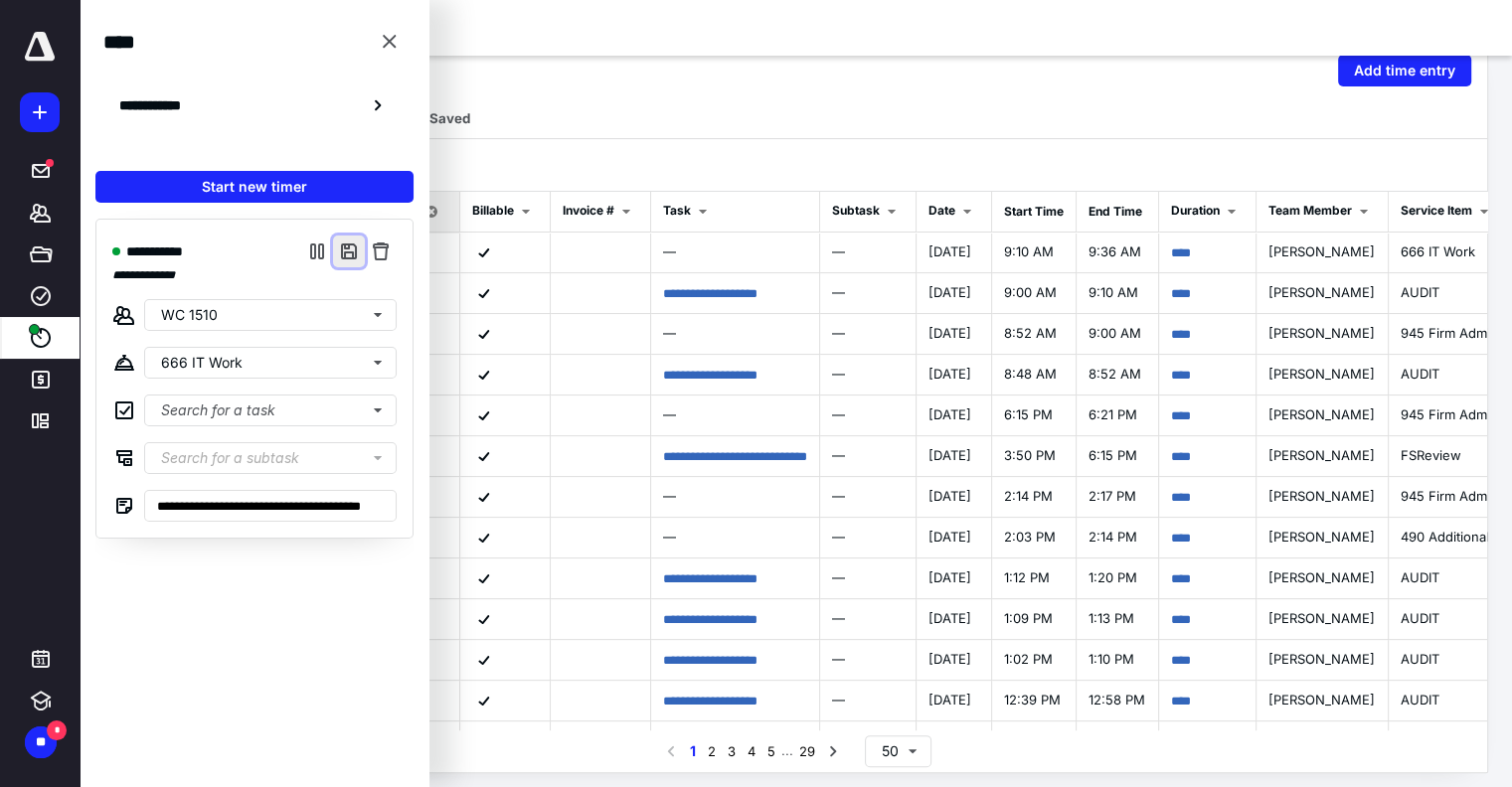 click at bounding box center (349, 251) 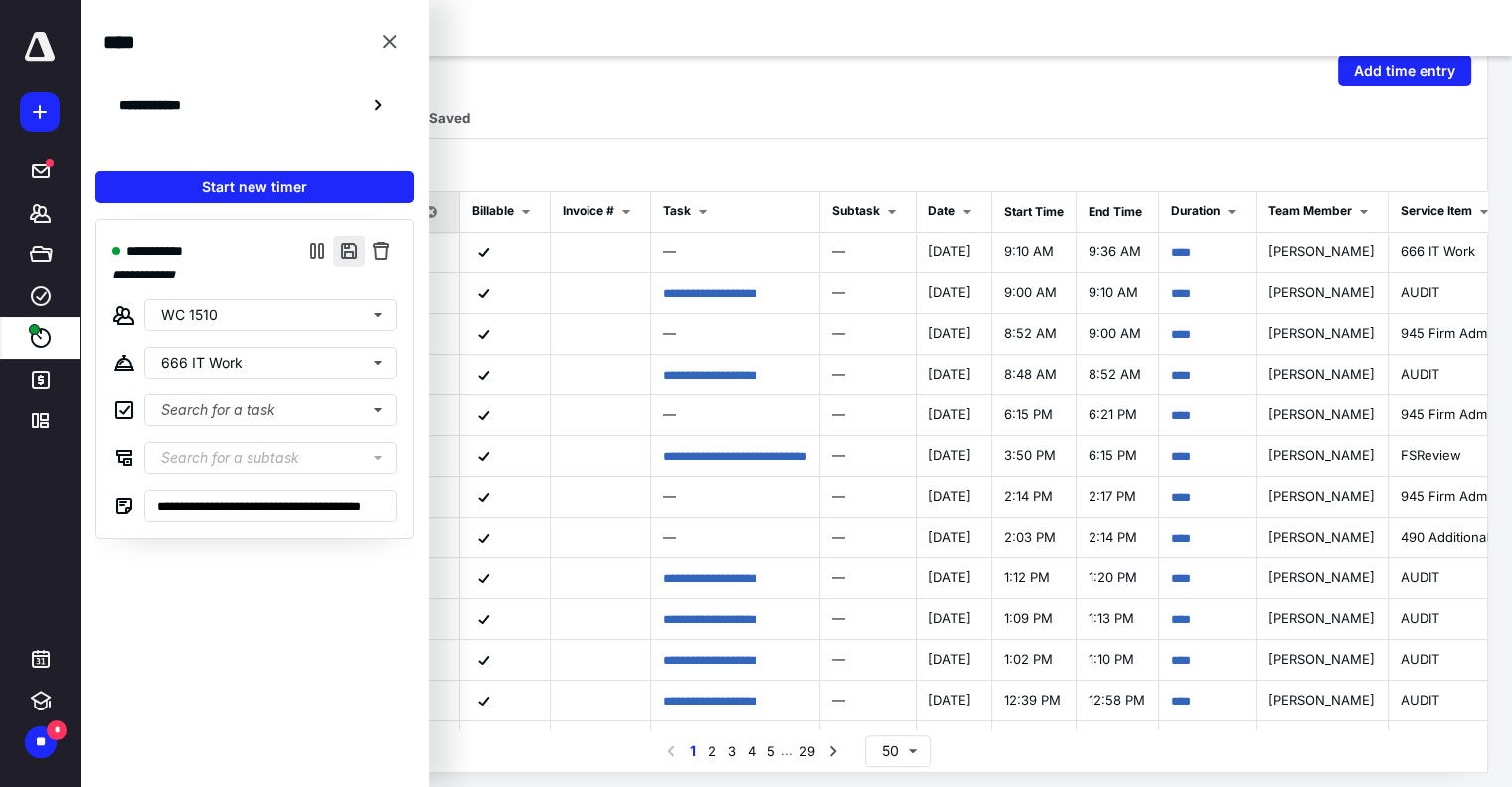 scroll, scrollTop: 0, scrollLeft: 0, axis: both 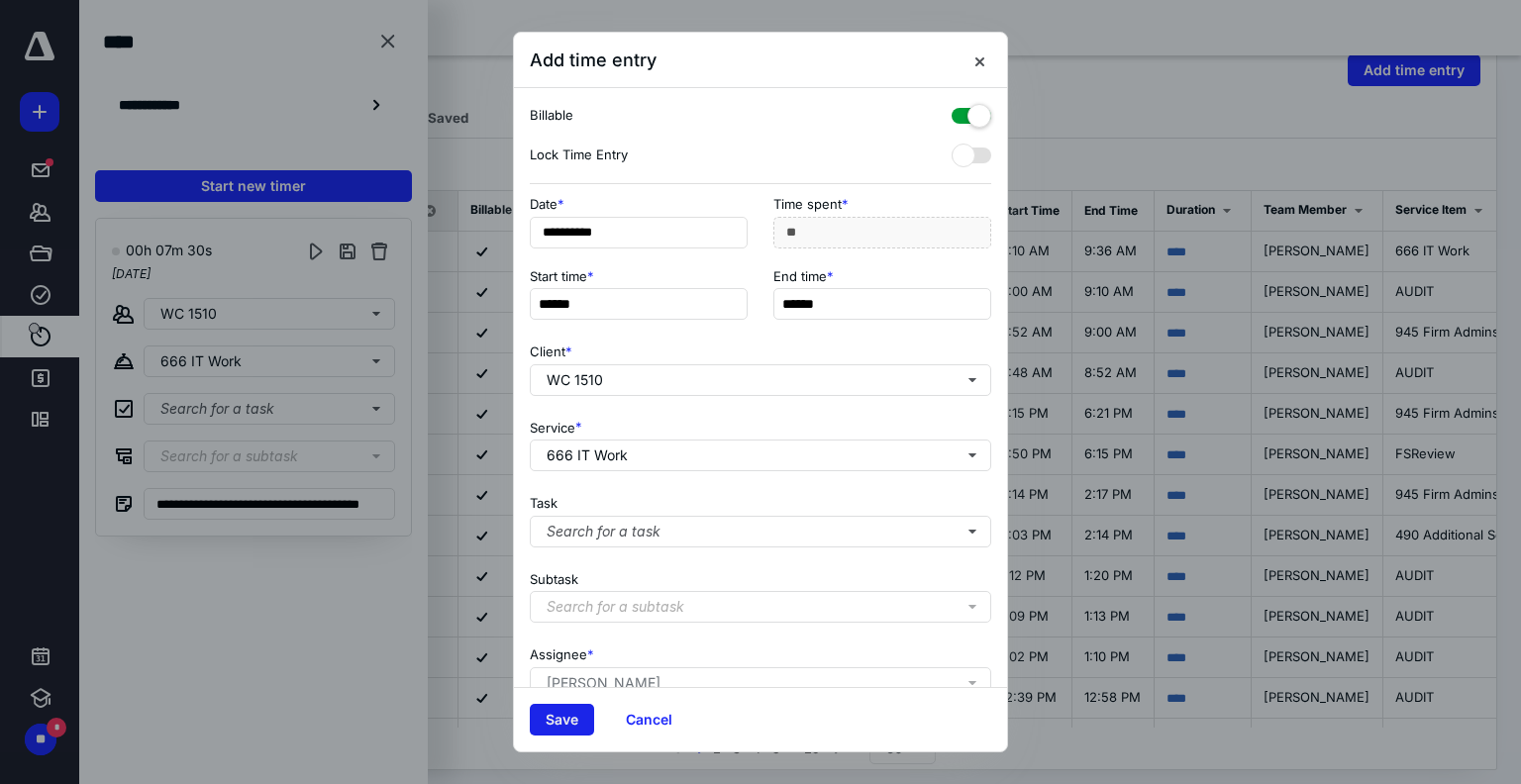 click on "Save" at bounding box center (561, 720) 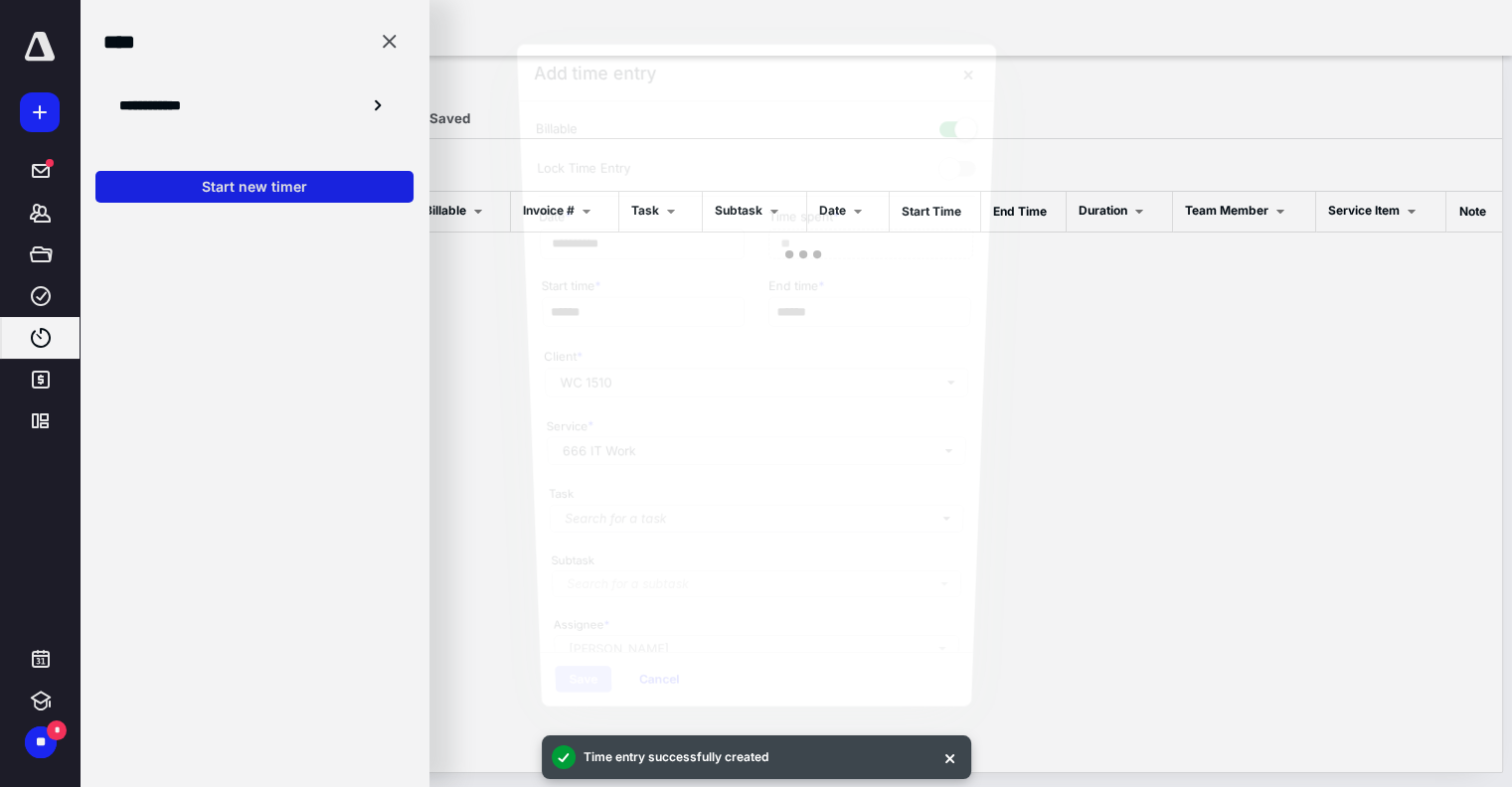 click on "Start new timer" at bounding box center [254, 187] 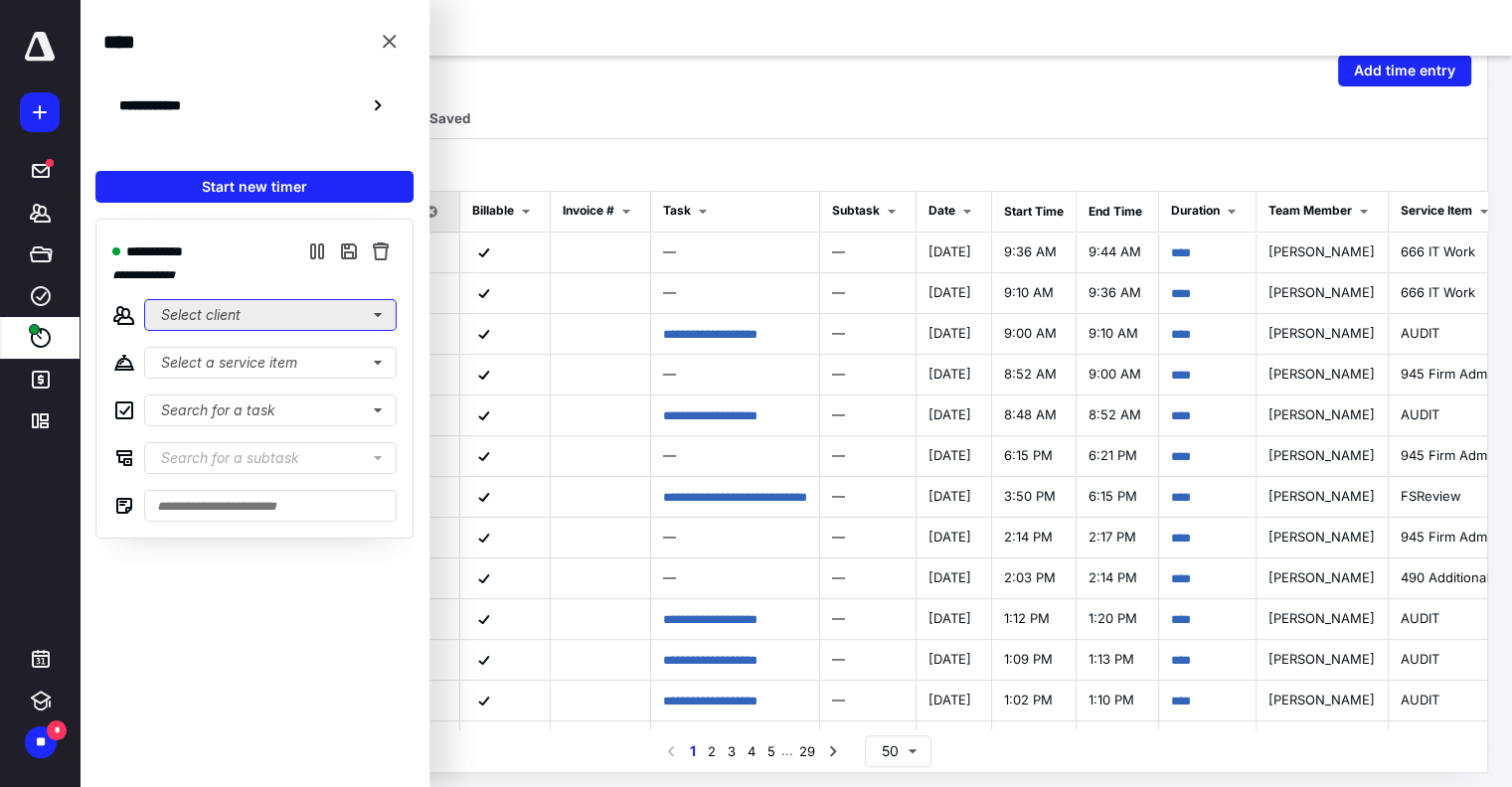 click on "Select client" at bounding box center [270, 315] 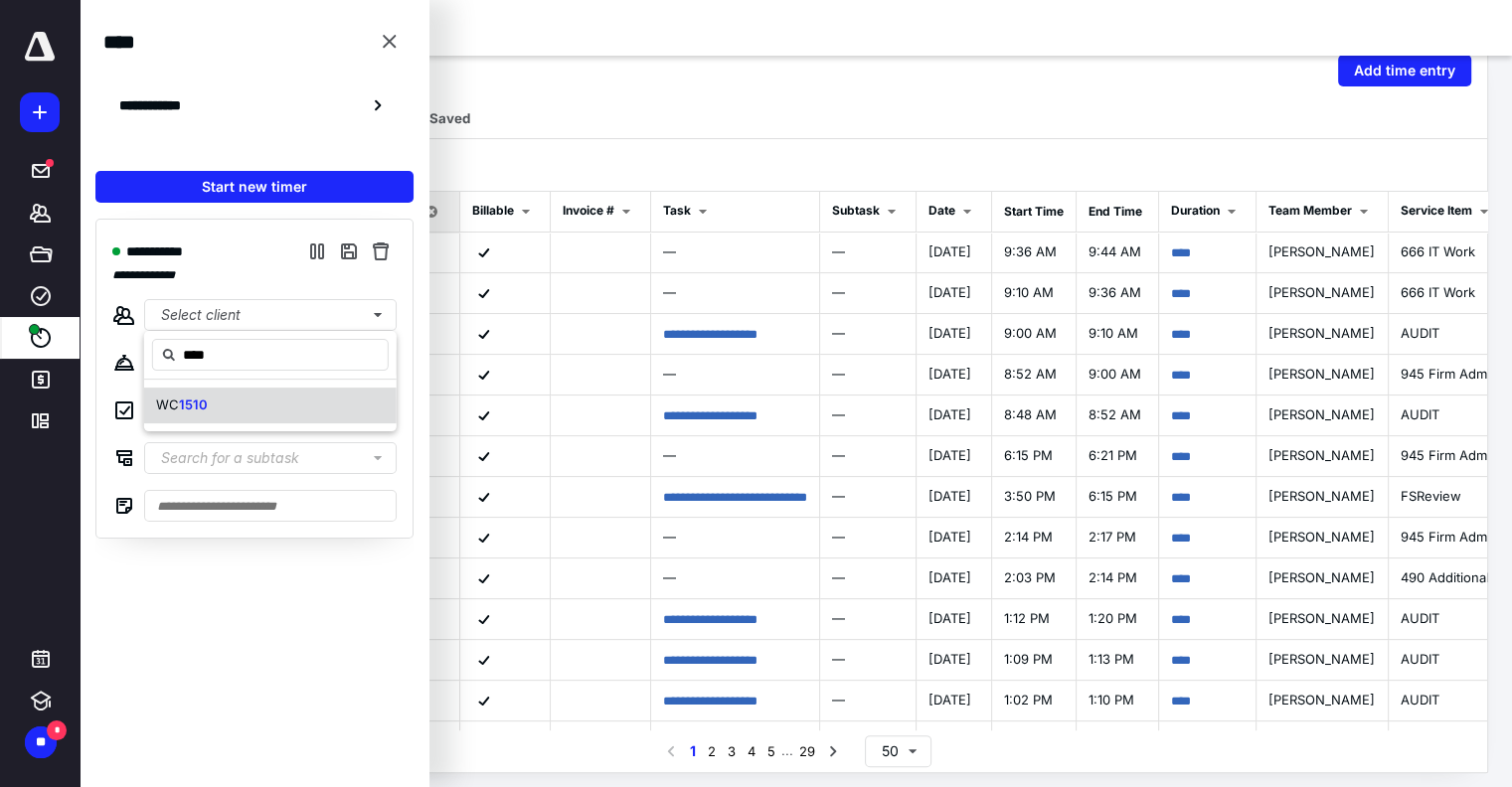 click on "WC  1510" at bounding box center (270, 405) 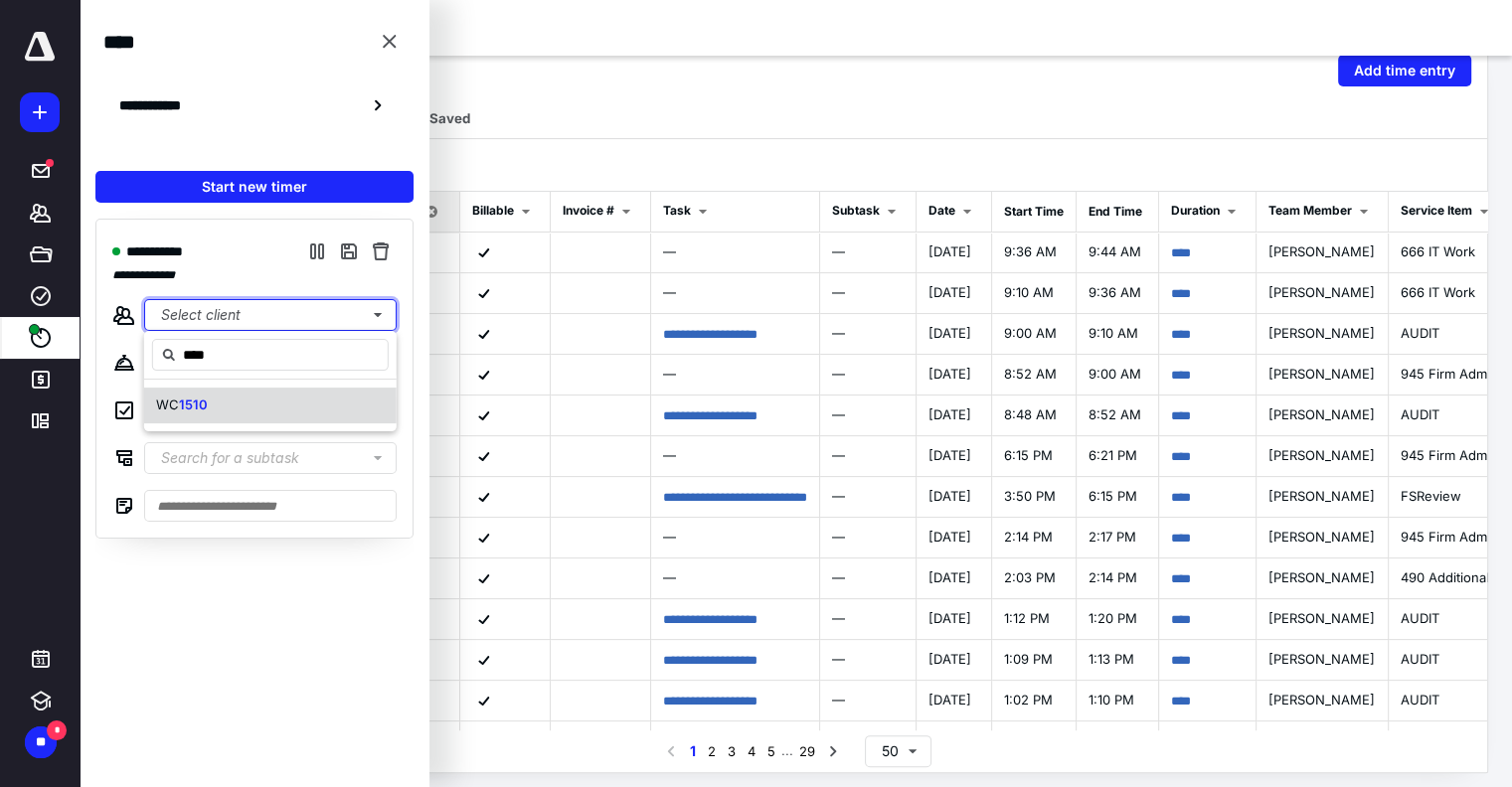 type 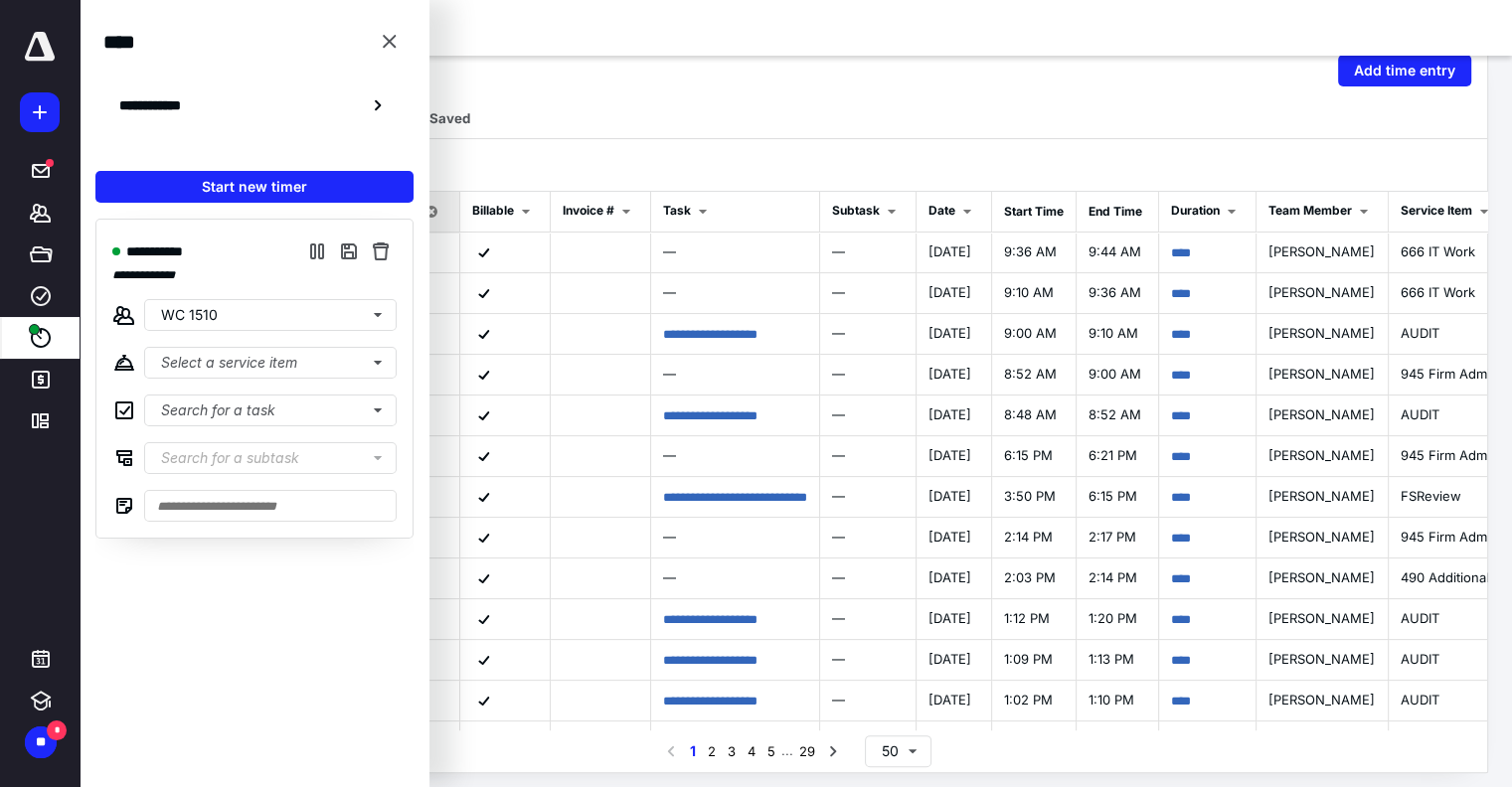 click on "**********" at bounding box center [254, 379] 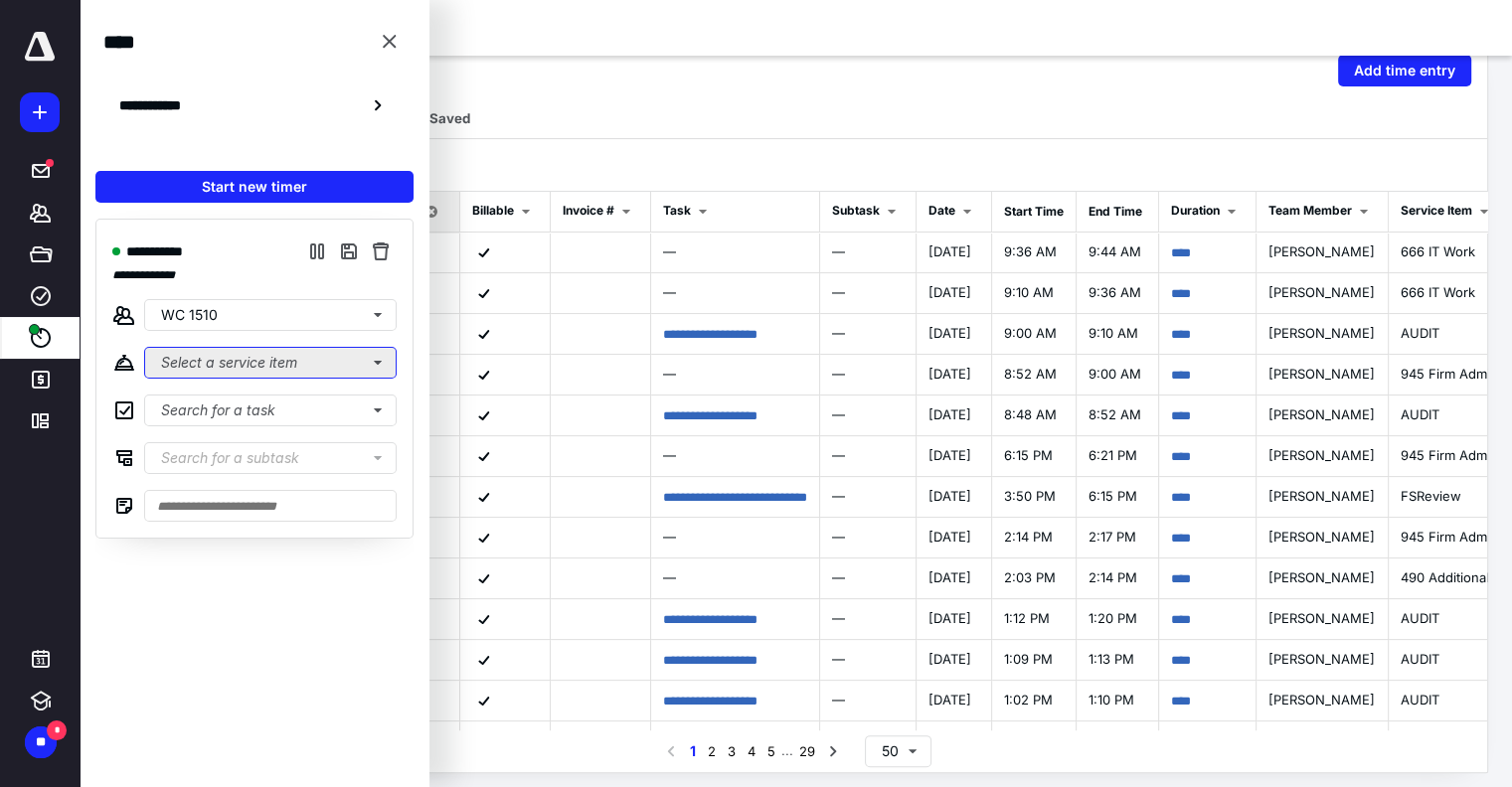click on "Select a service item" at bounding box center [270, 363] 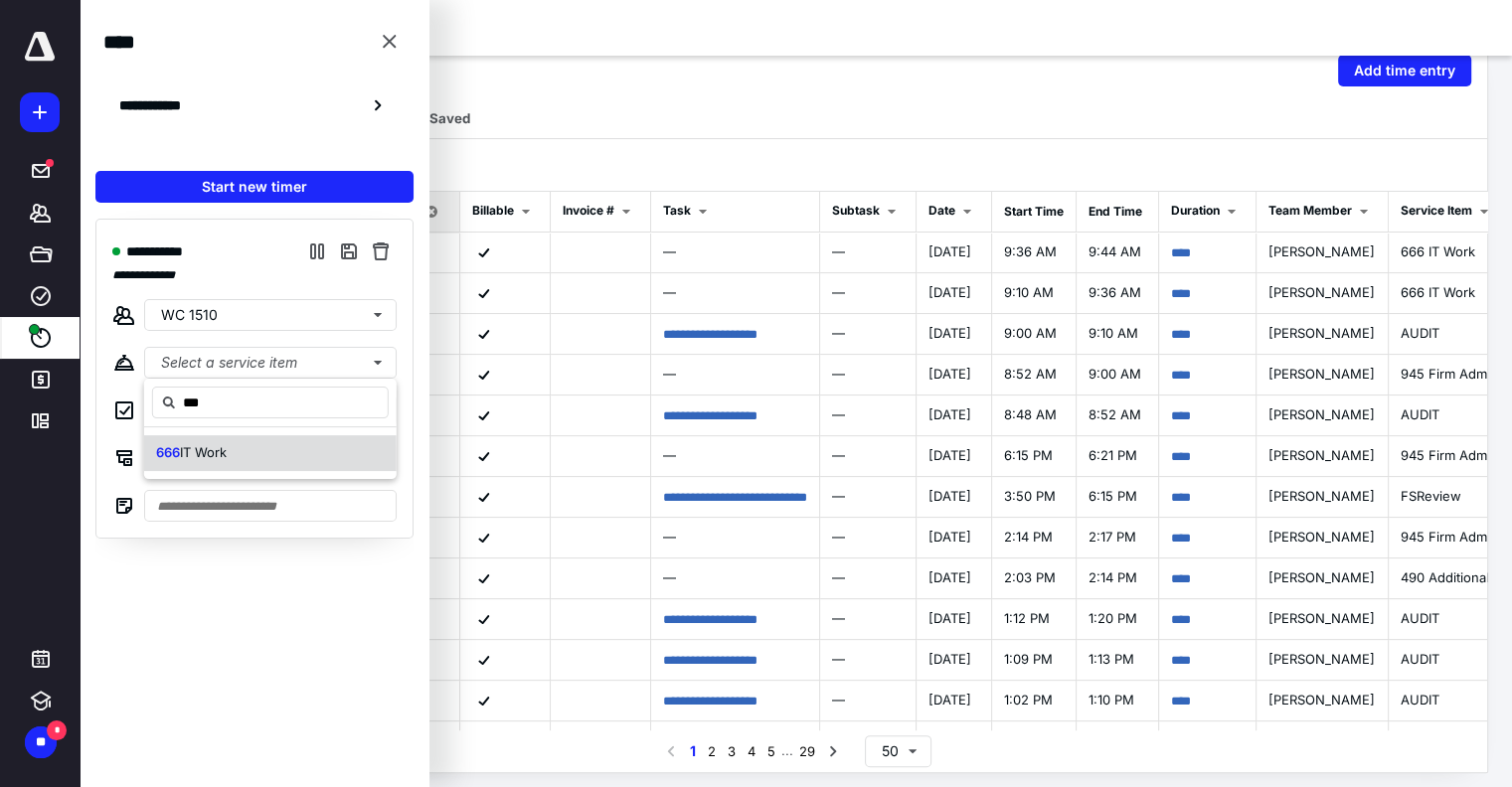 click on "666  IT Work" at bounding box center (270, 453) 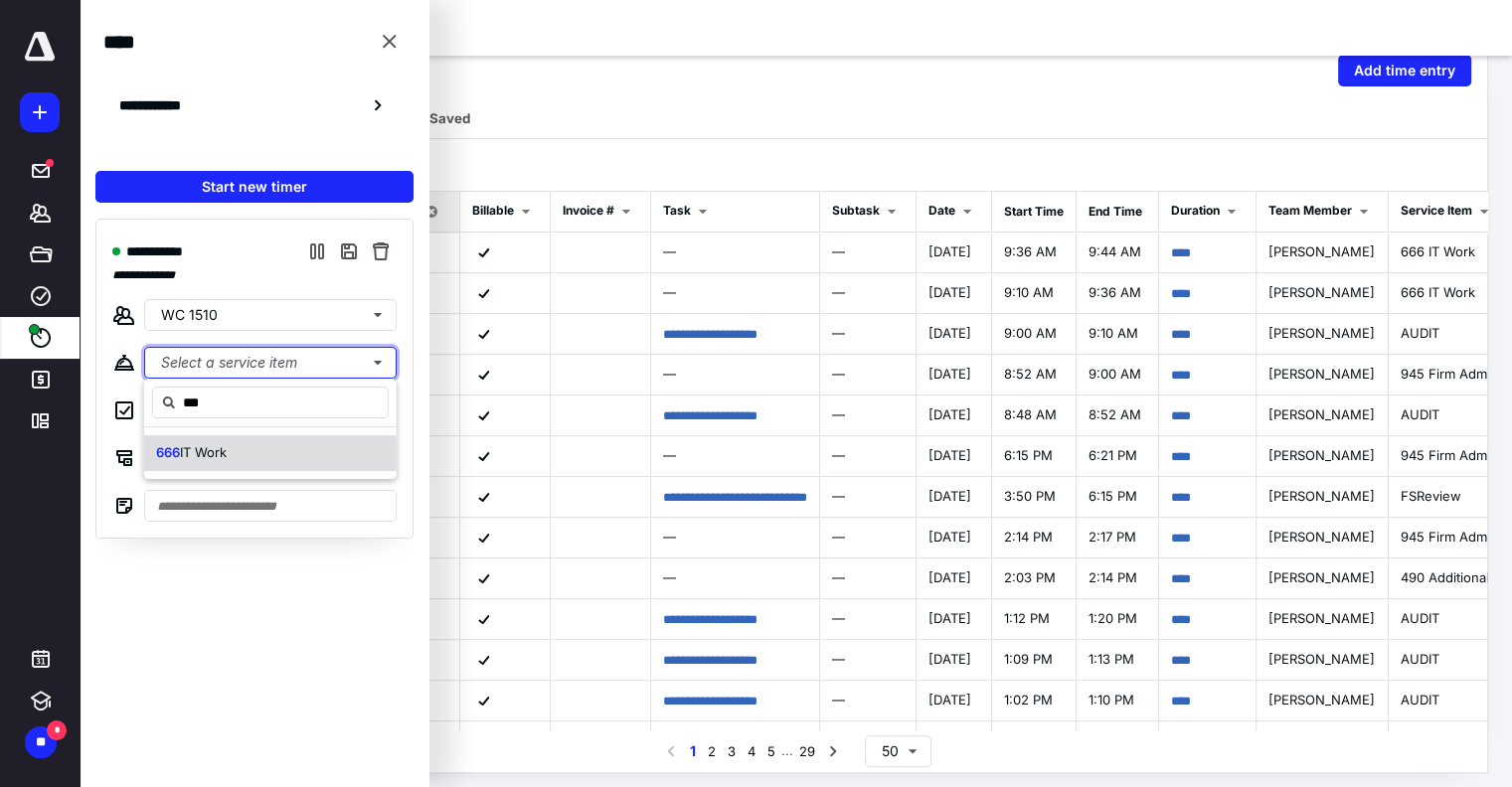 type 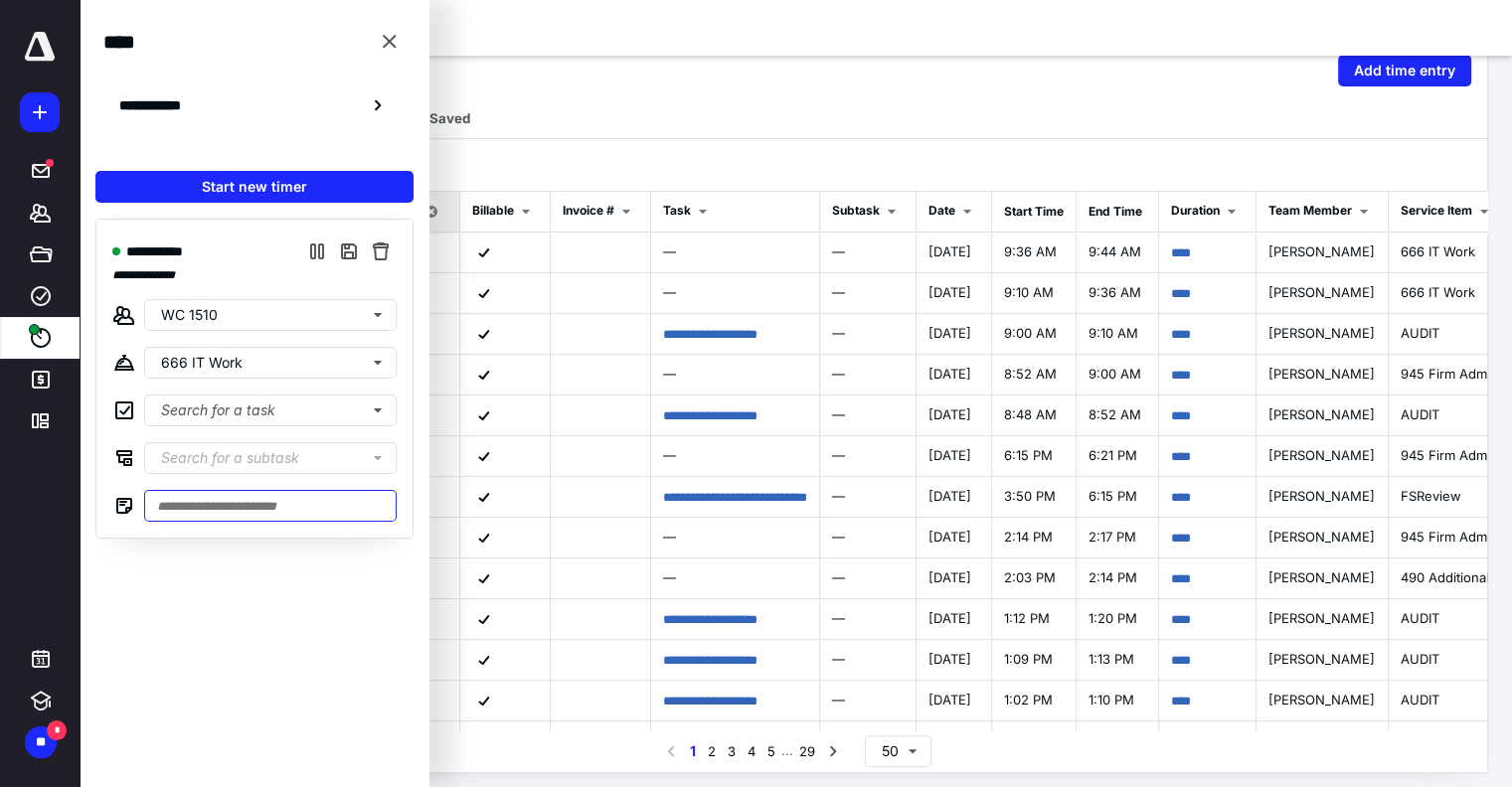 click at bounding box center [270, 506] 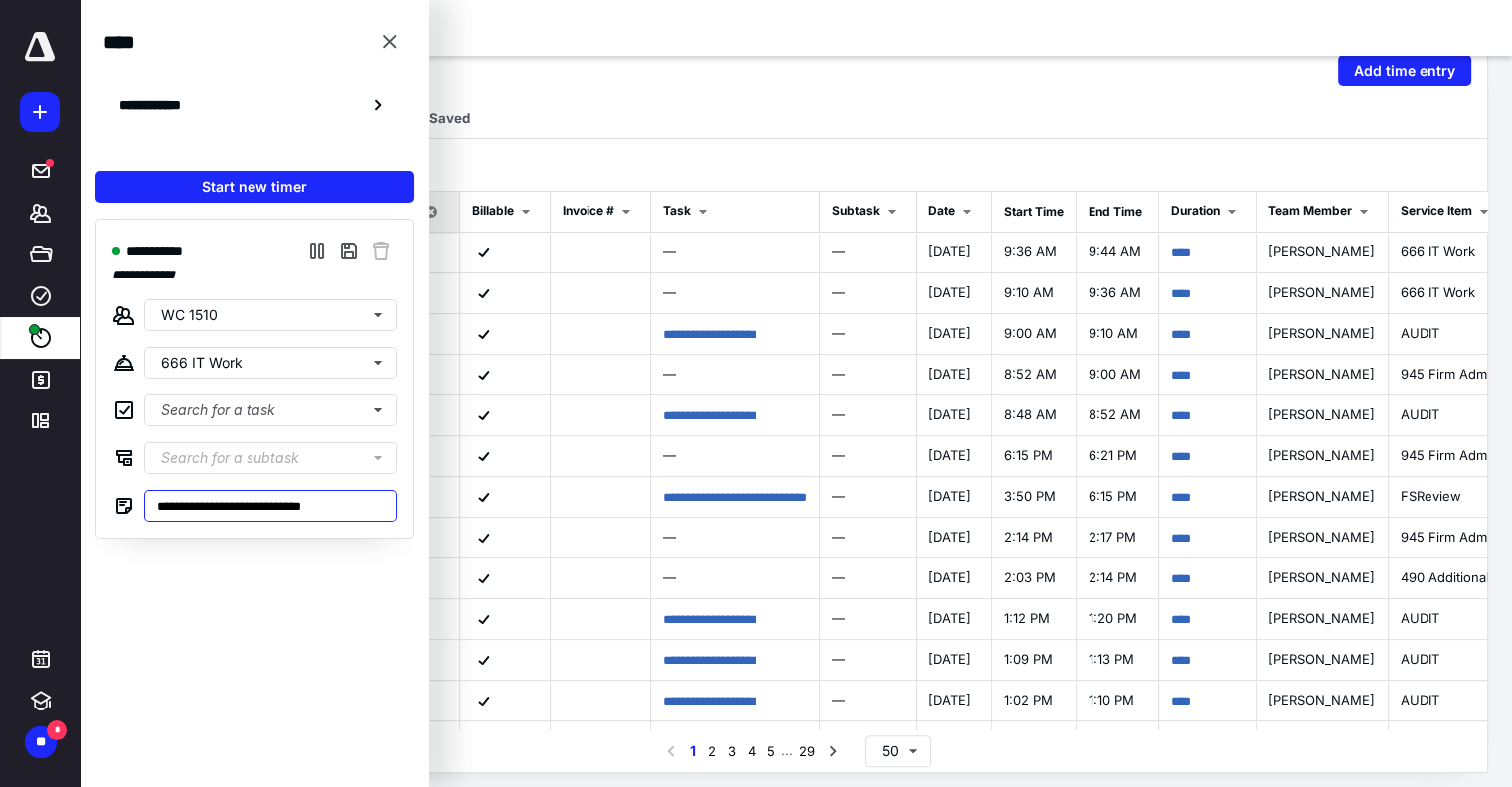 type on "**********" 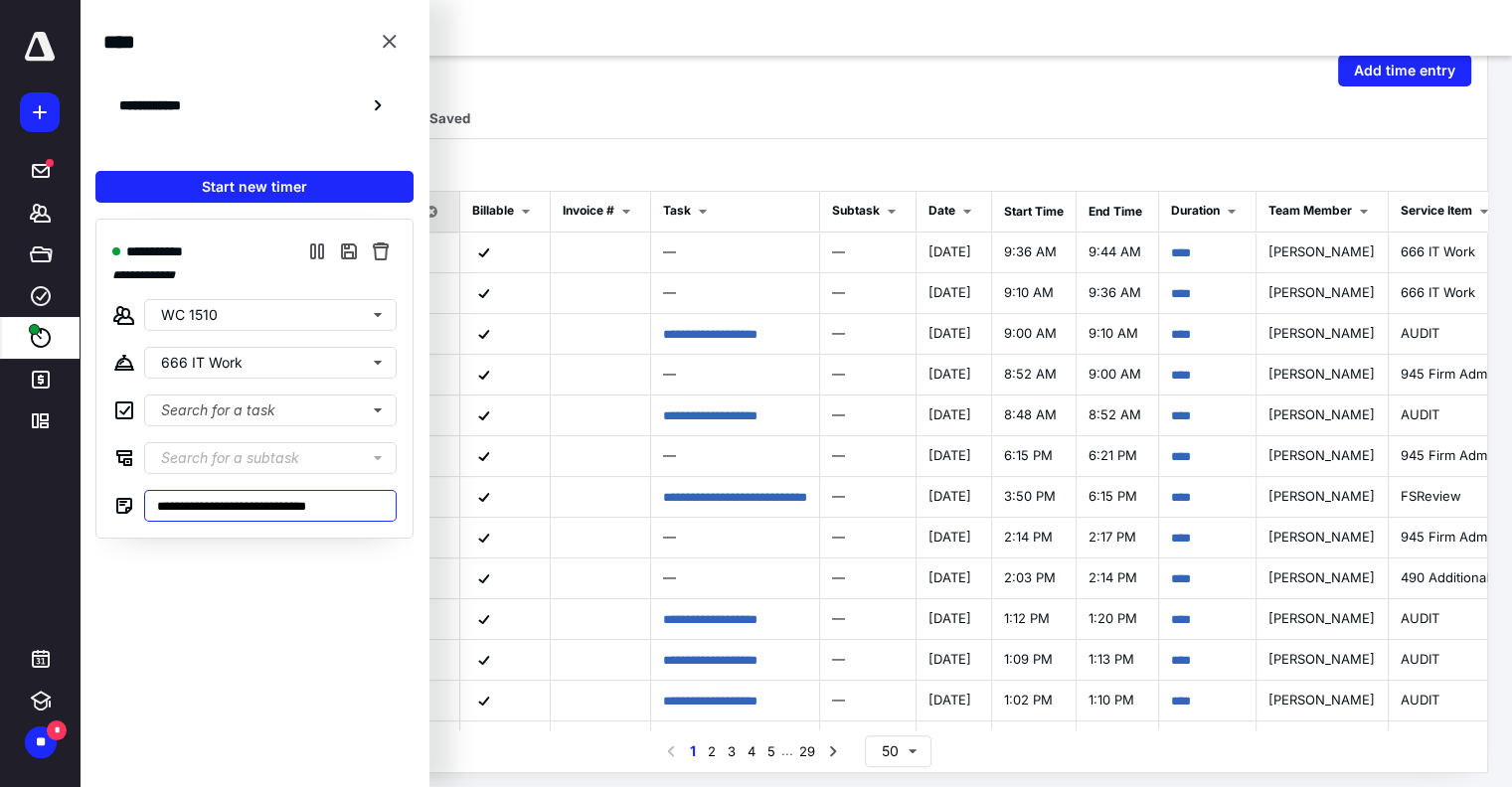 type on "**********" 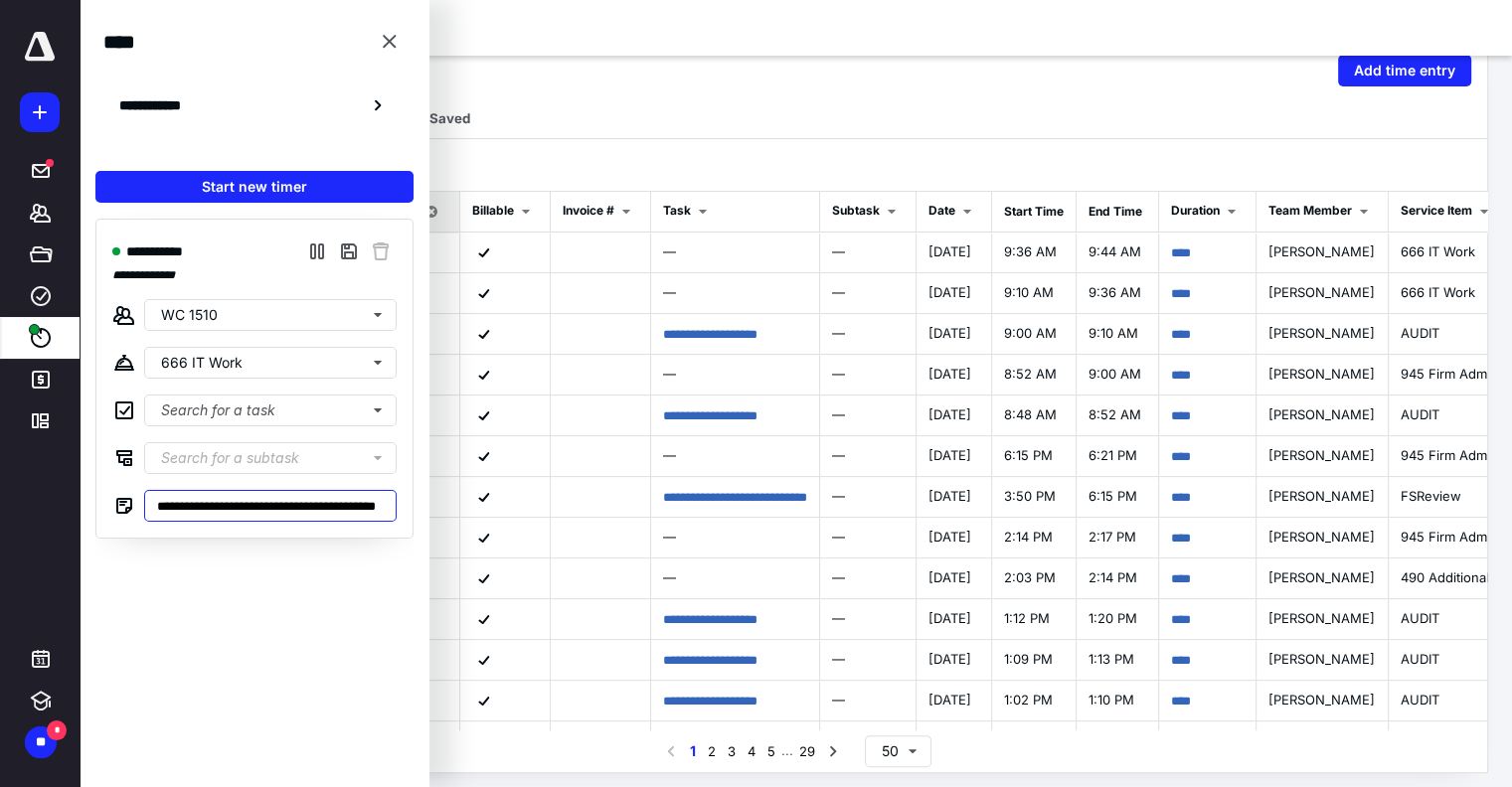 scroll, scrollTop: 0, scrollLeft: 54, axis: horizontal 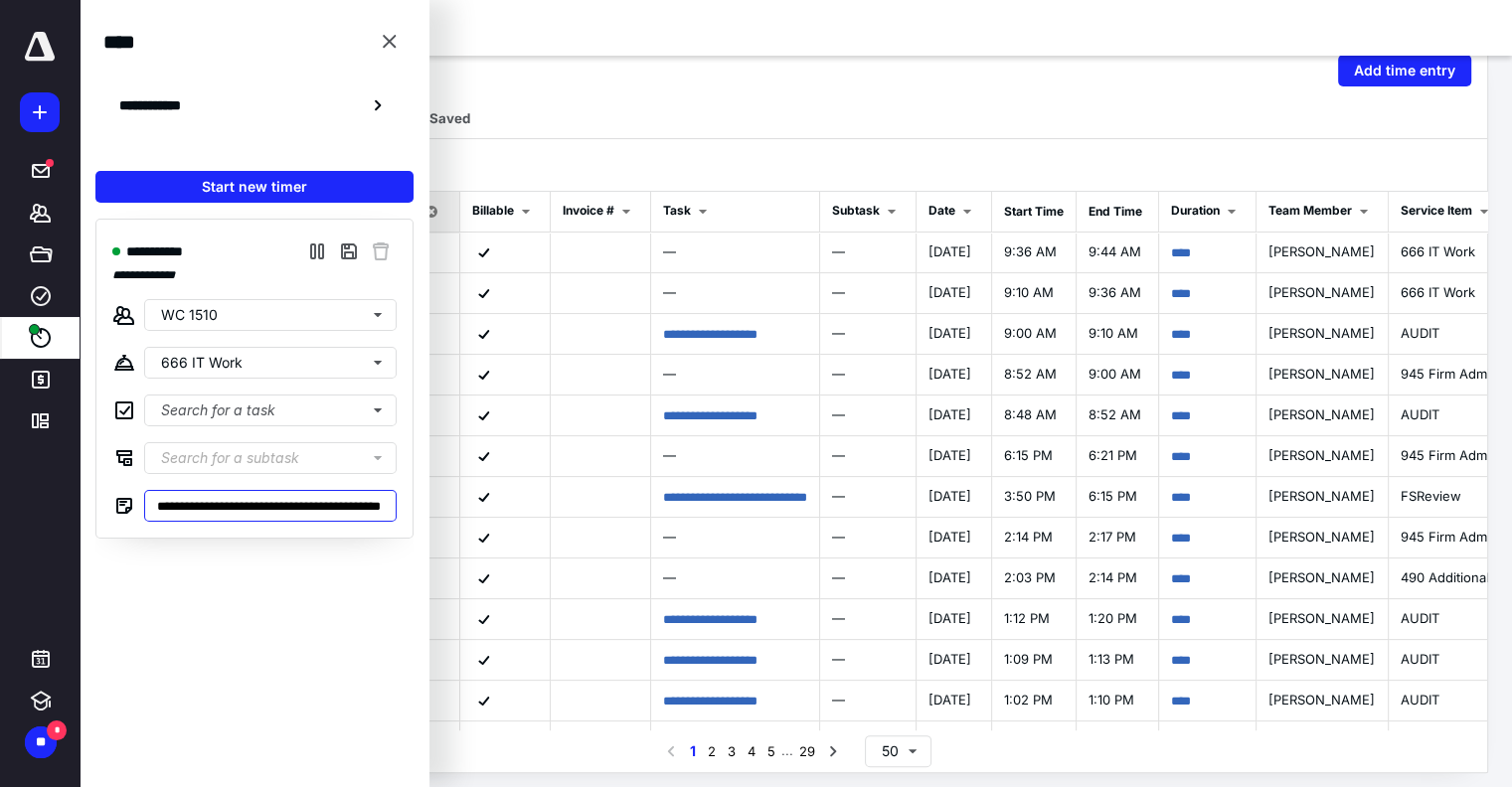 type on "**********" 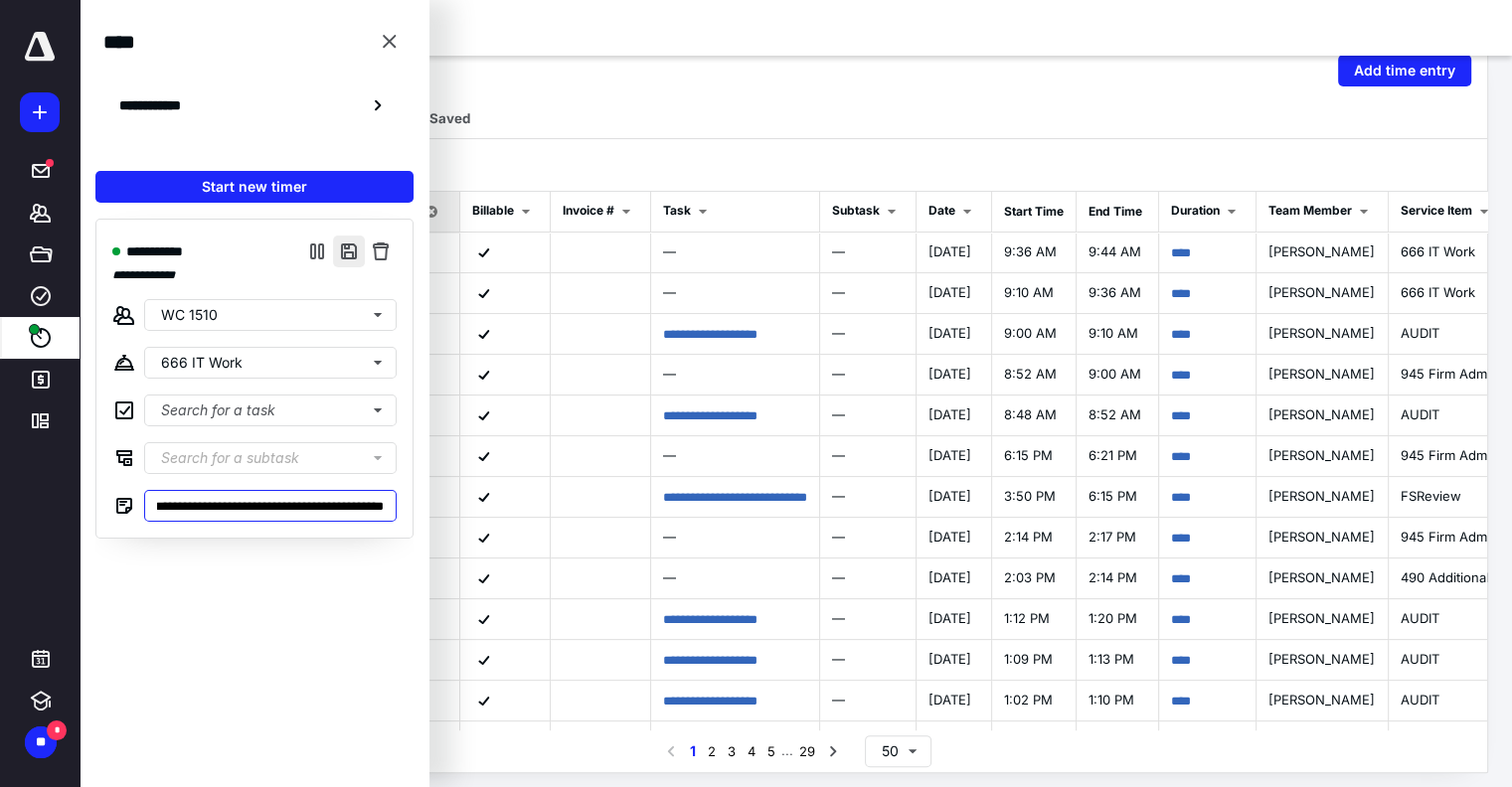 type on "**********" 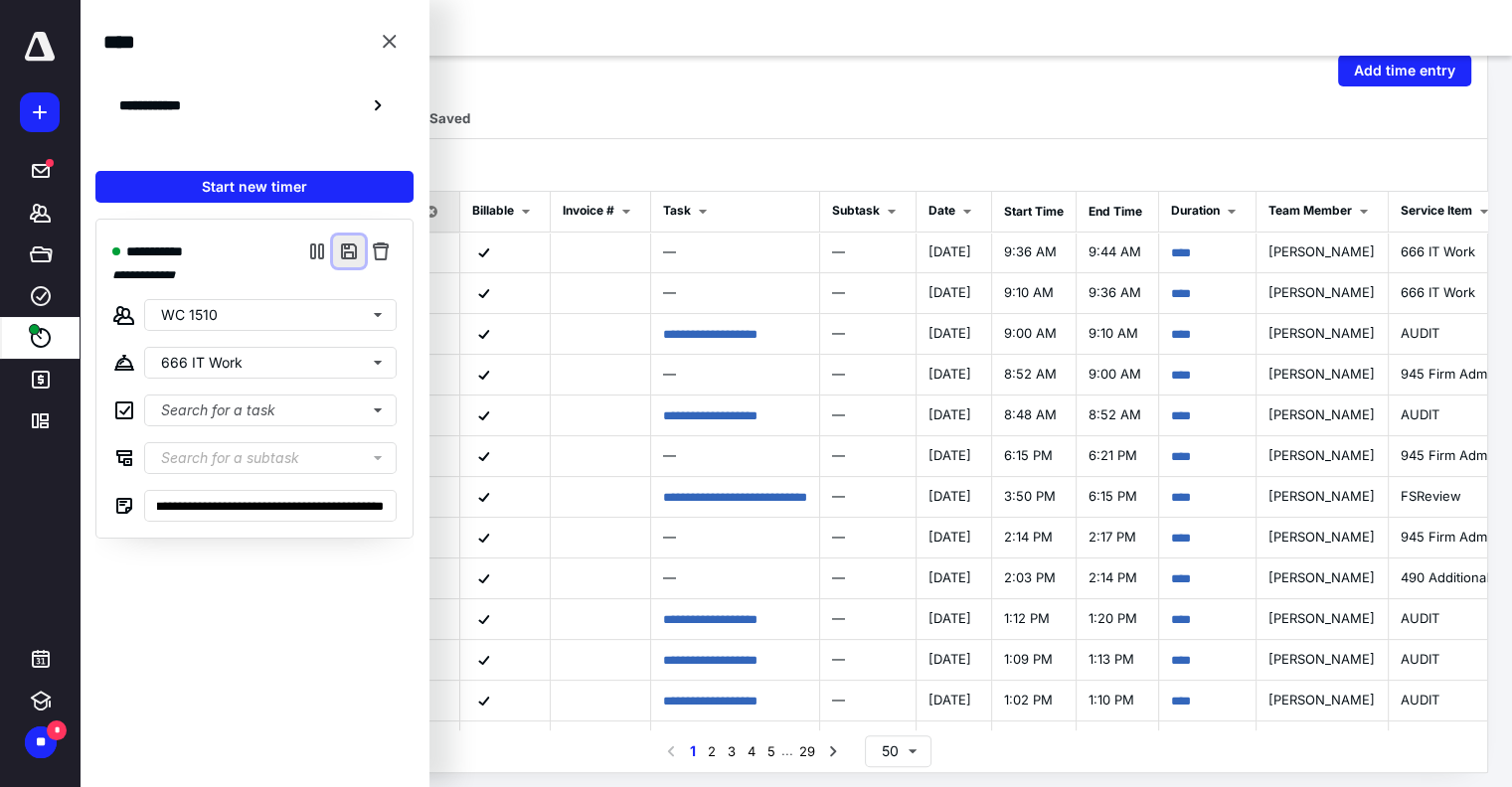 click at bounding box center [349, 251] 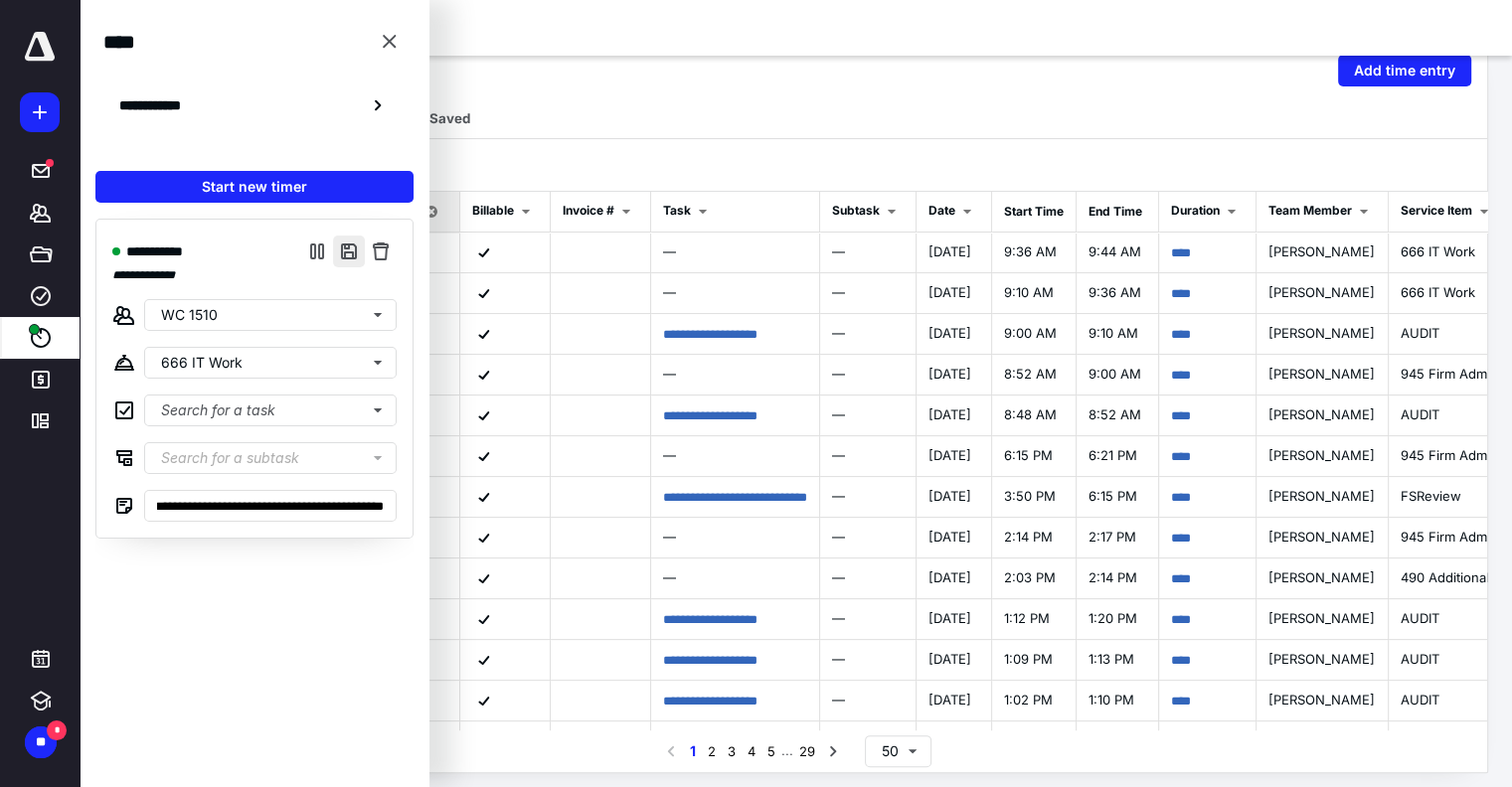 scroll, scrollTop: 0, scrollLeft: 0, axis: both 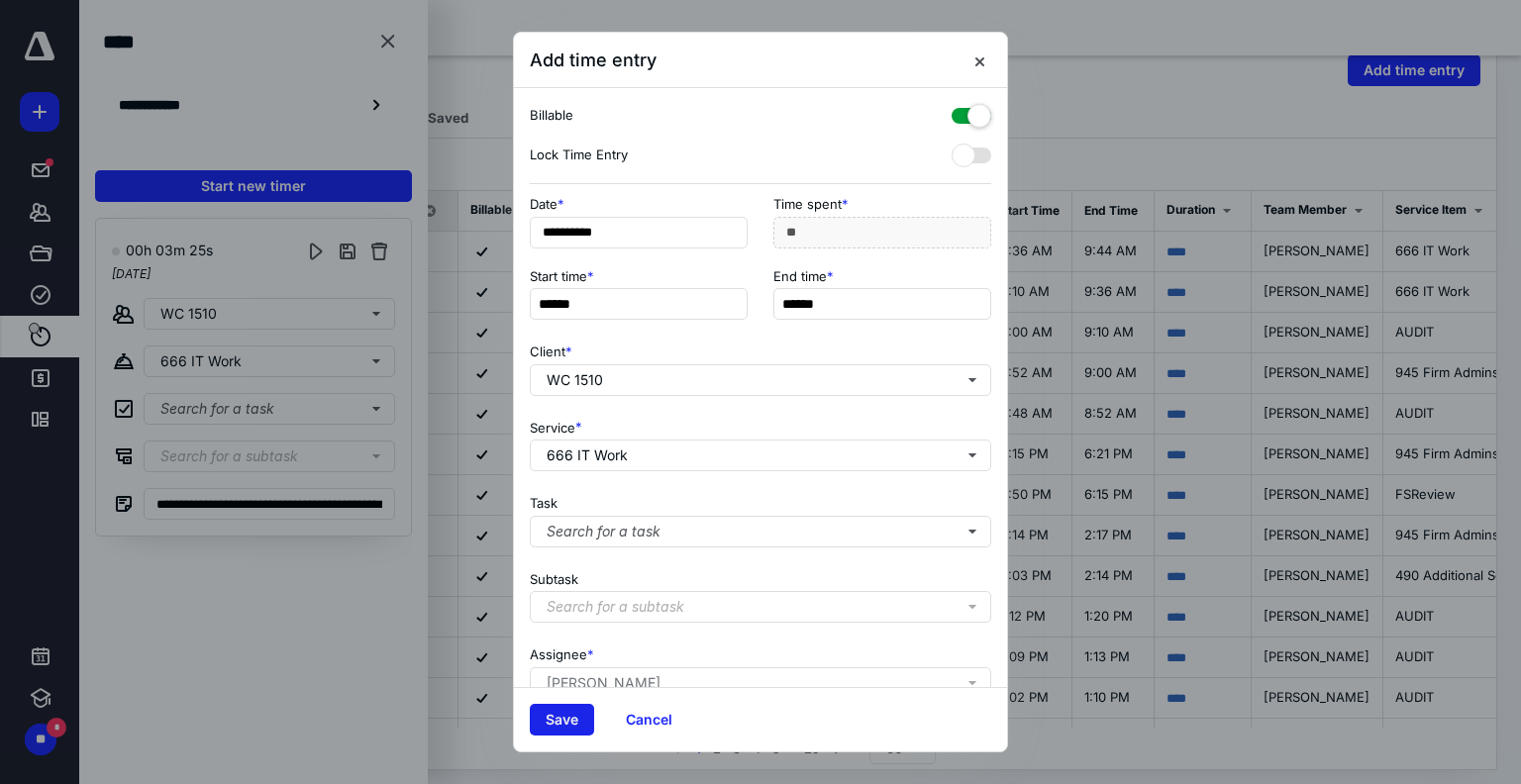 click on "Save" at bounding box center [561, 720] 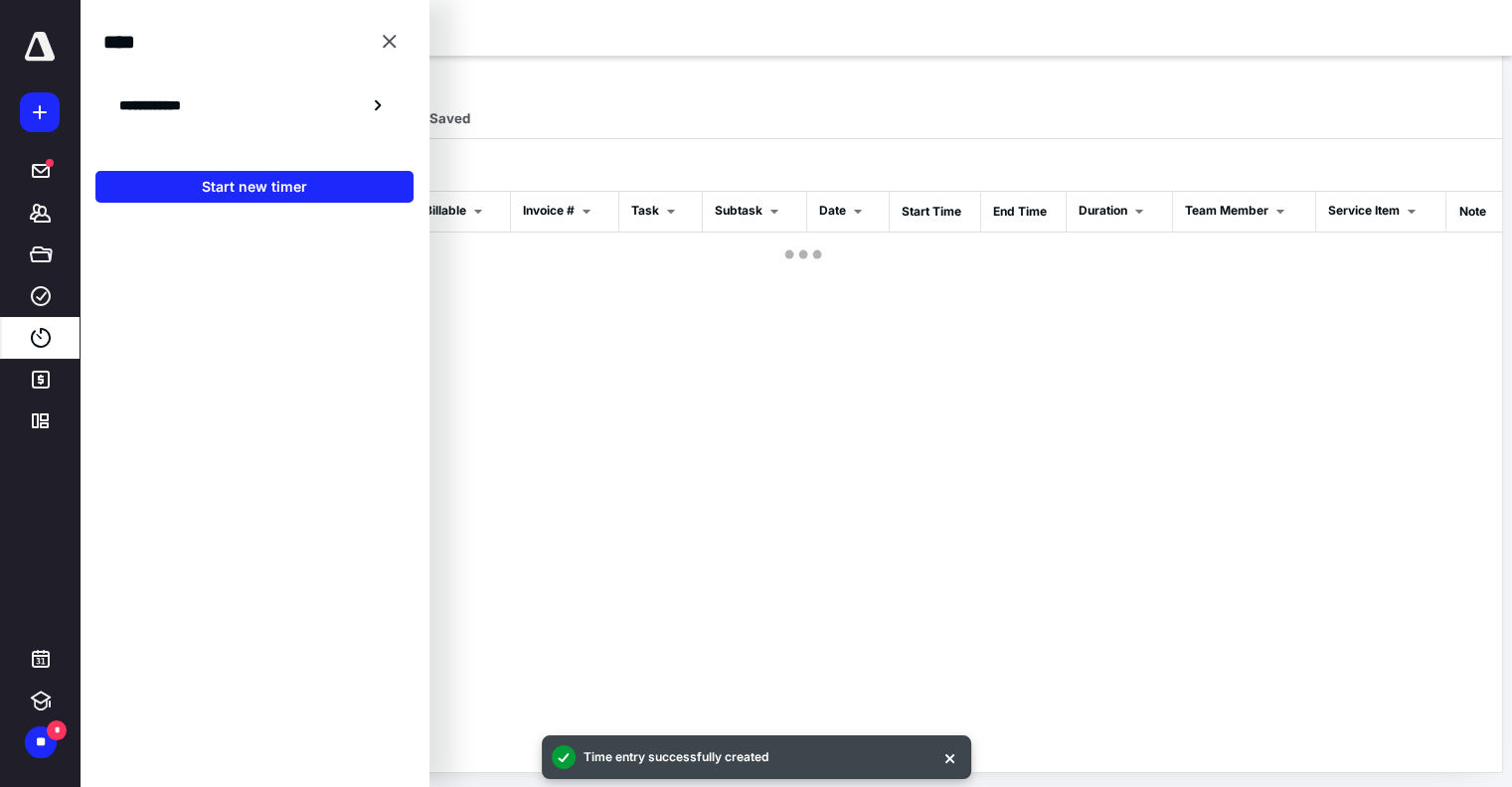 click on "Start new timer" at bounding box center [254, 187] 